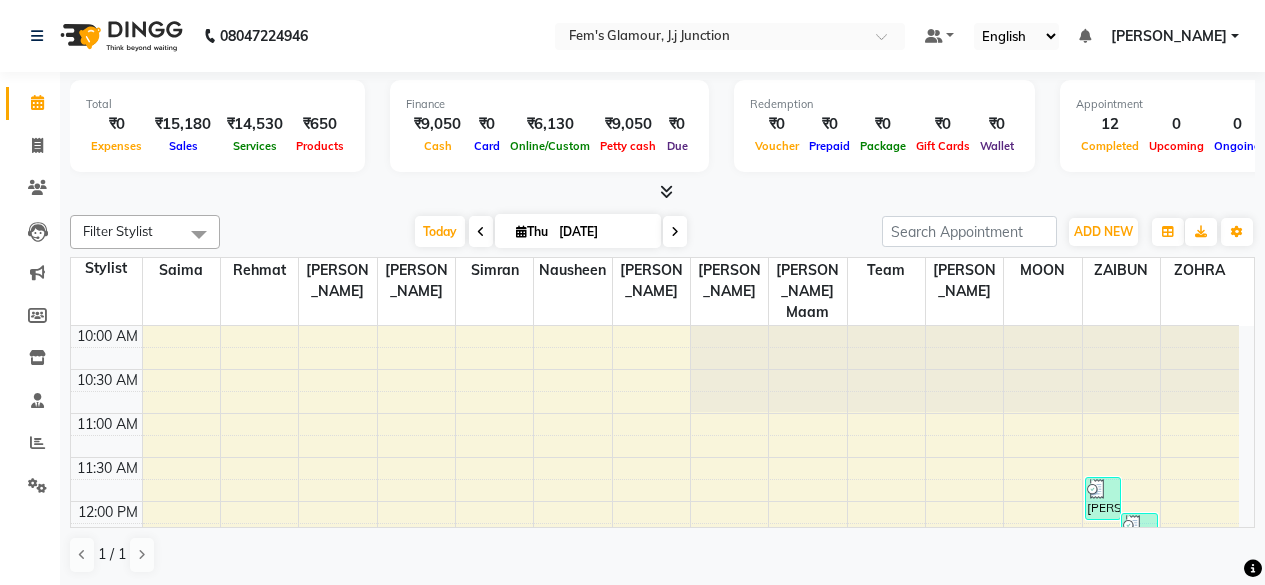 scroll, scrollTop: 0, scrollLeft: 0, axis: both 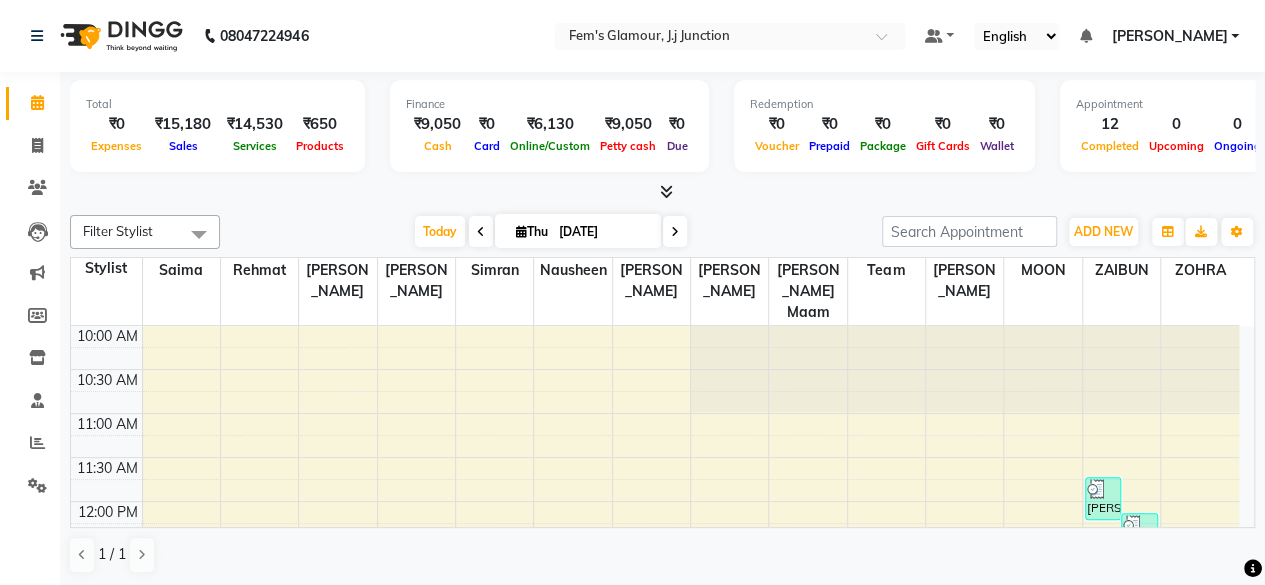 click on "Thu" at bounding box center [532, 231] 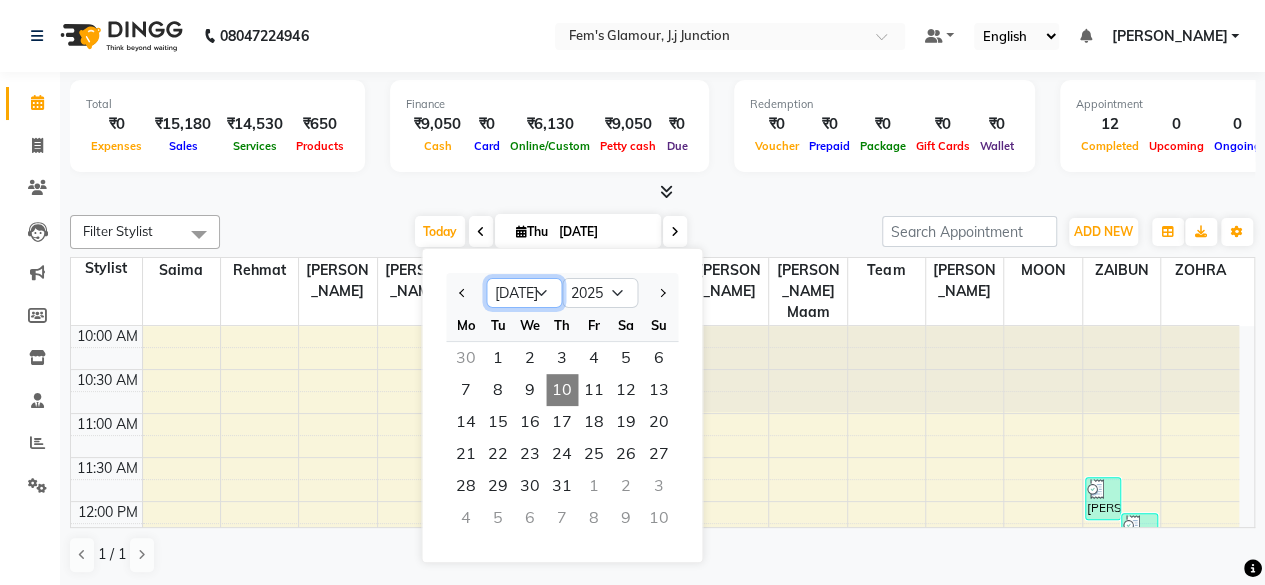 click on "Jan Feb Mar Apr May Jun Jul Aug Sep Oct Nov Dec" at bounding box center (524, 293) 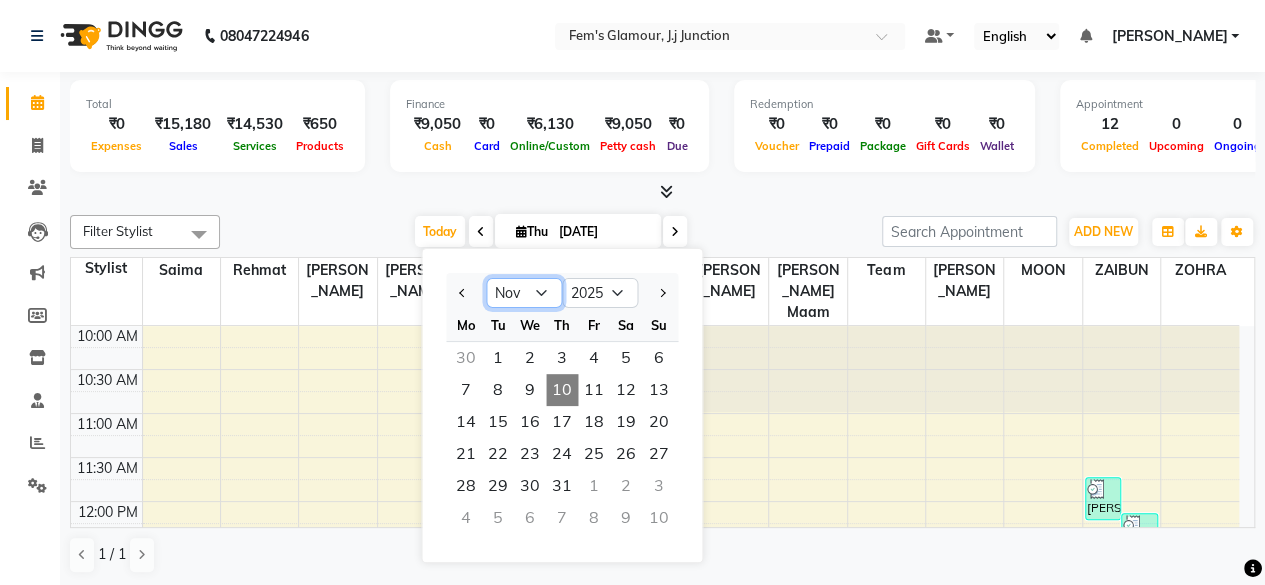 click on "Jan Feb Mar Apr May Jun Jul Aug Sep Oct Nov Dec" at bounding box center (524, 293) 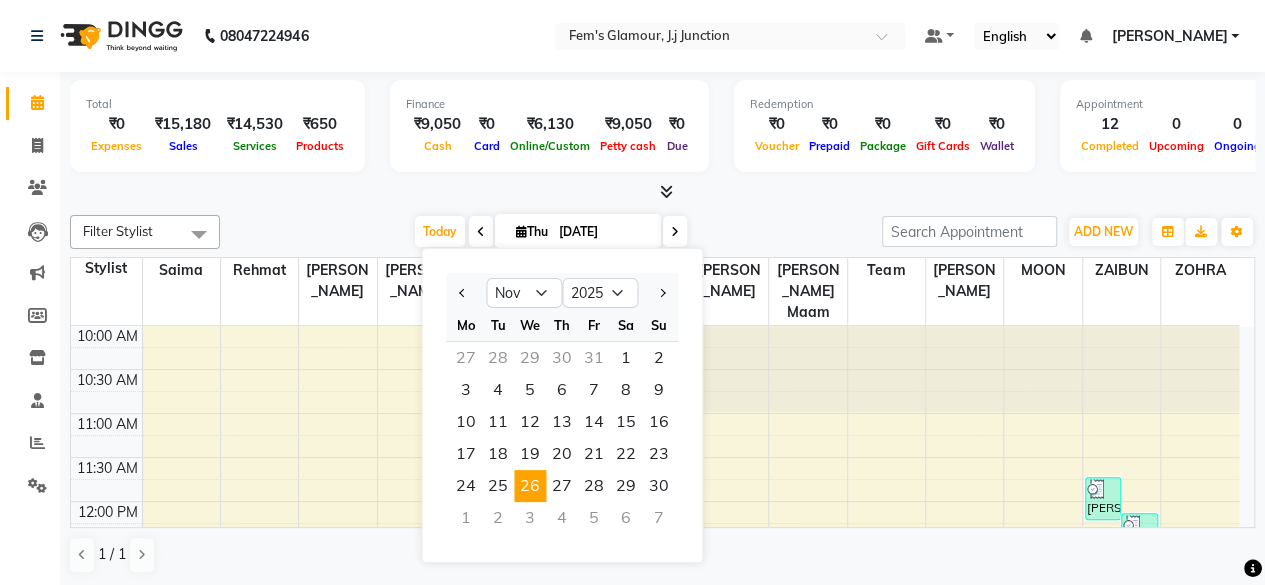 click on "26" at bounding box center (530, 486) 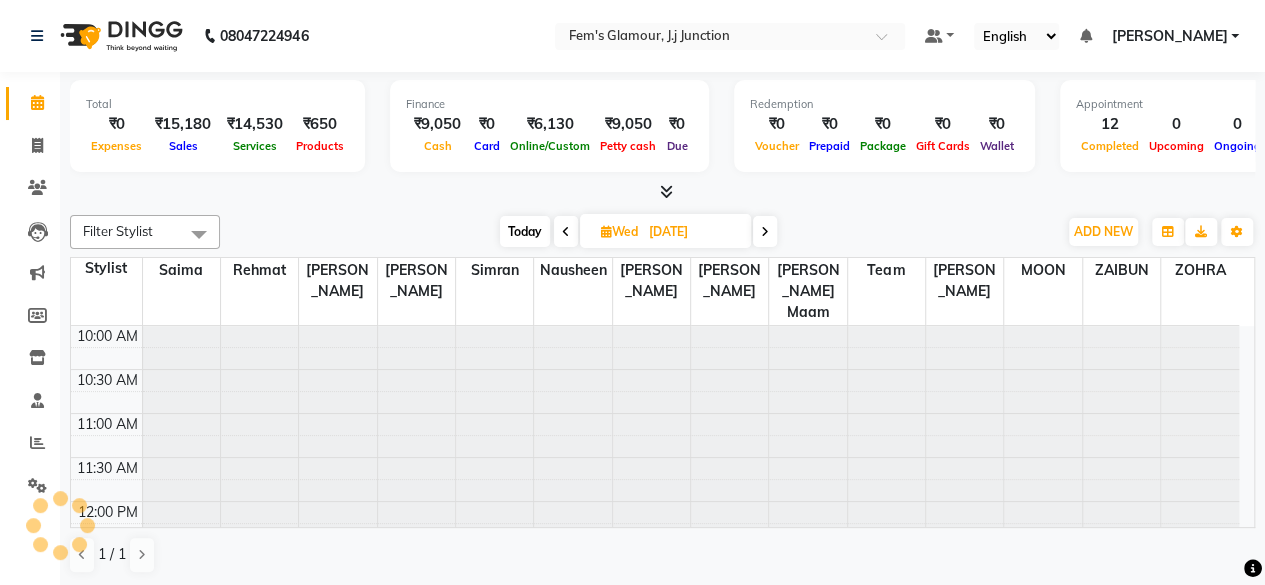 scroll, scrollTop: 781, scrollLeft: 0, axis: vertical 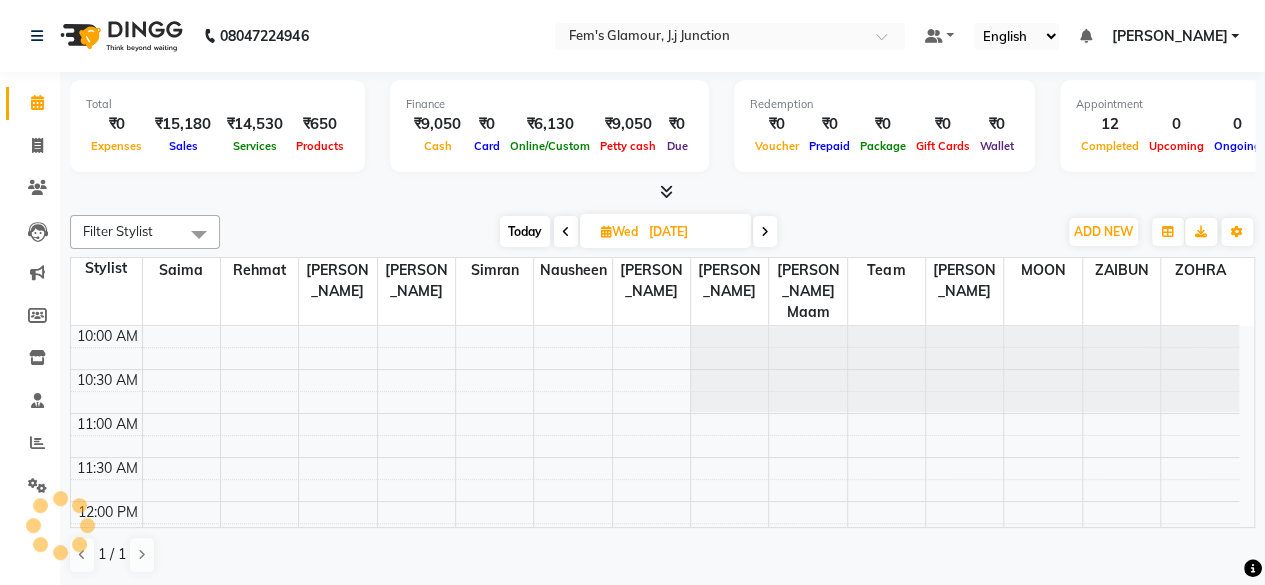 click at bounding box center (765, 231) 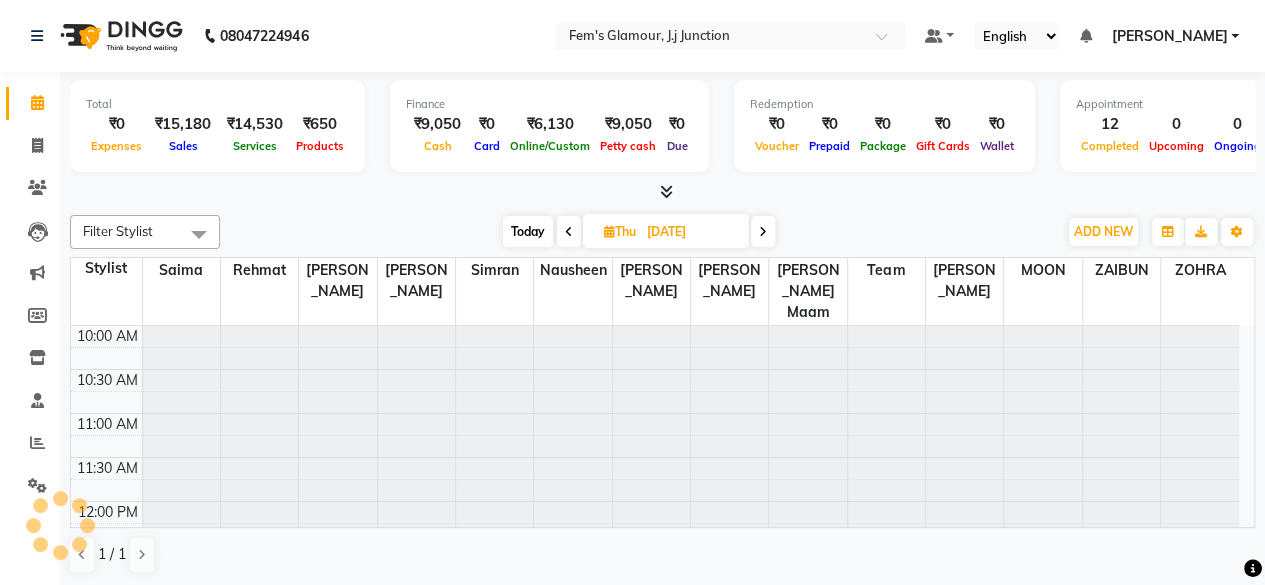 scroll, scrollTop: 781, scrollLeft: 0, axis: vertical 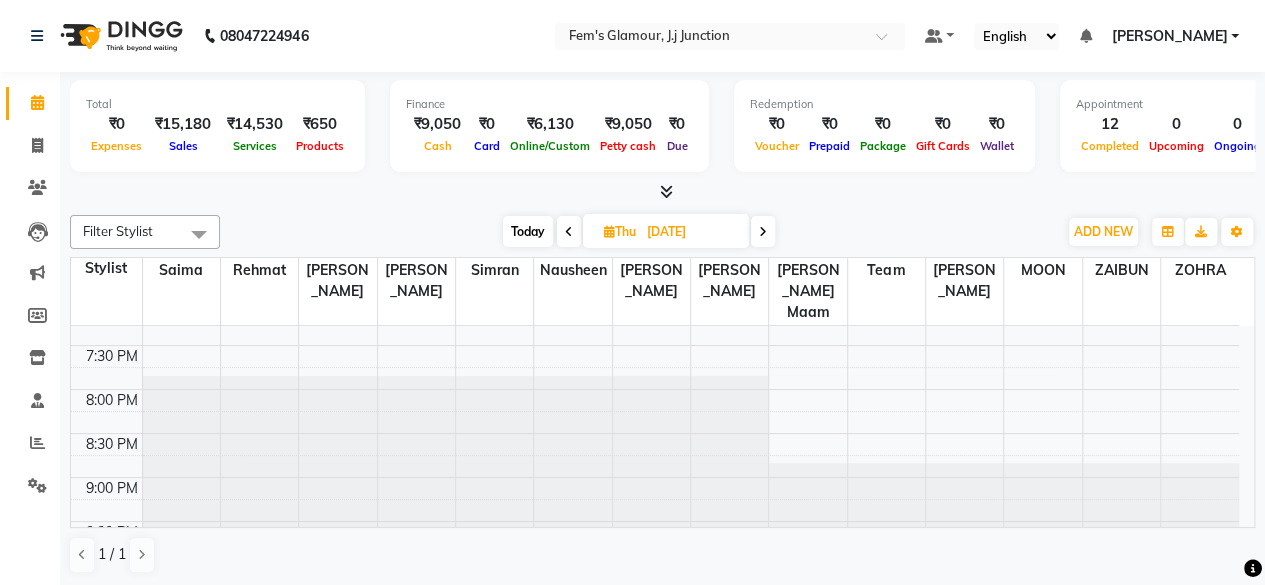 click on "Today" at bounding box center [528, 231] 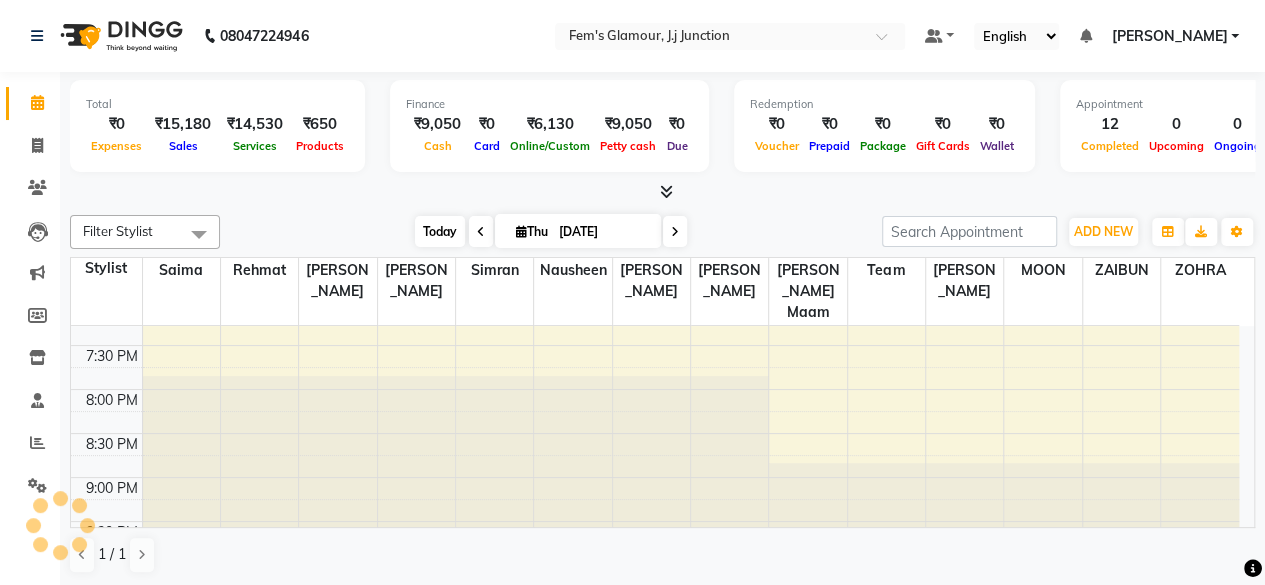 scroll, scrollTop: 781, scrollLeft: 0, axis: vertical 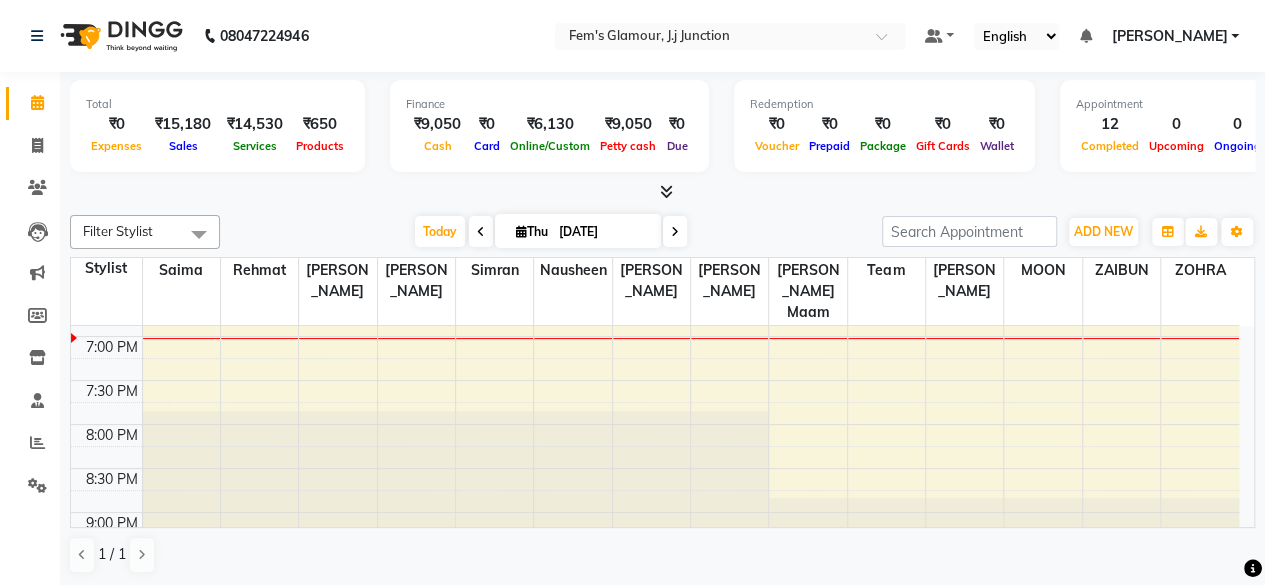 click on "Thu 10-07-2025" at bounding box center [578, 231] 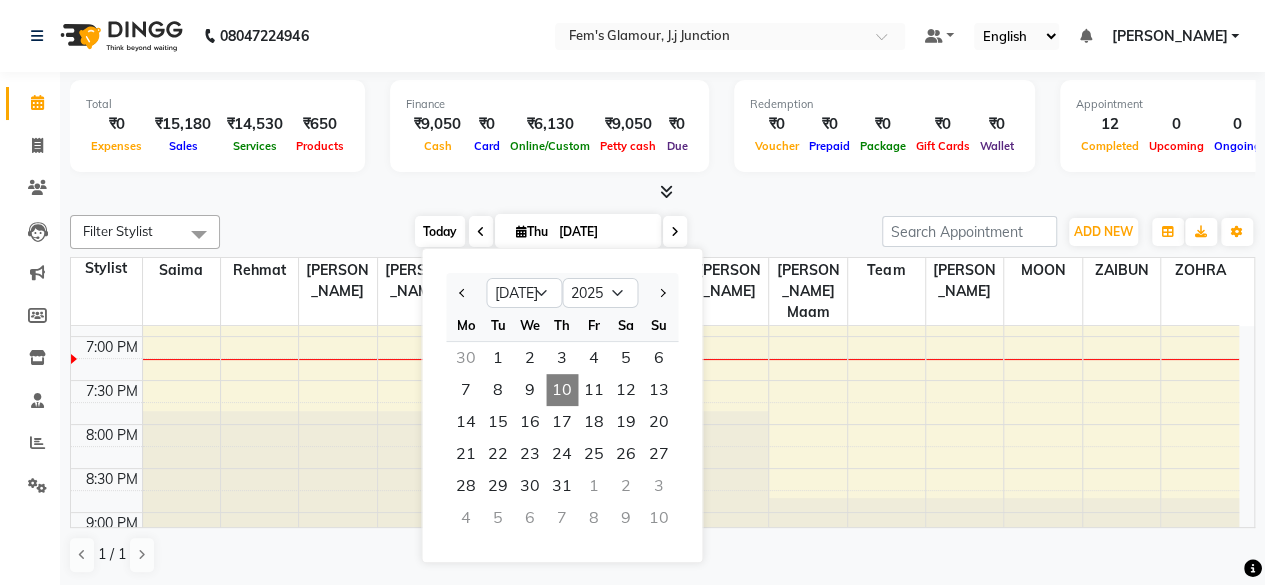 click on "Today" at bounding box center (440, 231) 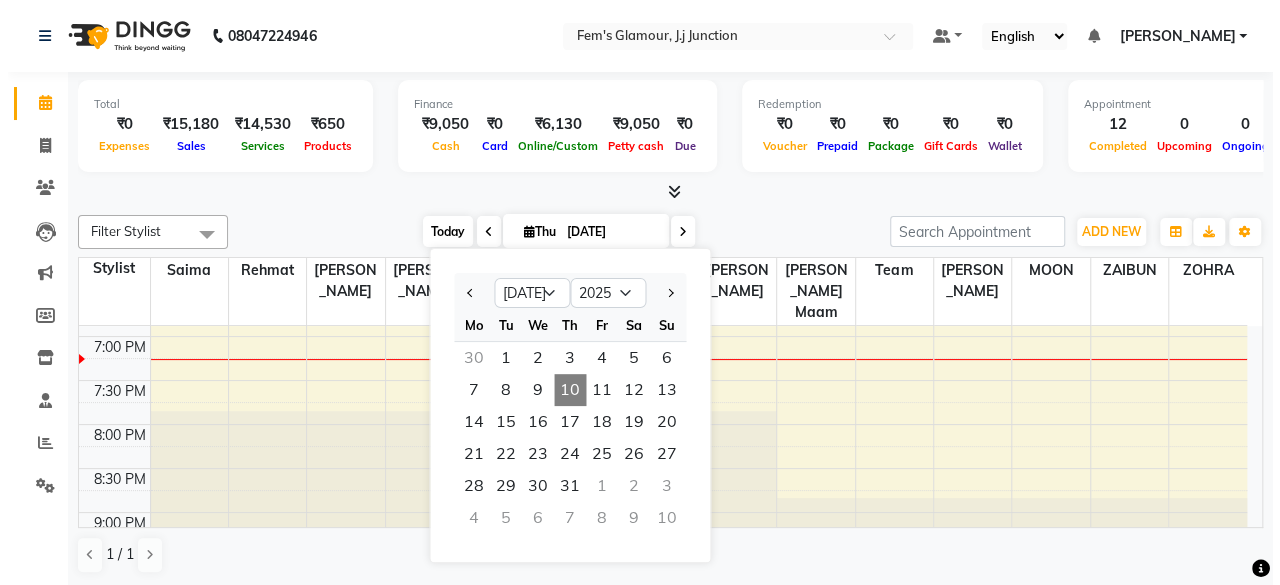 scroll, scrollTop: 781, scrollLeft: 0, axis: vertical 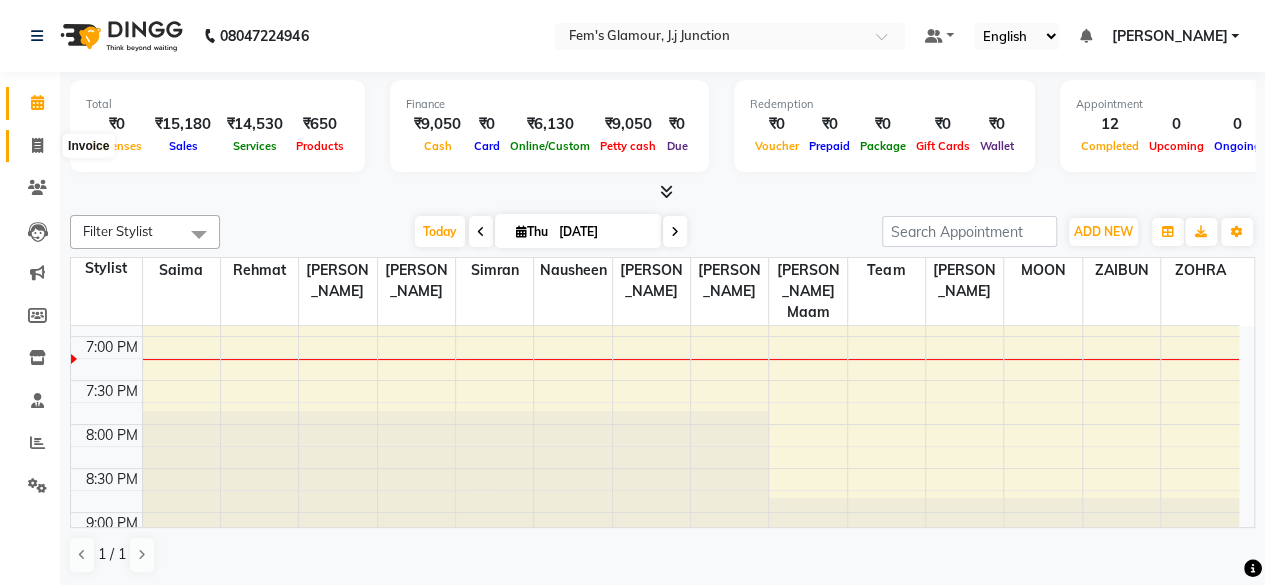 click 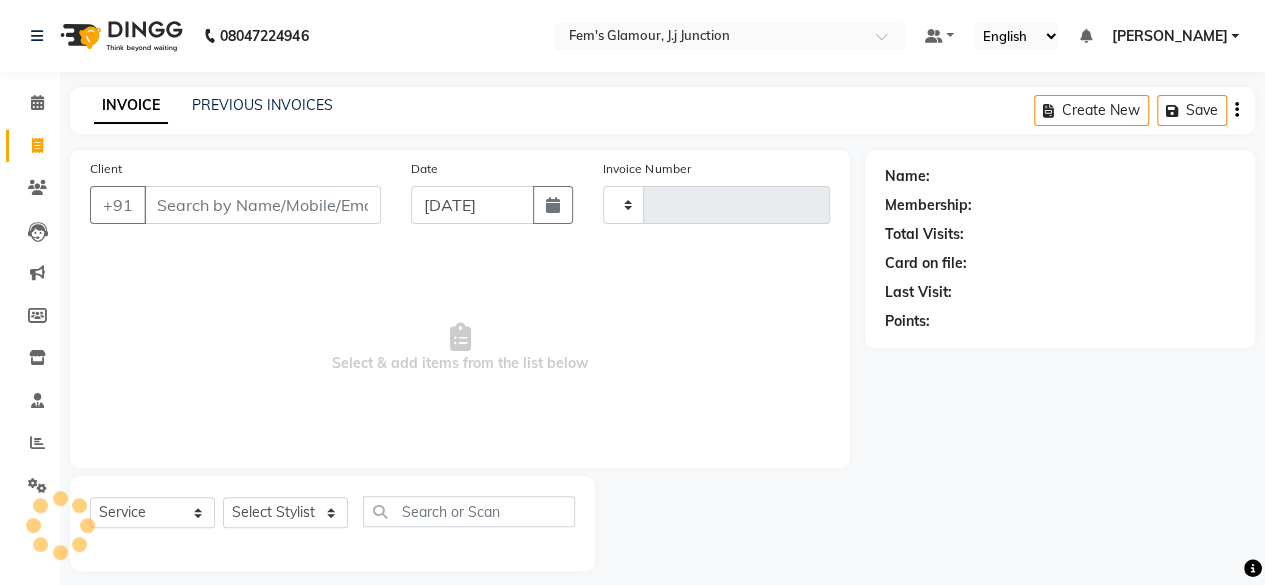 type on "1255" 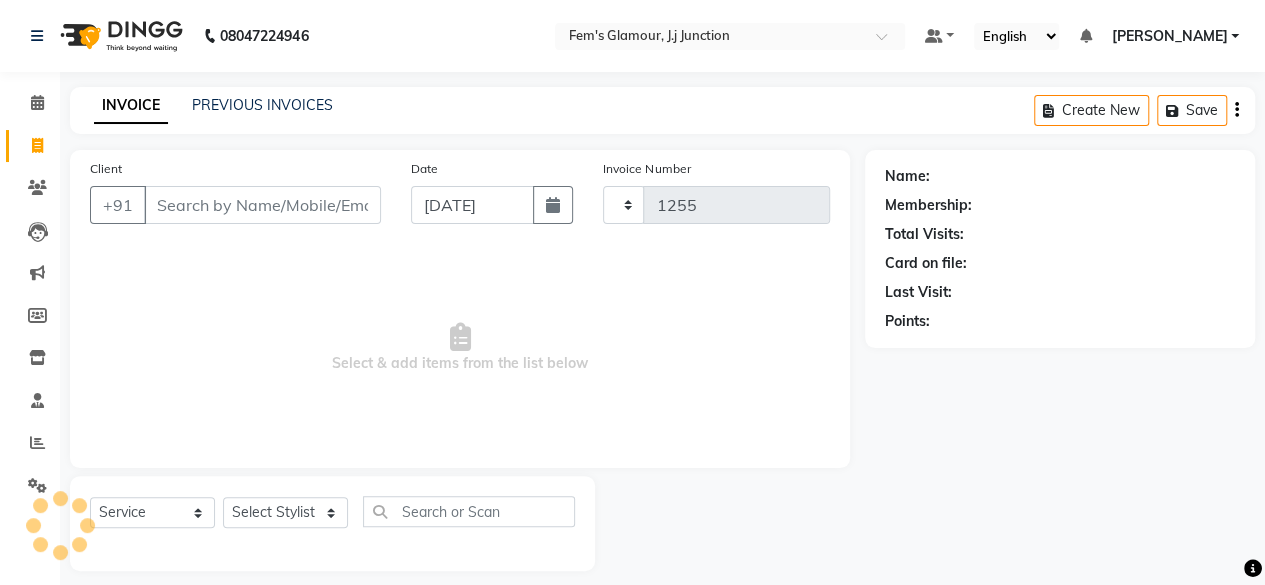 select on "4132" 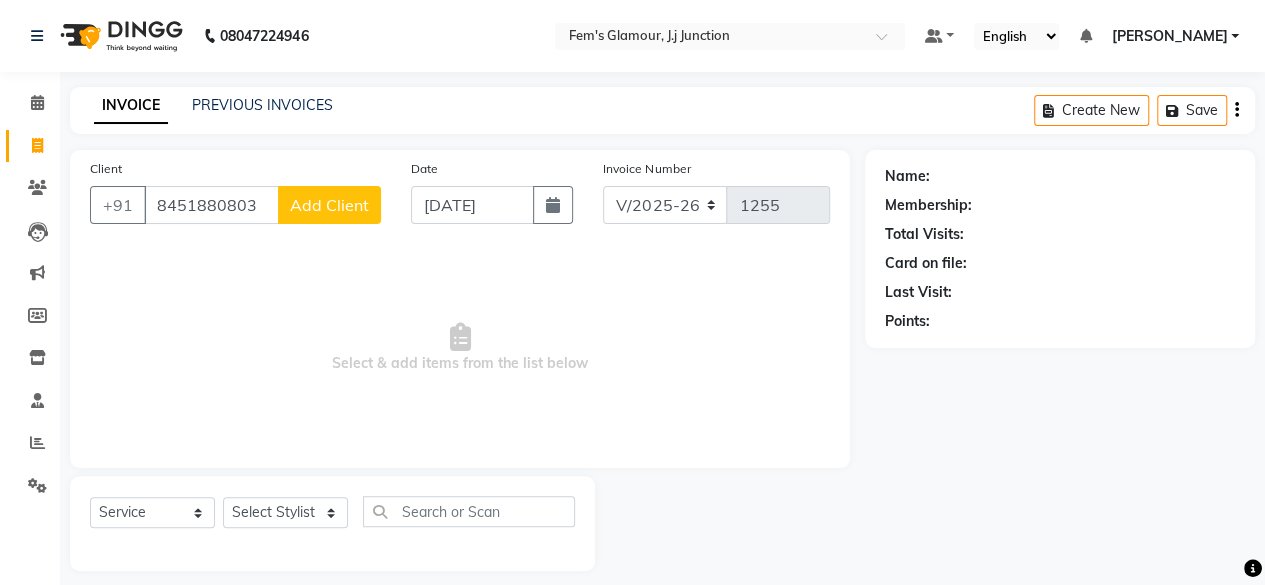 type on "8451880803" 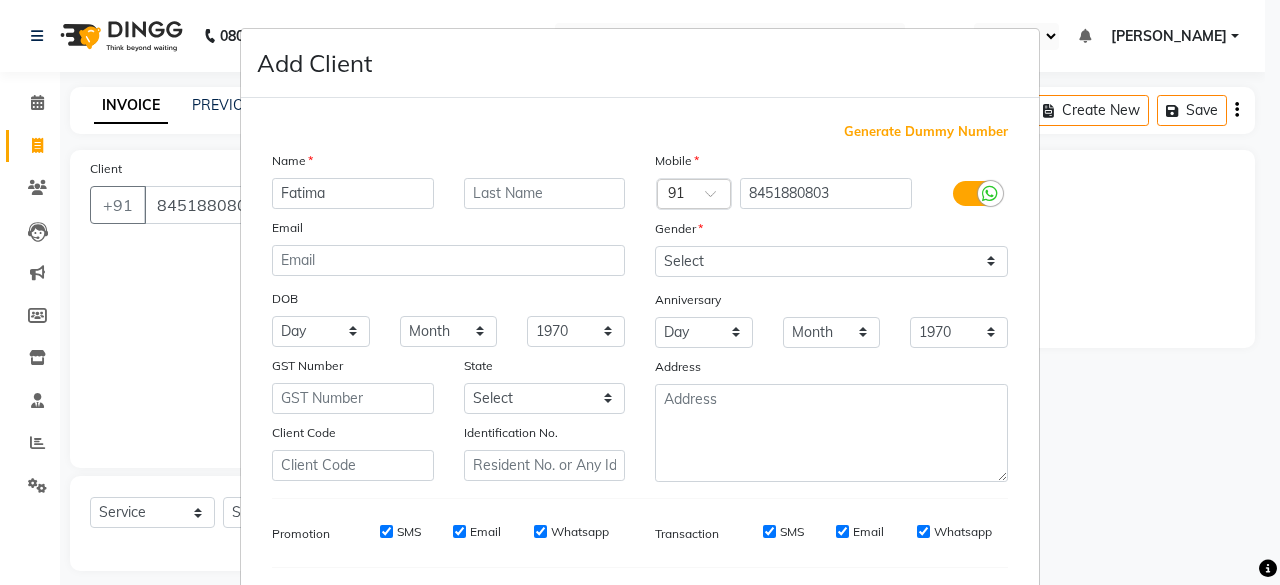type on "Fatima" 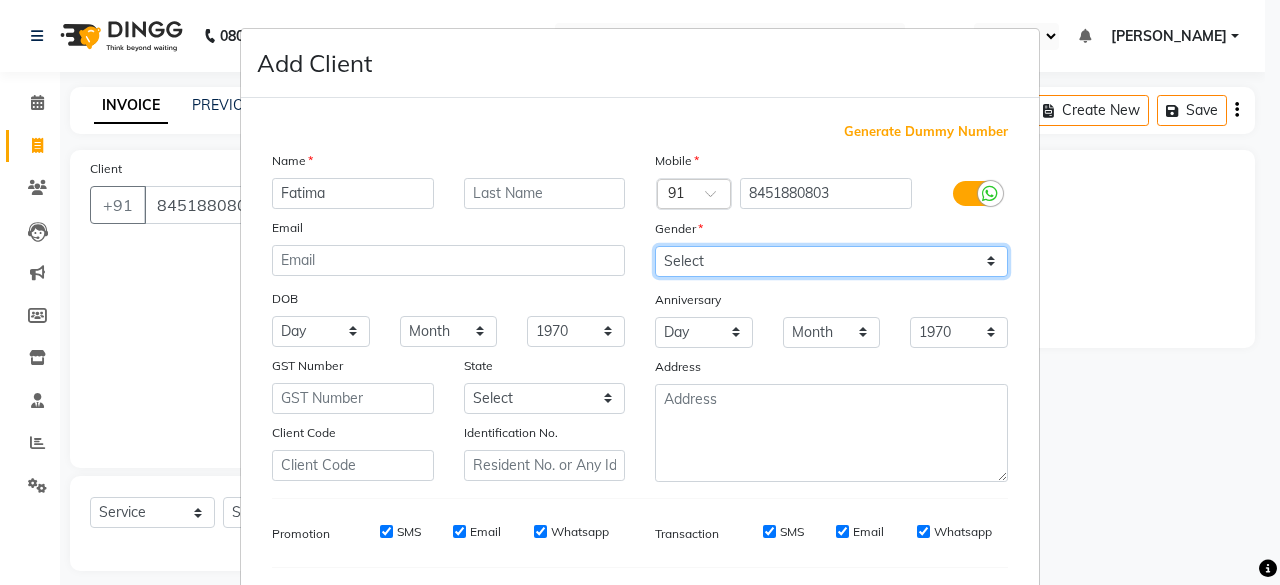 click on "Select Male Female Other Prefer Not To Say" at bounding box center (831, 261) 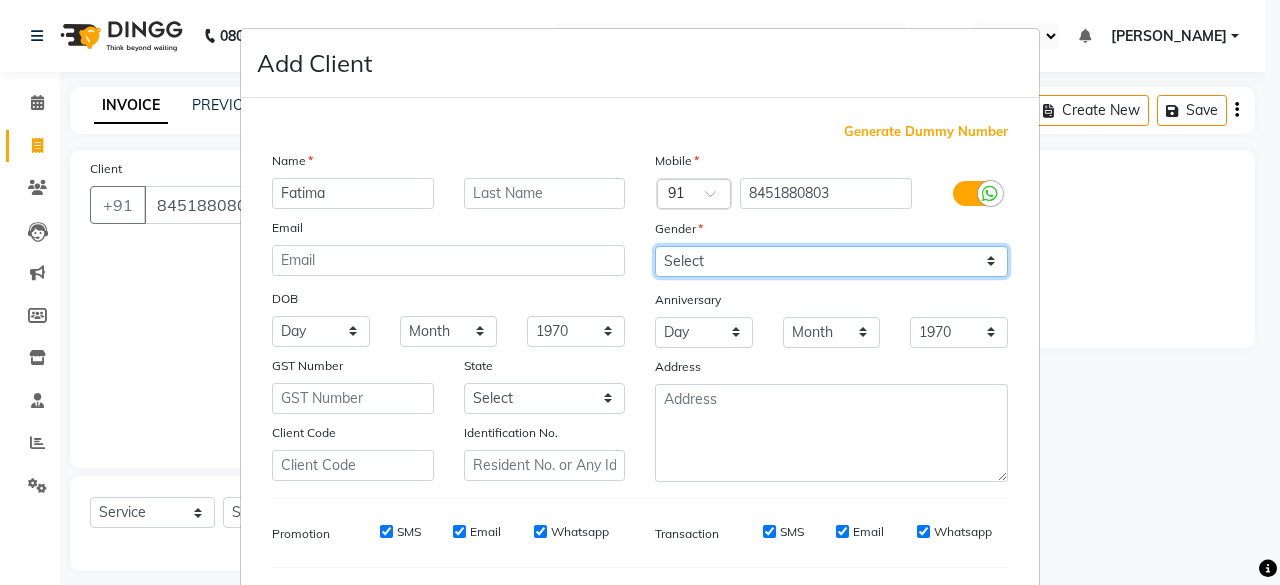 select on "female" 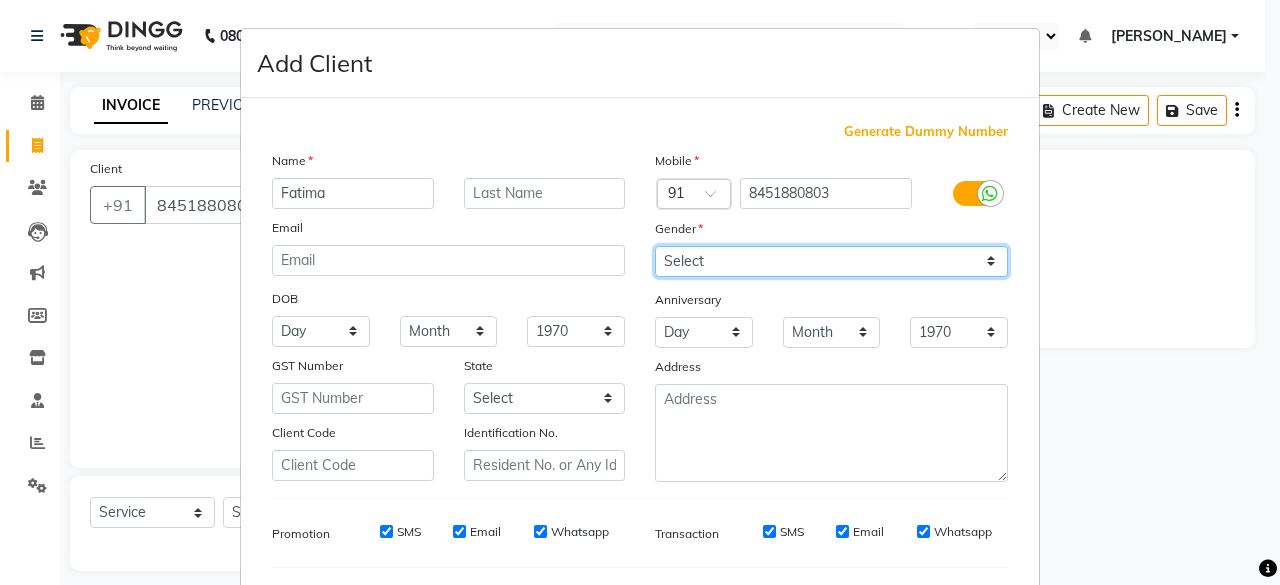 click on "Select Male Female Other Prefer Not To Say" at bounding box center (831, 261) 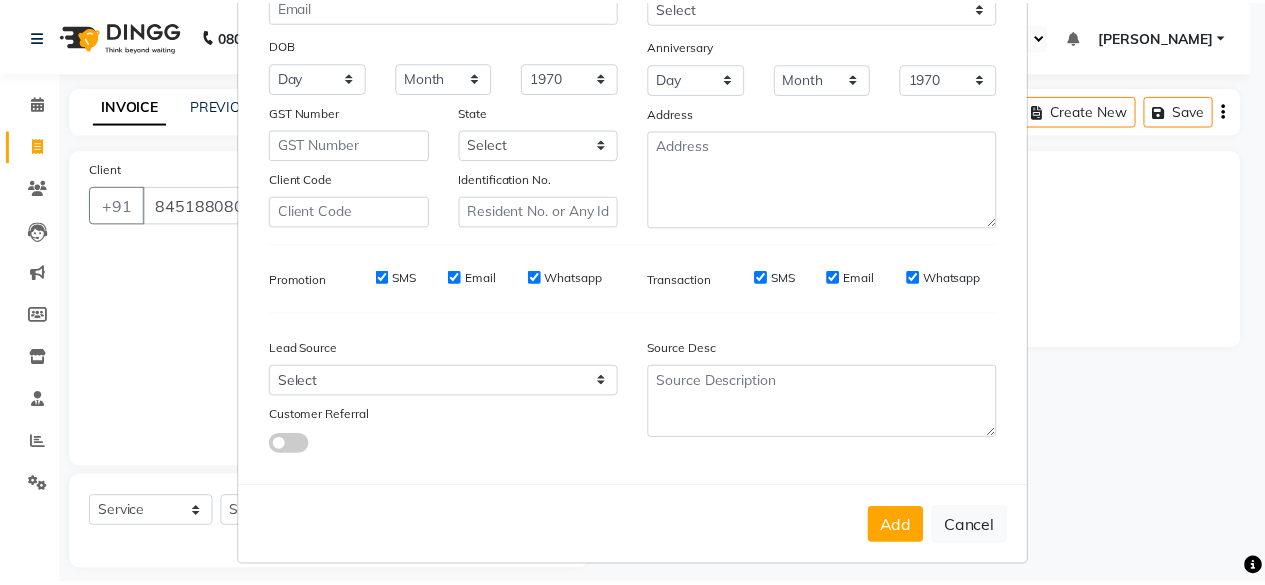 scroll, scrollTop: 260, scrollLeft: 0, axis: vertical 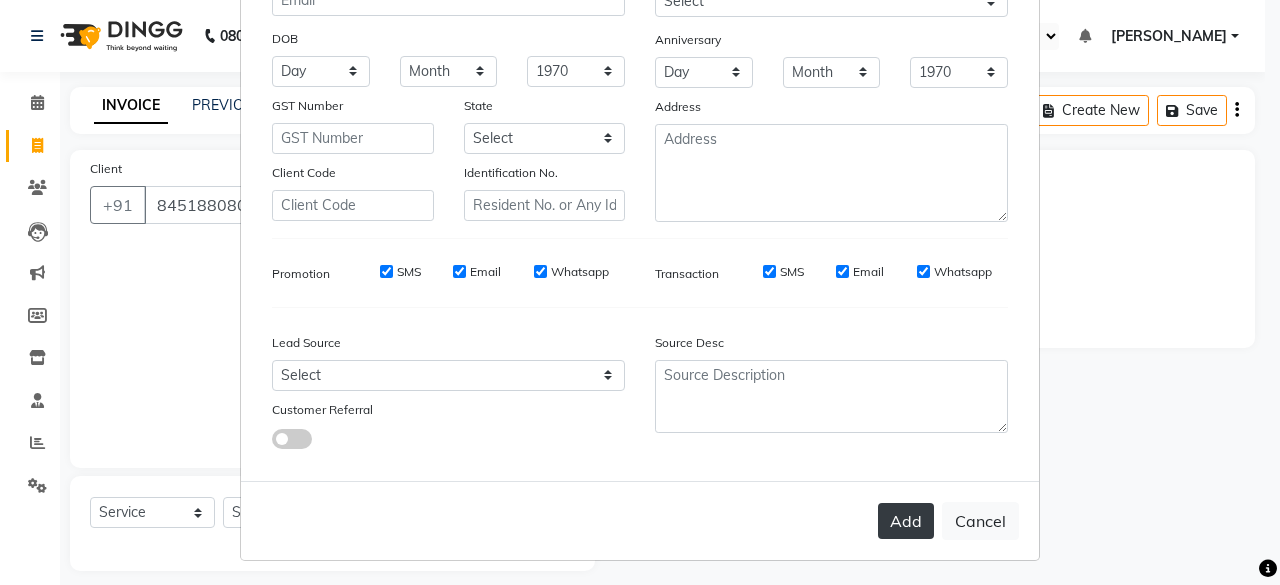click on "Add" at bounding box center [906, 521] 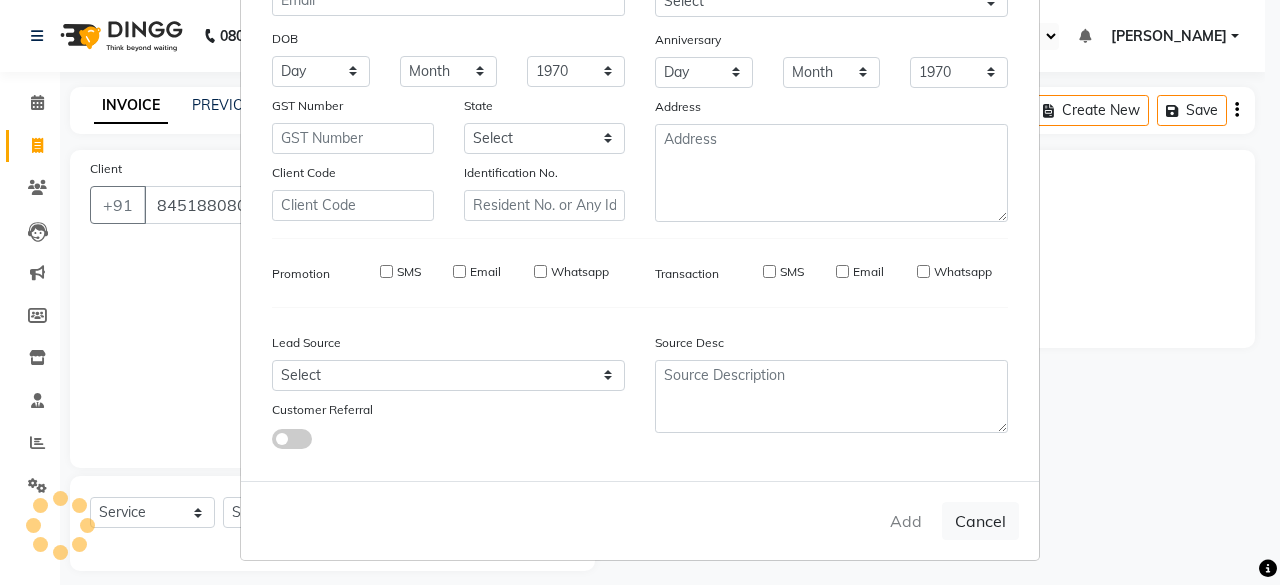 type 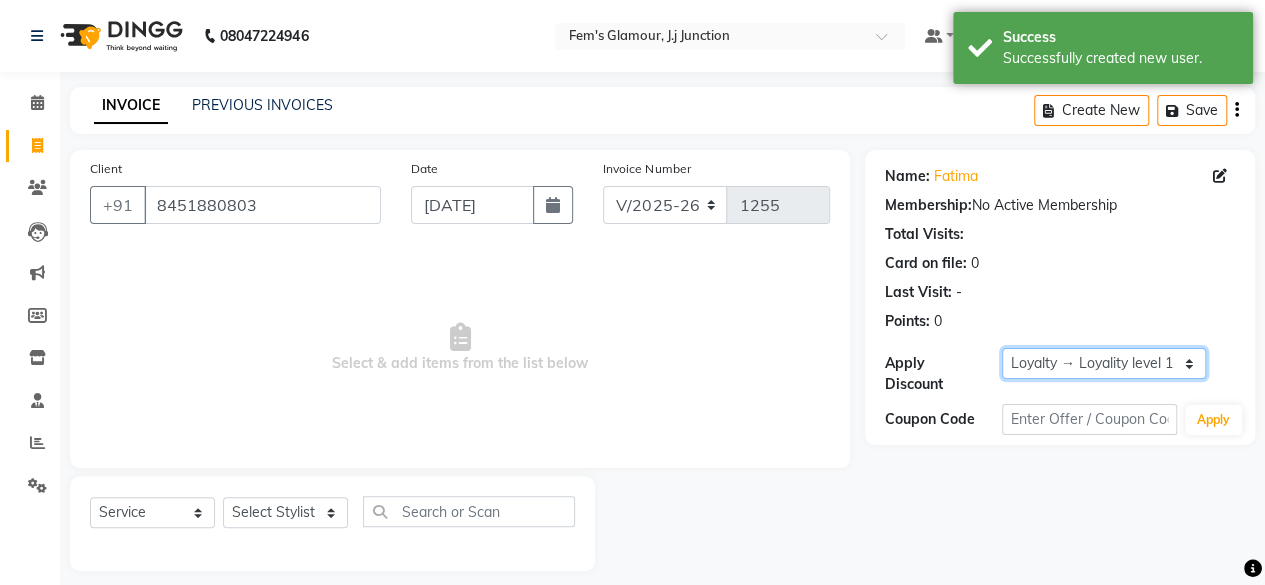 click on "Select  Loyalty → Loyality level 1" 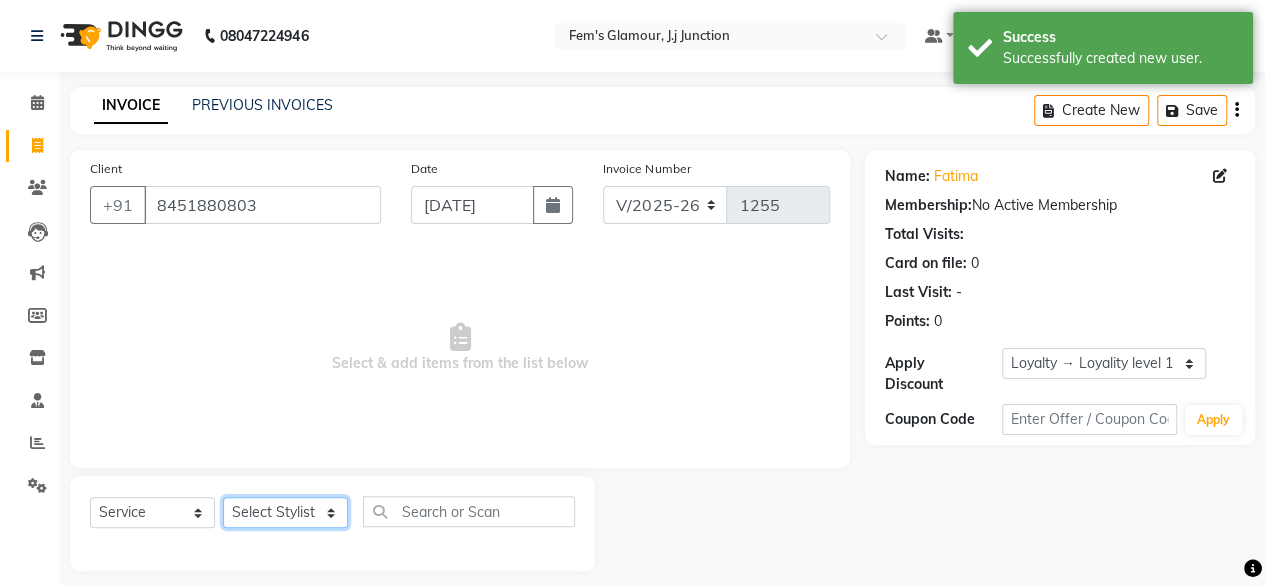 click on "Select Stylist fatima maam Imran Qureshi Lara Meraj maam MOON Nagma Nasreen Nausheen Rehmat Saima Simran Team ZAIBUN ZOHRA" 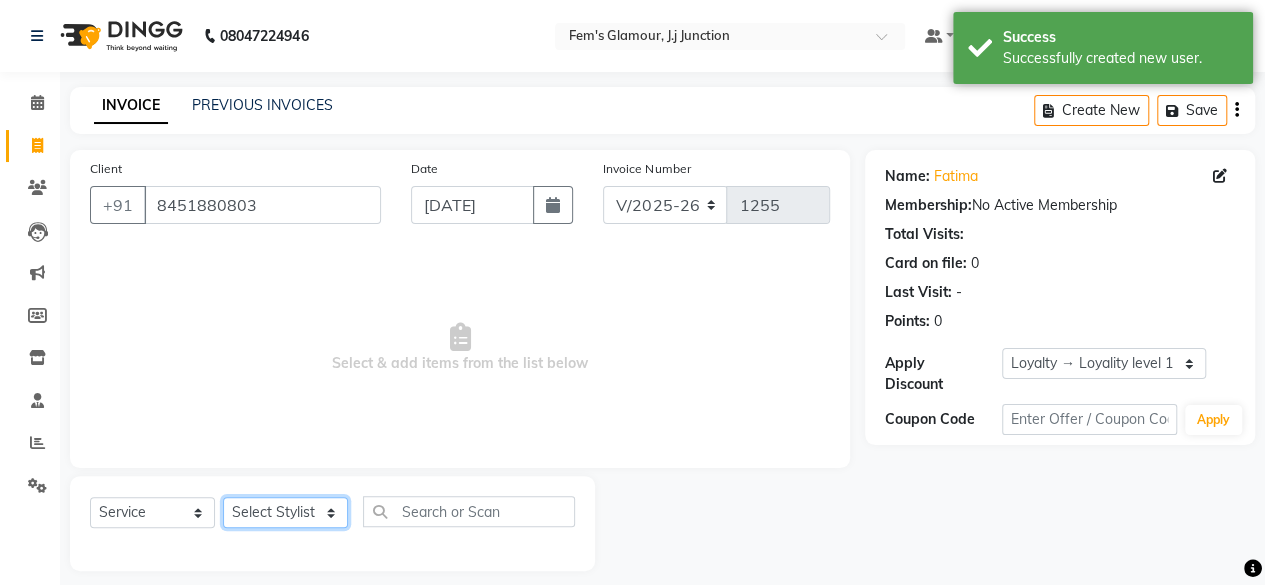 select on "21523" 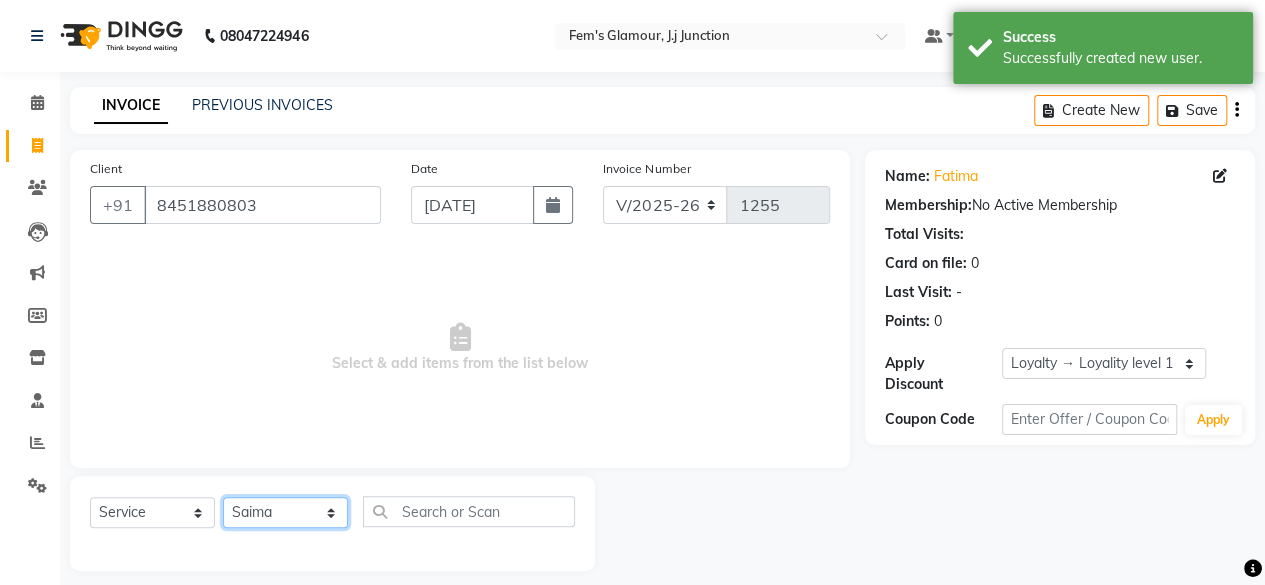 click on "Select Stylist fatima maam Imran Qureshi Lara Meraj maam MOON Nagma Nasreen Nausheen Rehmat Saima Simran Team ZAIBUN ZOHRA" 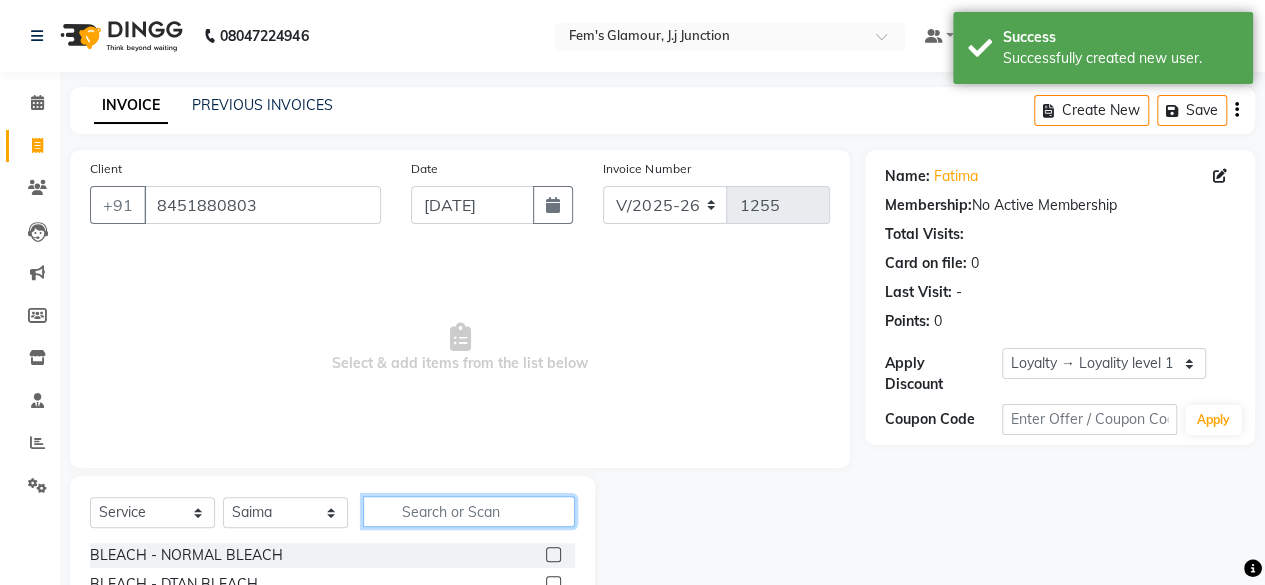 click 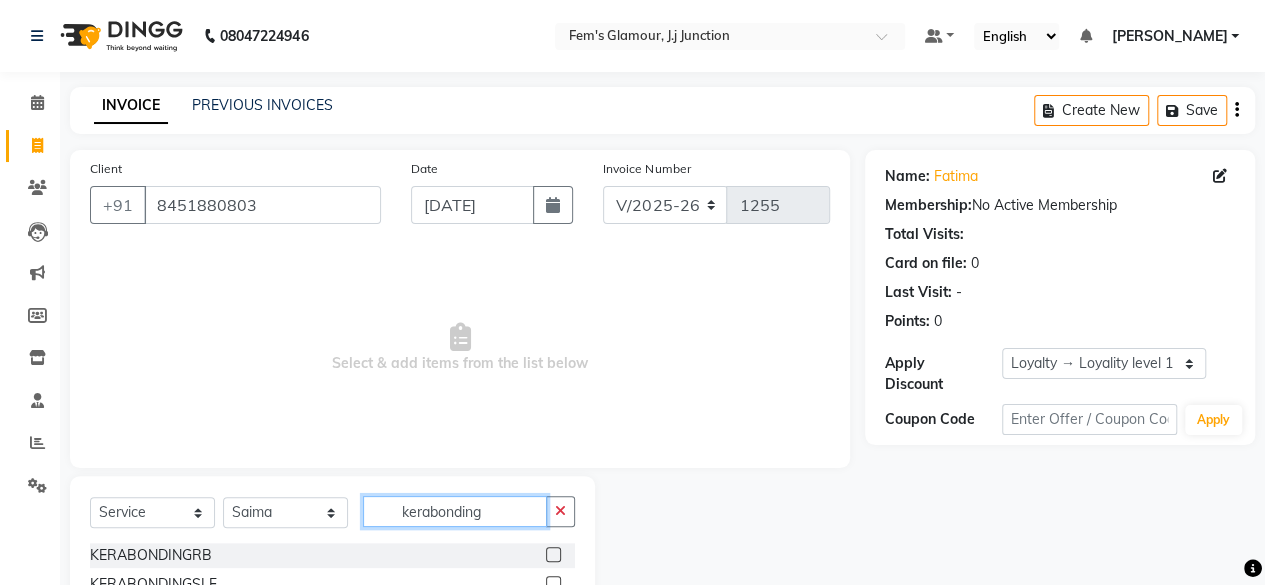 scroll, scrollTop: 215, scrollLeft: 0, axis: vertical 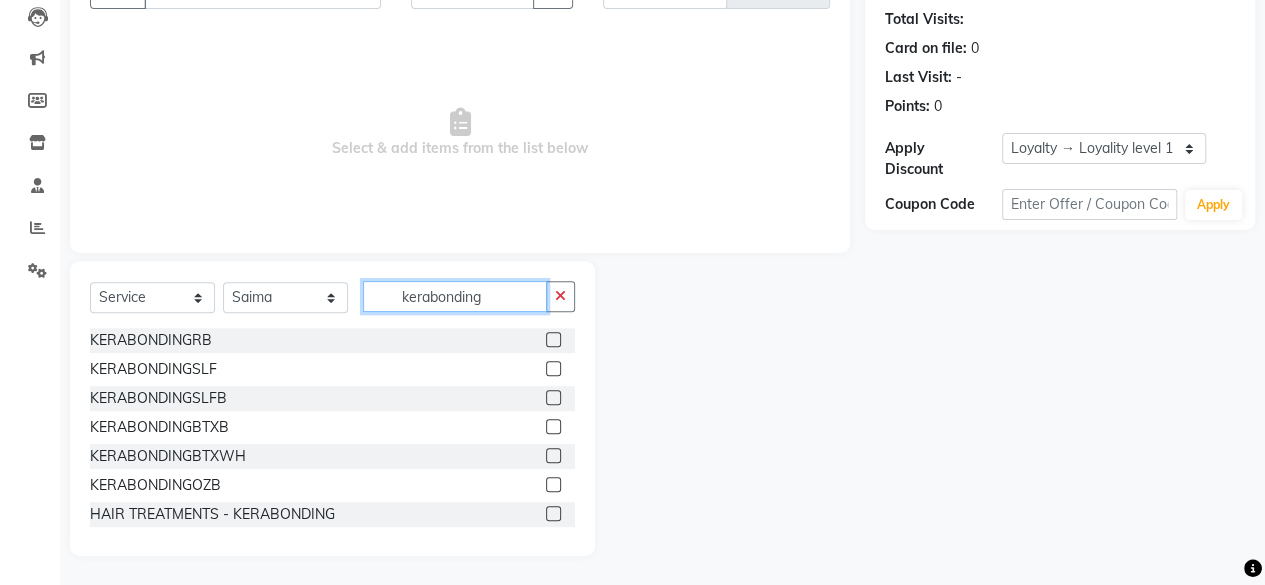 type on "kerabonding" 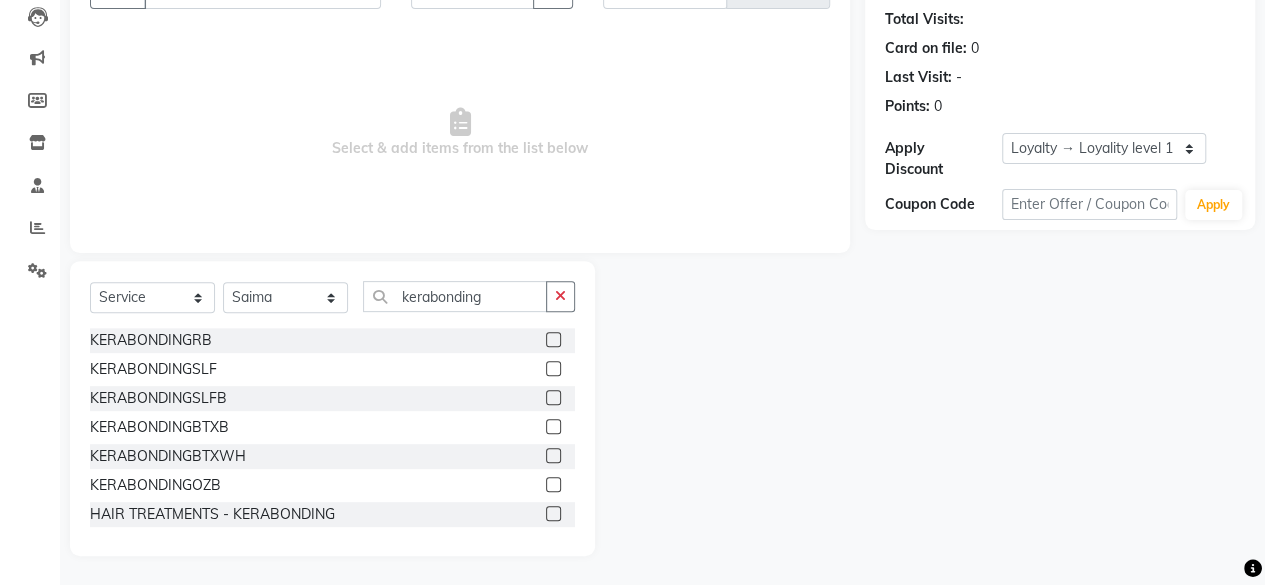 click 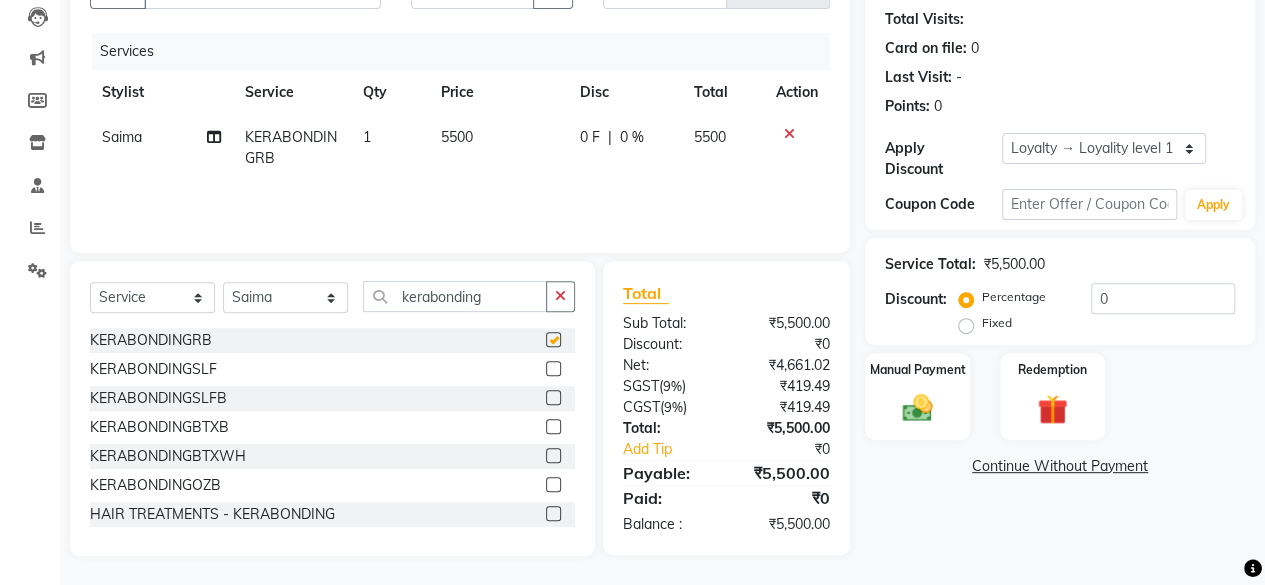 checkbox on "false" 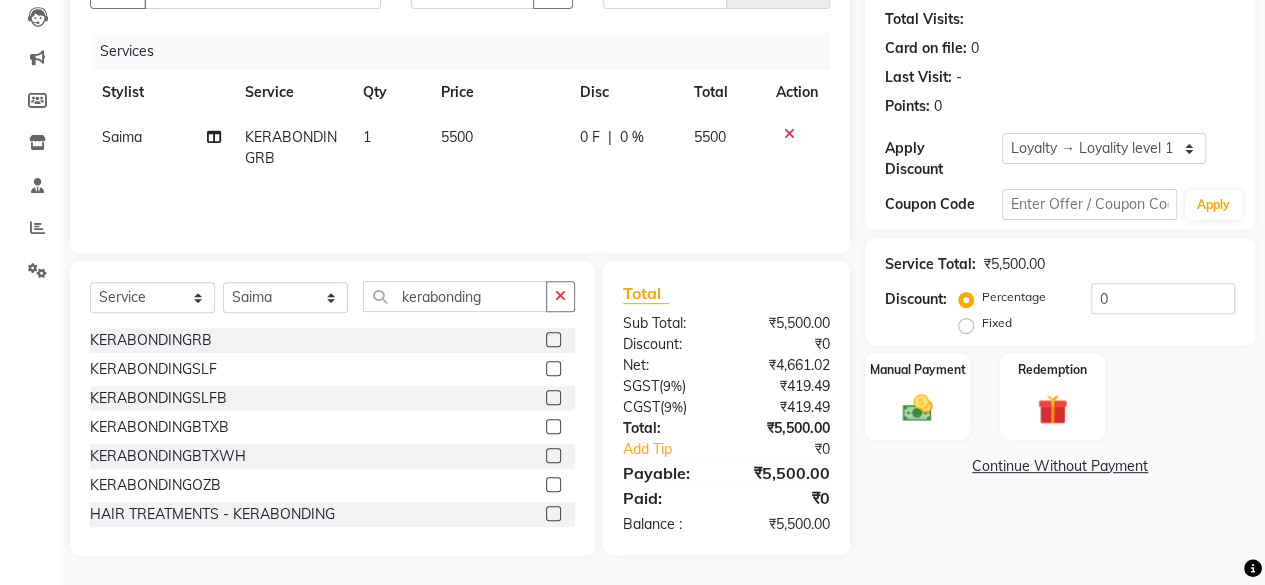 click on "5500" 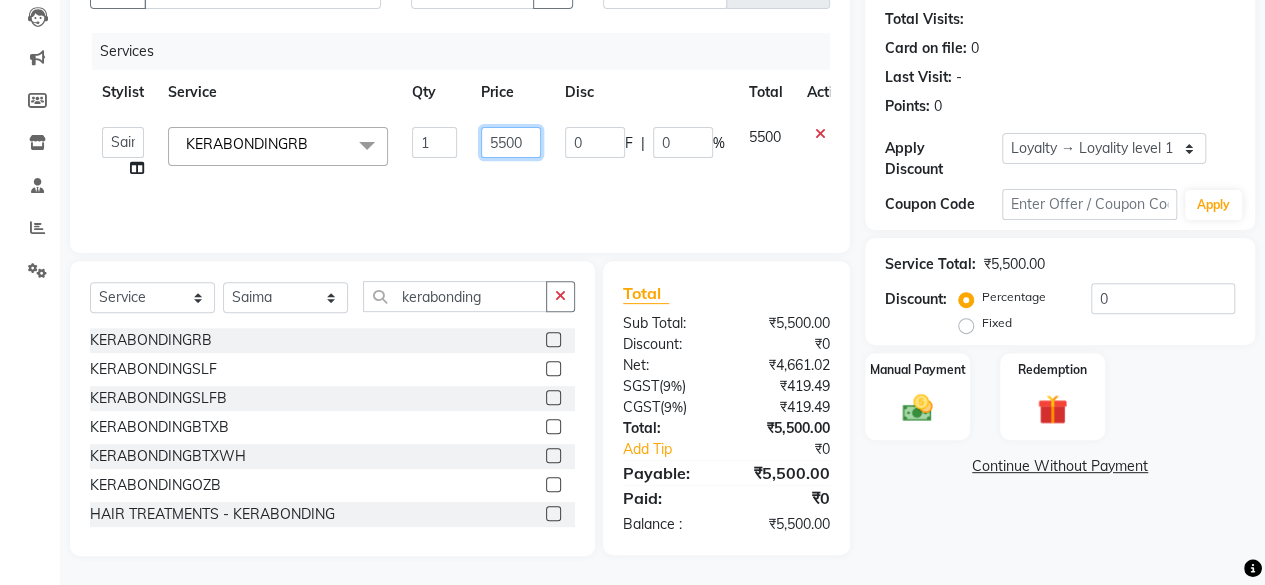 click on "5500" 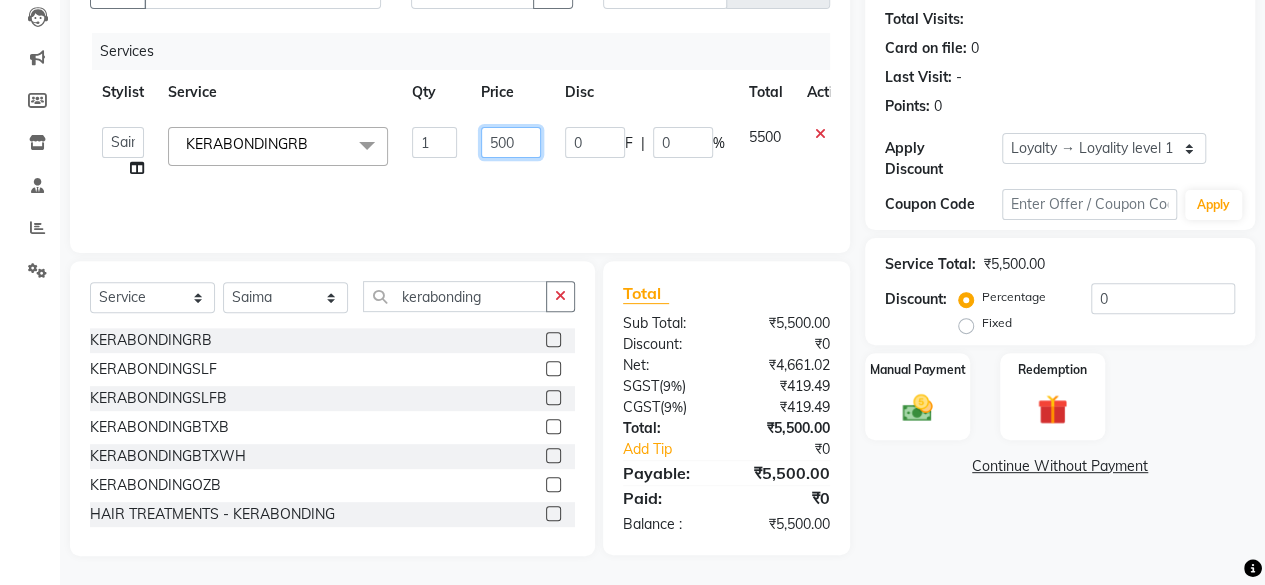 type on "4500" 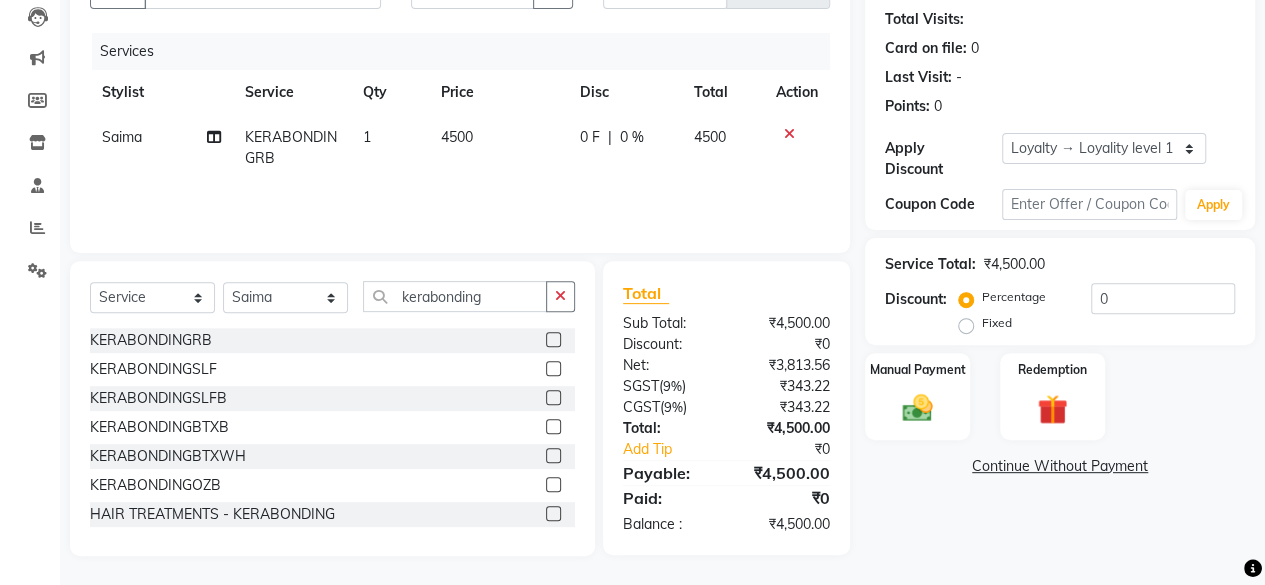 click on "Services Stylist Service Qty Price Disc Total Action Saima KERABONDINGRB 1 4500 0 F | 0 % 4500" 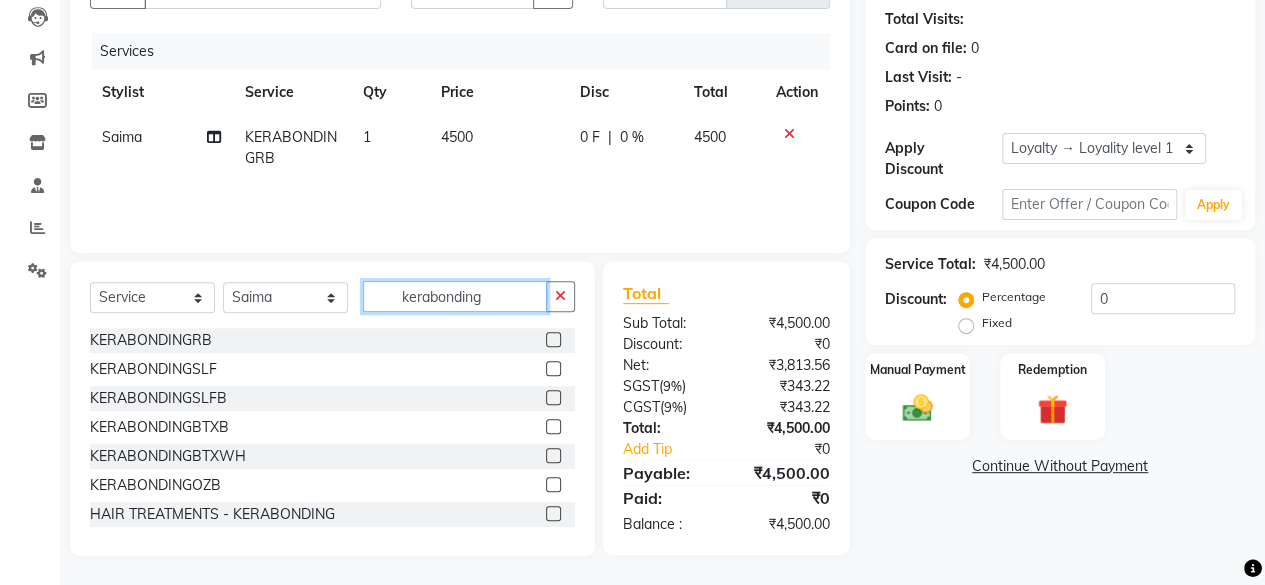 click on "kerabonding" 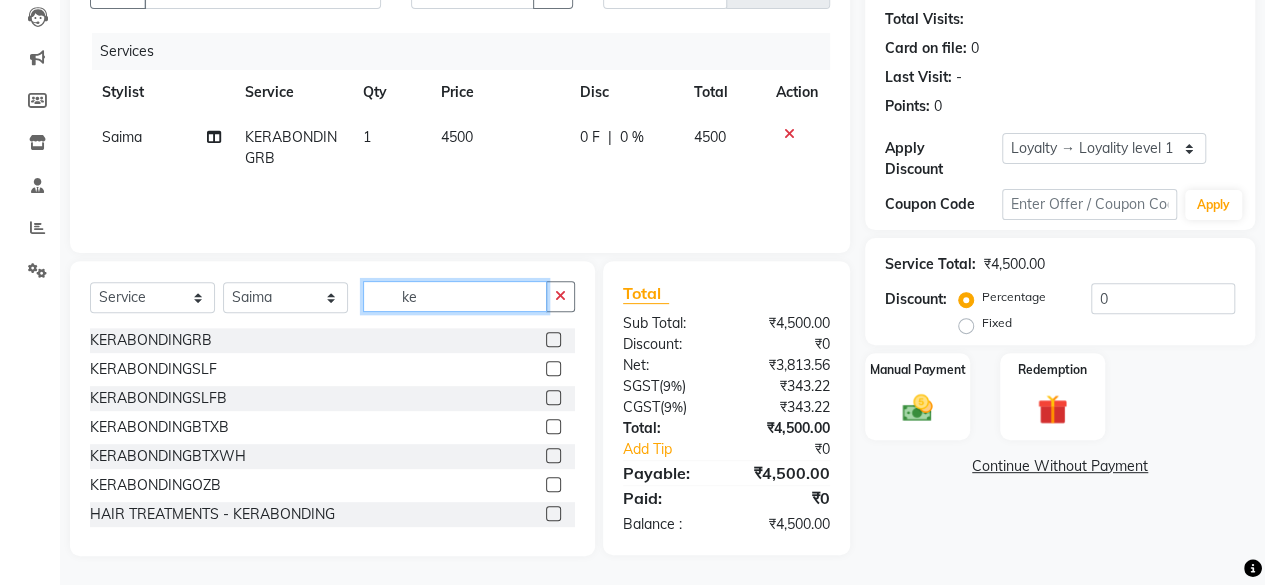 type on "k" 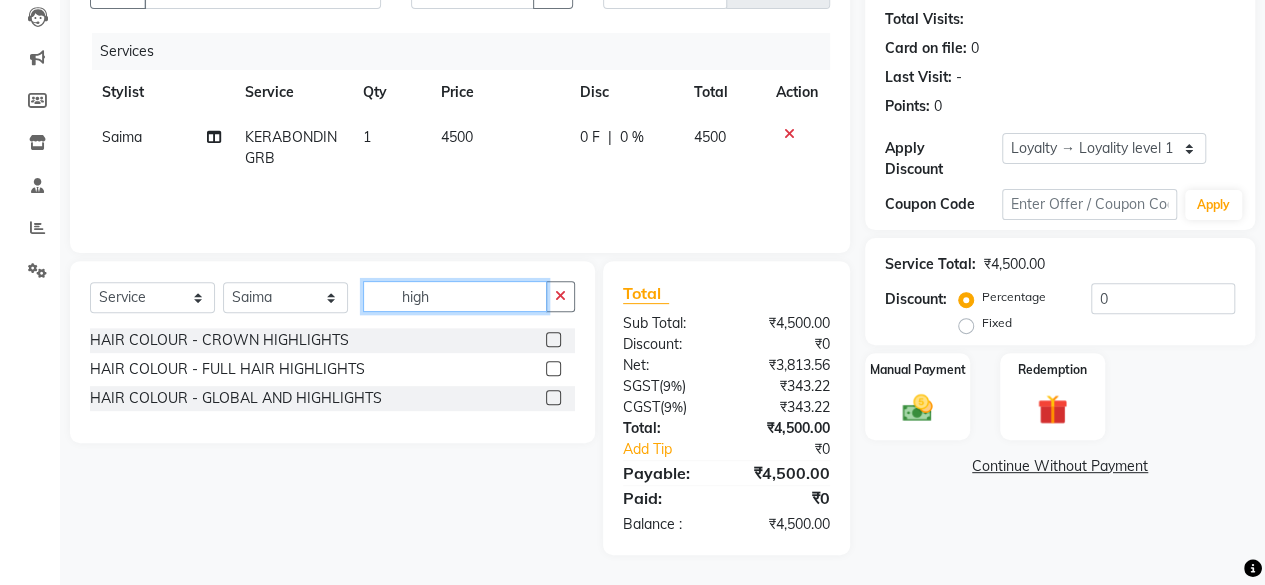 scroll, scrollTop: 213, scrollLeft: 0, axis: vertical 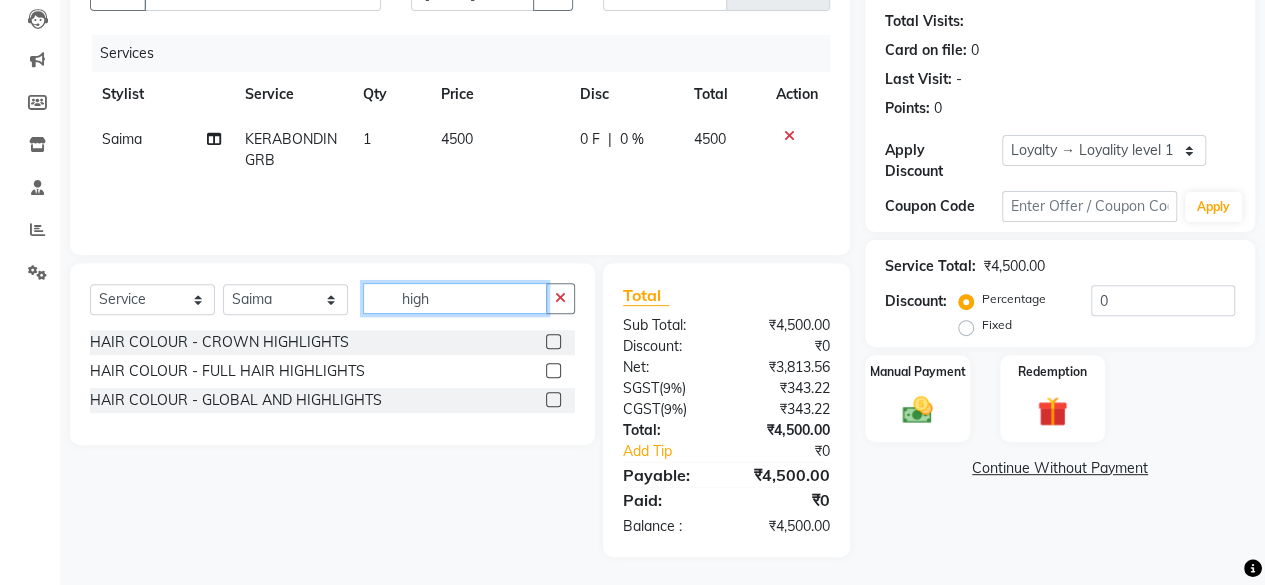 type on "high" 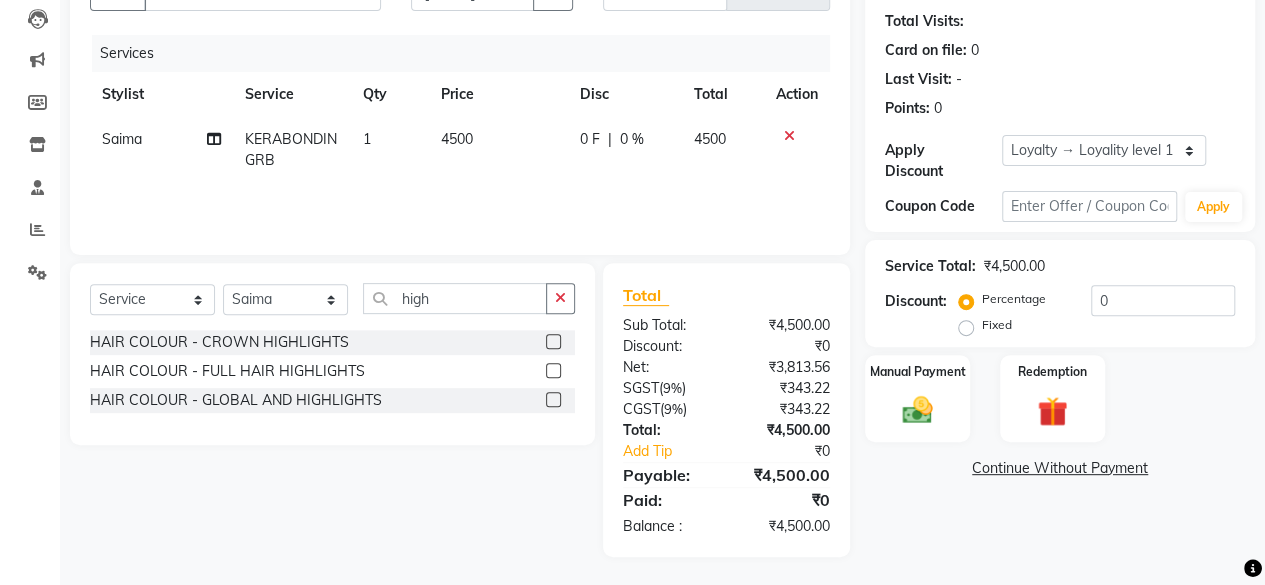 click 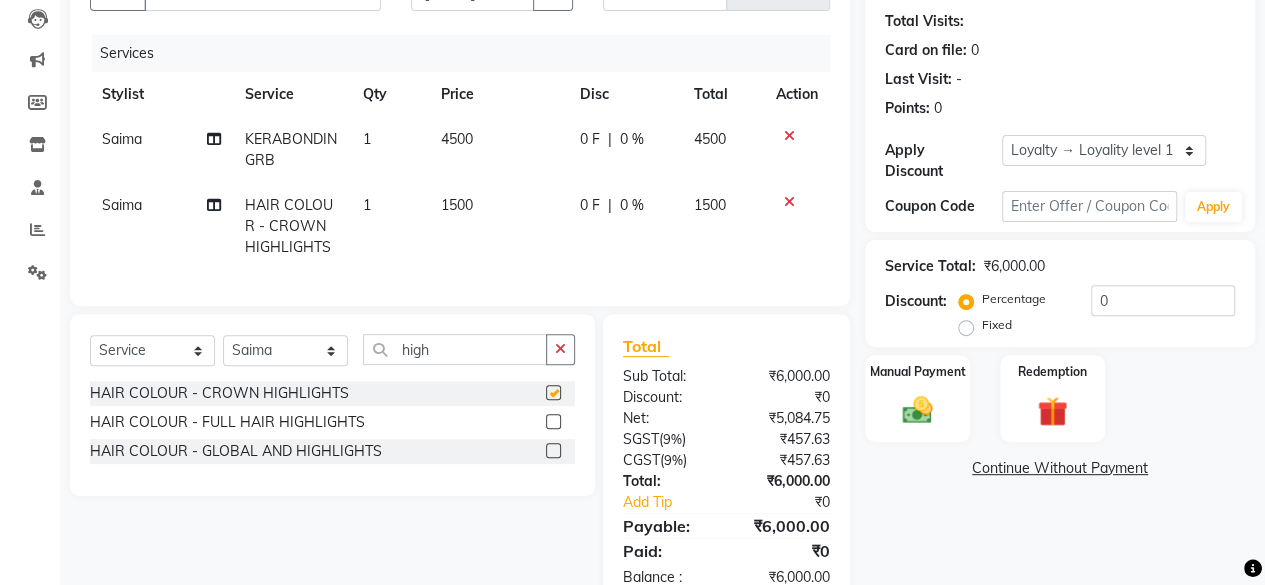 checkbox on "false" 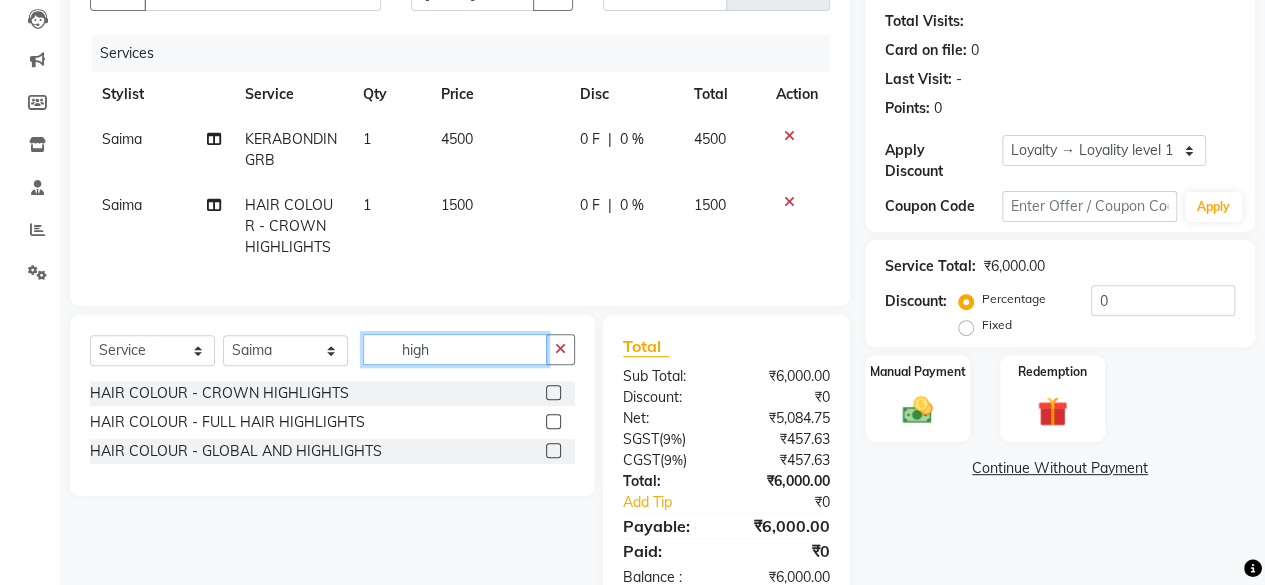 click on "high" 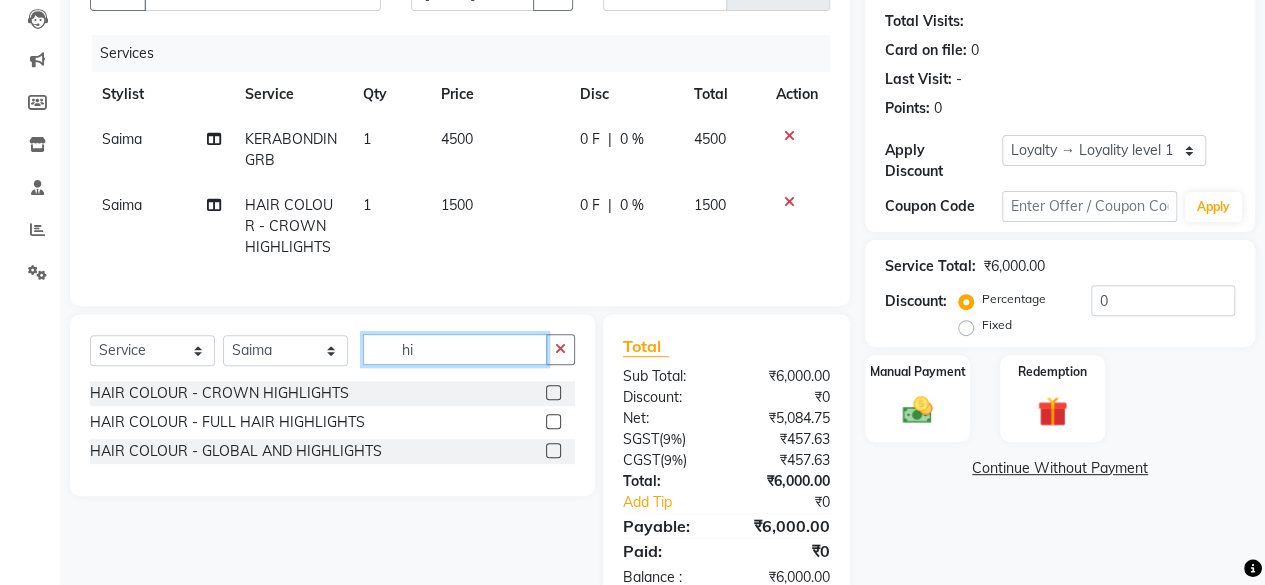 type on "h" 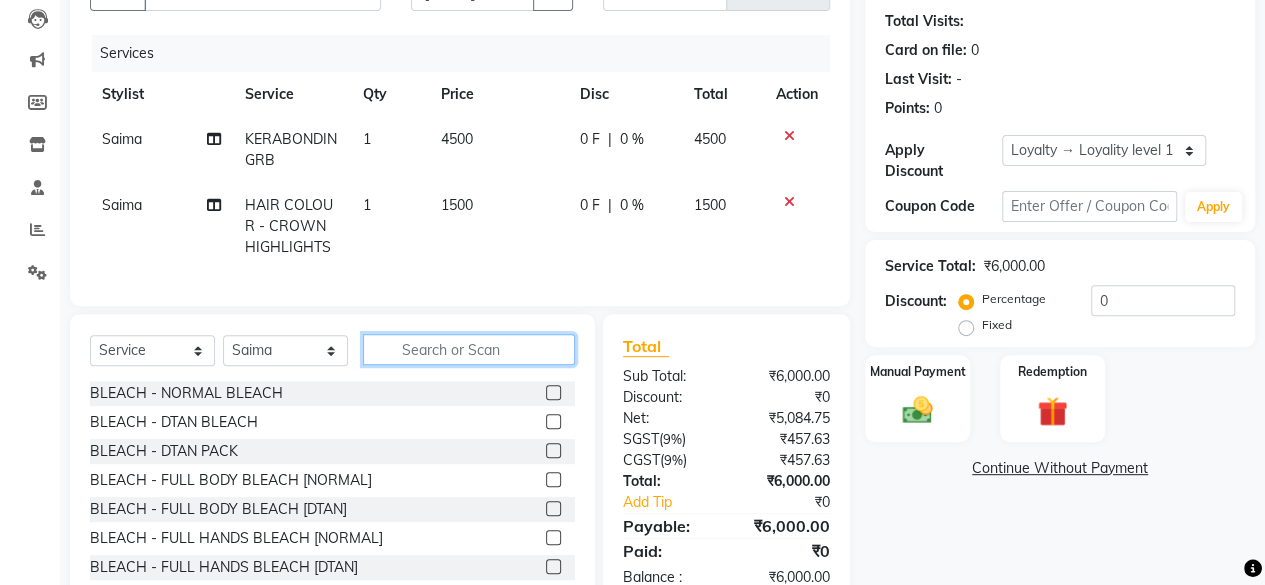type 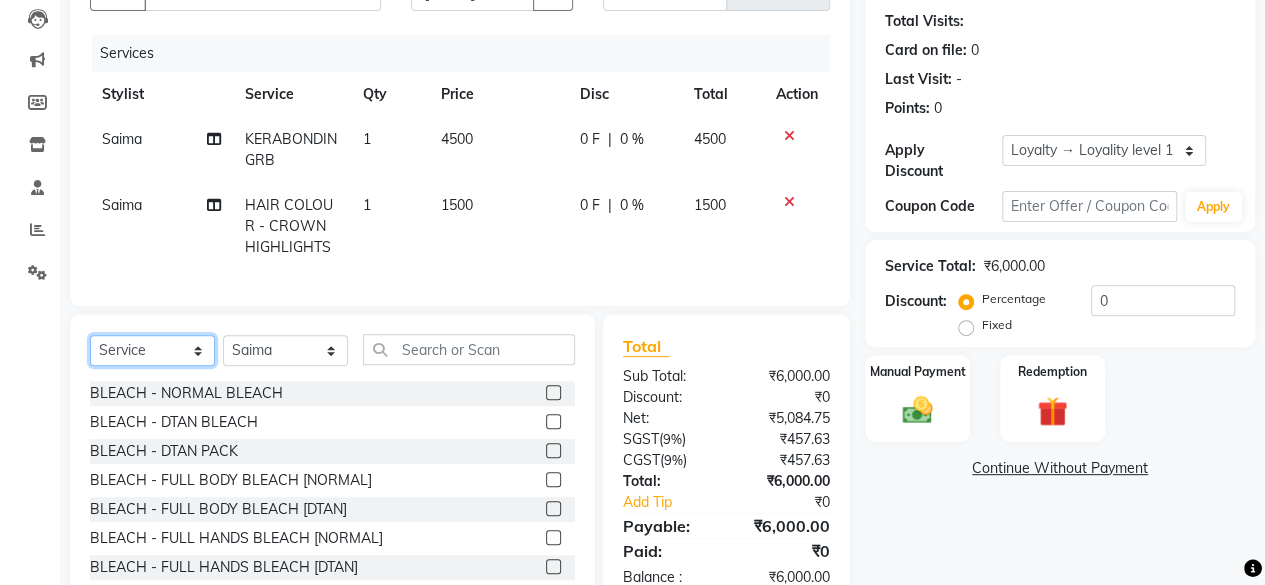 click on "Select  Service  Product  Membership  Package Voucher Prepaid Gift Card" 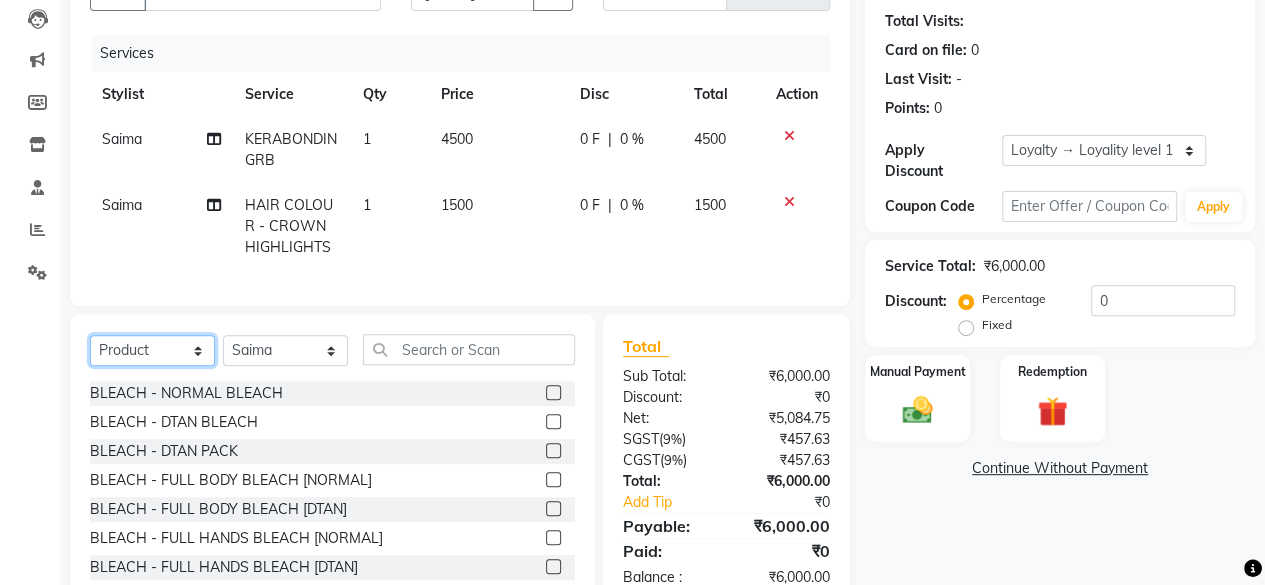 click on "Select  Service  Product  Membership  Package Voucher Prepaid Gift Card" 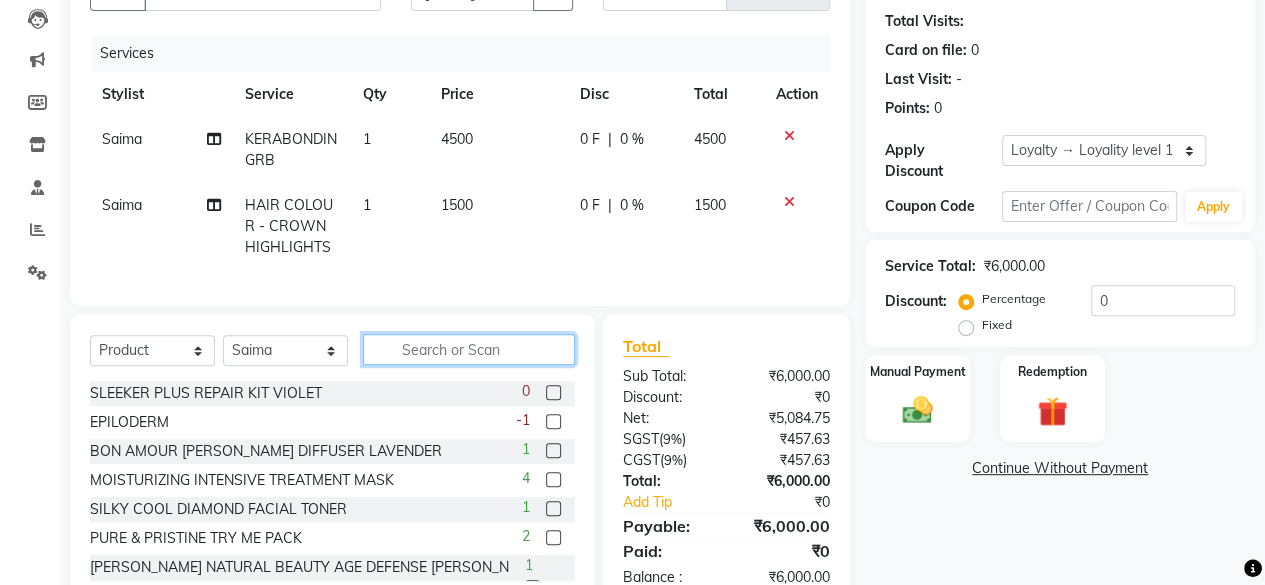 click 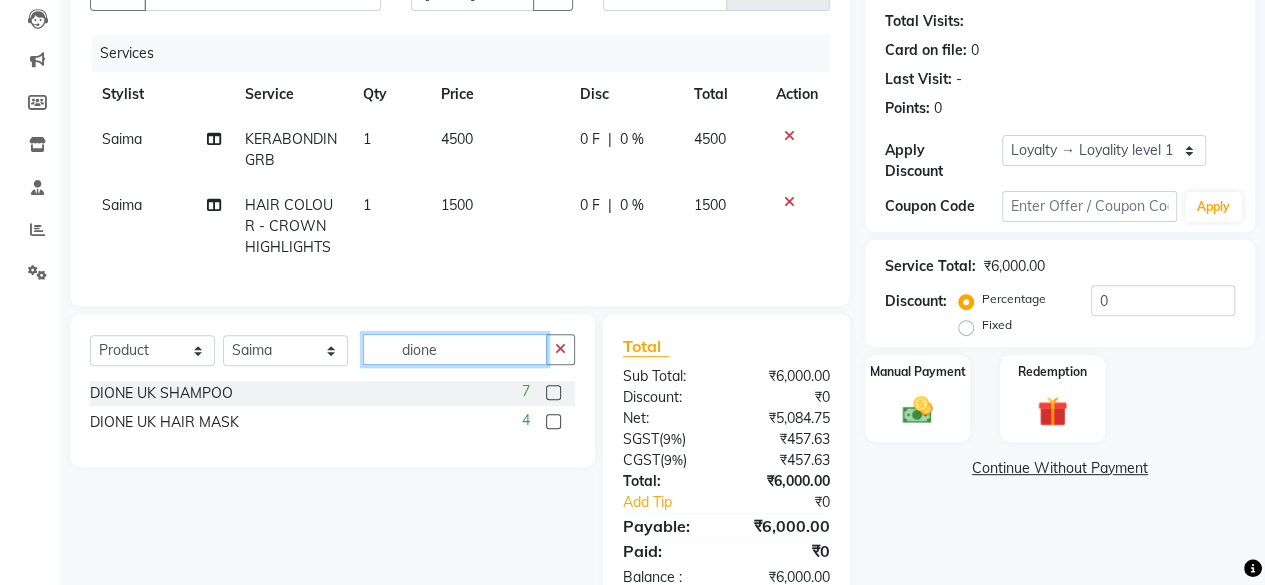 type on "dione" 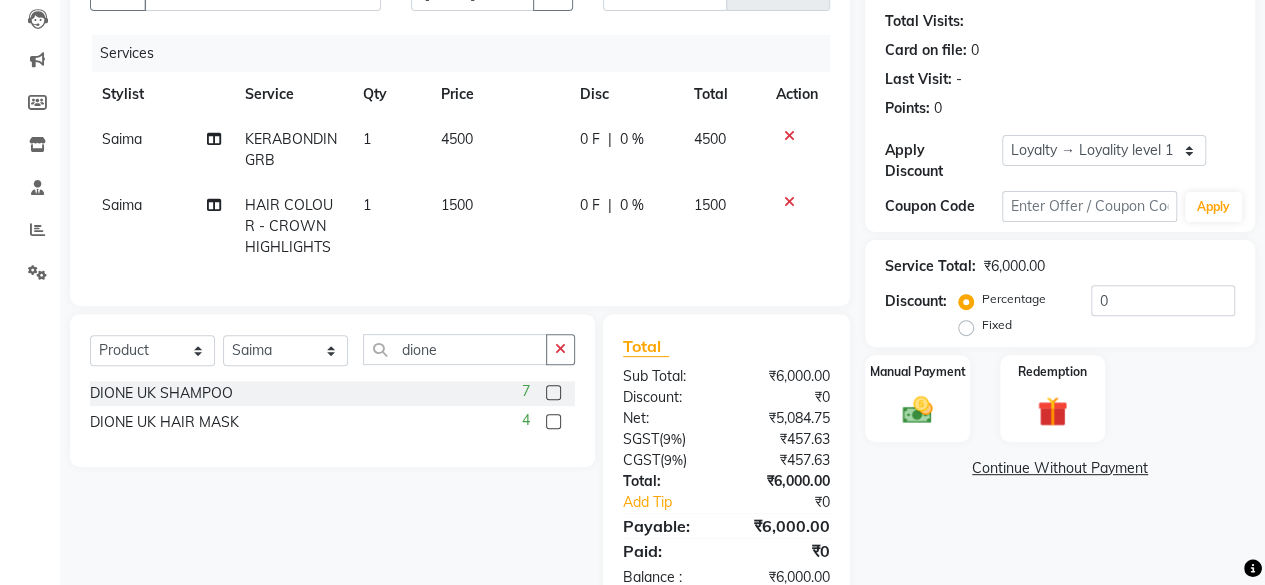 click 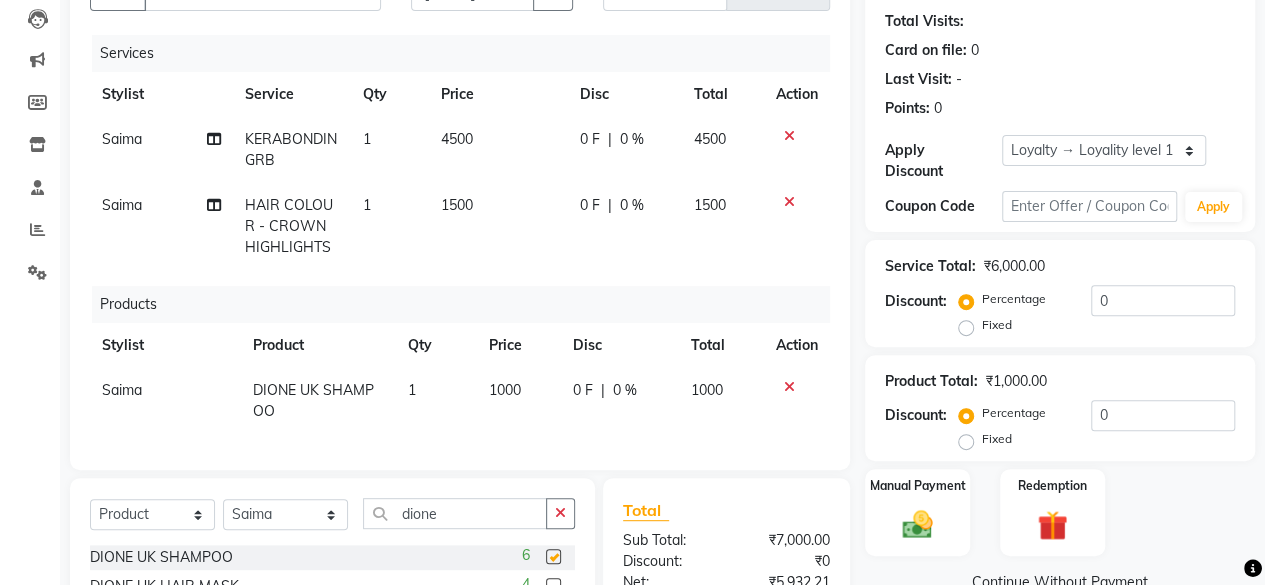 checkbox on "false" 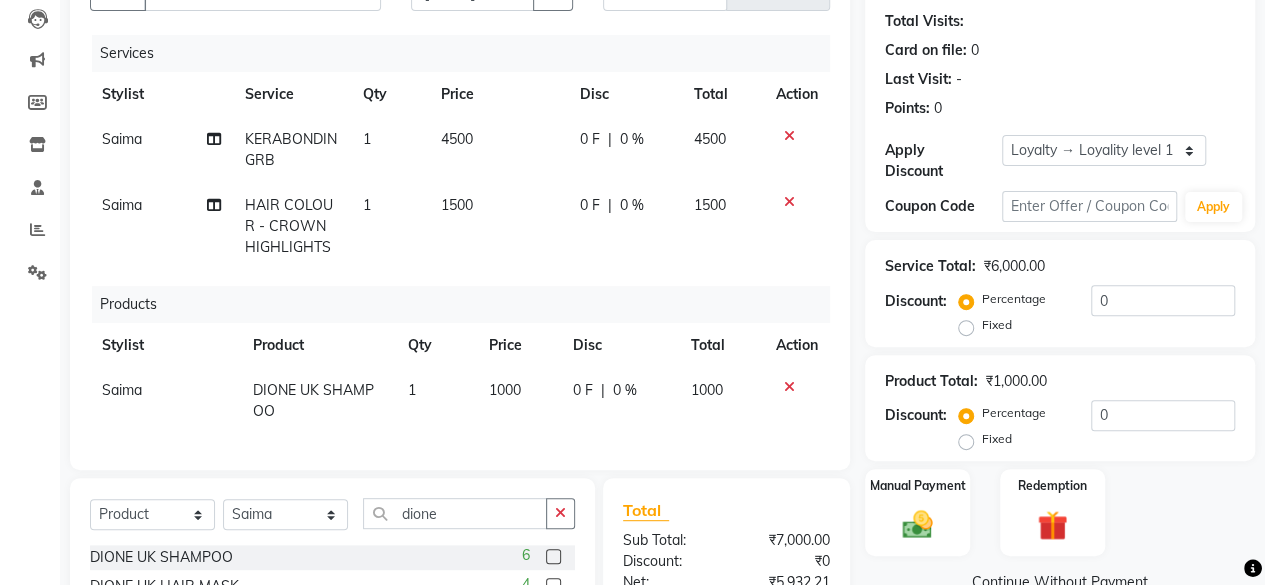 scroll, scrollTop: 444, scrollLeft: 0, axis: vertical 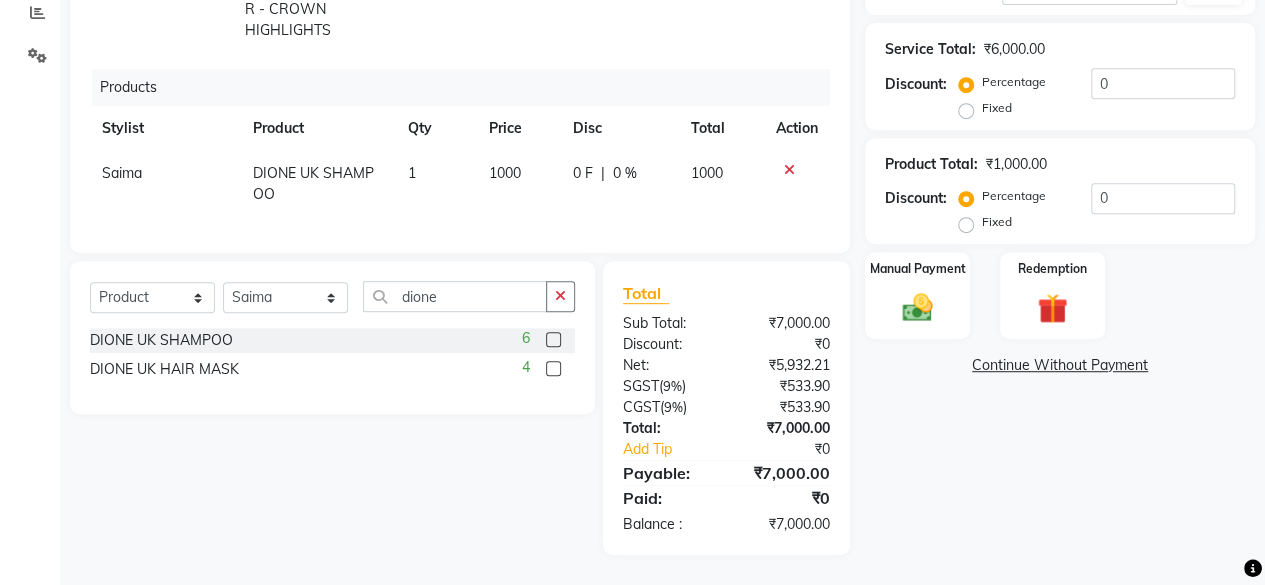 click 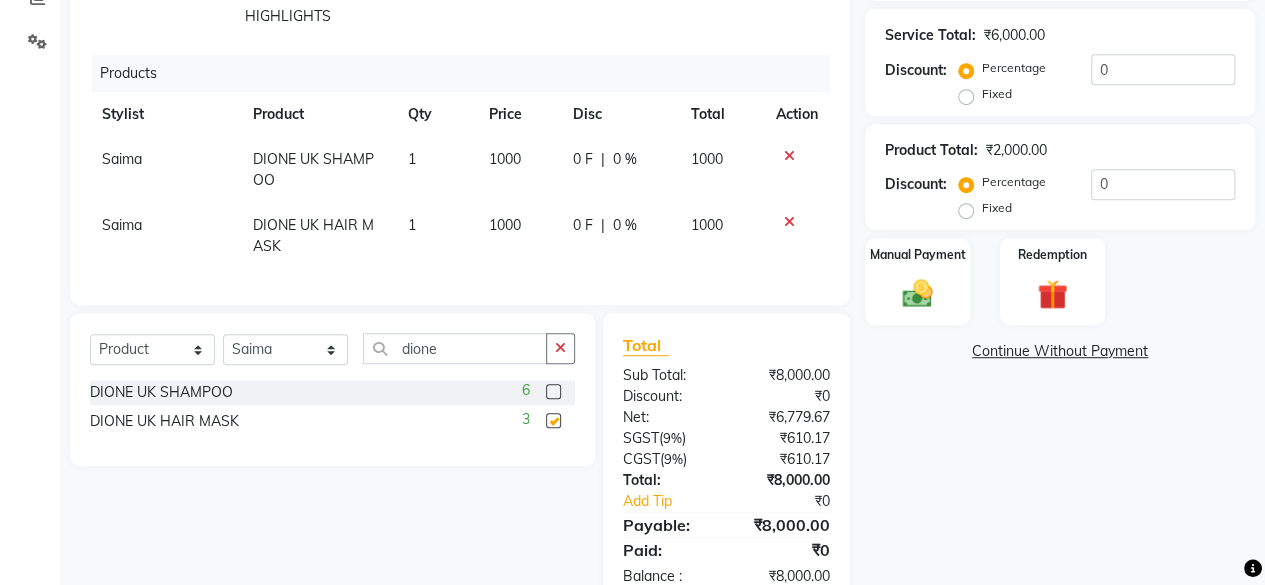 checkbox on "false" 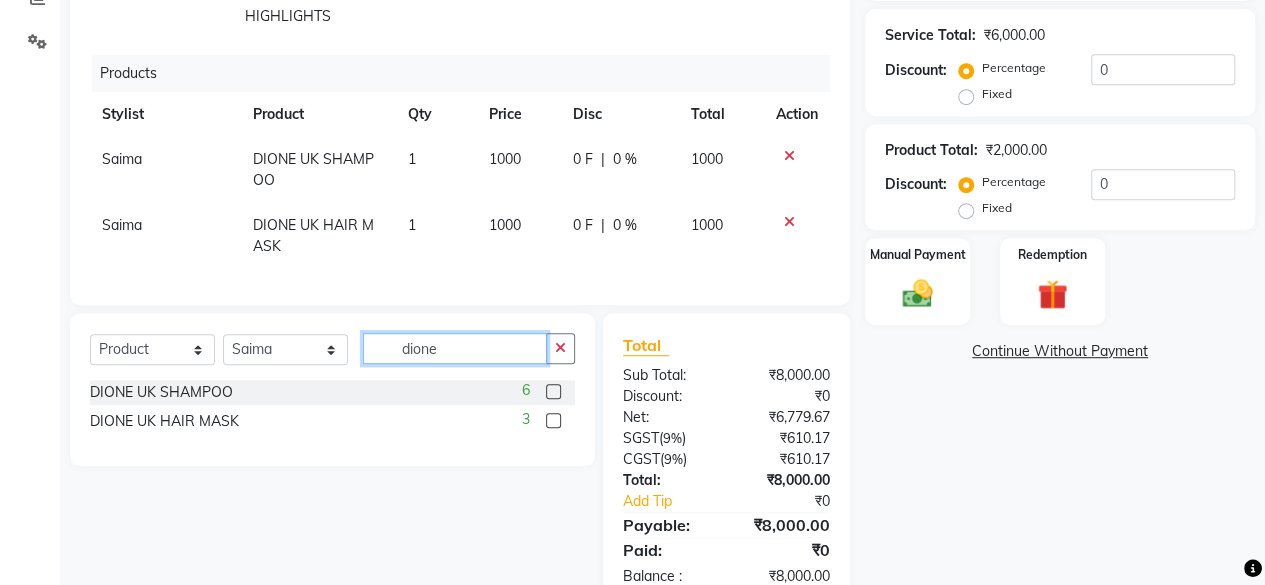 click on "dione" 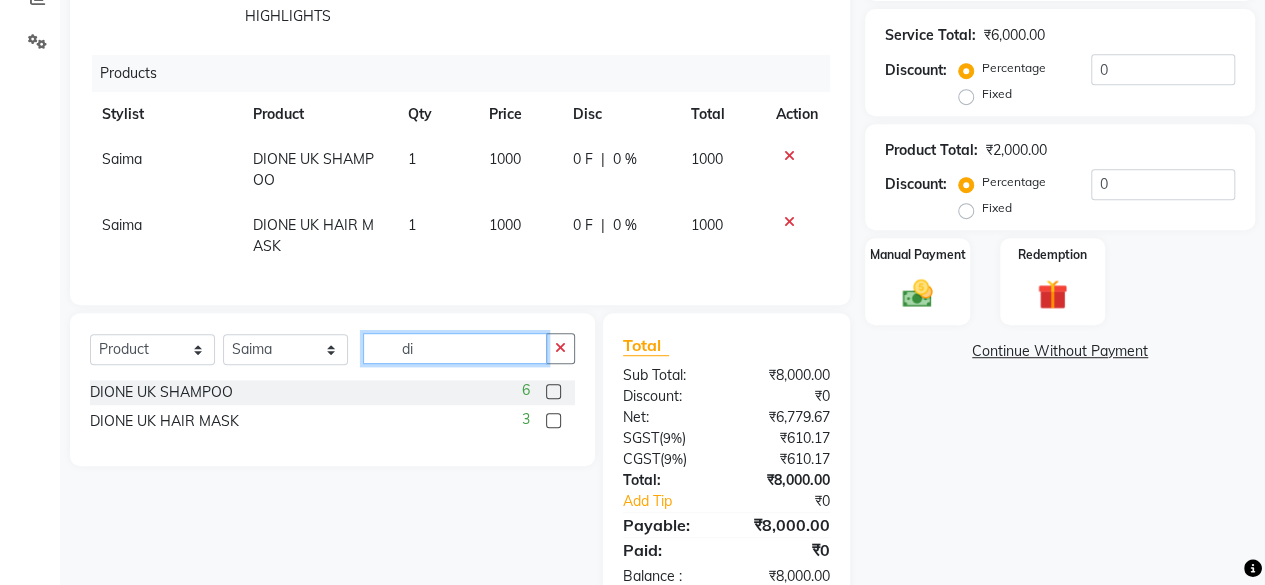 type on "d" 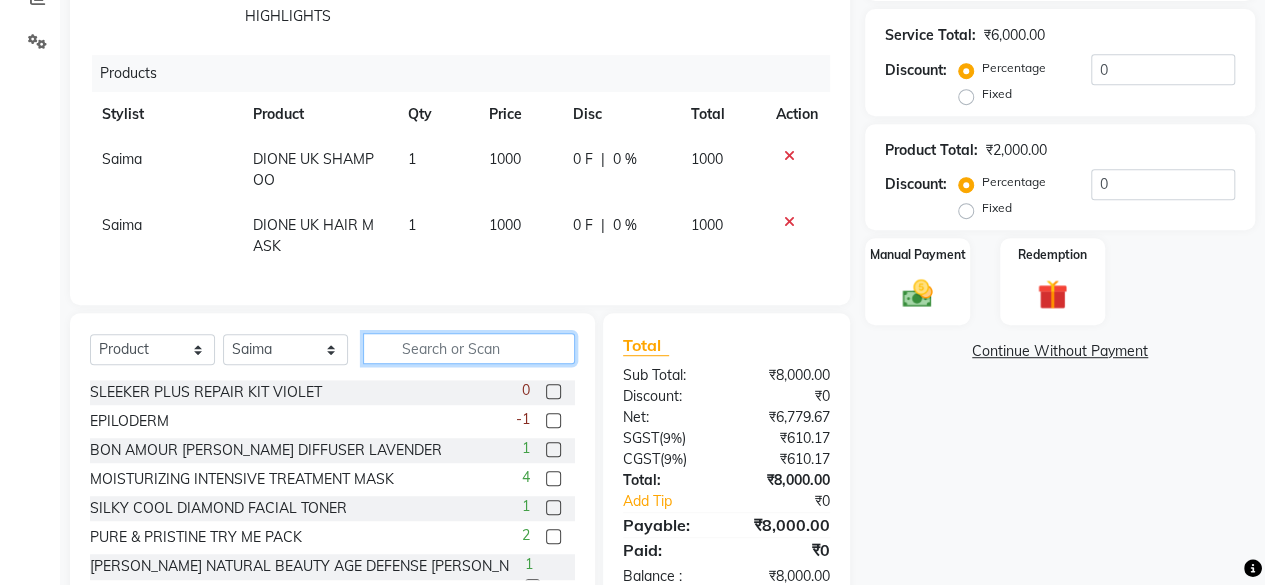 type on "o" 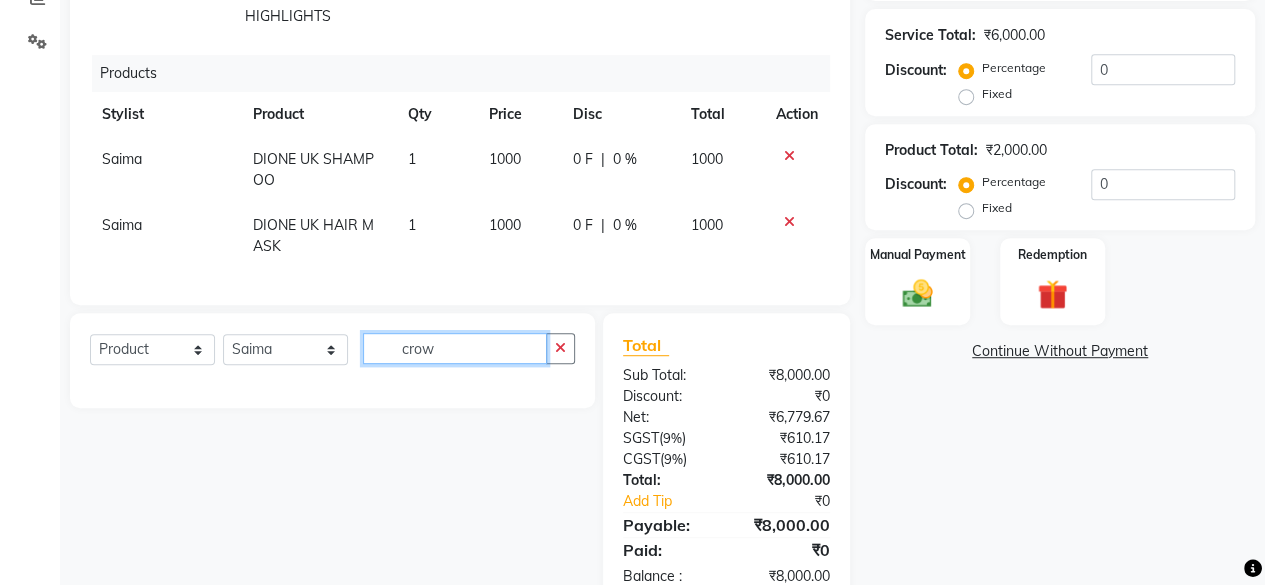type on "crow" 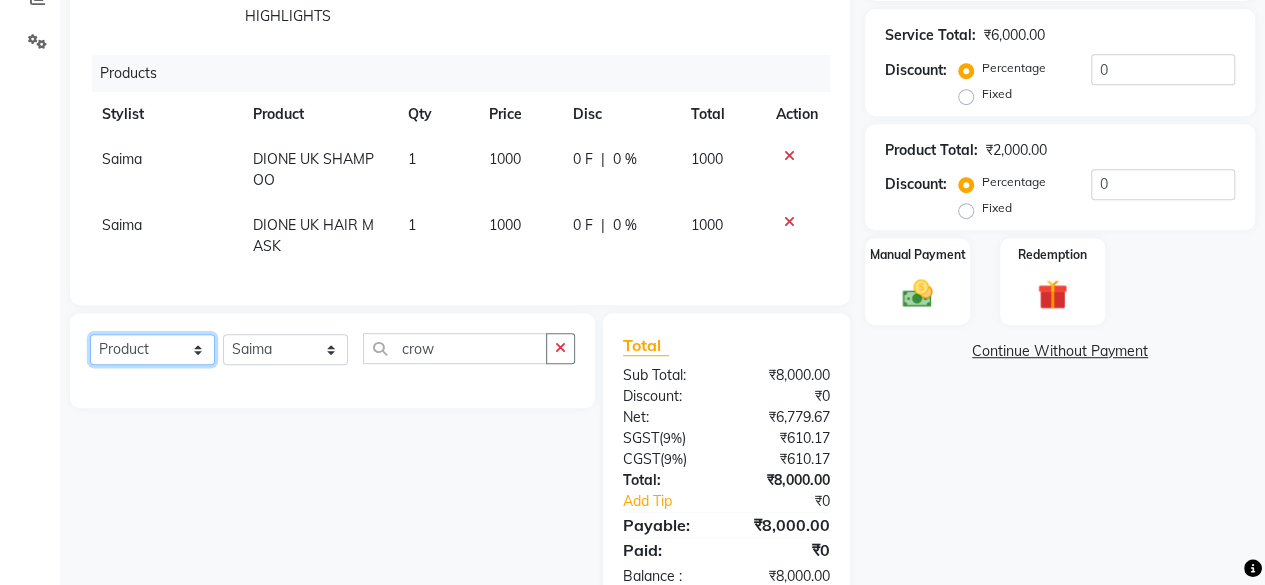 click on "Select  Service  Product  Membership  Package Voucher Prepaid Gift Card" 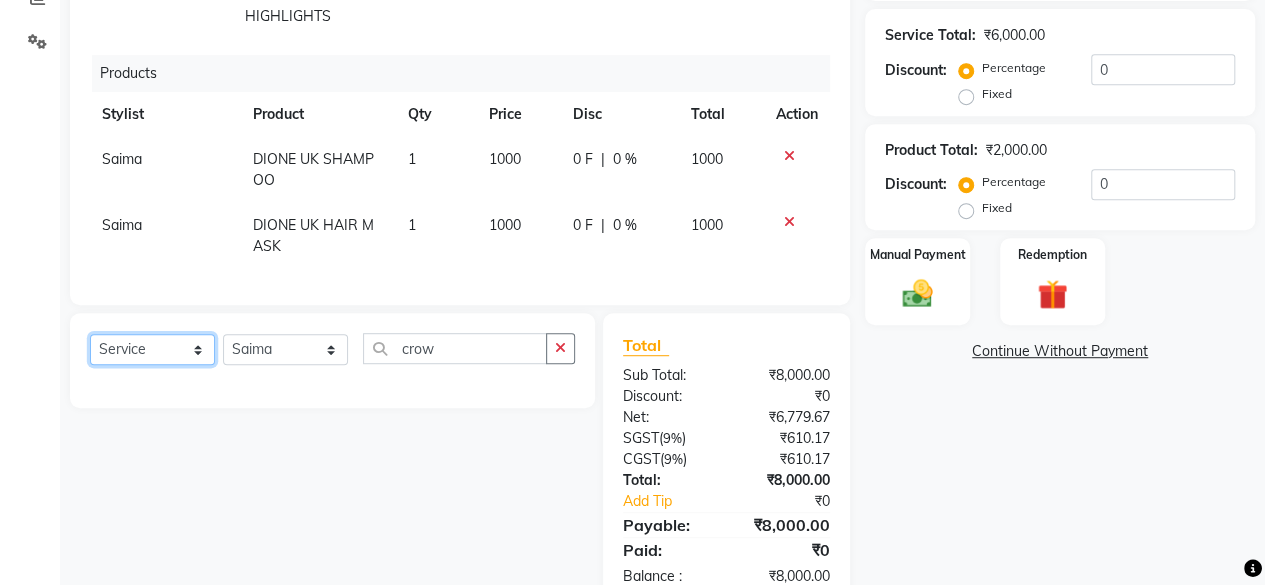 click on "Select  Service  Product  Membership  Package Voucher Prepaid Gift Card" 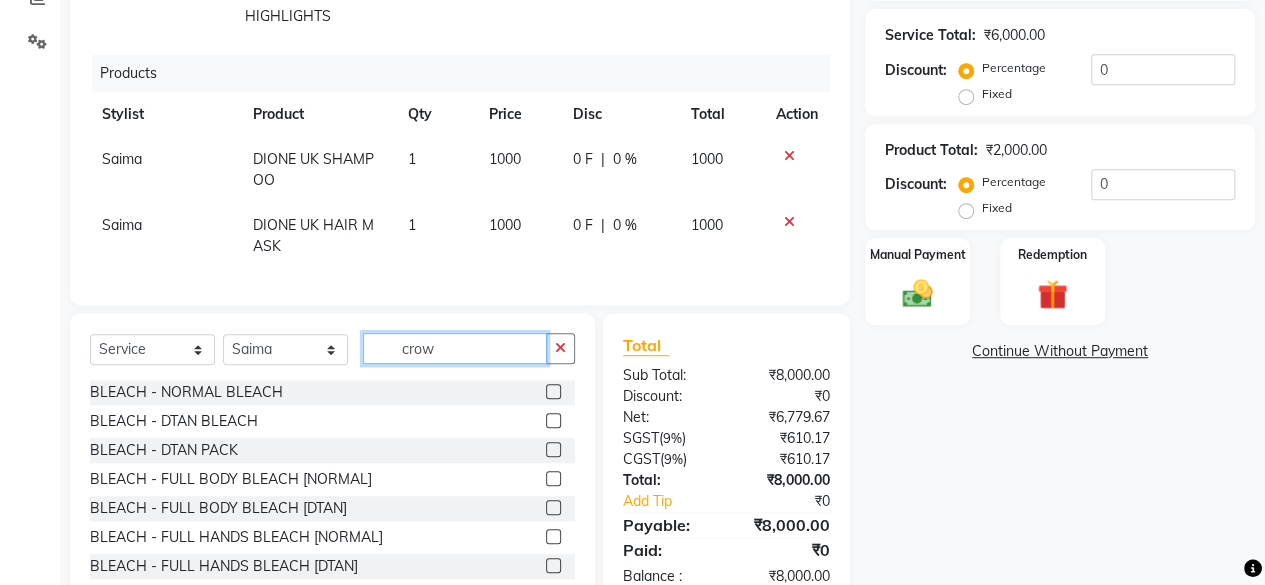 click on "crow" 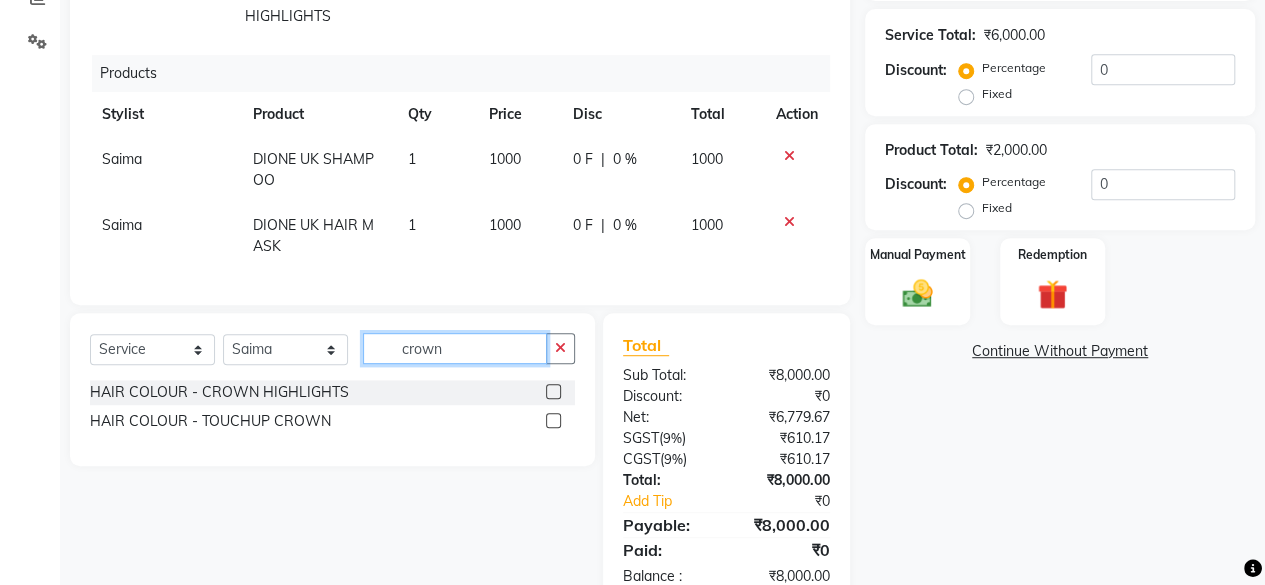 type on "crown" 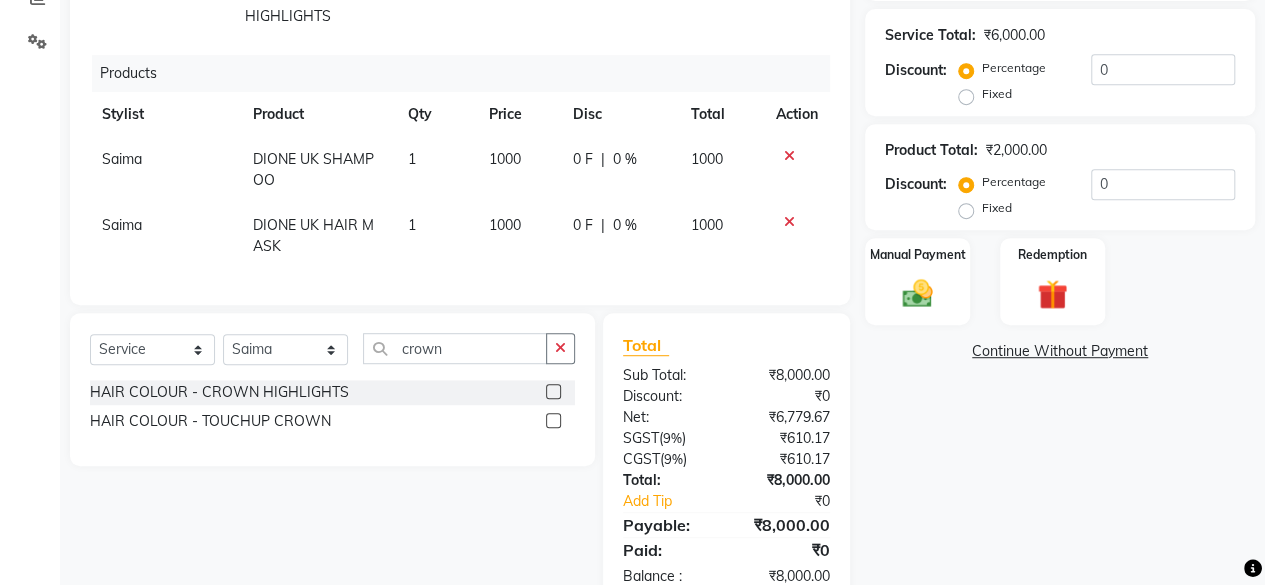 click 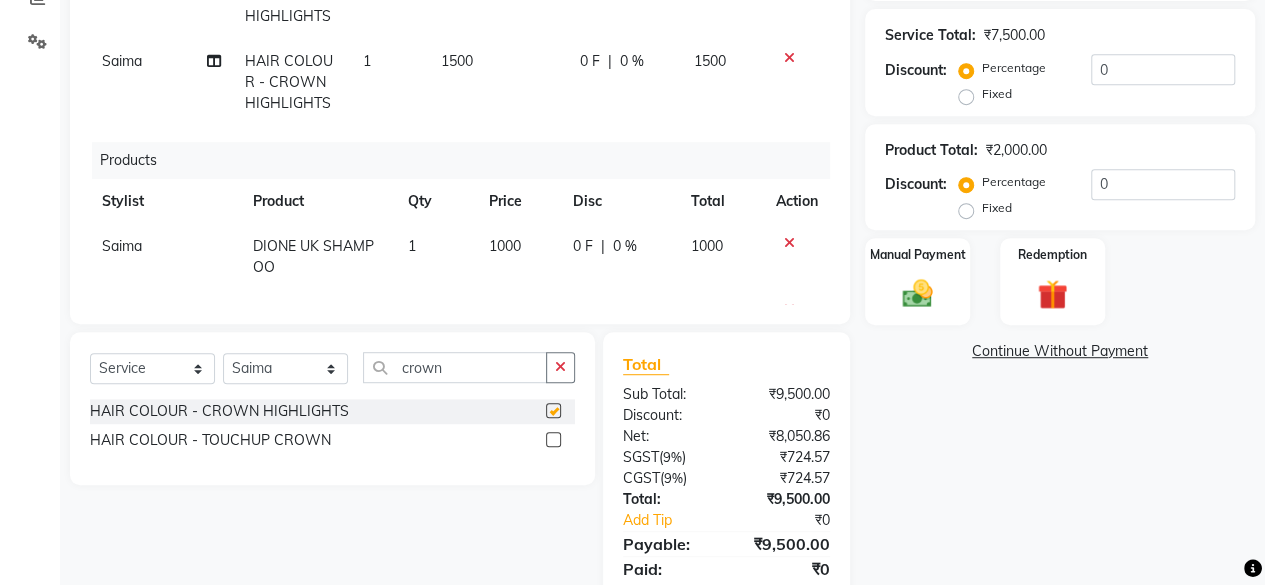 checkbox on "false" 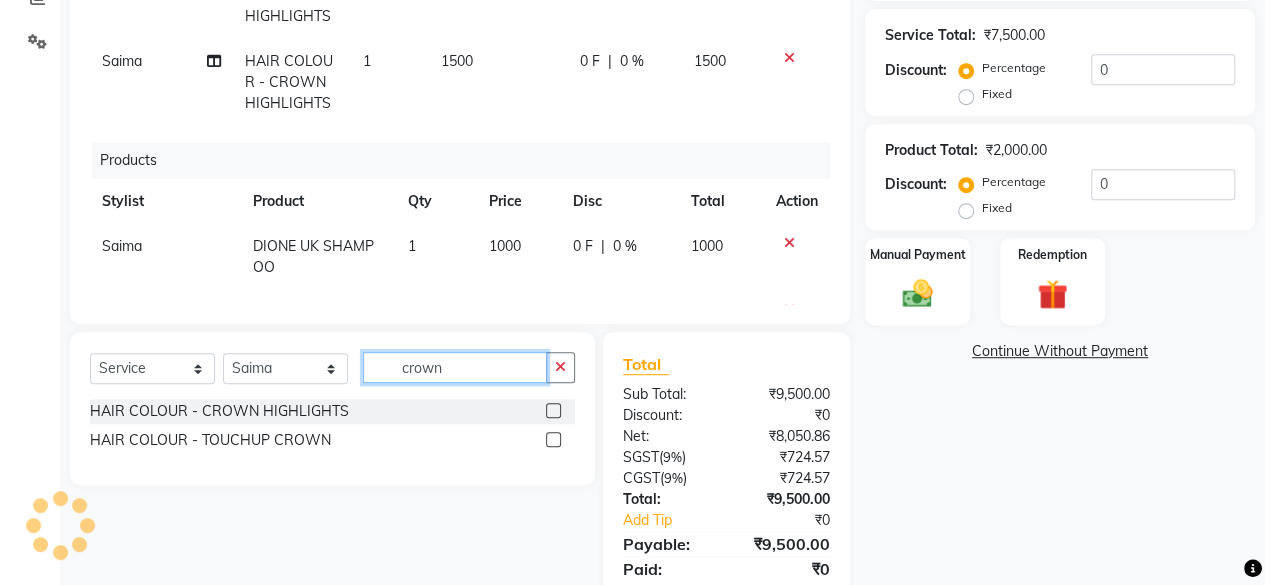 click on "crown" 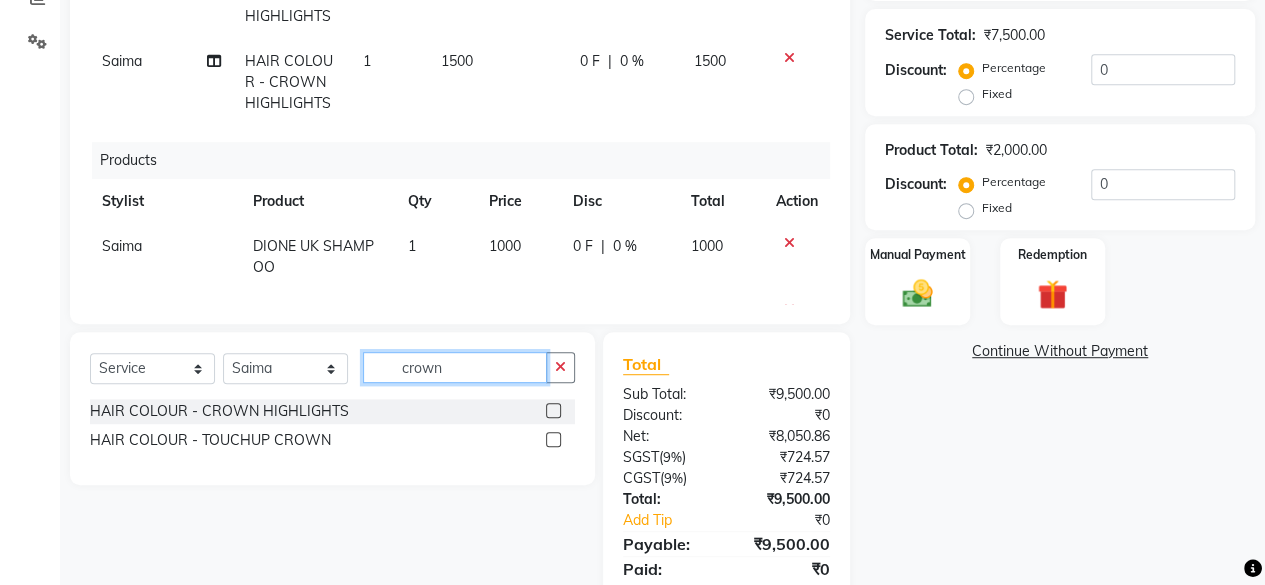 click on "crown" 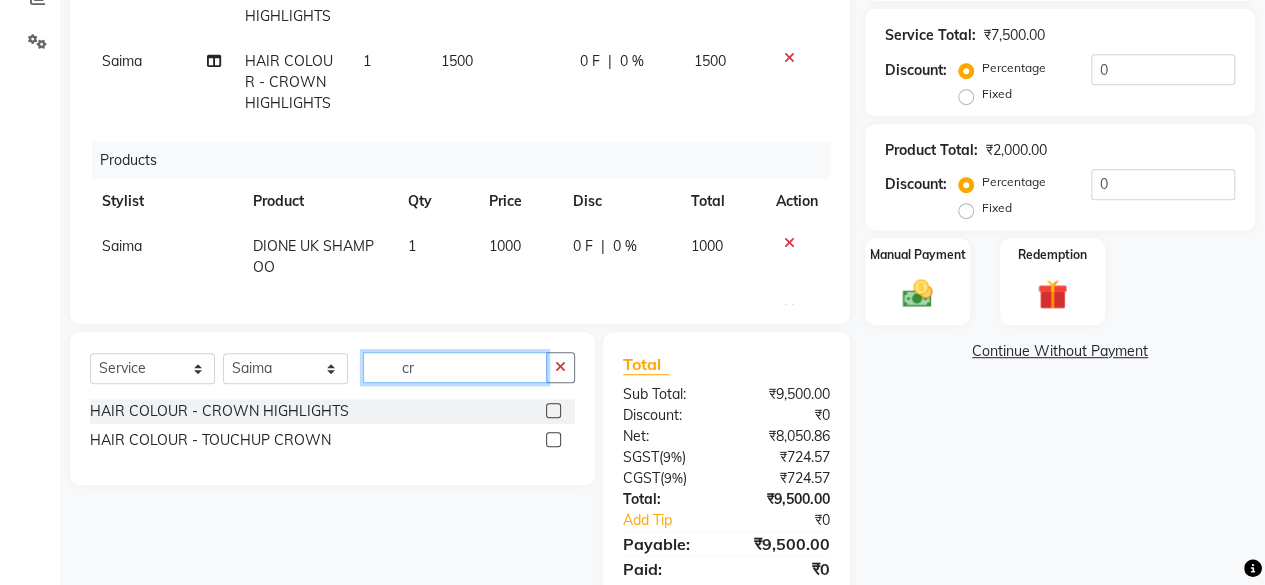 type on "c" 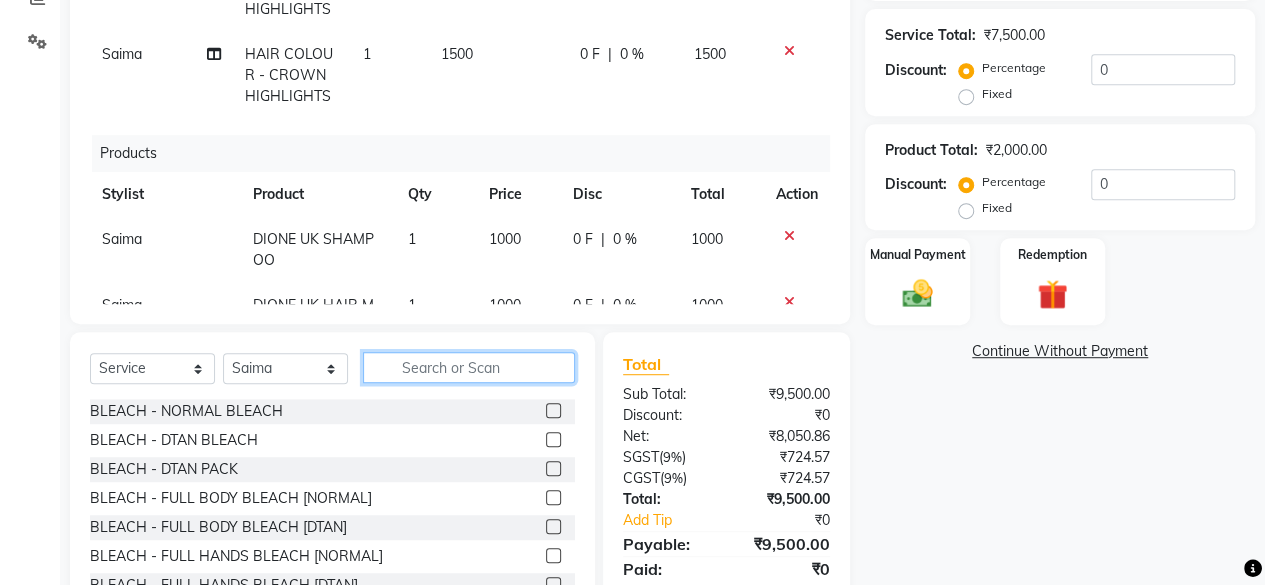 scroll, scrollTop: 0, scrollLeft: 0, axis: both 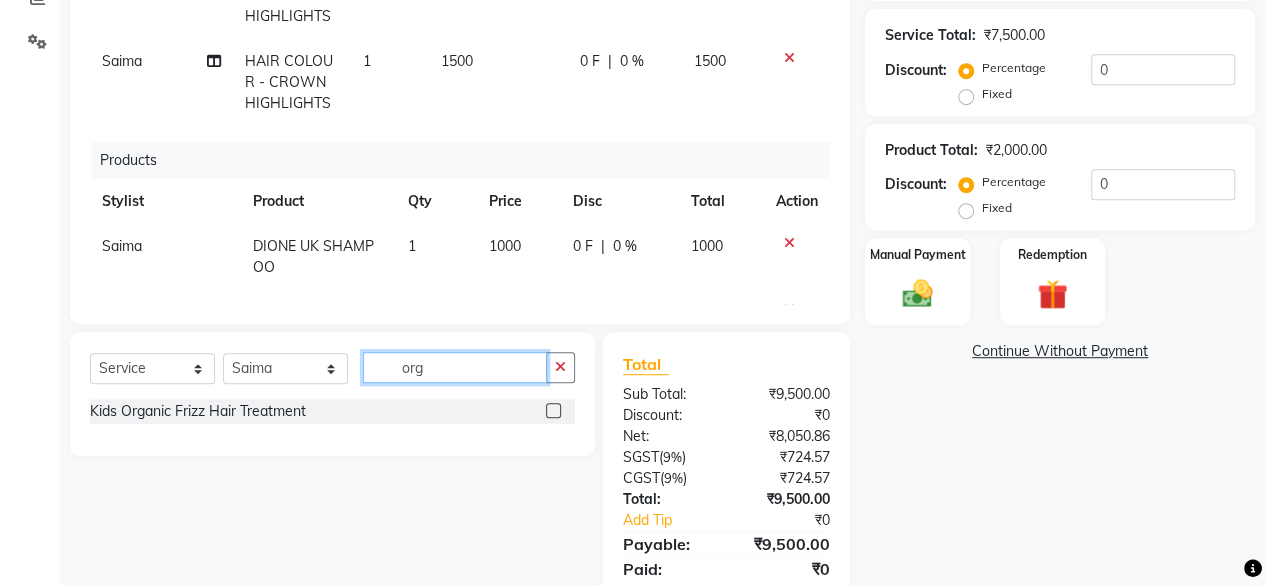 type on "org" 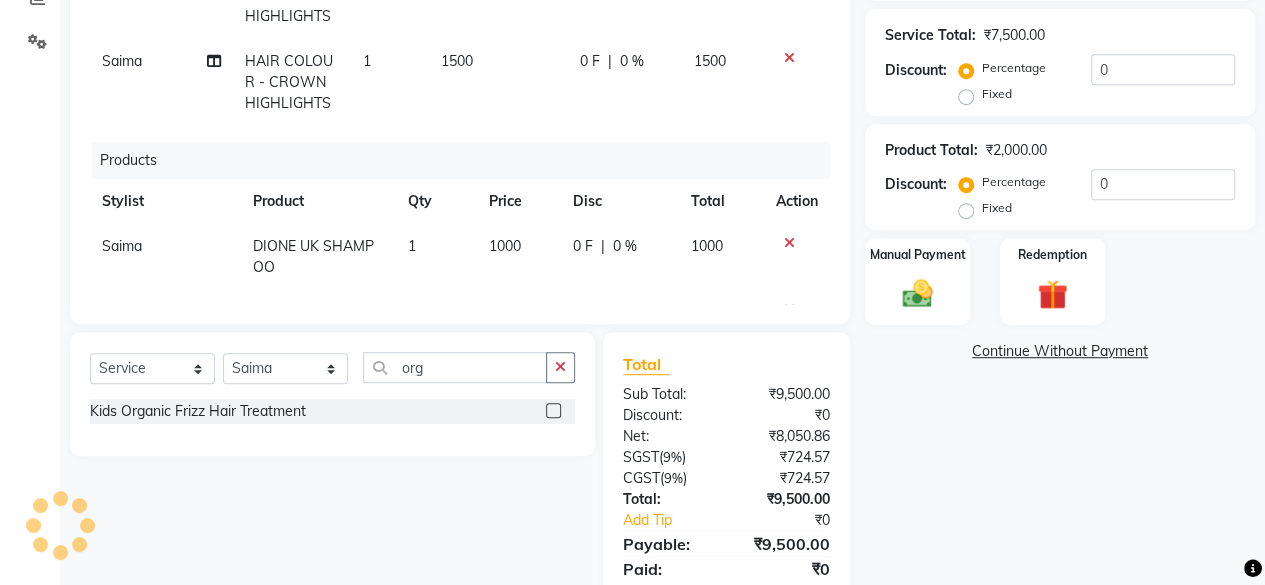 click 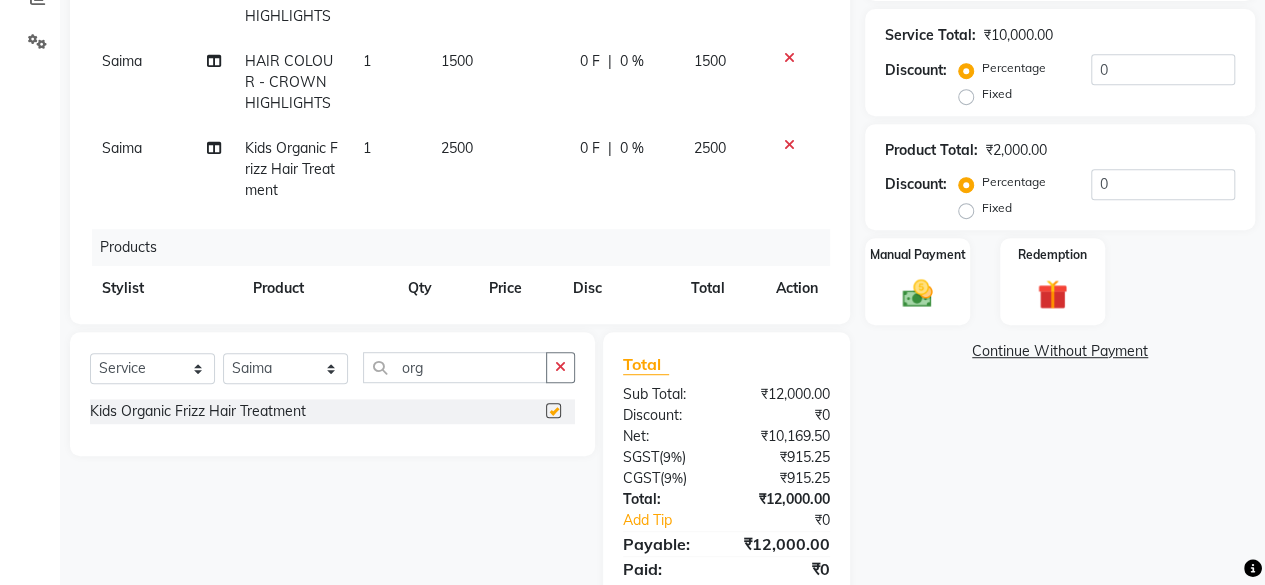 checkbox on "false" 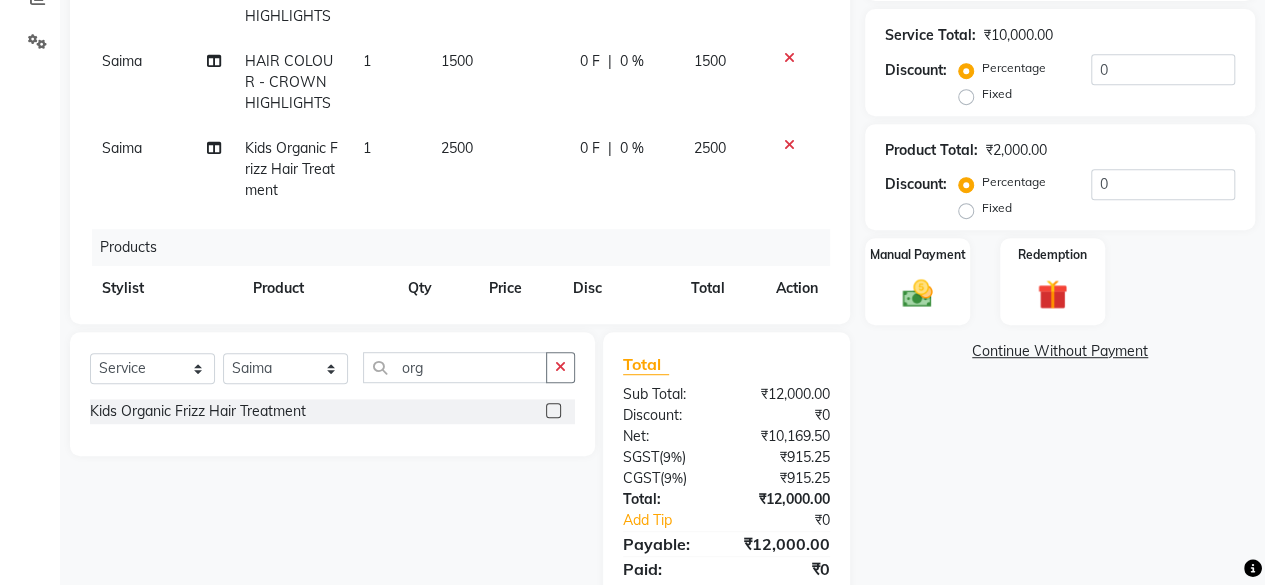 click on "2500" 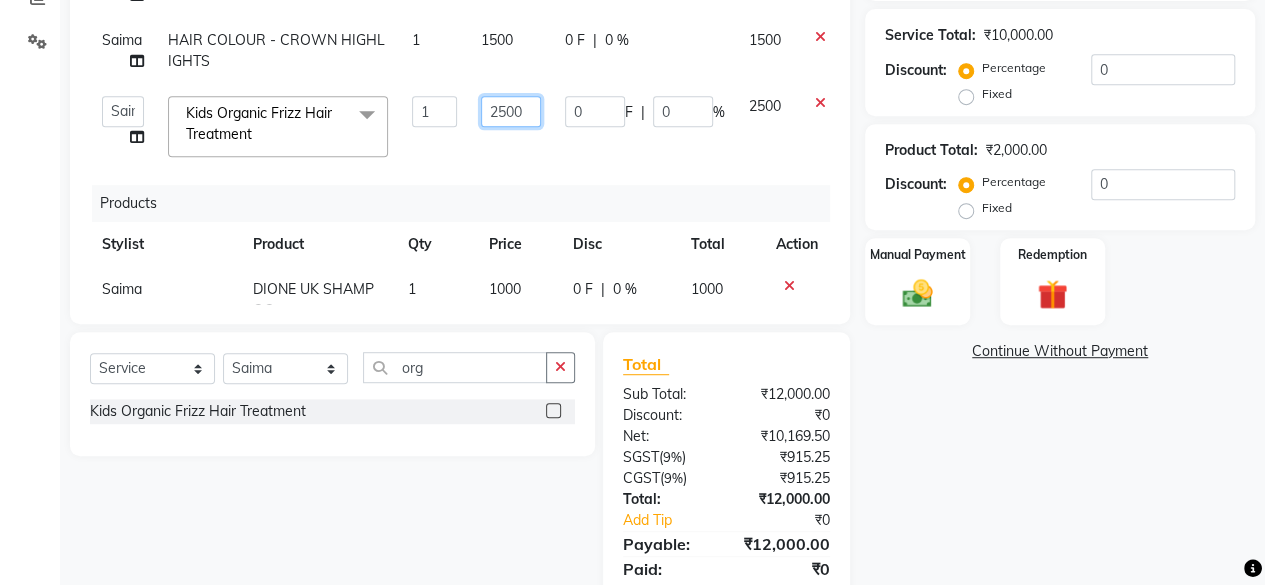 click on "2500" 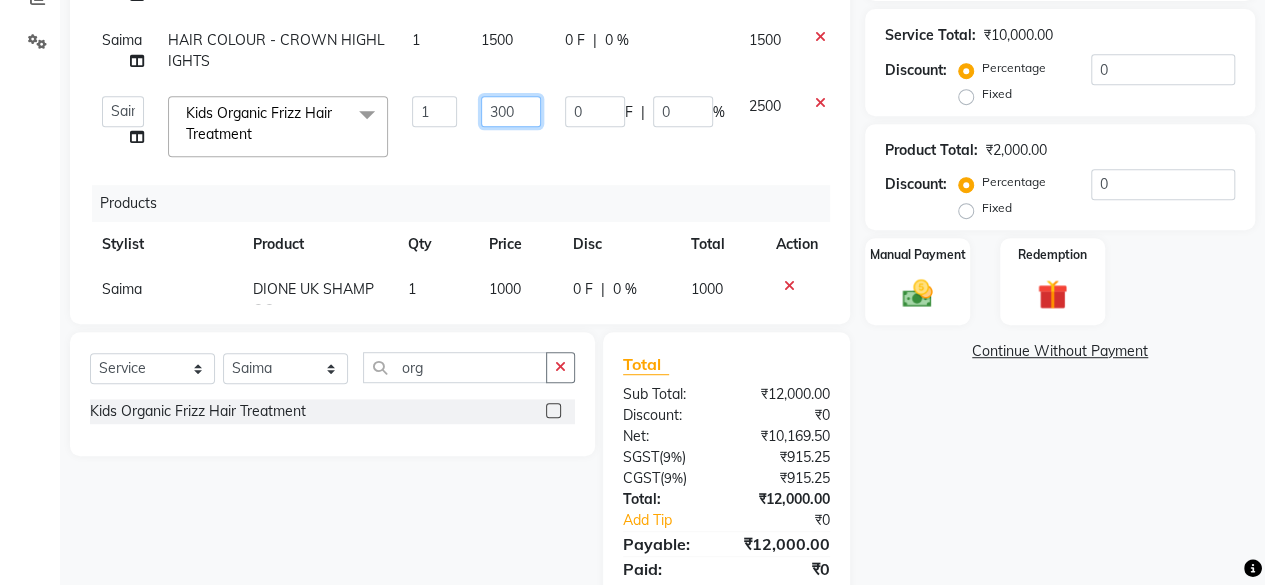 type on "3000" 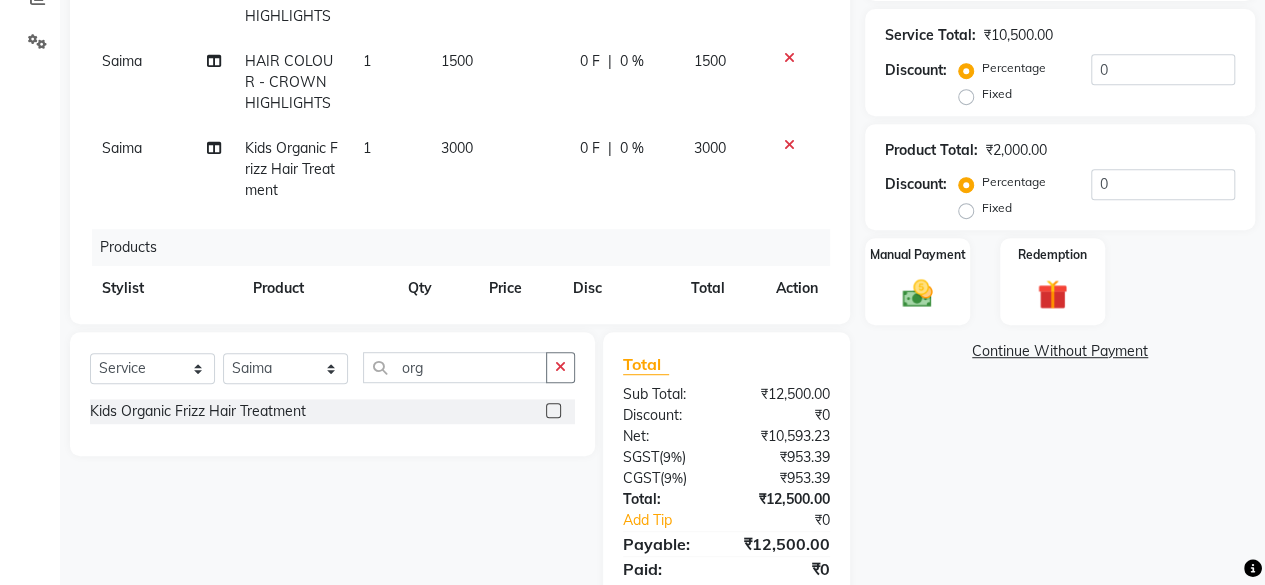 click on "3000" 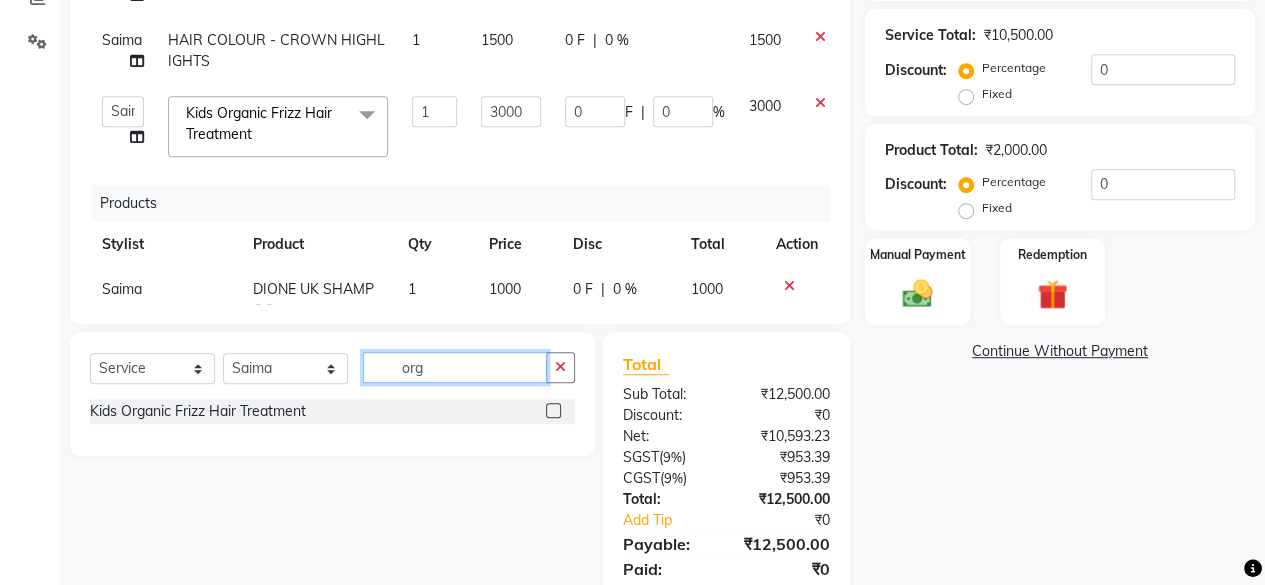 click on "org" 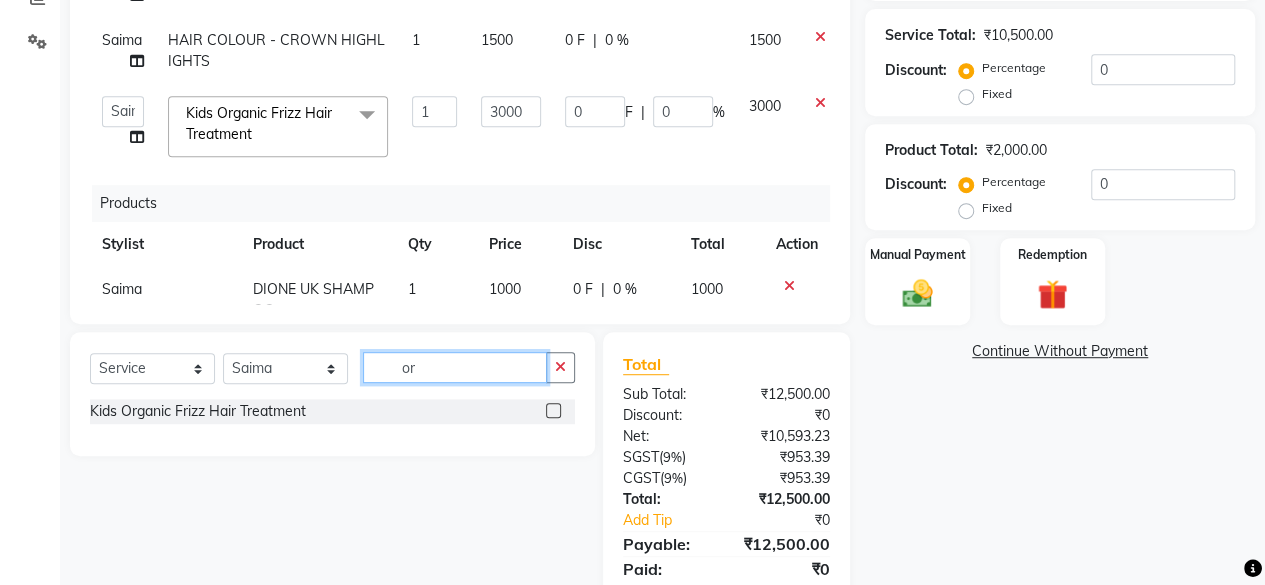 type on "o" 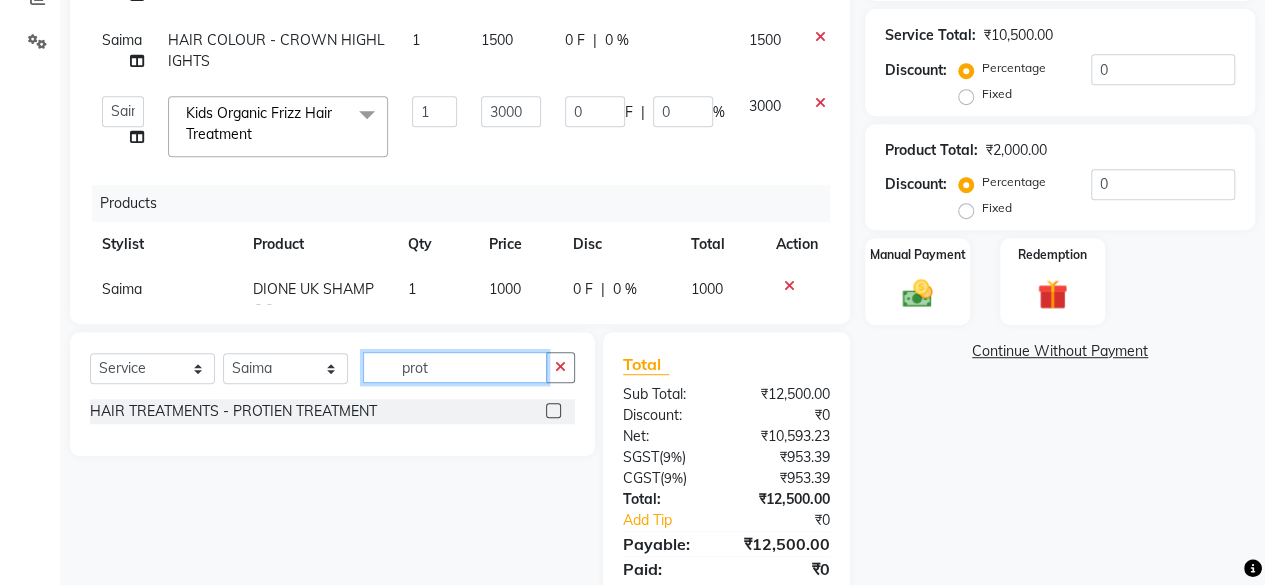 type on "prot" 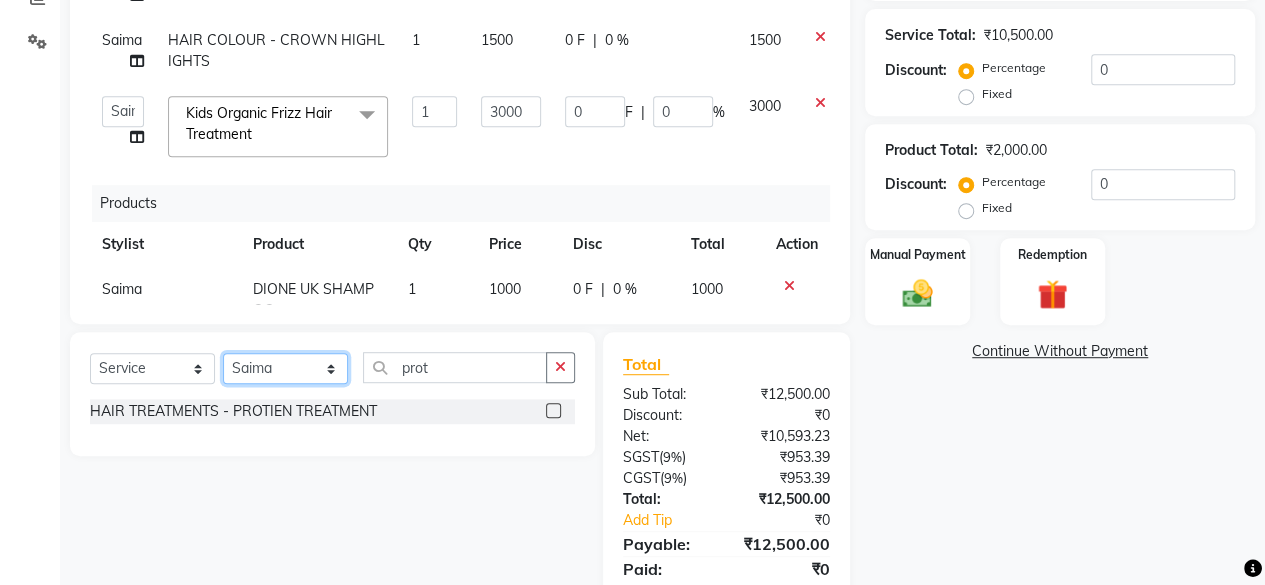 click on "Select Stylist fatima maam Imran Qureshi Lara Meraj maam MOON Nagma Nasreen Nausheen Rehmat Saima Simran Team ZAIBUN ZOHRA" 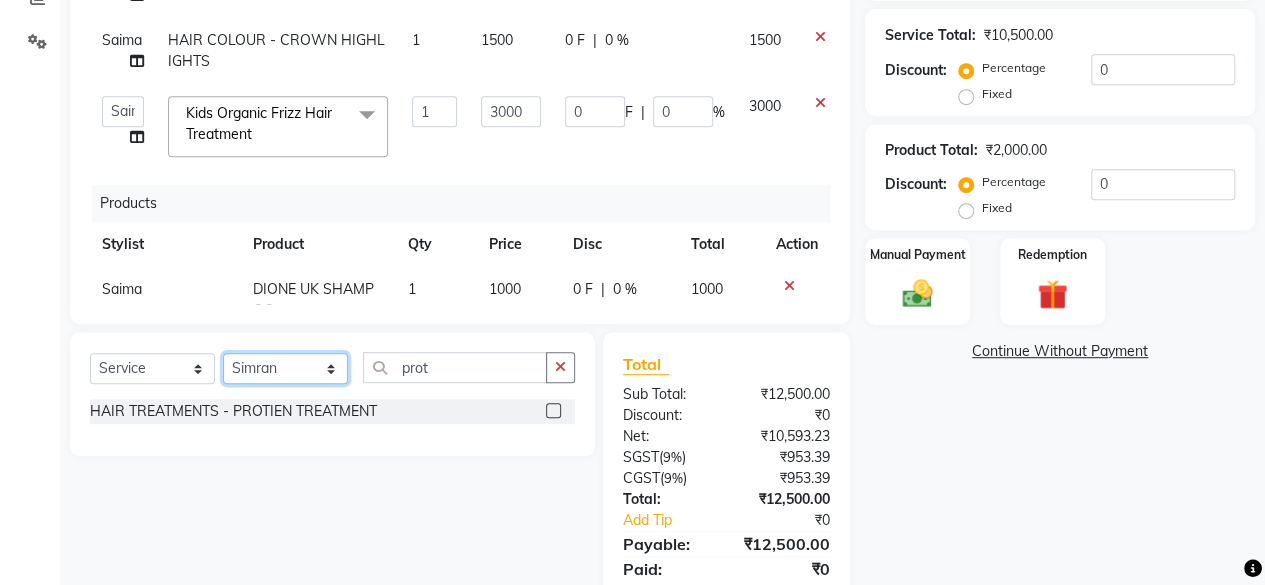 click on "Select Stylist fatima maam Imran Qureshi Lara Meraj maam MOON Nagma Nasreen Nausheen Rehmat Saima Simran Team ZAIBUN ZOHRA" 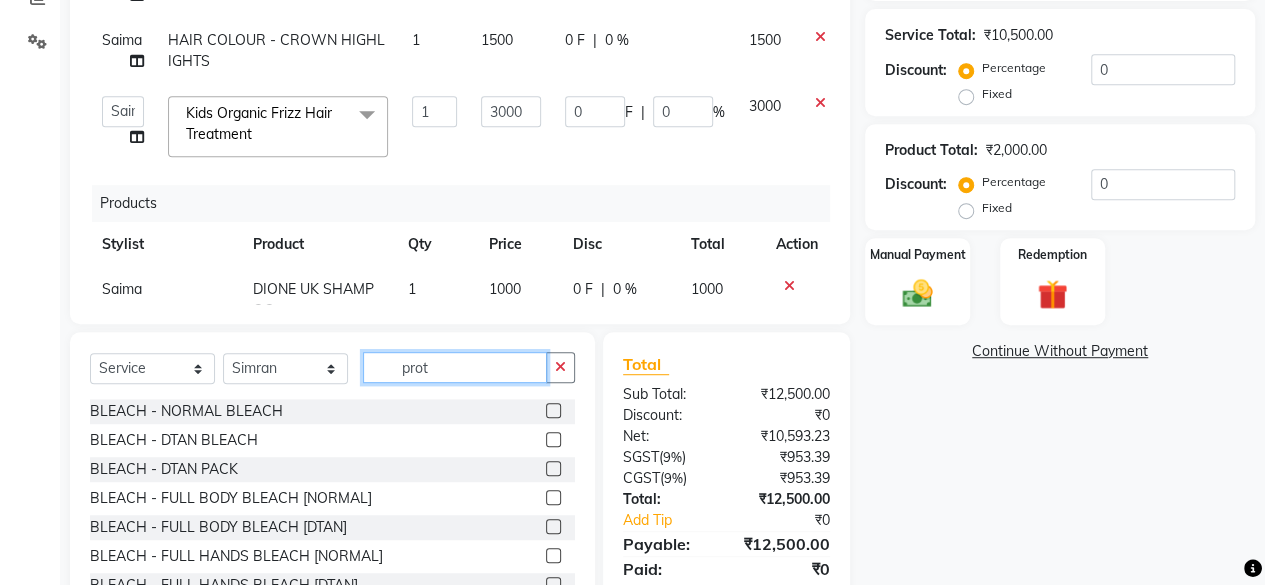 click on "prot" 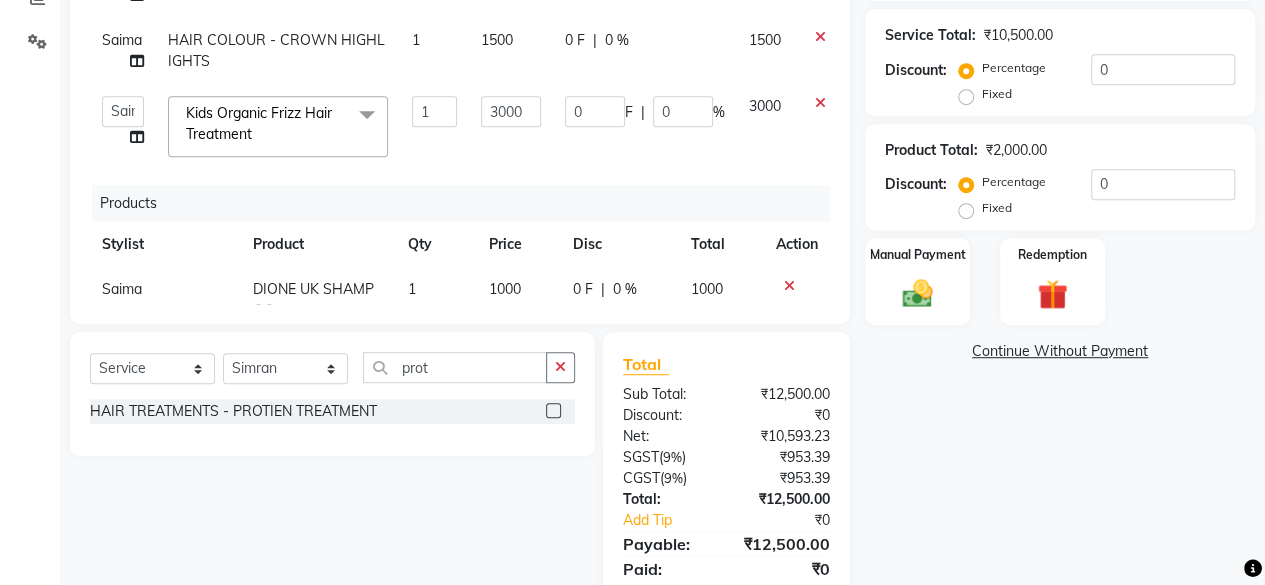 click 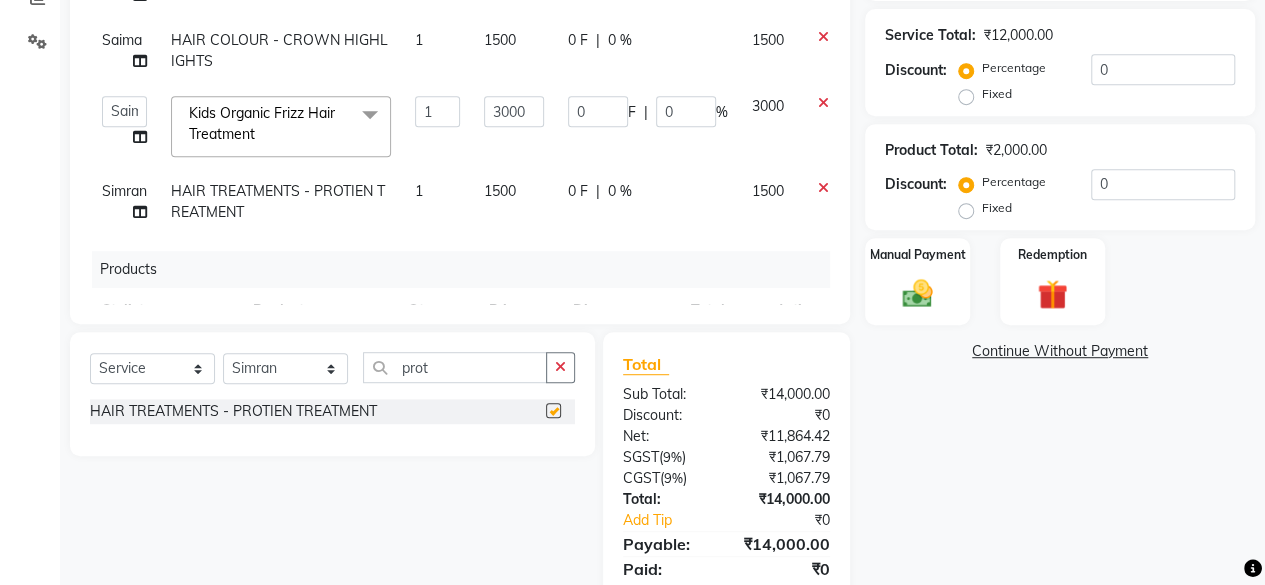 checkbox on "false" 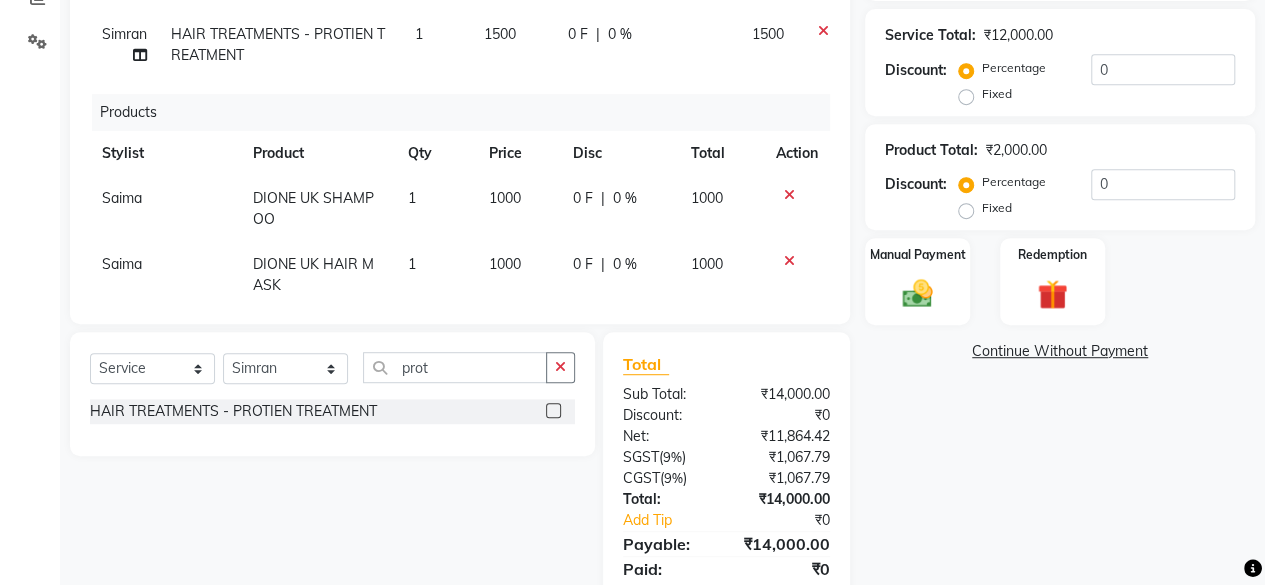 scroll, scrollTop: 166, scrollLeft: 0, axis: vertical 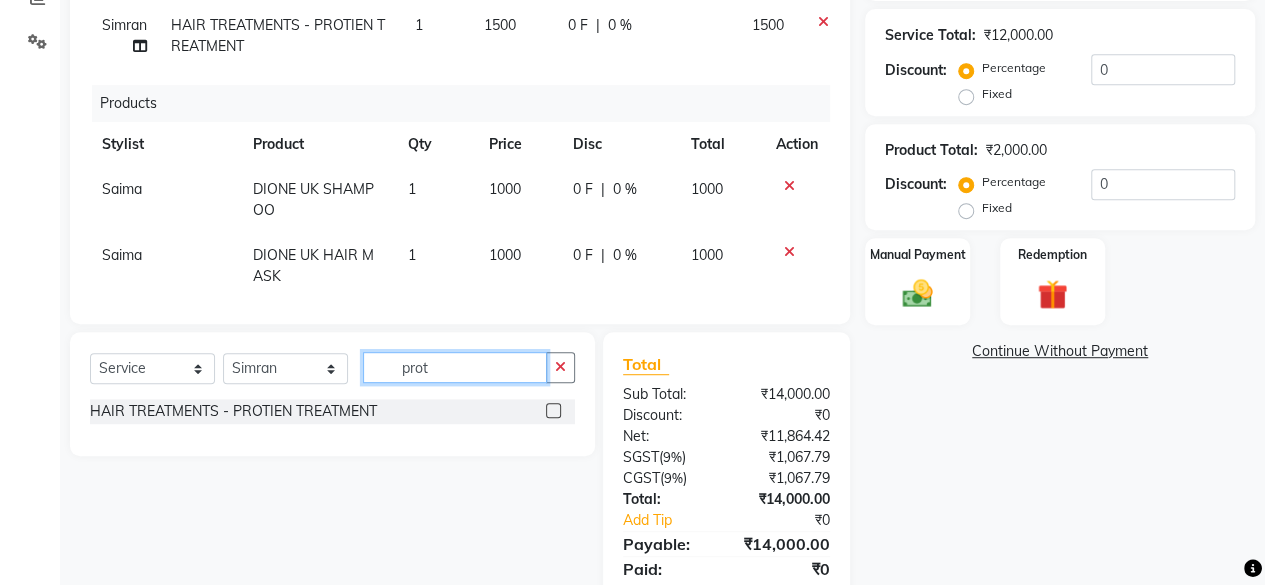 click on "prot" 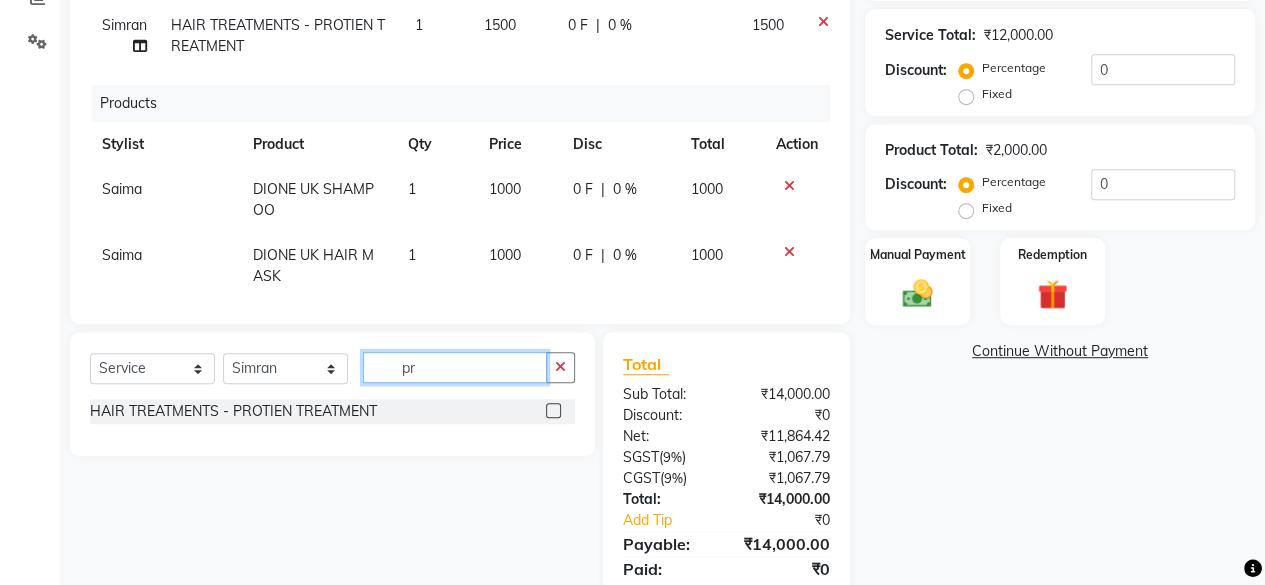type on "p" 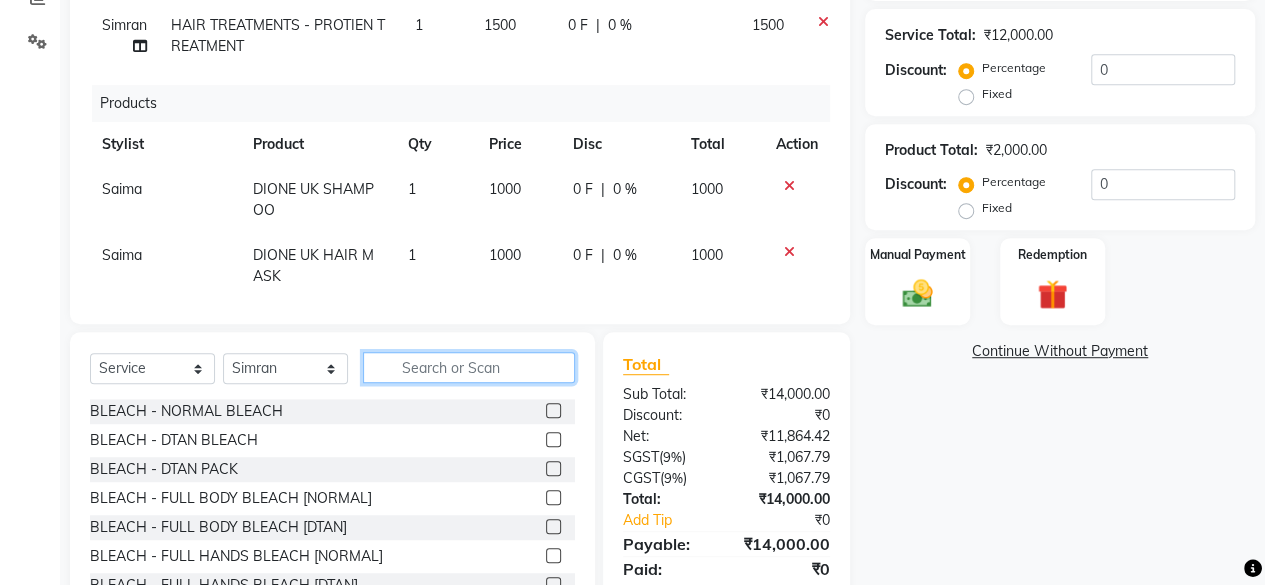 type 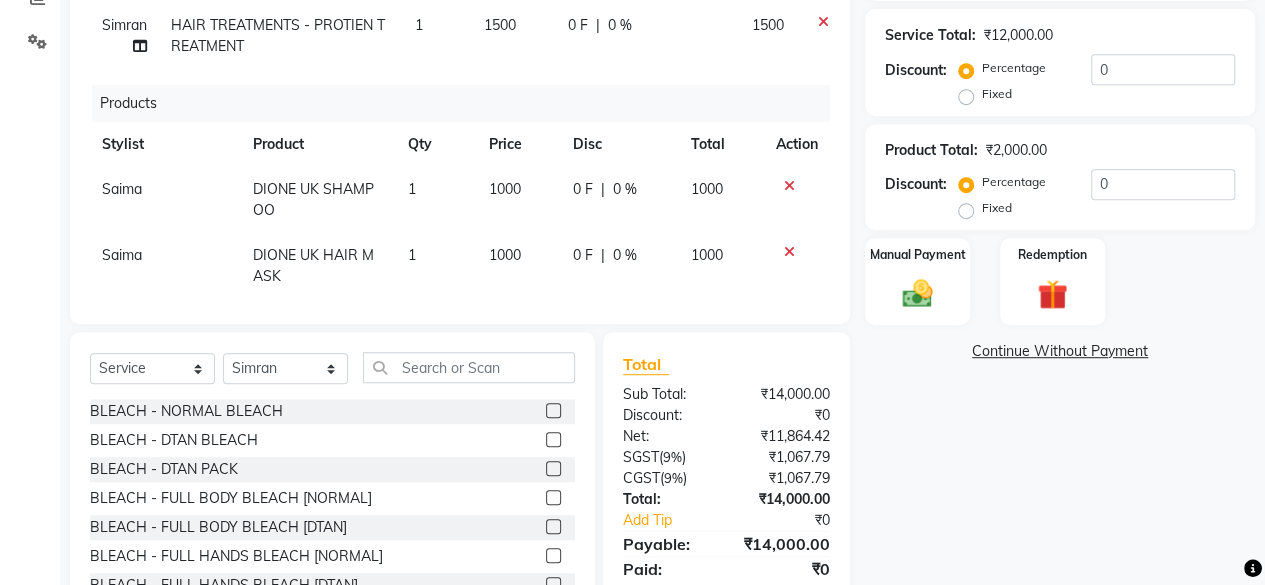 click on "Saima" 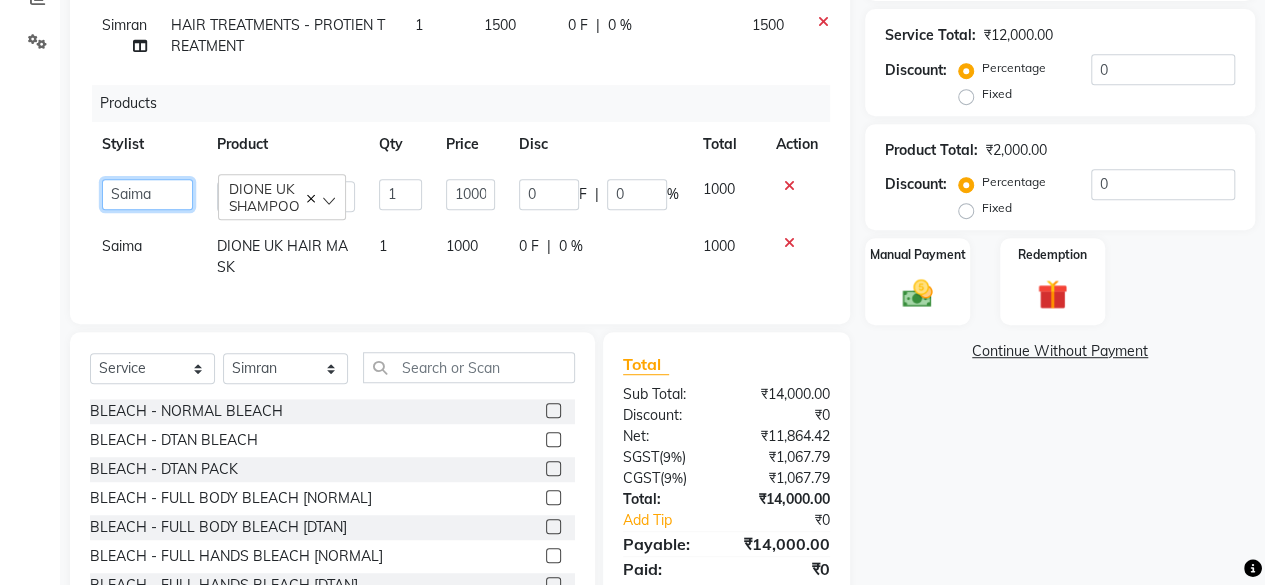click on "fatima maam   Imran Qureshi   Lara   Meraj maam   MOON   Nagma   Nasreen   Nausheen   Rehmat   Saima   Simran   Team   ZAIBUN   ZOHRA" 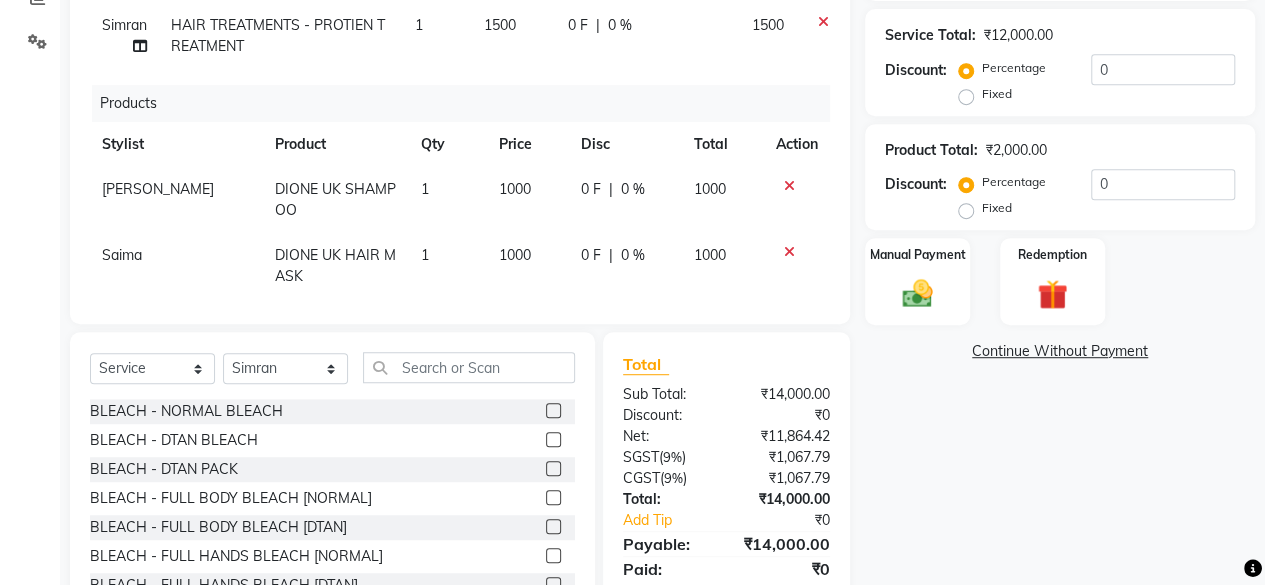 click on "Saima" 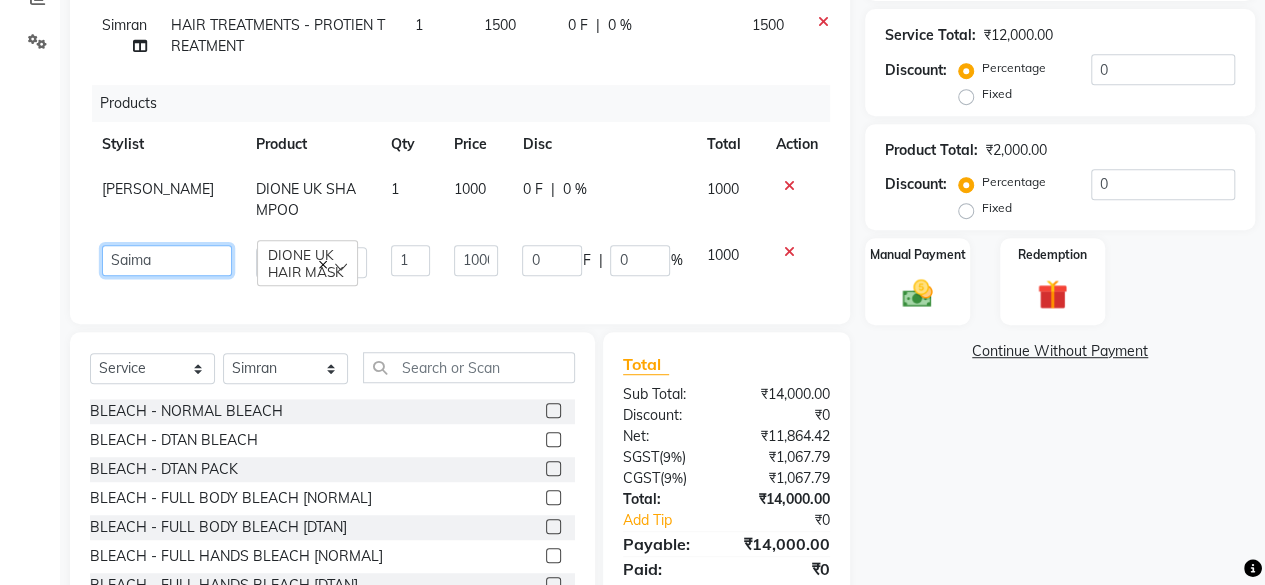 click on "fatima maam   Imran Qureshi   Lara   Meraj maam   MOON   Nagma   Nasreen   Nausheen   Rehmat   Saima   Simran   Team   ZAIBUN   ZOHRA" 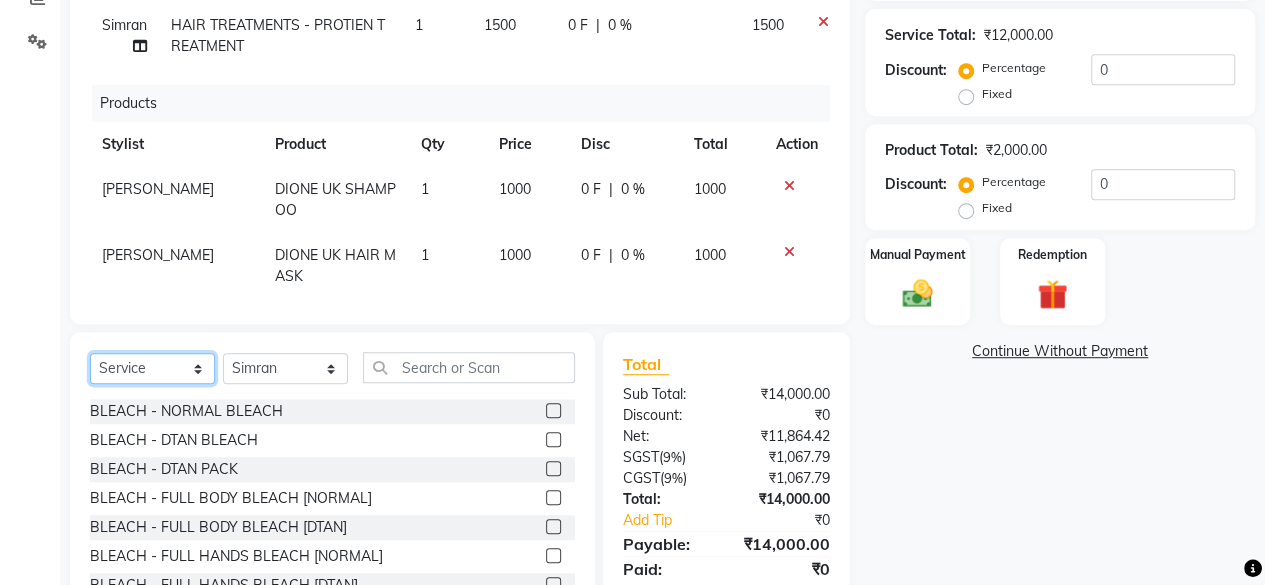 click on "Select  Service  Product  Membership  Package Voucher Prepaid Gift Card" 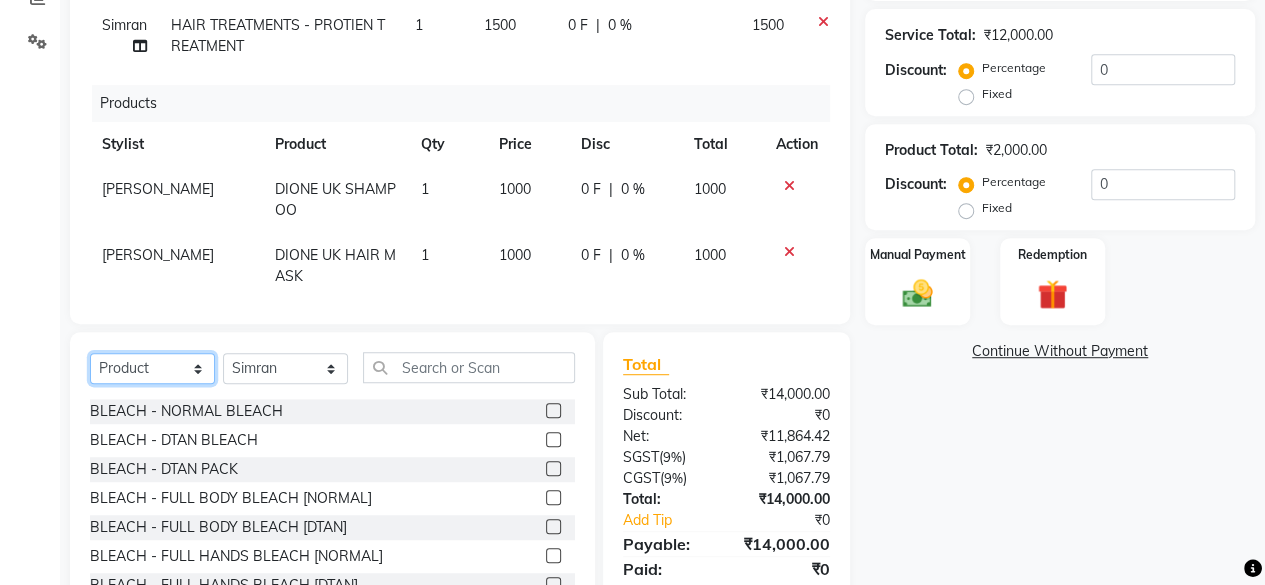 click on "Select  Service  Product  Membership  Package Voucher Prepaid Gift Card" 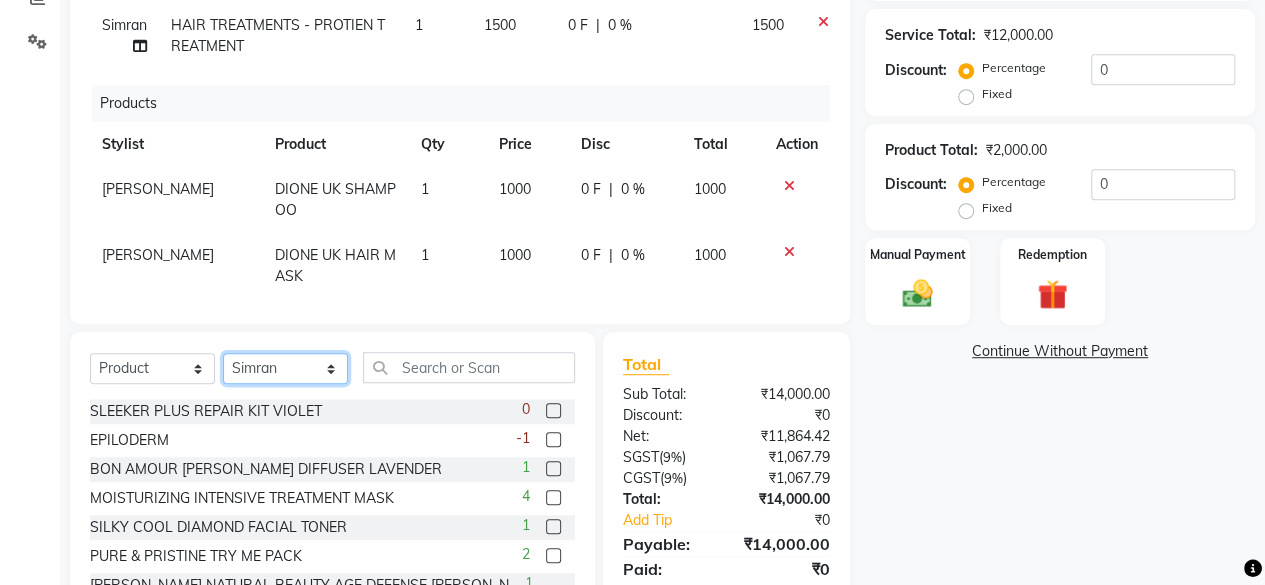 click on "Select Stylist fatima maam Imran Qureshi Lara Meraj maam MOON Nagma Nasreen Nausheen Rehmat Saima Simran Team ZAIBUN ZOHRA" 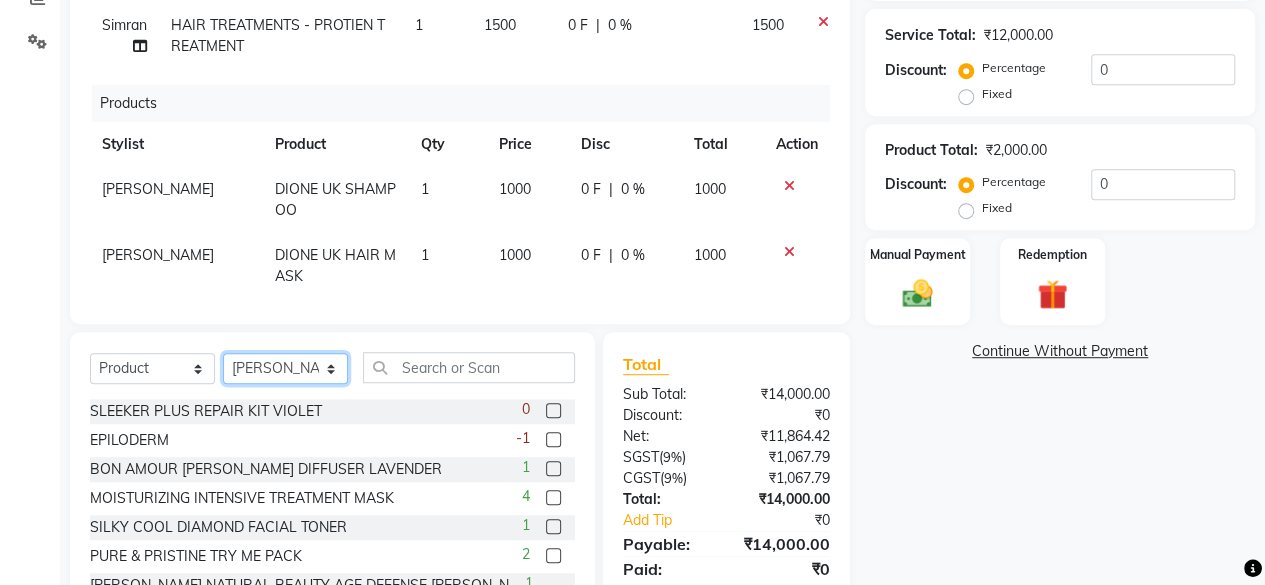 click on "Select Stylist fatima maam Imran Qureshi Lara Meraj maam MOON Nagma Nasreen Nausheen Rehmat Saima Simran Team ZAIBUN ZOHRA" 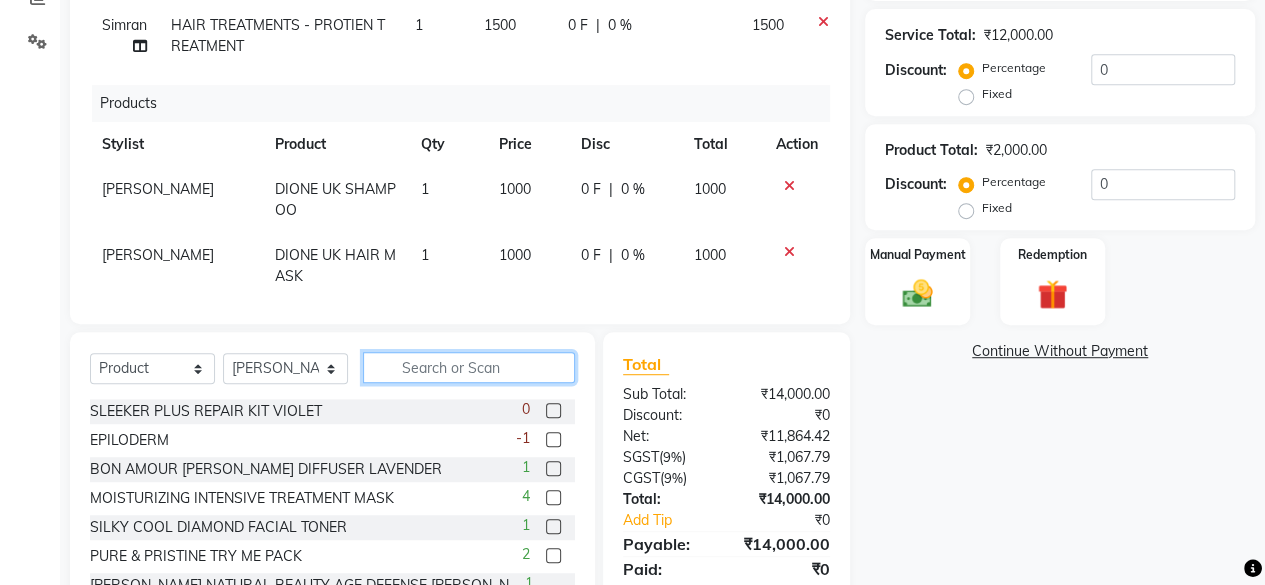 click 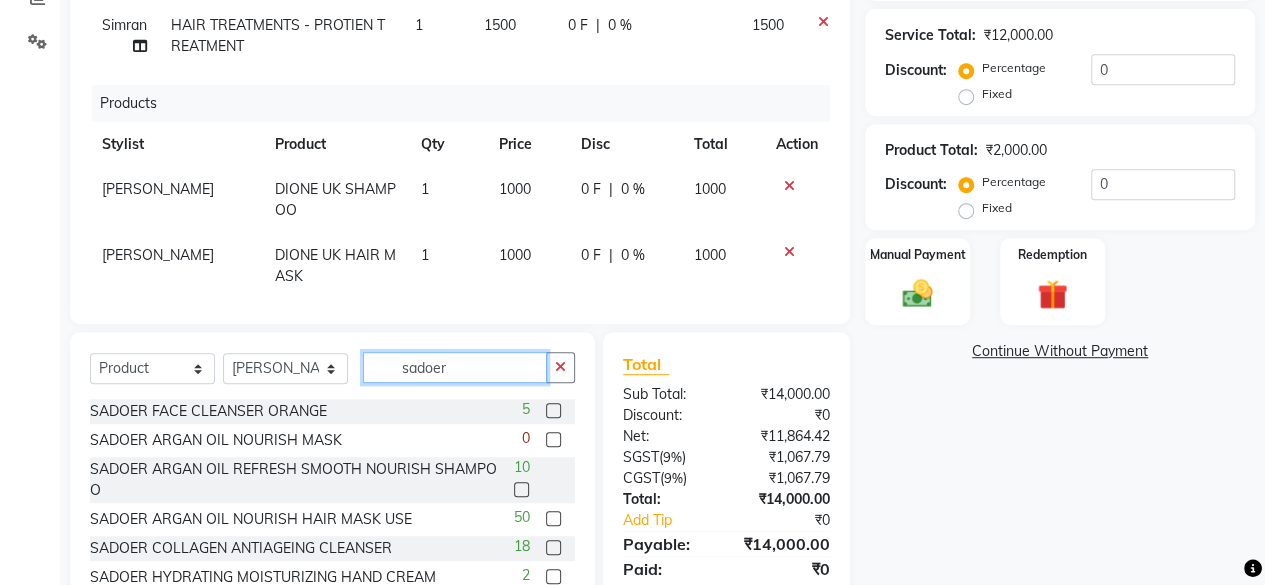 type on "sadoer" 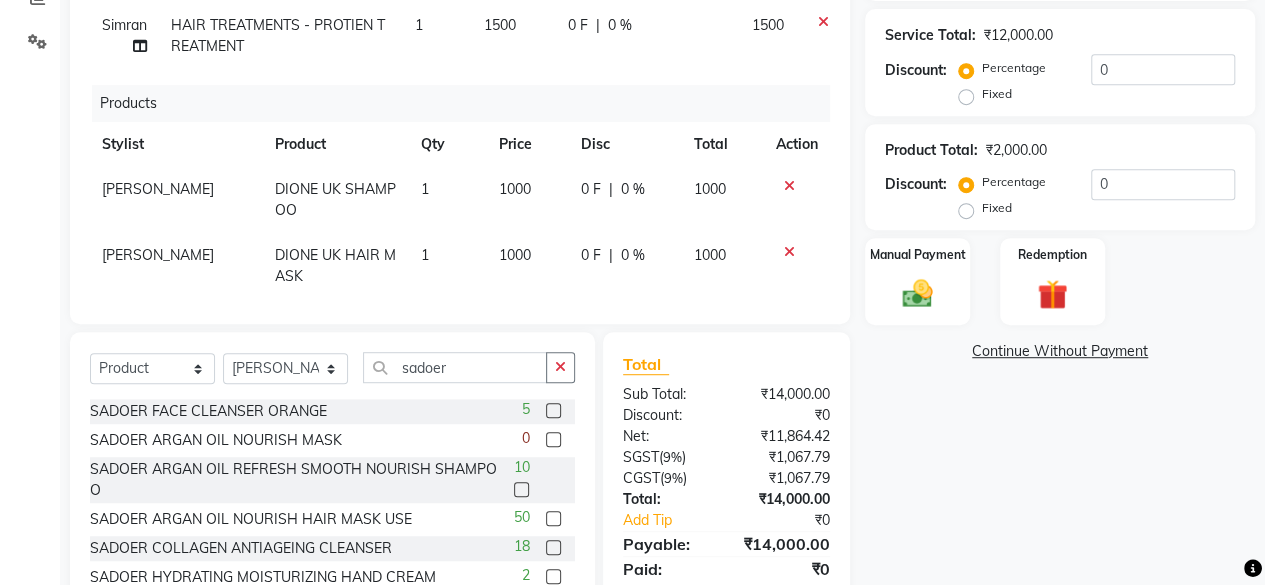 click 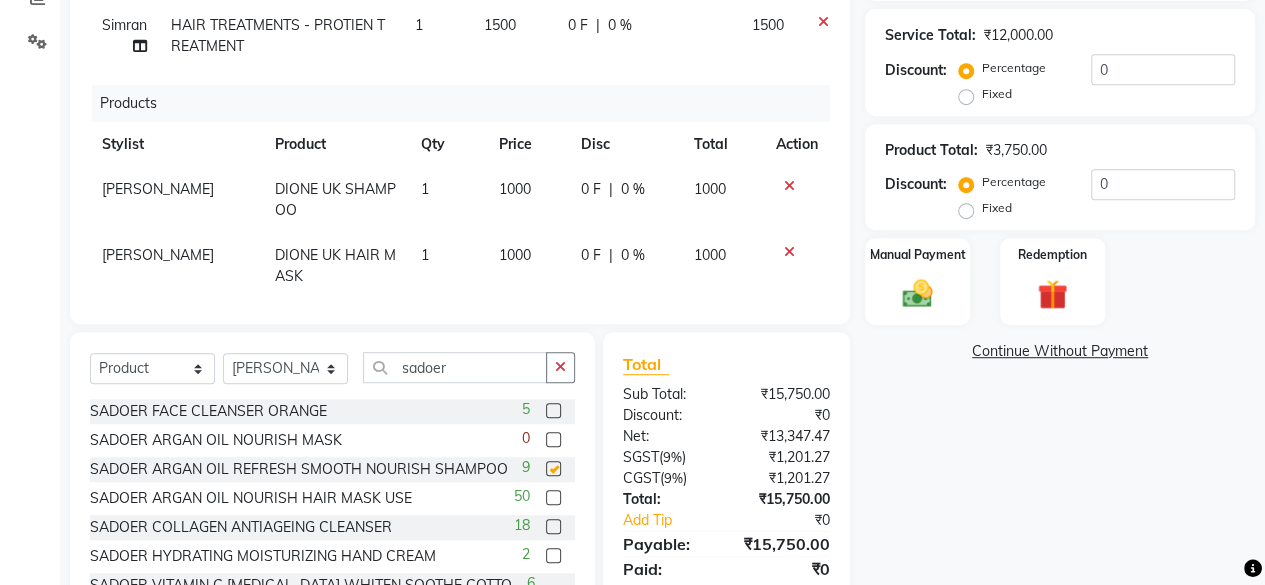 checkbox on "false" 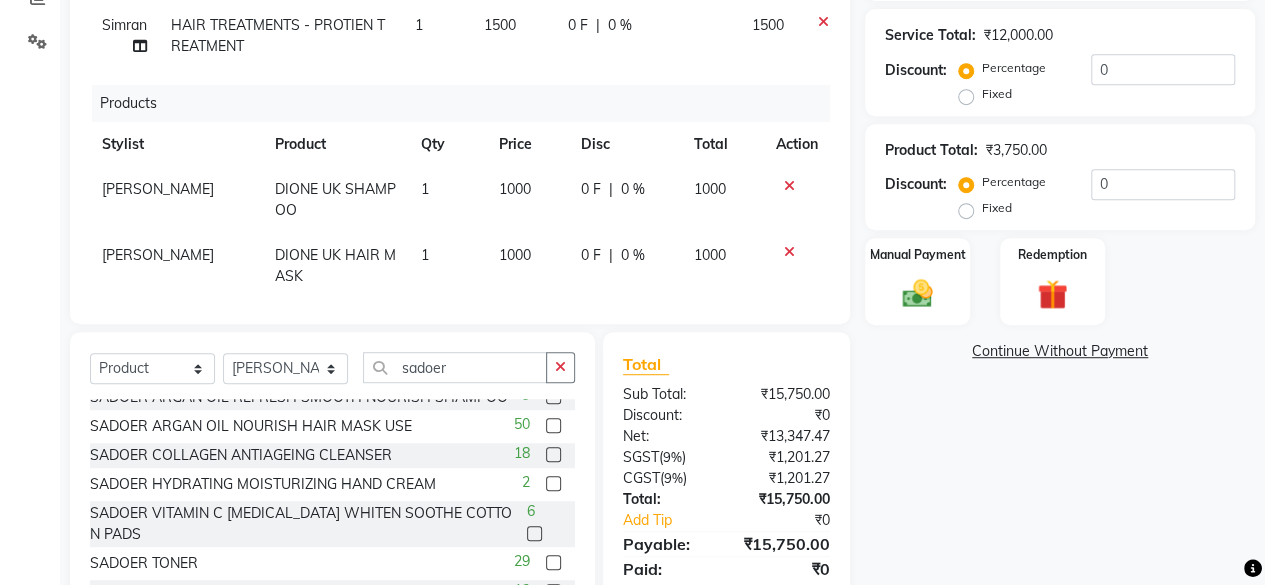 scroll, scrollTop: 81, scrollLeft: 0, axis: vertical 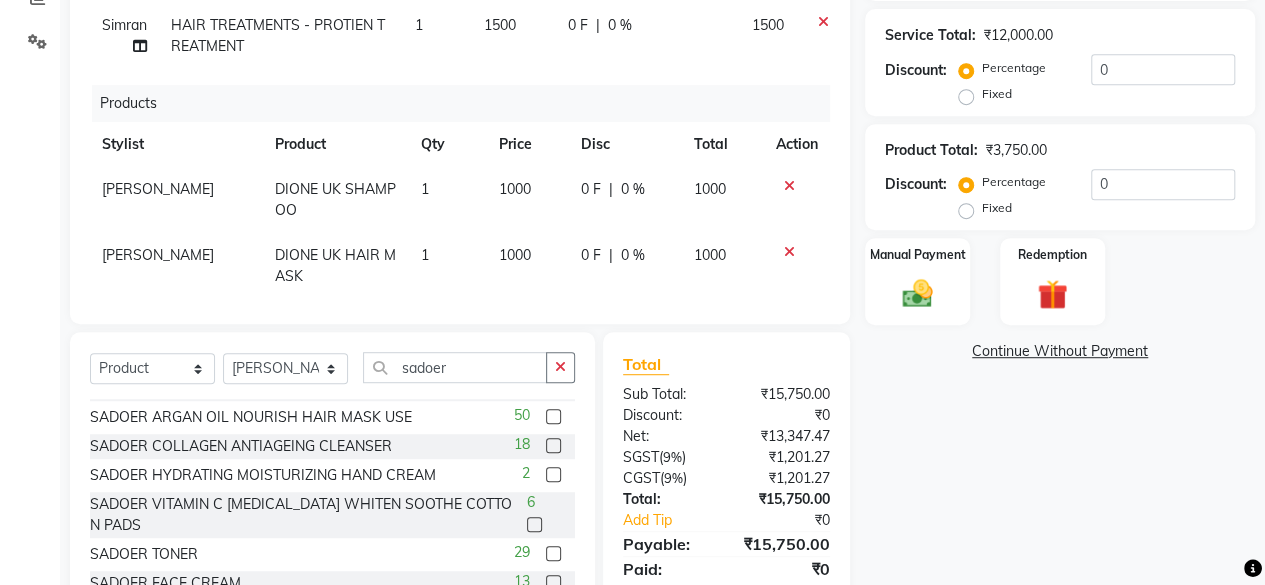 click 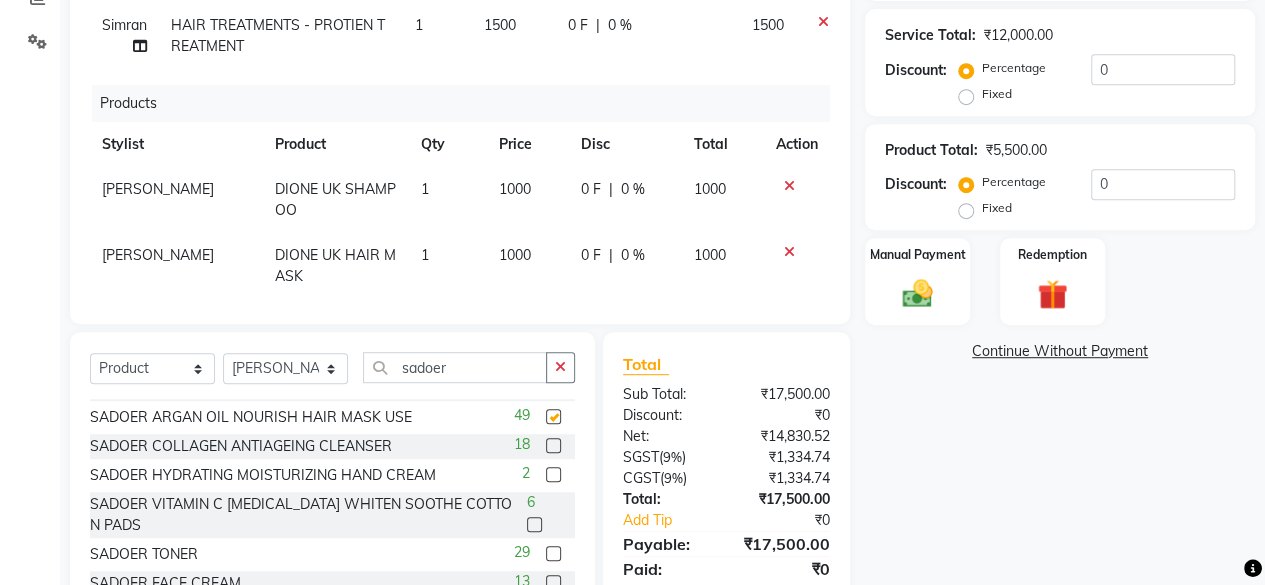 checkbox on "false" 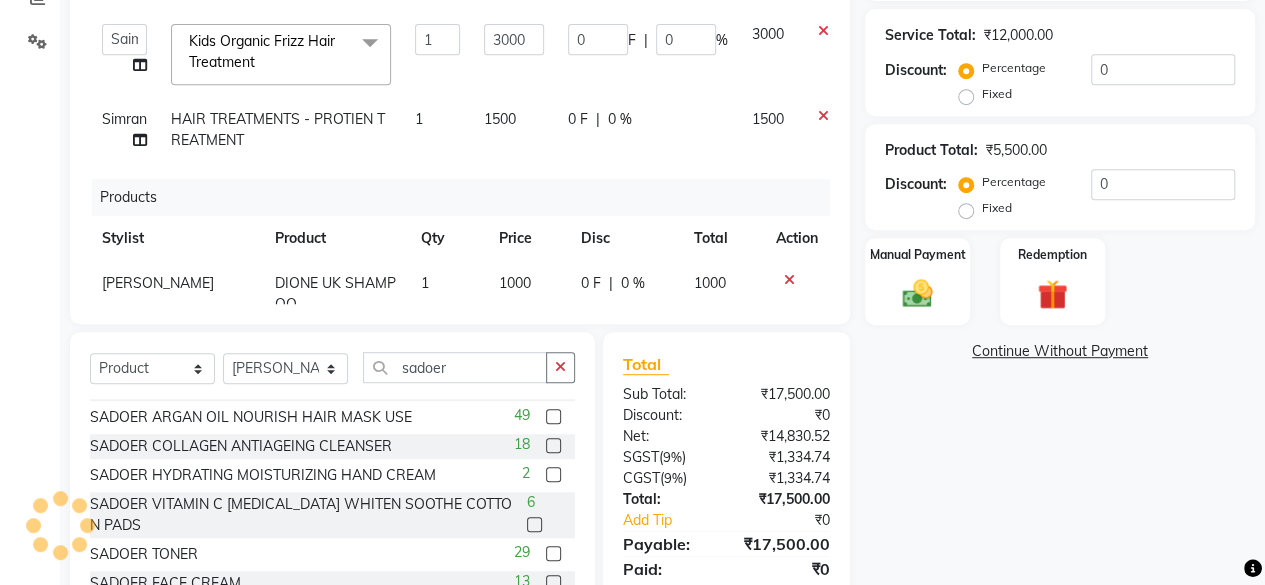scroll, scrollTop: 0, scrollLeft: 0, axis: both 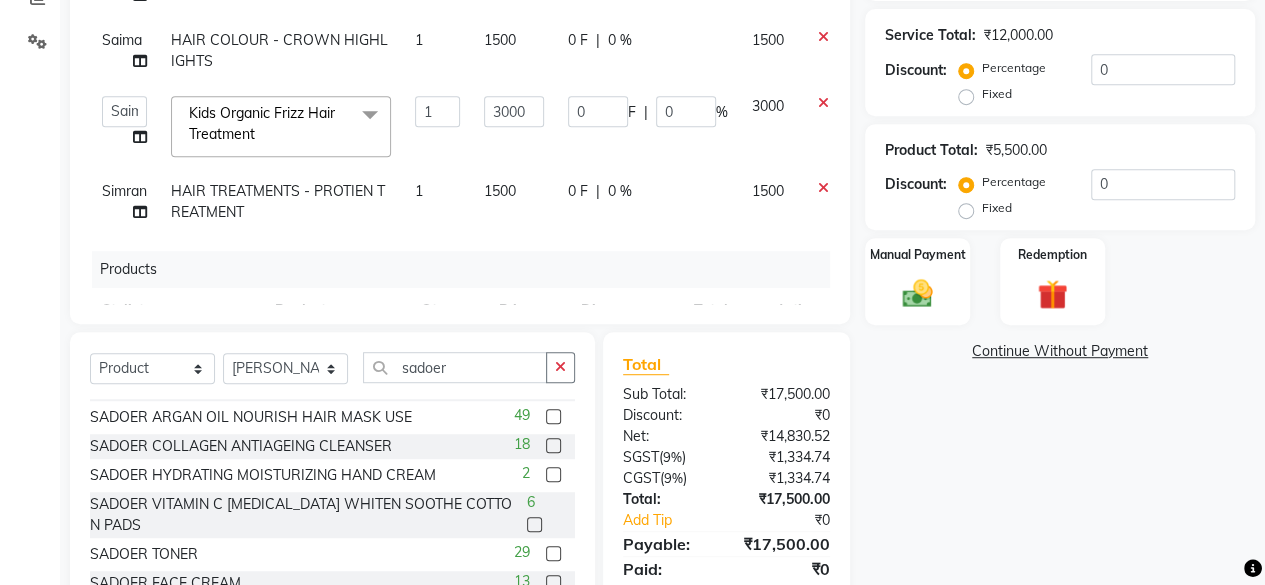 drag, startPoint x: 1263, startPoint y: 353, endPoint x: 1273, endPoint y: 417, distance: 64.77654 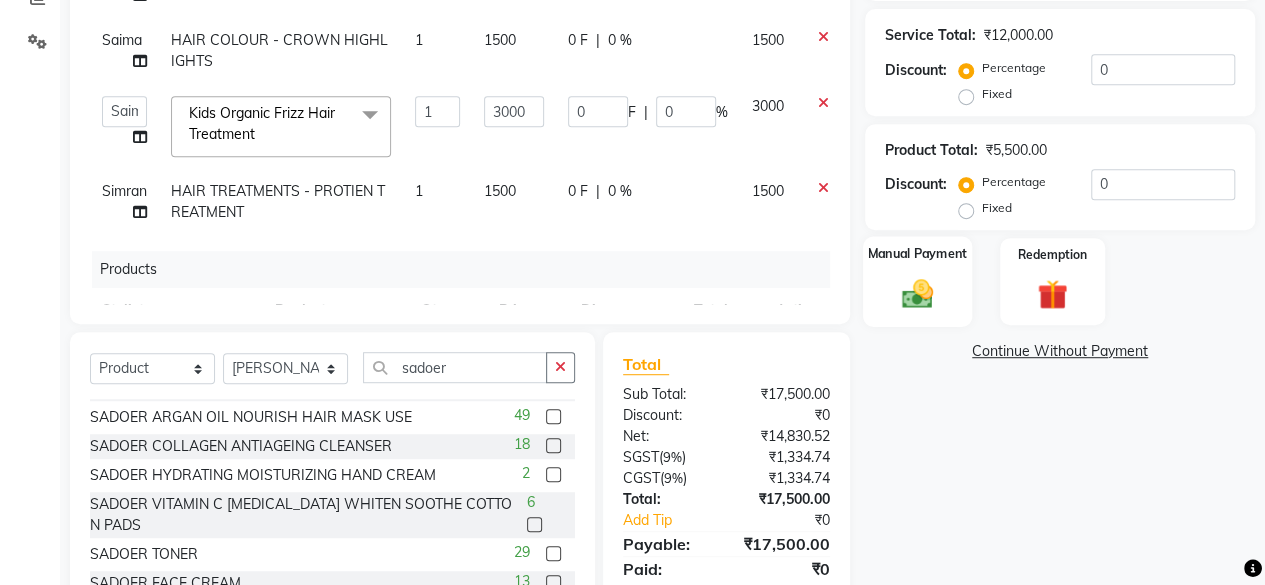 click 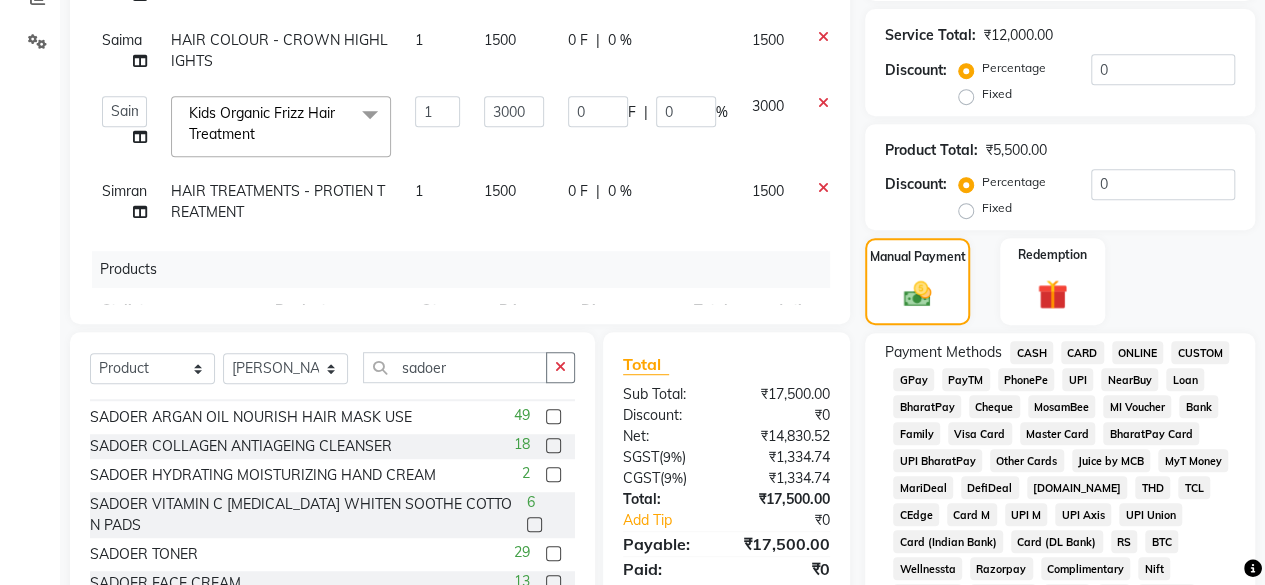 click on "CASH" 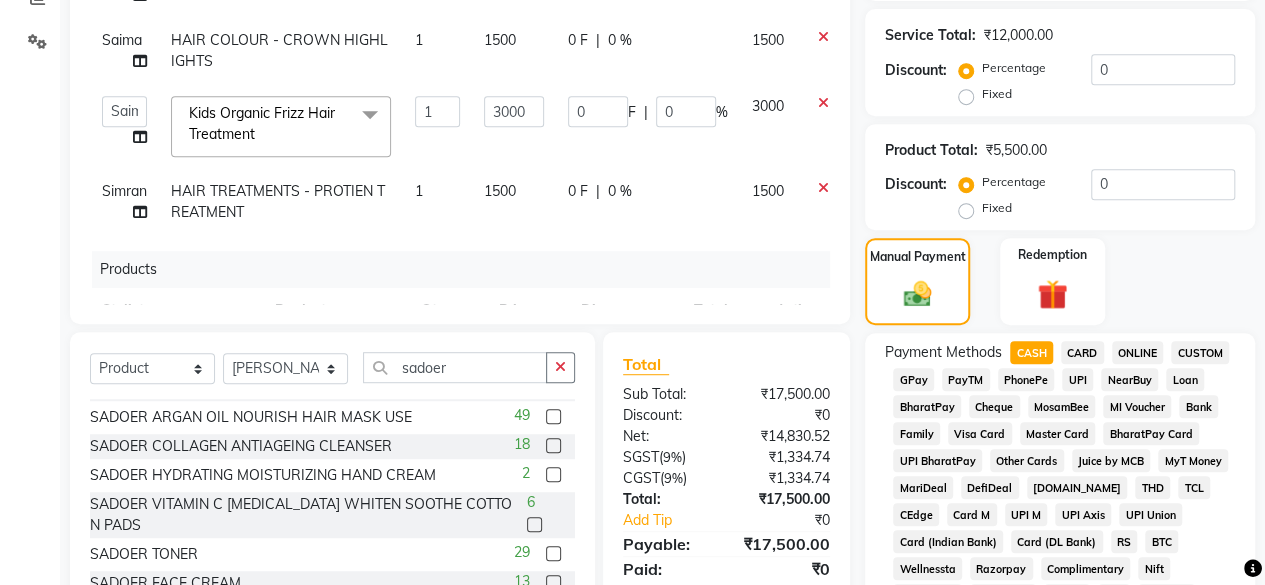scroll, scrollTop: 1142, scrollLeft: 0, axis: vertical 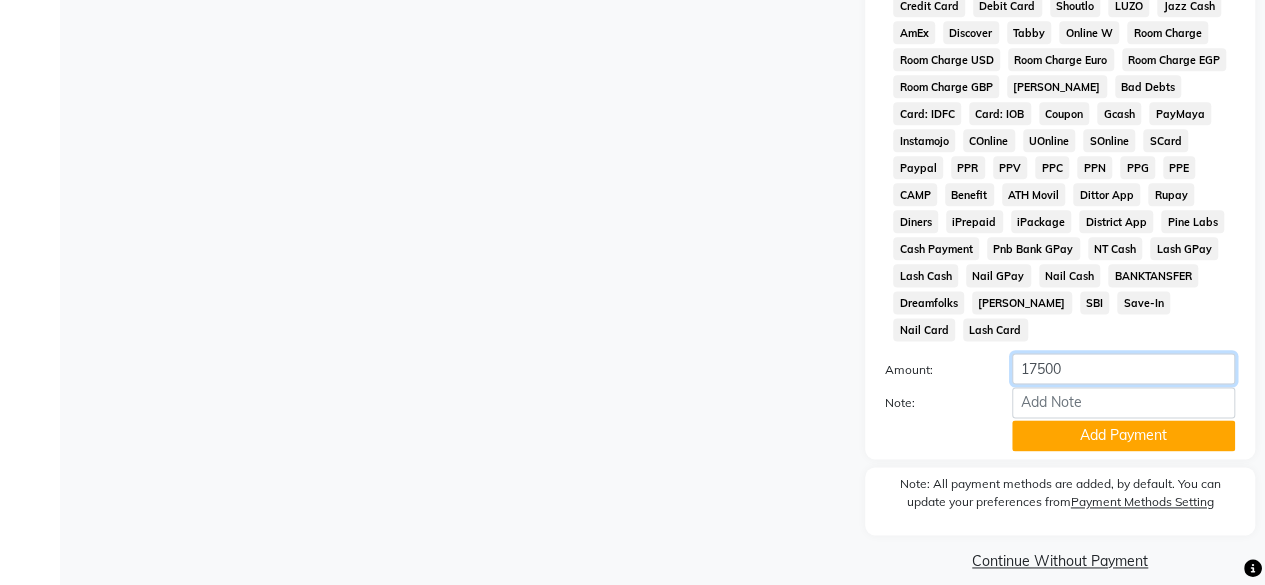 click on "17500" 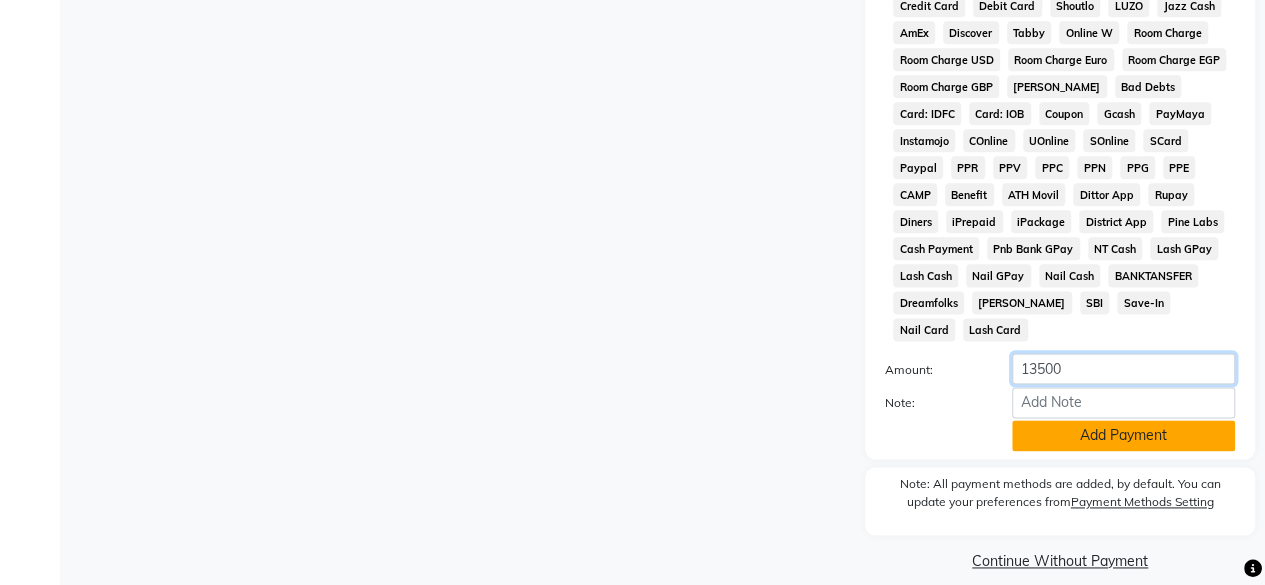 type on "13500" 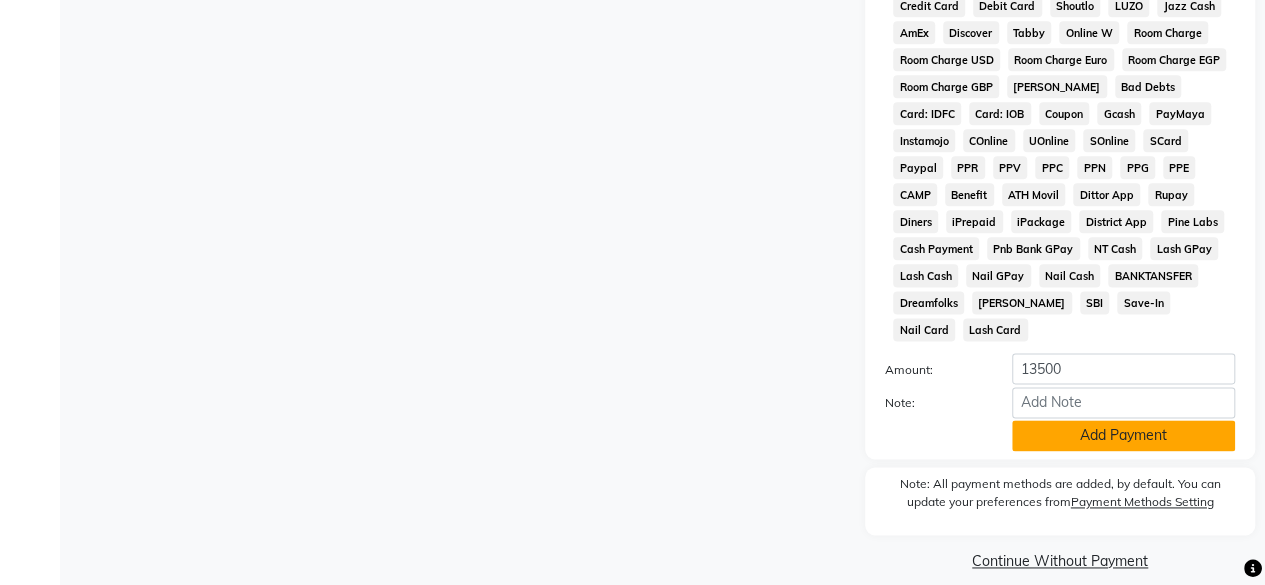 click on "Add Payment" 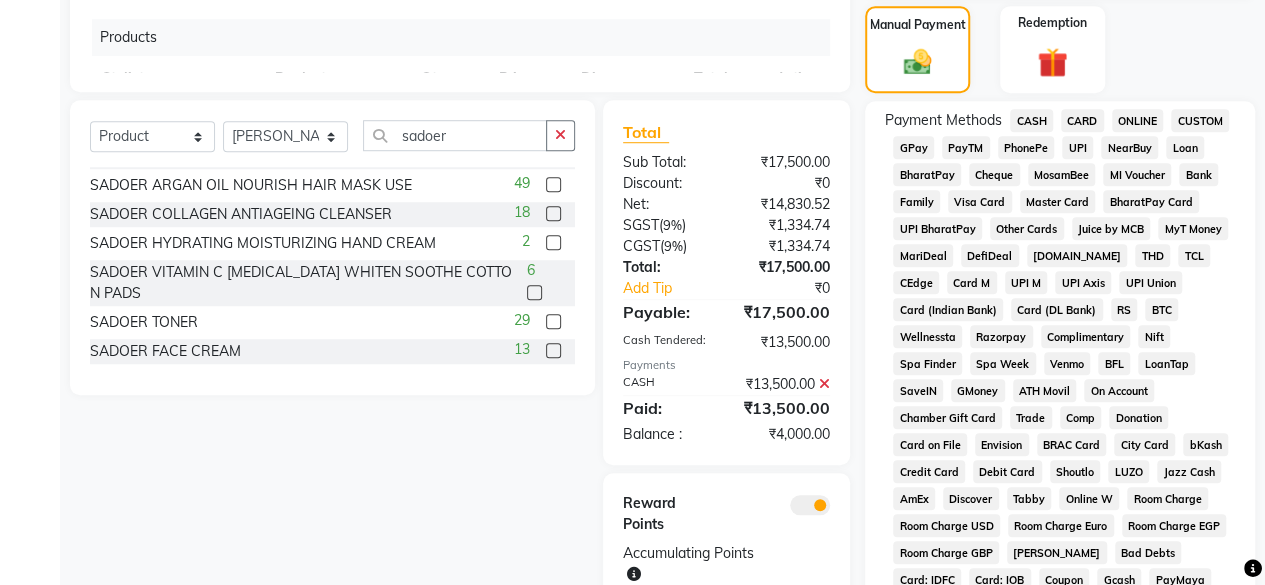 scroll, scrollTop: 630, scrollLeft: 0, axis: vertical 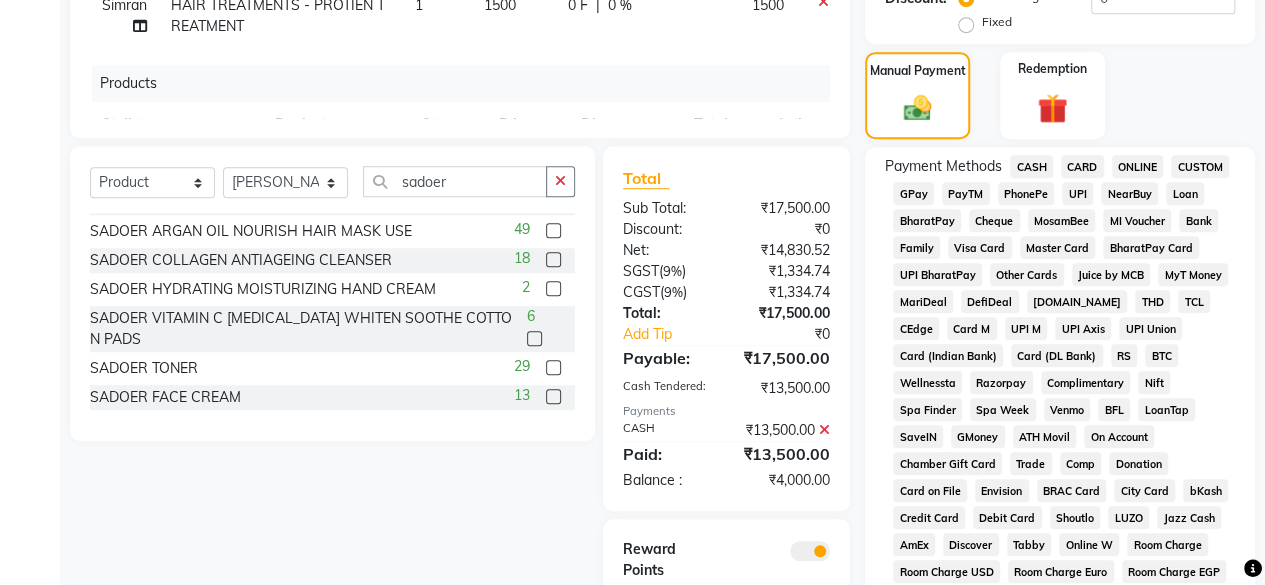 click on "GPay" 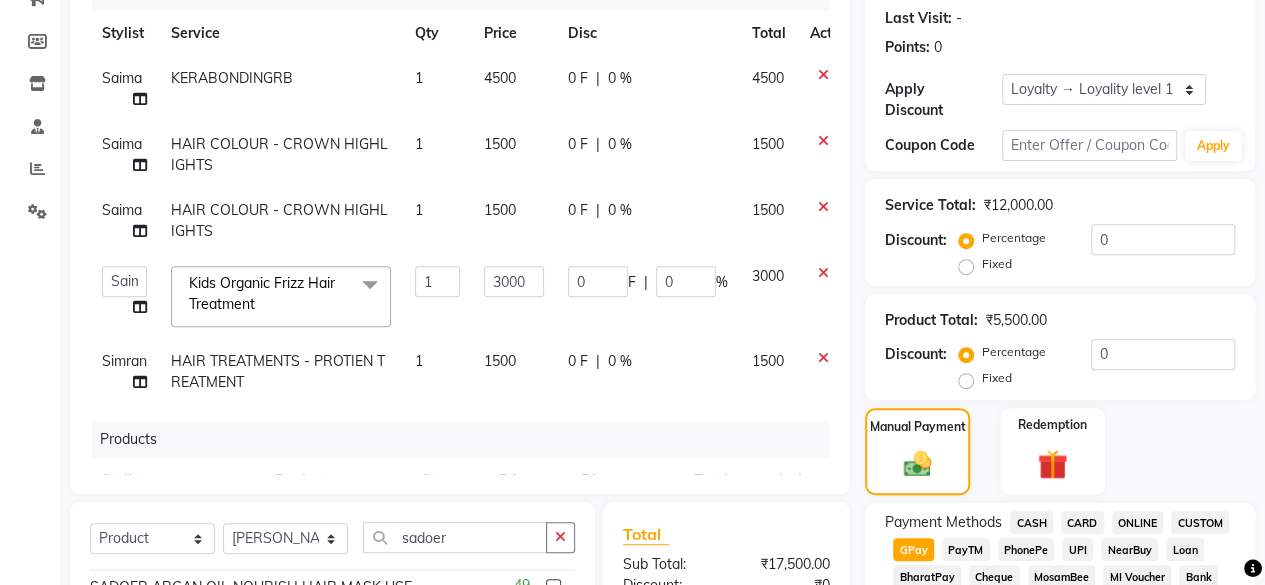 scroll, scrollTop: 0, scrollLeft: 0, axis: both 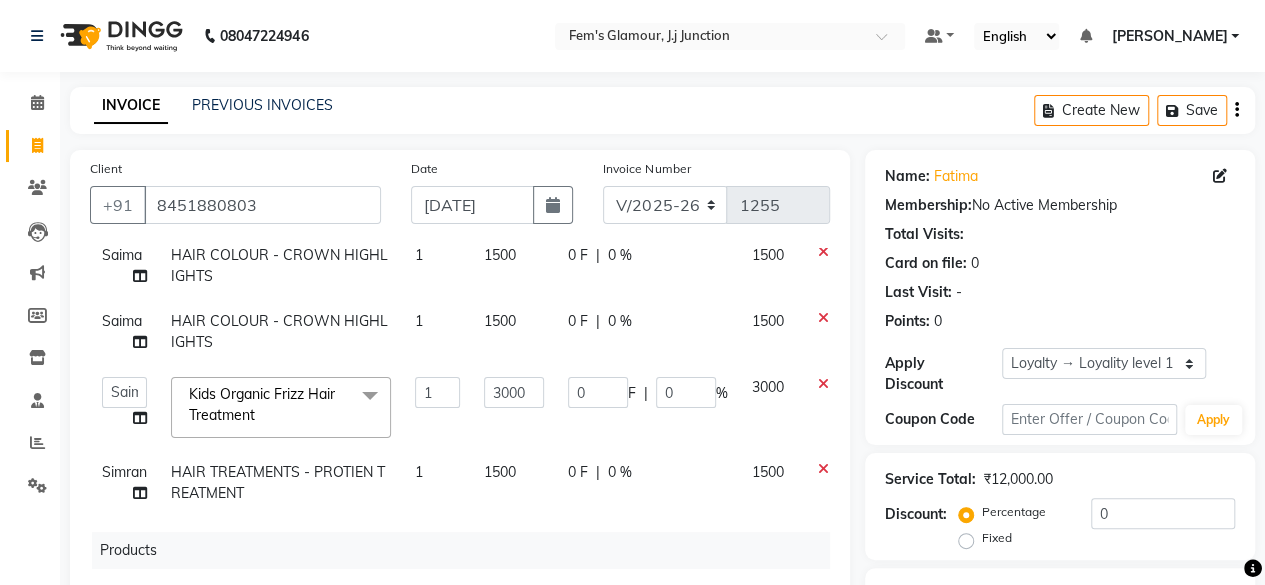 click on "1500" 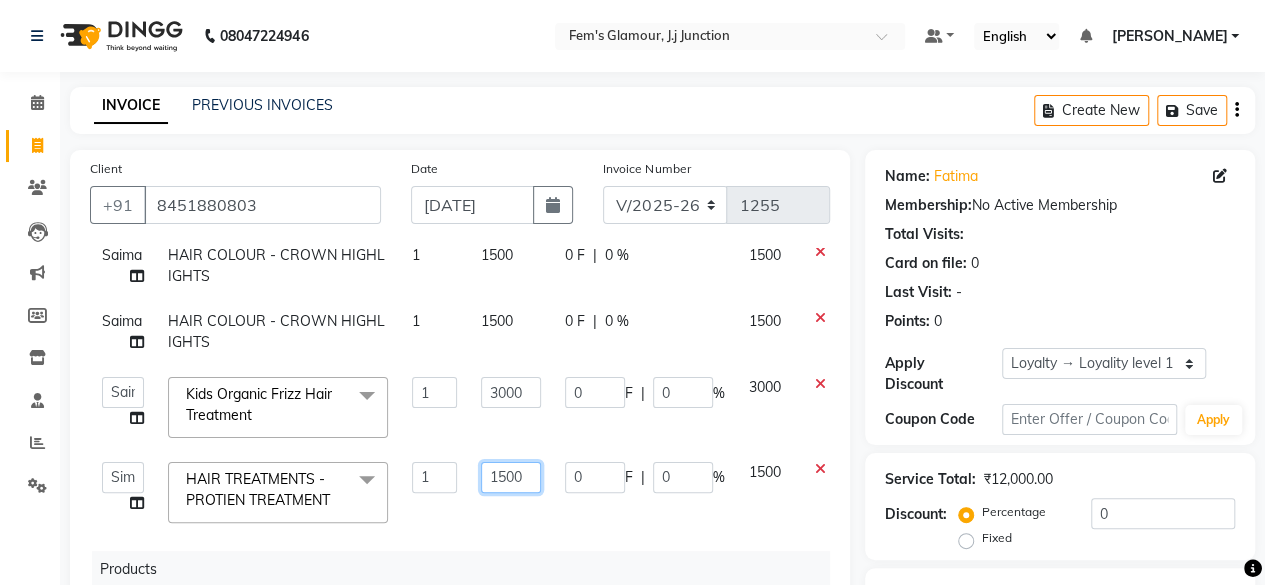 click on "1500" 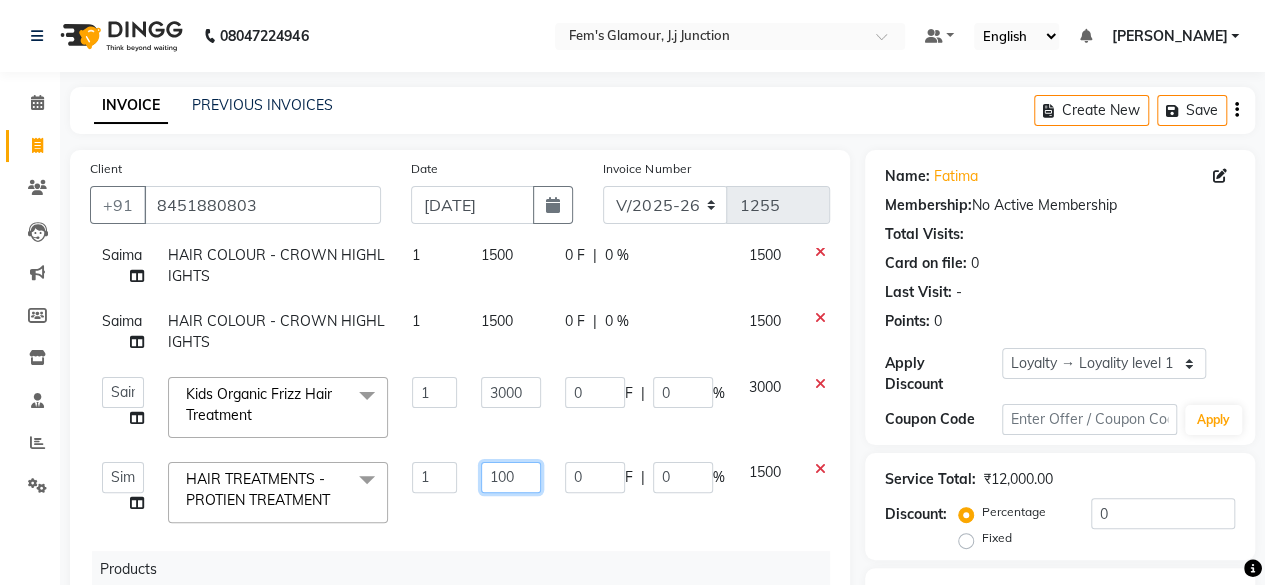 type on "1000" 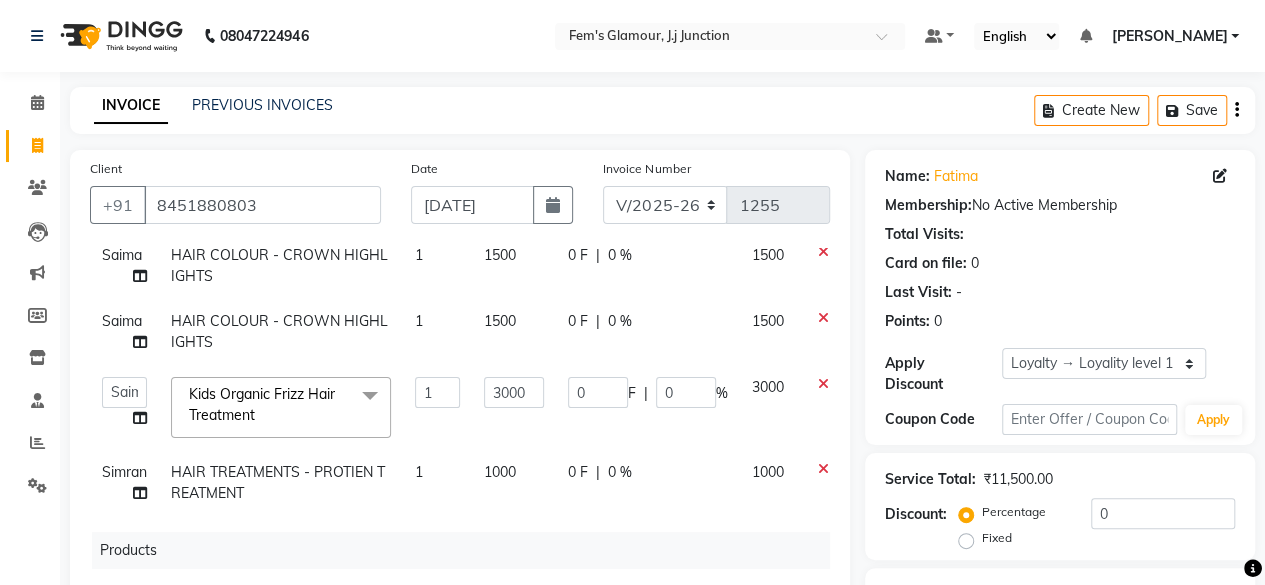 click on "Services Stylist Service Qty Price Disc Total Action Saima KERABONDINGRB 1 4500 0 F | 0 % 4500 Saima HAIR COLOUR  -  CROWN HIGHLIGHTS 1 1500 0 F | 0 % 1500 Saima HAIR COLOUR  -  CROWN HIGHLIGHTS 1 1500 0 F | 0 % 1500  fatima maam   Imran Qureshi   Lara   Meraj maam   MOON   Nagma   Nasreen   Nausheen   Rehmat   Saima   Simran   Team   ZAIBUN   ZOHRA  Kids Organic Frizz Hair Treatment  x BLEACH  -  NORMAL BLEACH BLEACH  -  DTAN BLEACH BLEACH  -  DTAN PACK BLEACH  -  FULL BODY BLEACH [NORMAL] BLEACH  -  FULL BODY BLEACH [DTAN] BLEACH  -  FULL HANDS BLEACH [NORMAL] BLEACH  -  FULL HANDS BLEACH [DTAN] BLEACH  -  FULL LEG BLEACH [NORMAL] BLEACH  -  FULL LEG BLEACH [DTAN] Heel Peel Treatment  Micro pigment BB glow Korean Glass Shine IV drip Makeup Workshop Vaginal tightening Foot Massage Under Eye Treatment Advance payment CPR TREATMENT KARSEELL SPA UNDERARM TREATMENT BRAZALLIAN GLASS SHINE BASIC HYDRA FACIAL REAPPLICATION LUSTRE TREATMENT KERABONDINGRB KERABONDINGSLF KERABONDINGSLFB KERABONDINGBTXB KERABONDINGOZB" 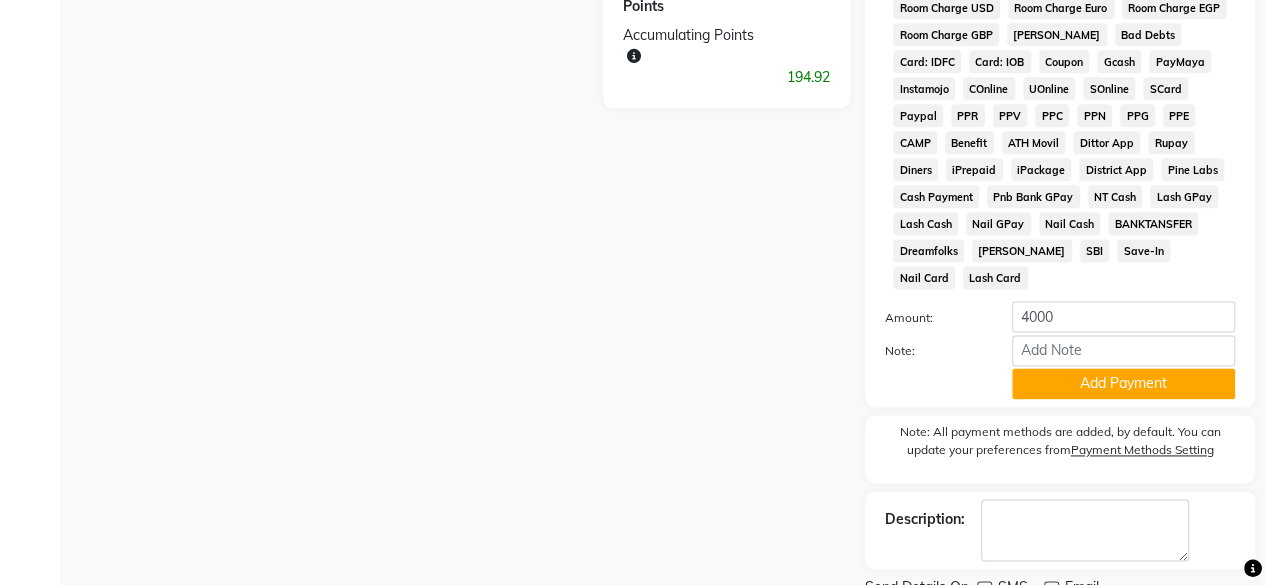 scroll, scrollTop: 1254, scrollLeft: 0, axis: vertical 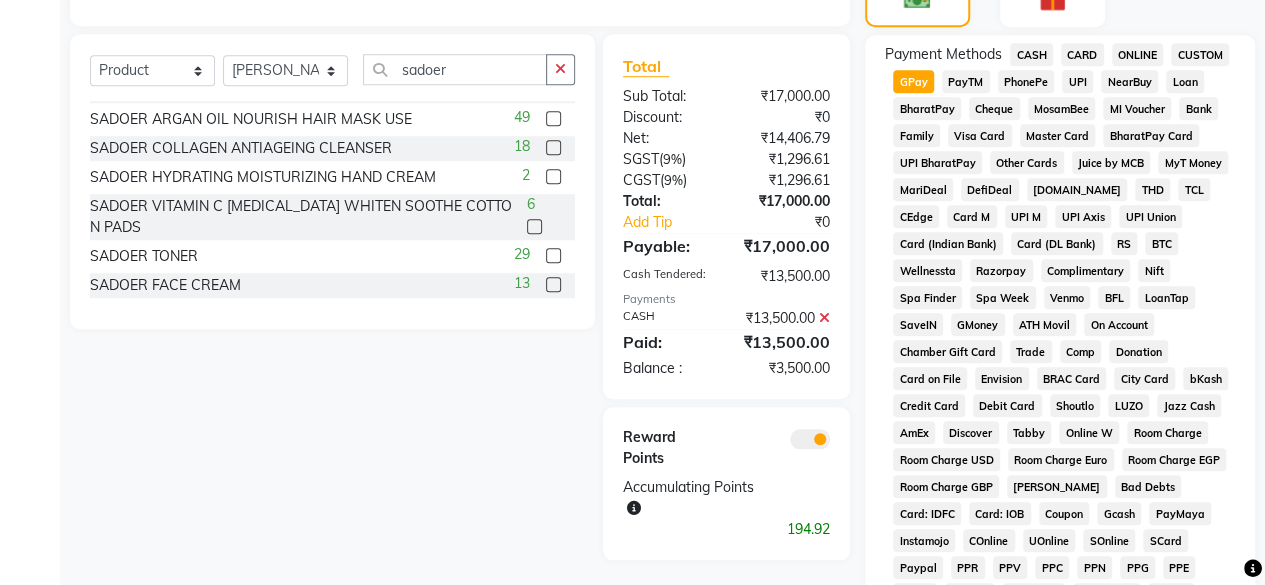 click on "PayTM" 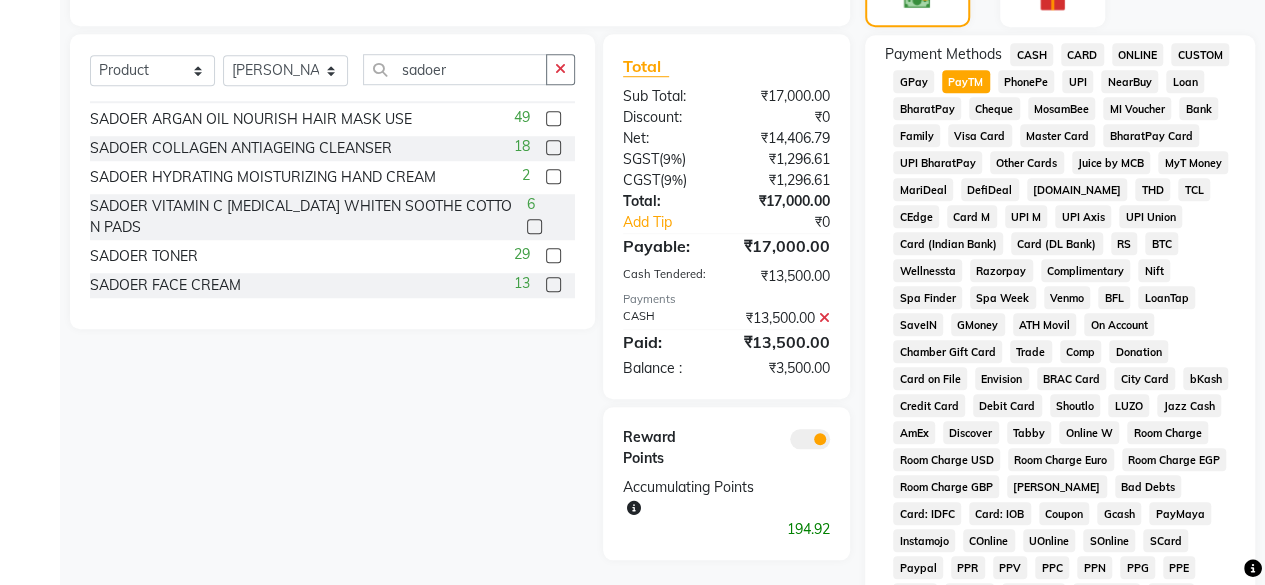 click on "GPay" 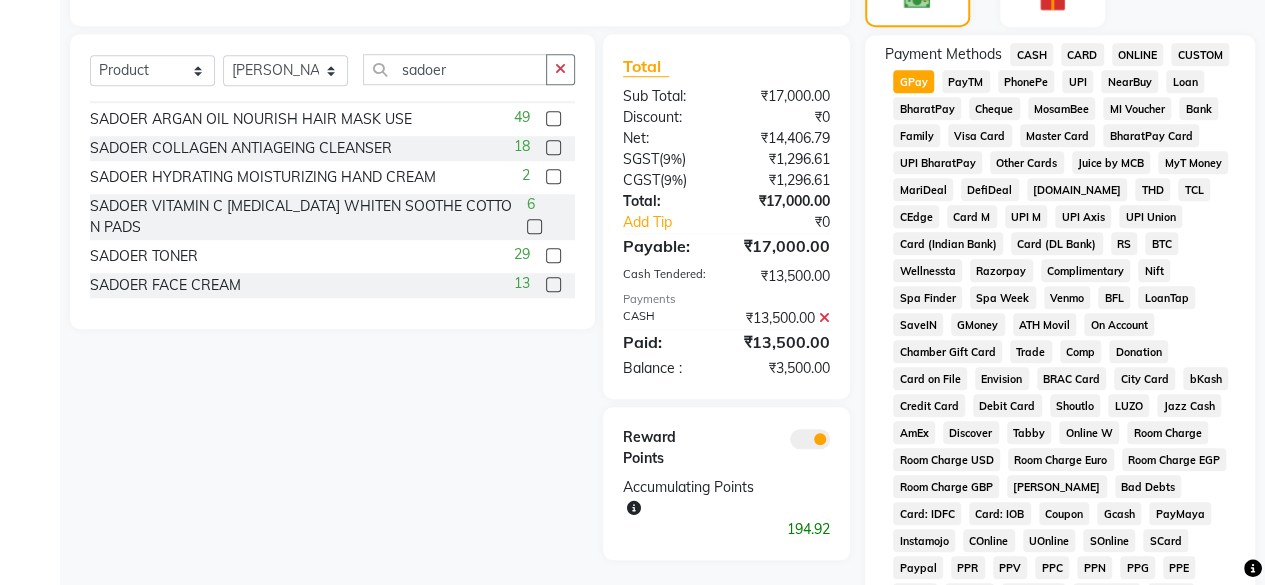 scroll, scrollTop: 1242, scrollLeft: 0, axis: vertical 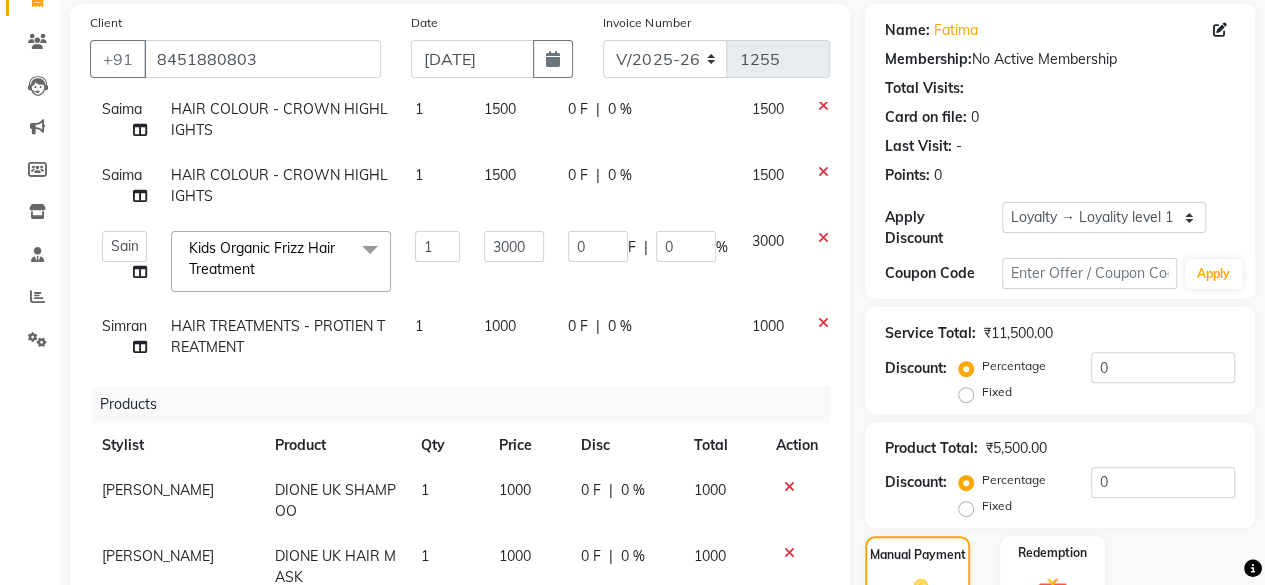 click on "1000" 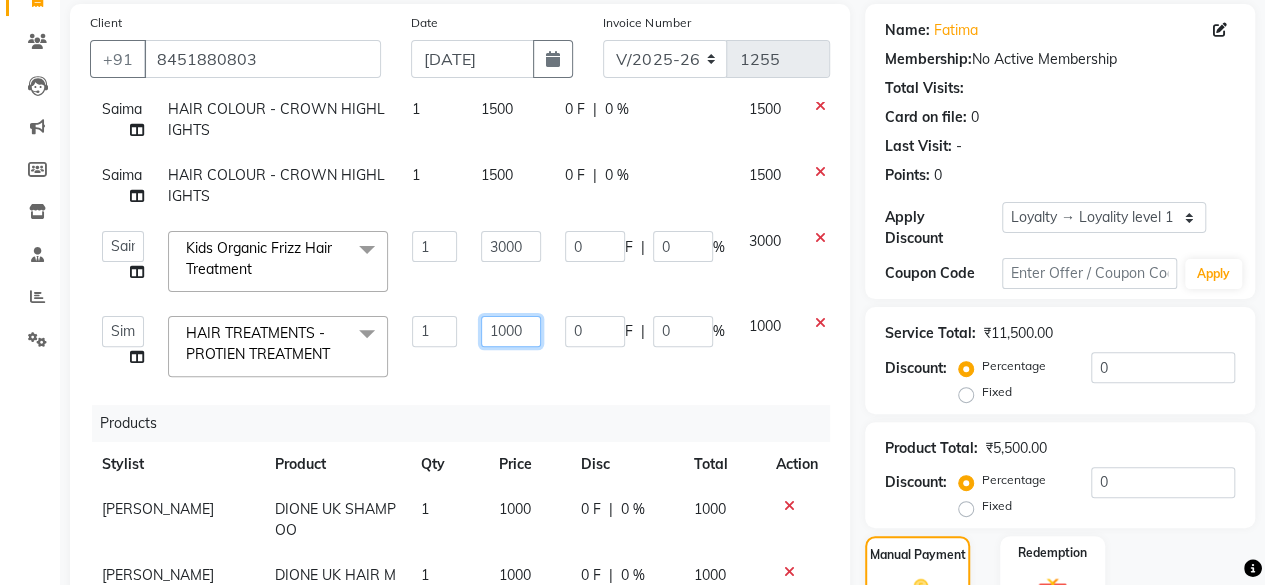 click on "1000" 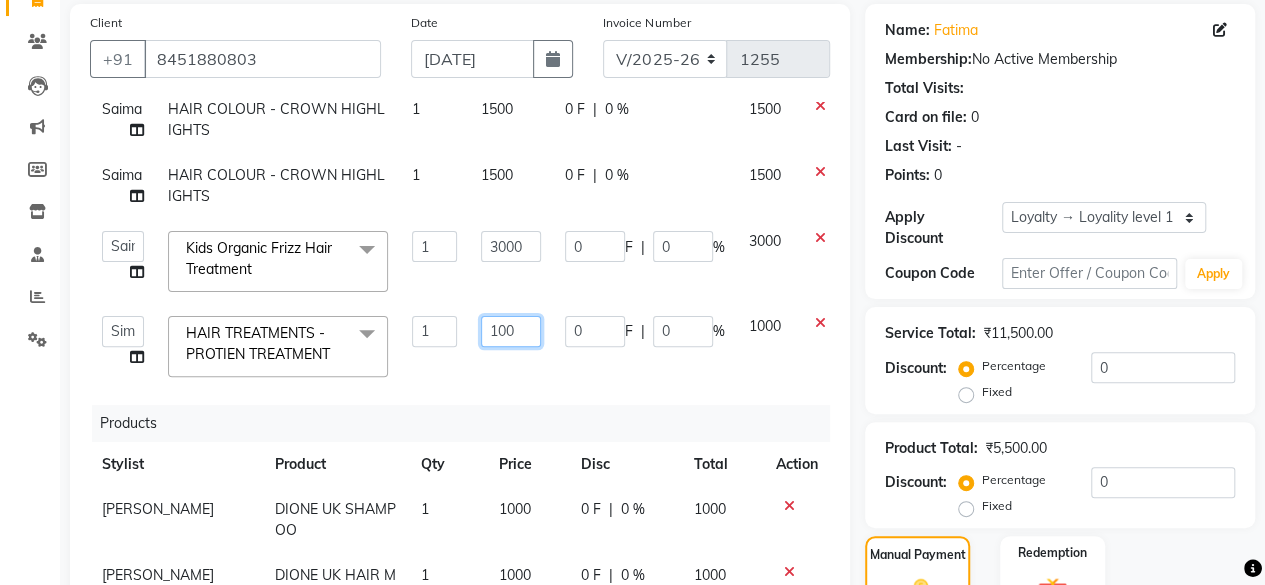 type on "1500" 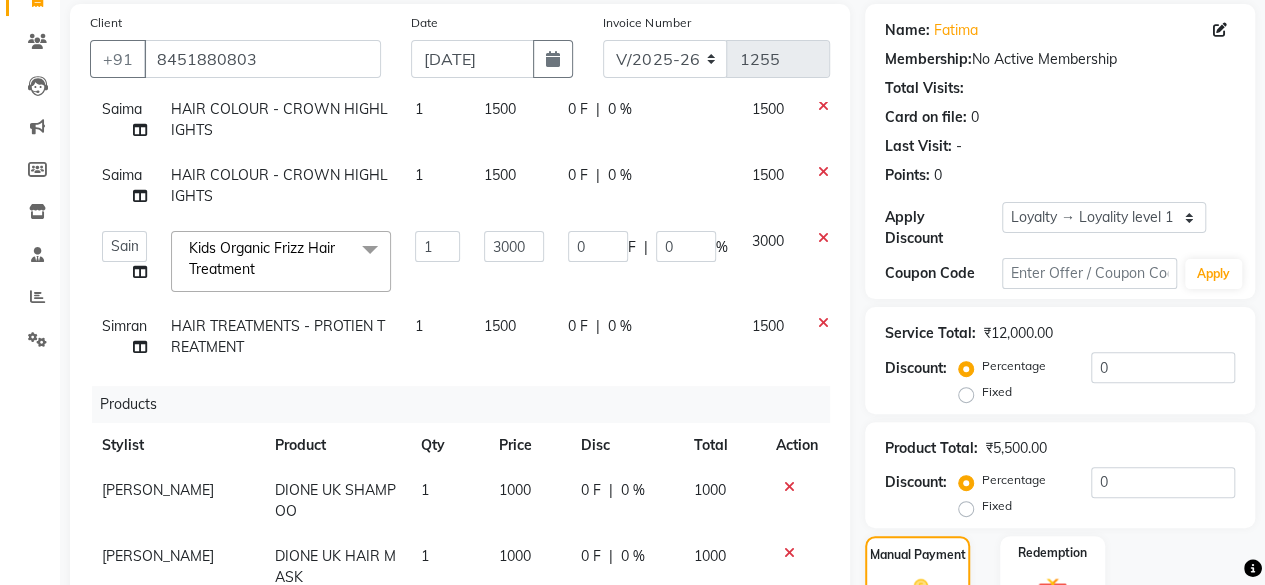 click on "3000" 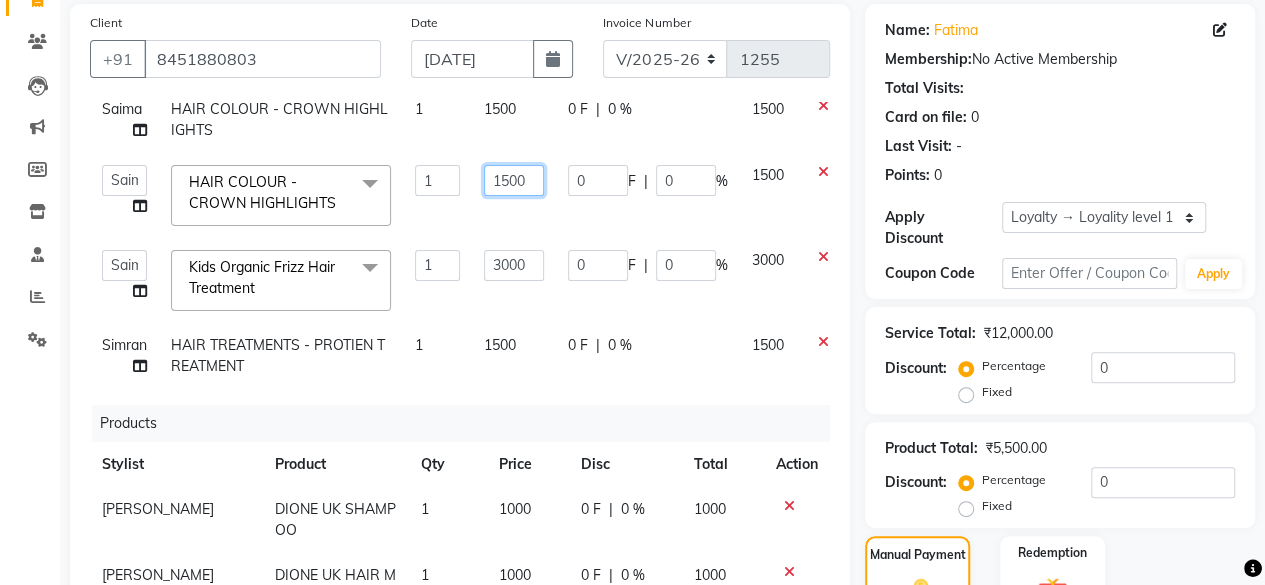 click on "1500" 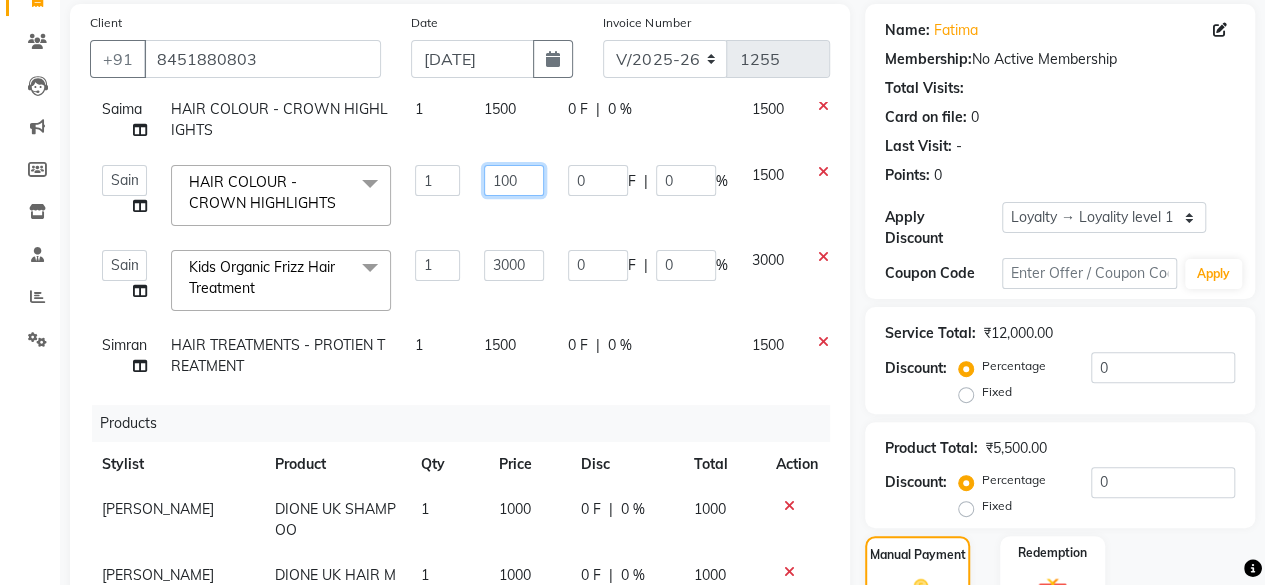 type on "1000" 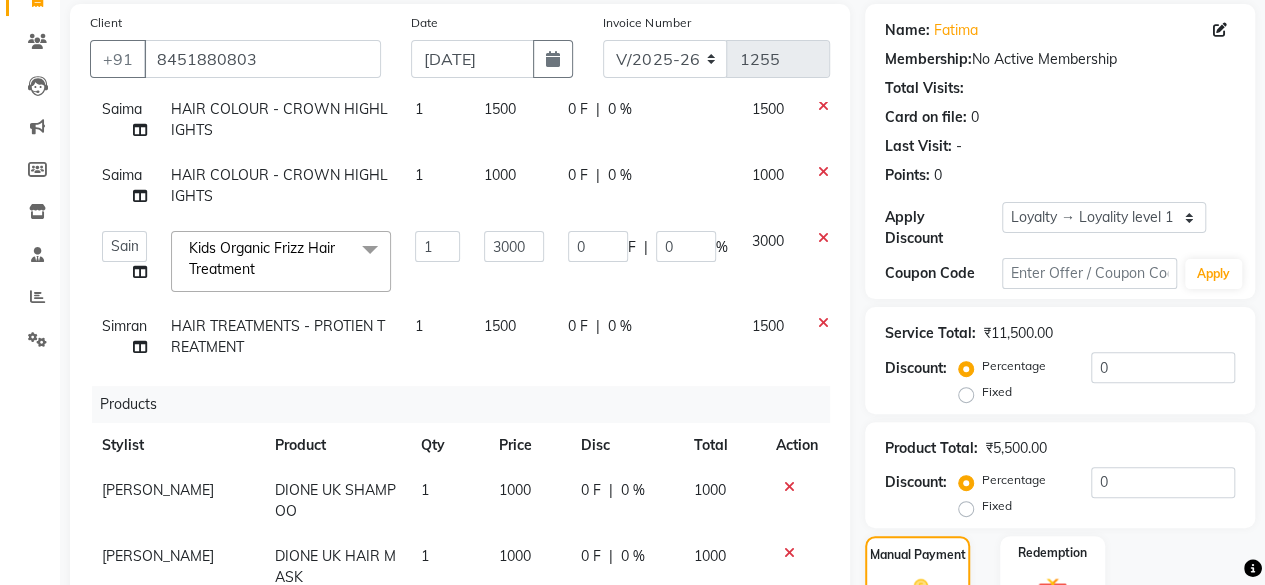 click on "1000" 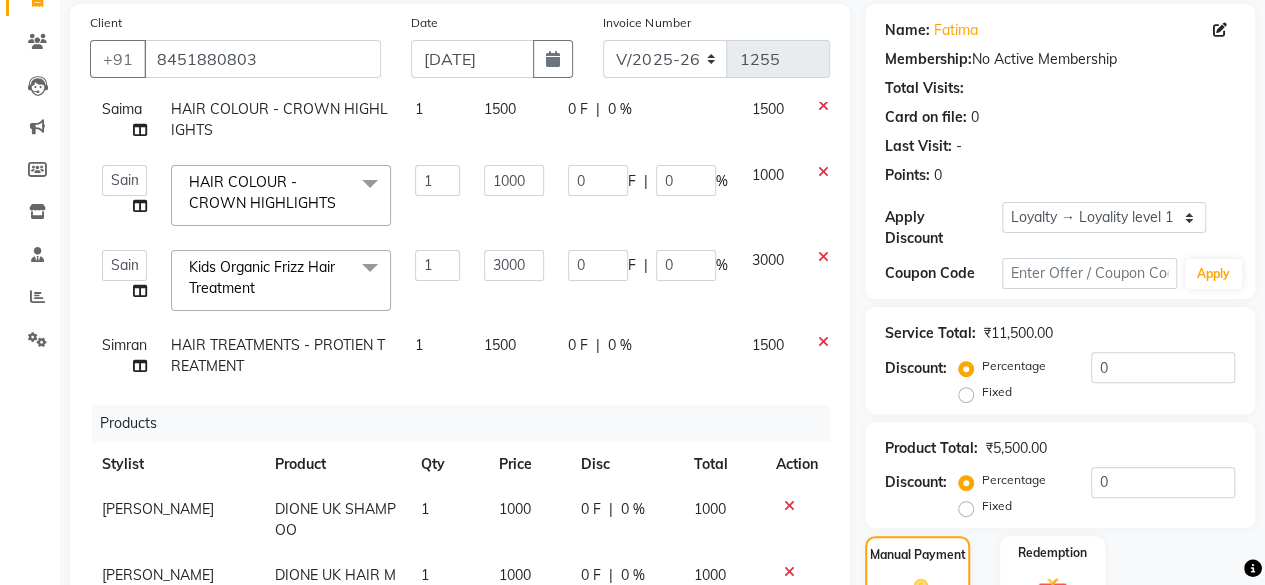 scroll, scrollTop: 1095, scrollLeft: 0, axis: vertical 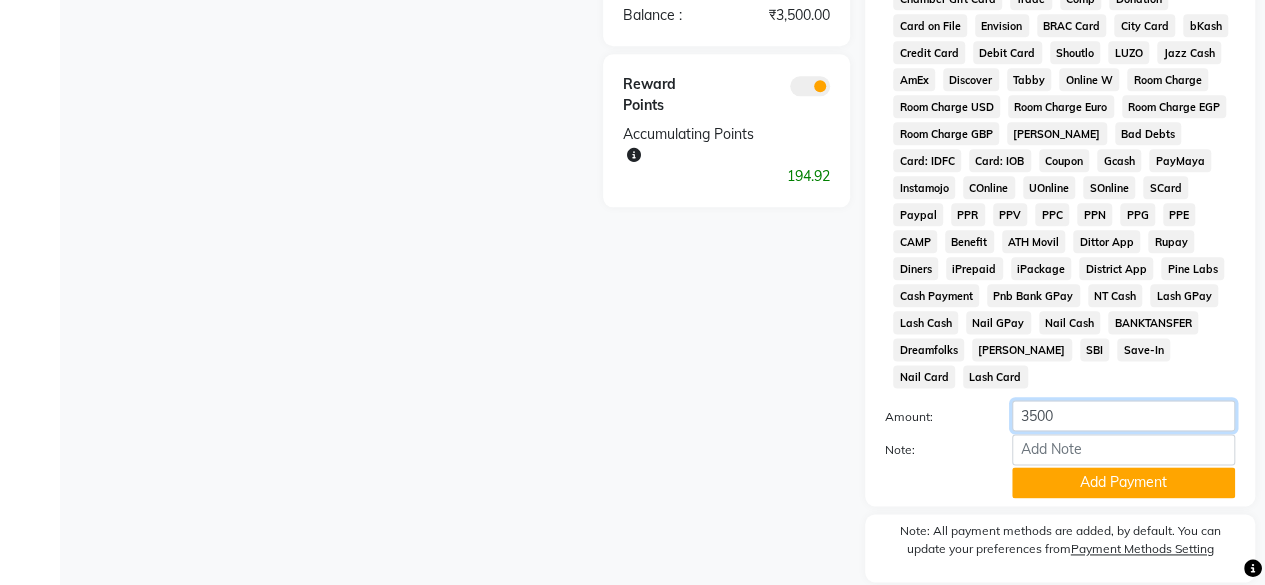 drag, startPoint x: 1264, startPoint y: 386, endPoint x: 1272, endPoint y: 253, distance: 133.24039 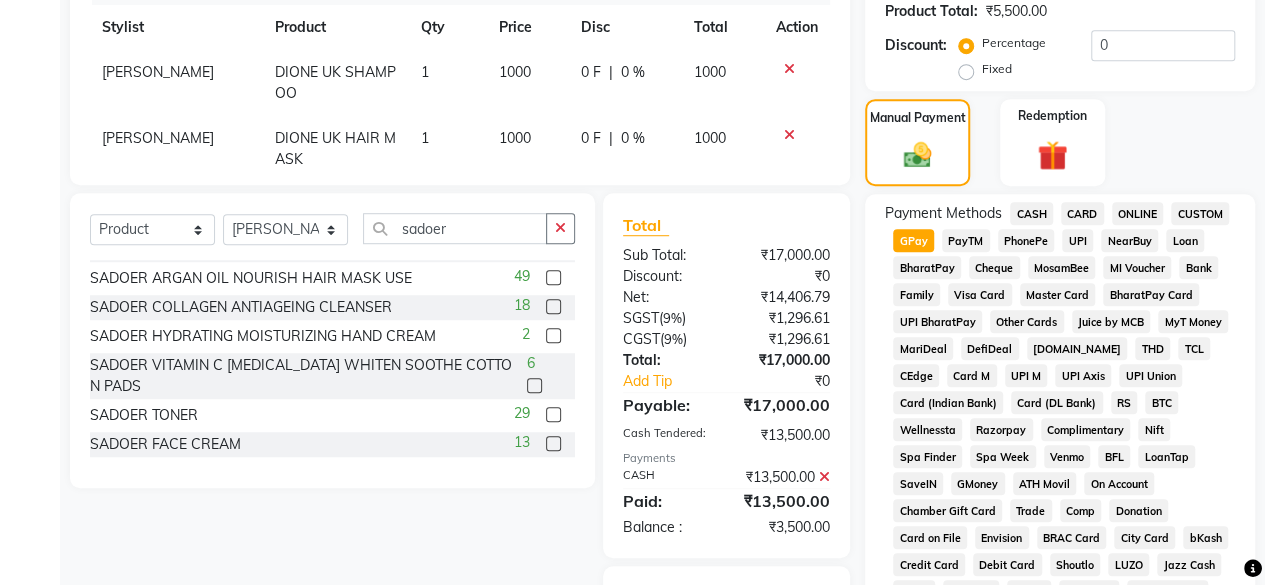 scroll, scrollTop: 1254, scrollLeft: 0, axis: vertical 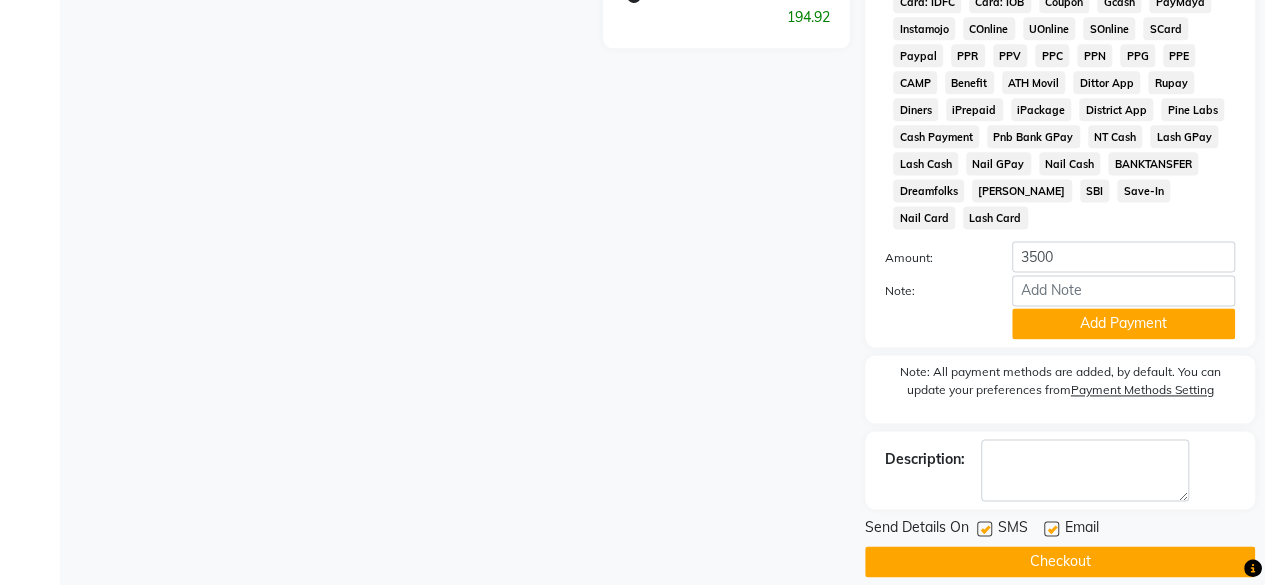 click on "Checkout" 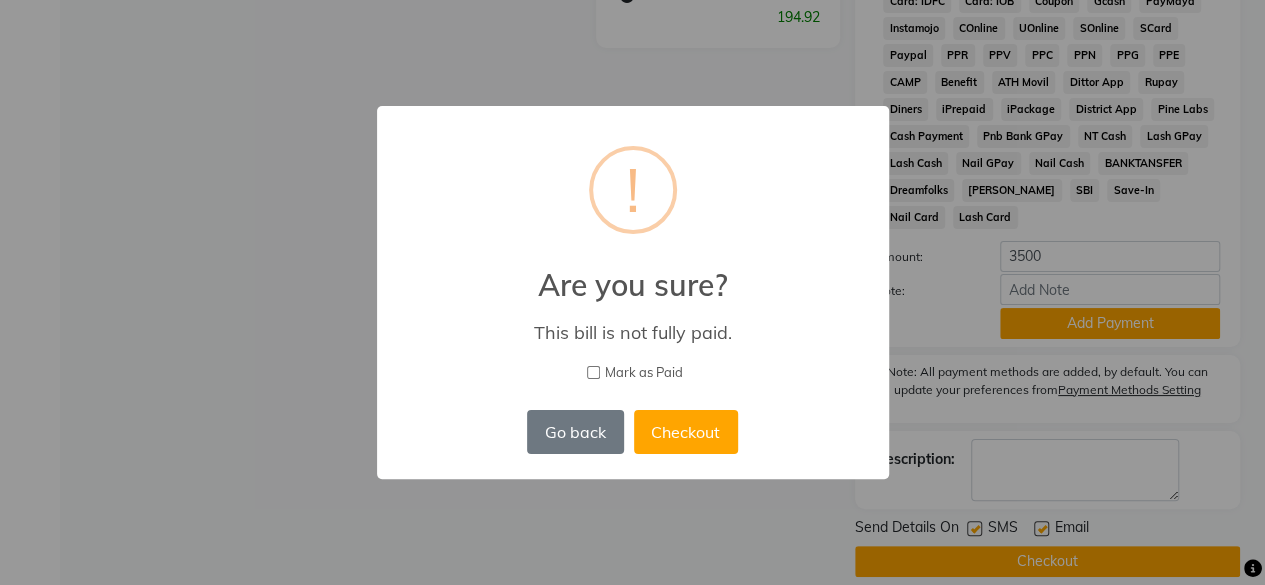 scroll, scrollTop: 1238, scrollLeft: 0, axis: vertical 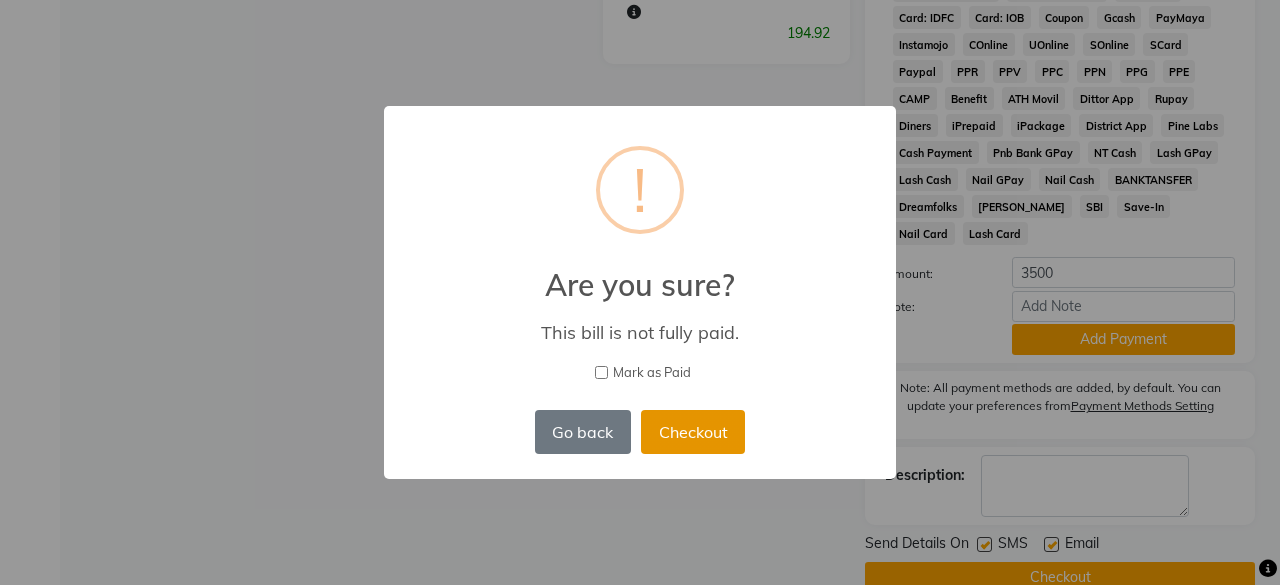 click on "Checkout" at bounding box center [693, 432] 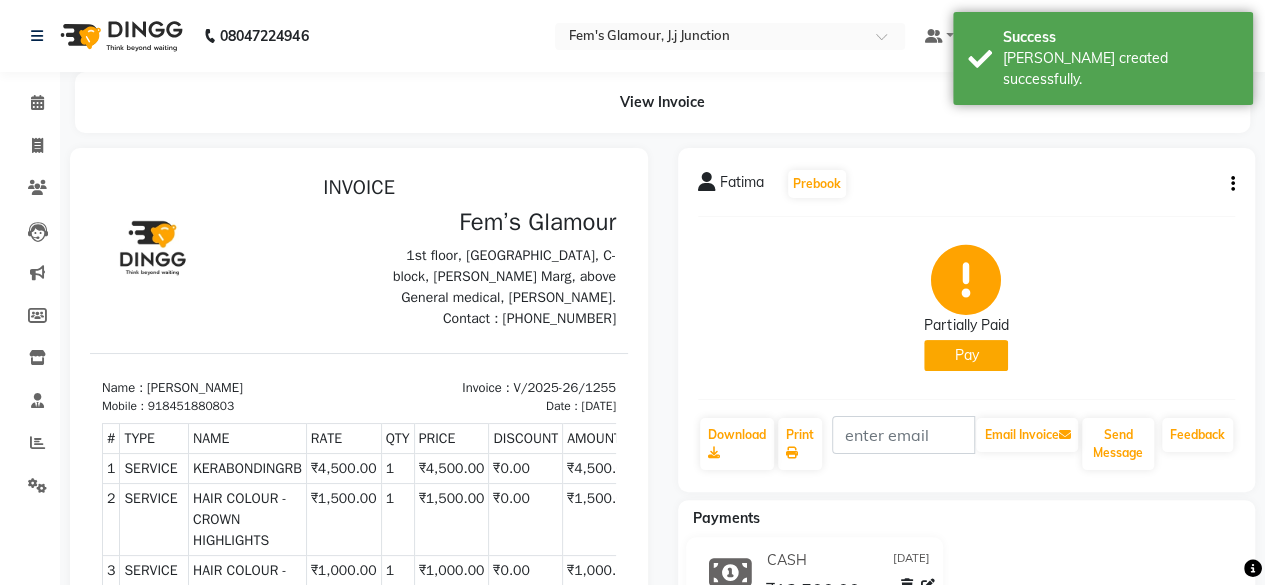 scroll, scrollTop: 0, scrollLeft: 0, axis: both 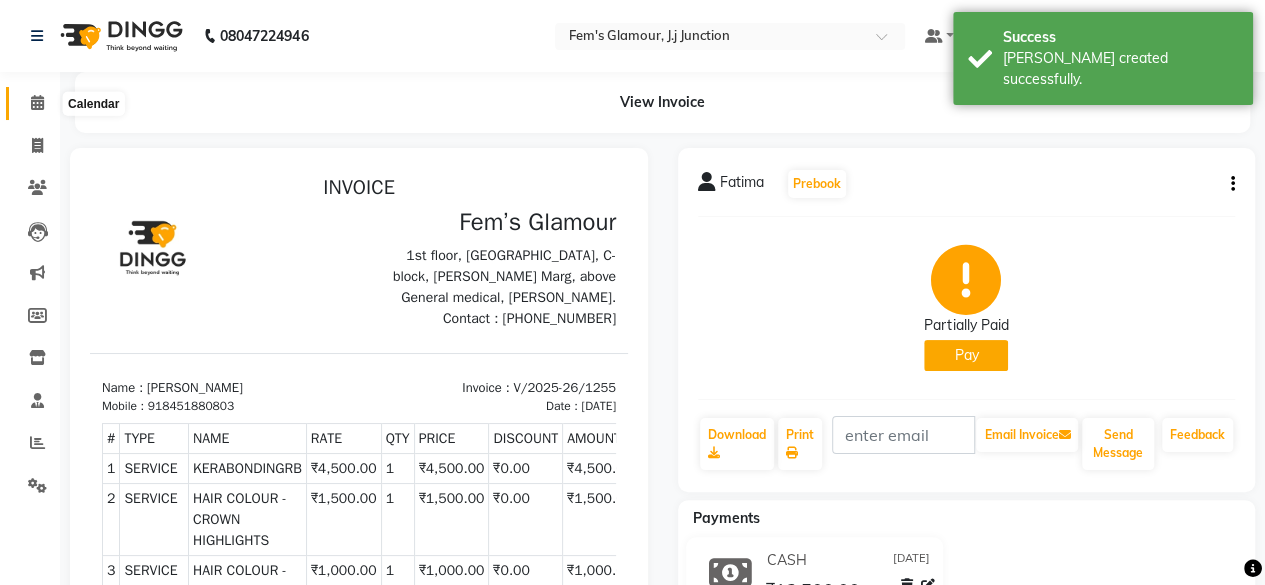 click 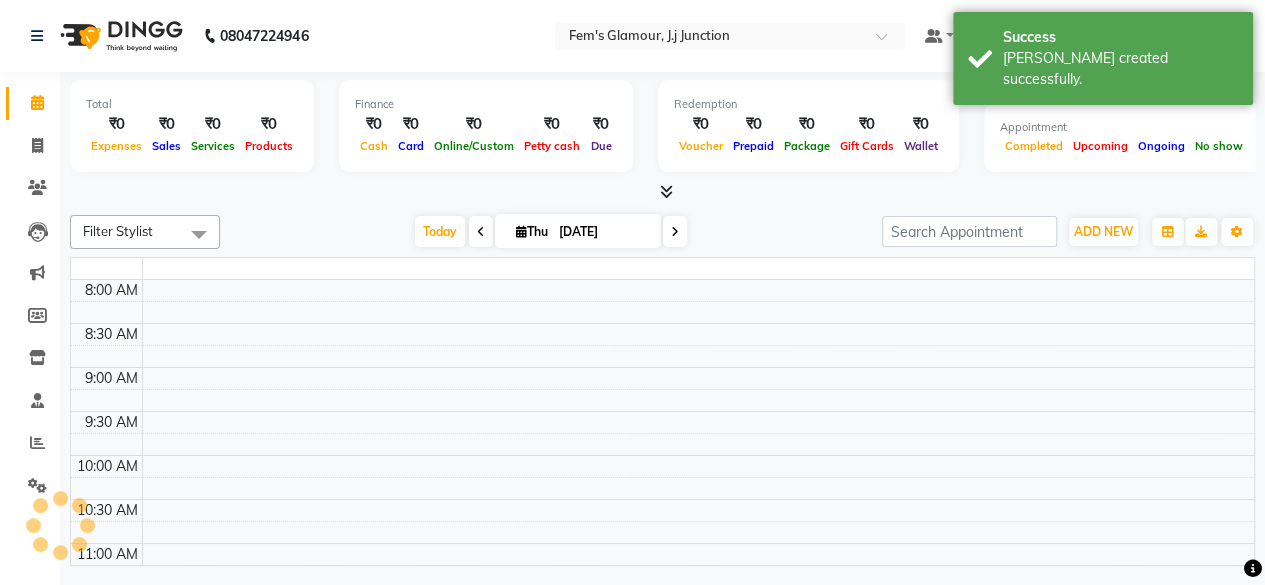 scroll, scrollTop: 0, scrollLeft: 0, axis: both 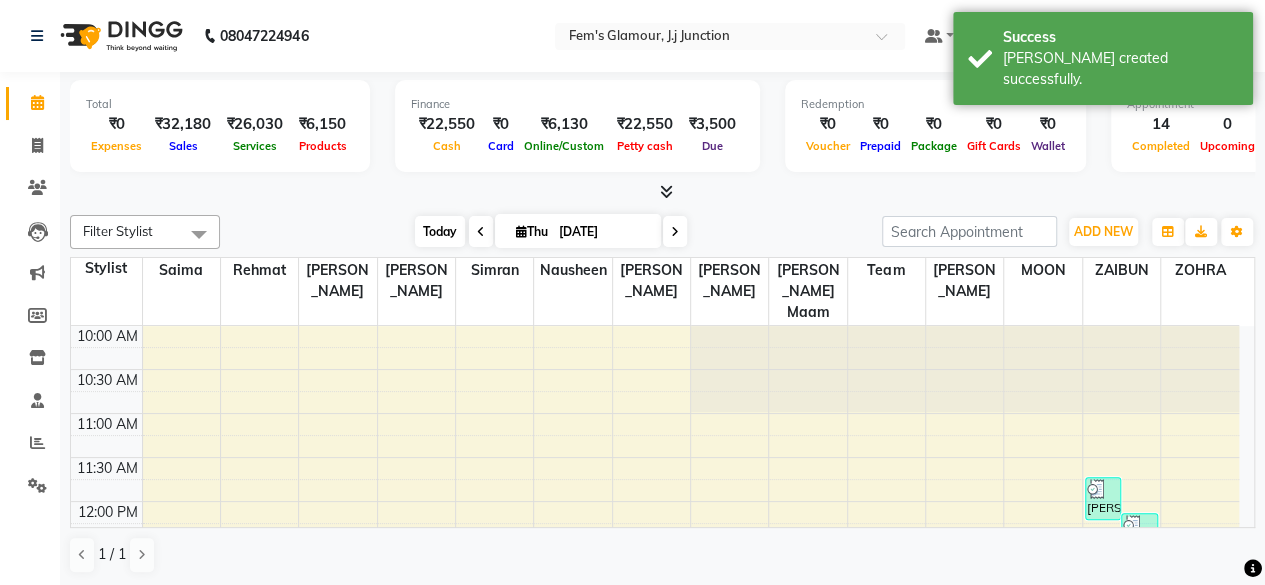 click on "Today" at bounding box center (440, 231) 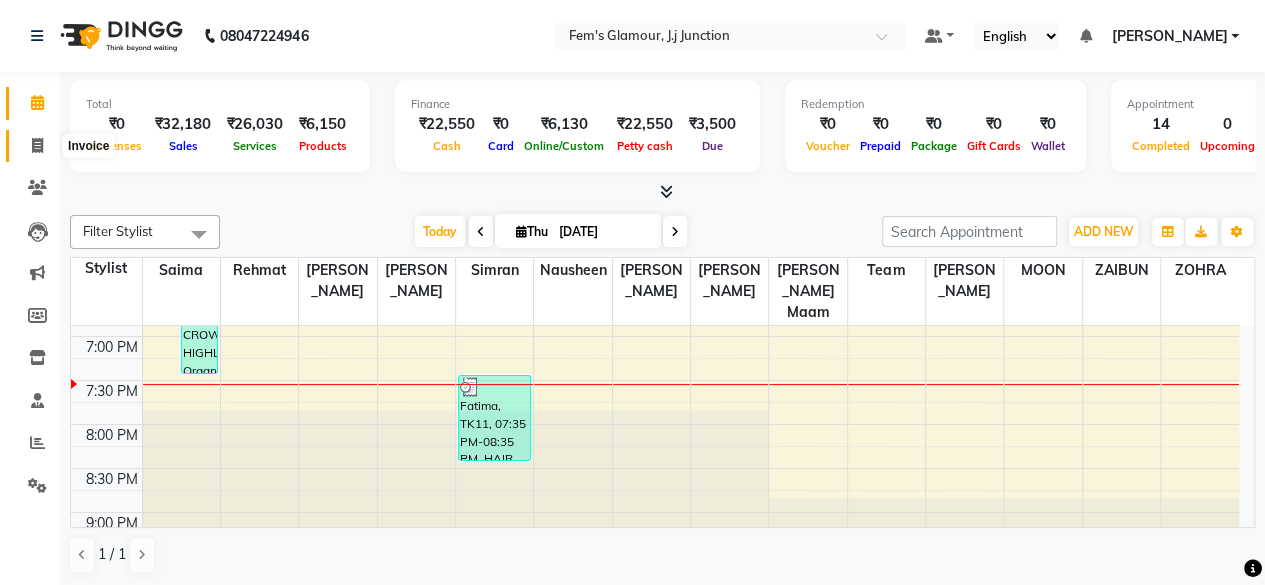 click 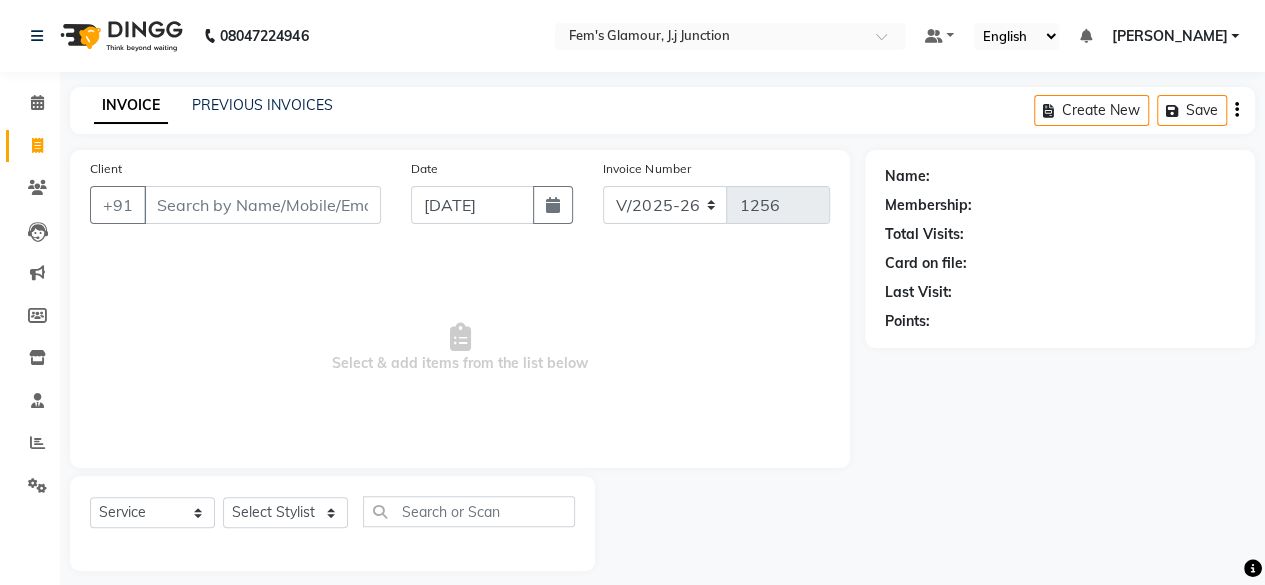 click on "Client" at bounding box center (262, 205) 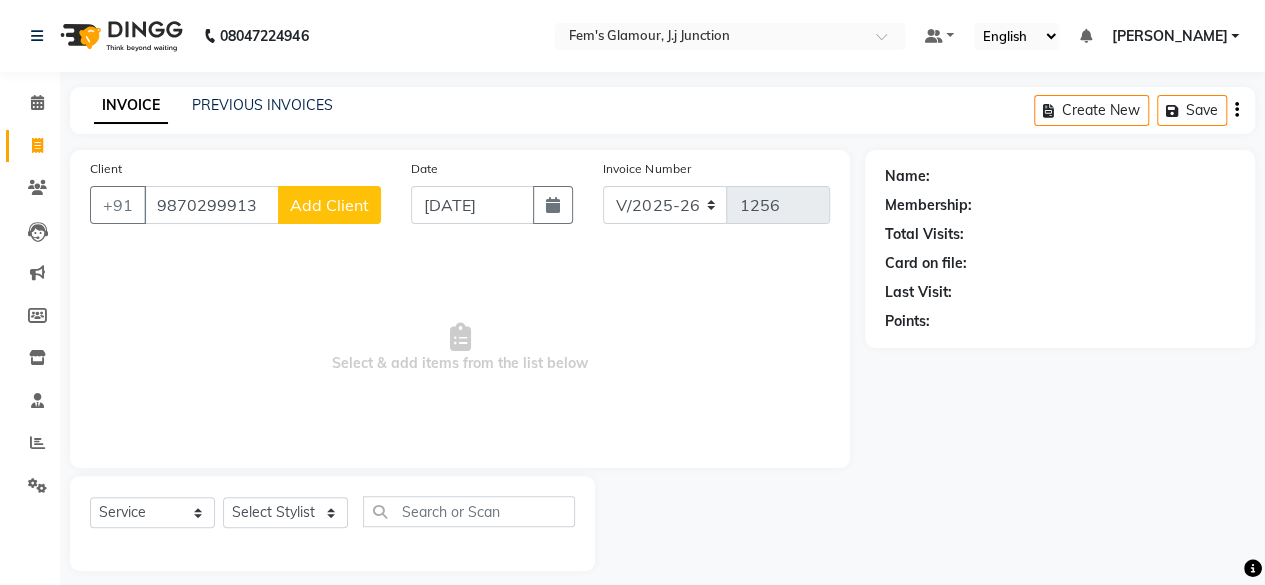 click on "9870299913" at bounding box center (211, 205) 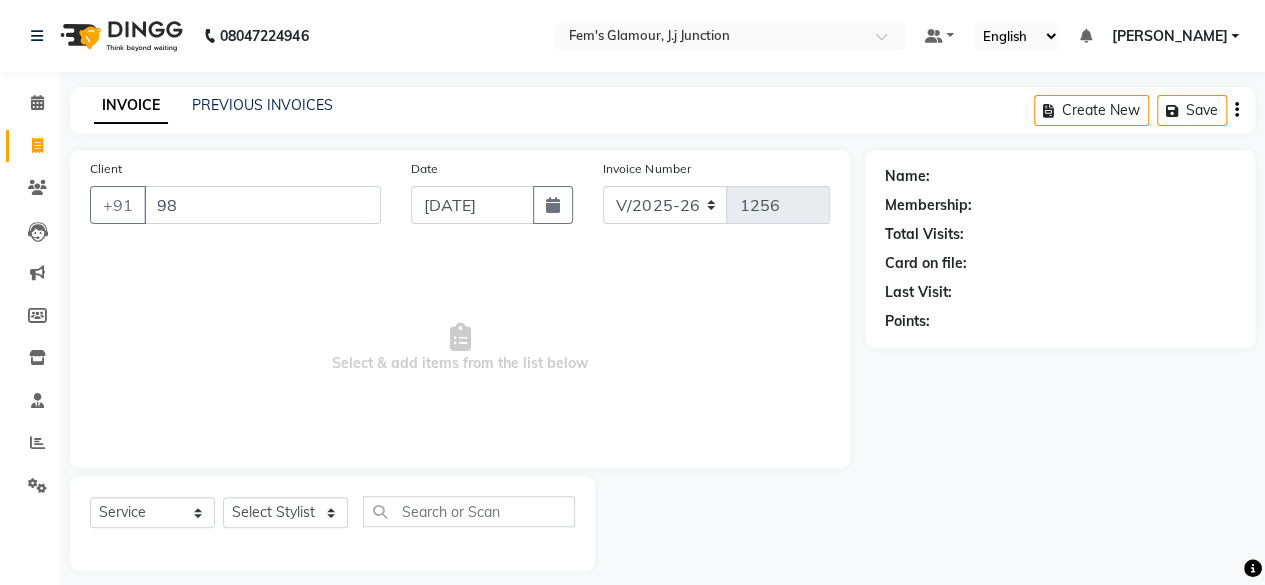 type on "9" 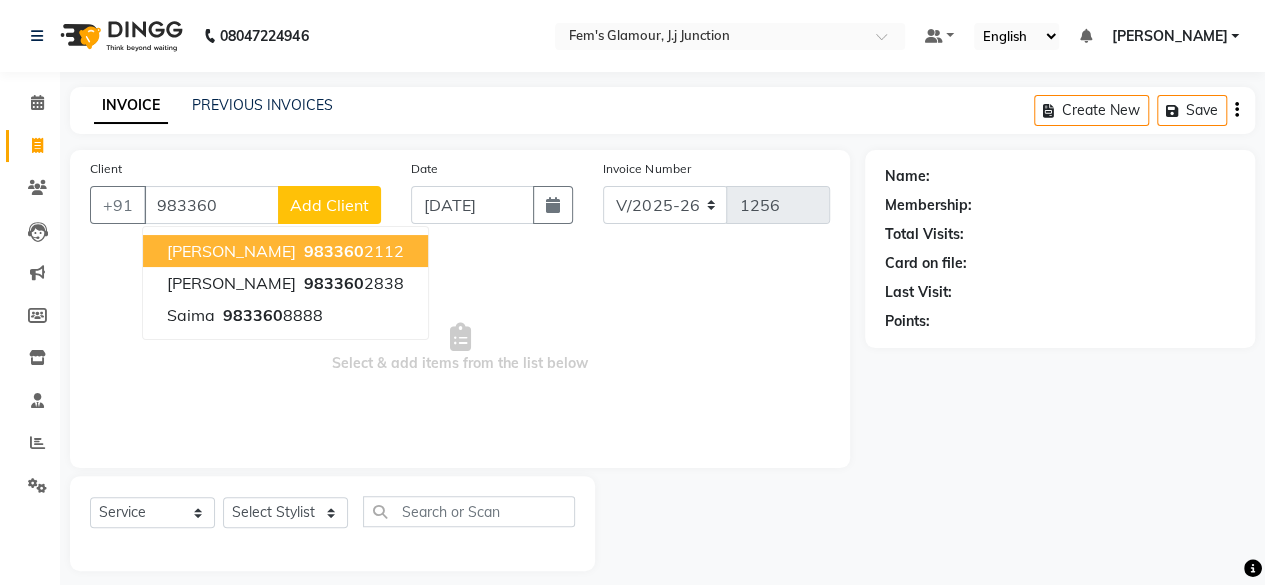 click on "983360 2112" at bounding box center (352, 251) 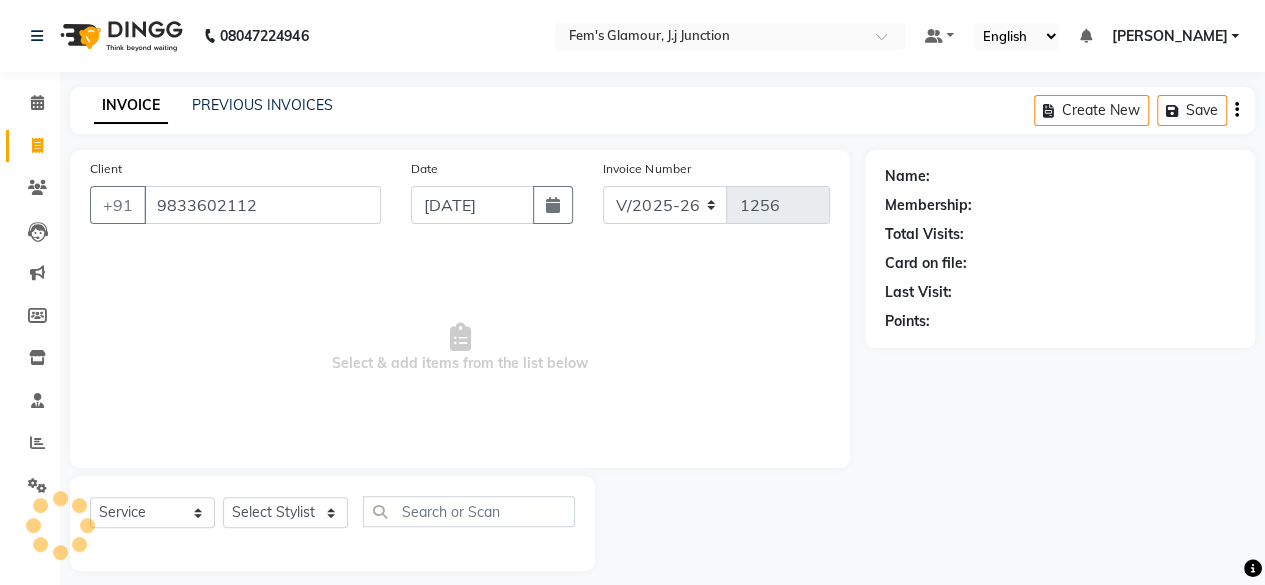 type on "9833602112" 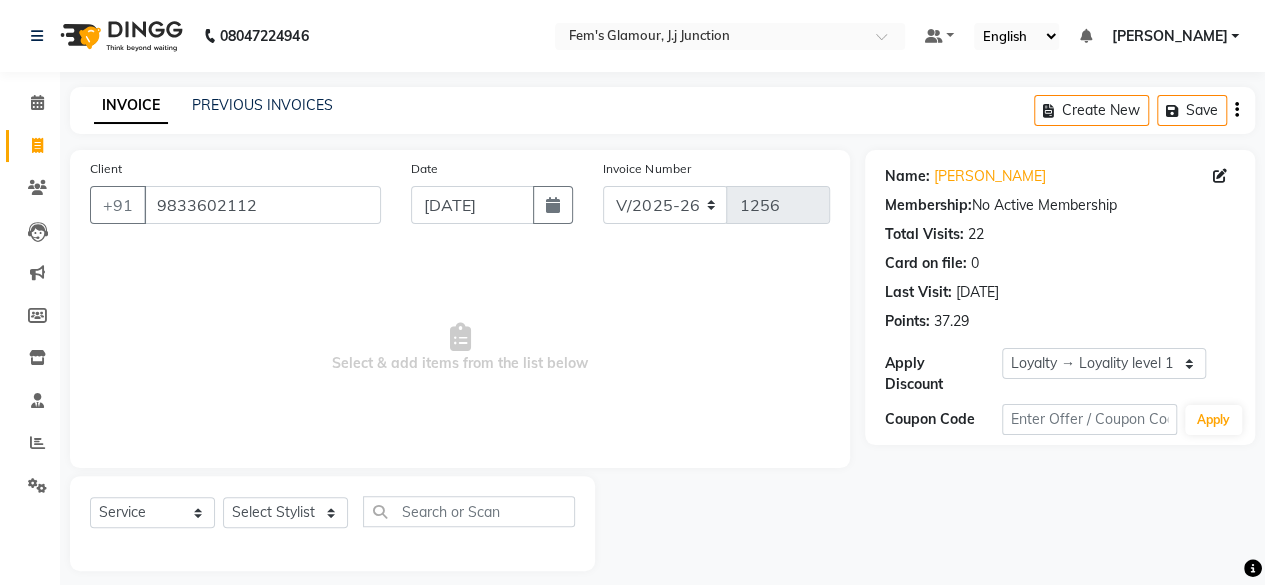 click on "Client +91 9833602112 Date 10-07-2025 Invoice Number V/2025 V/2025-26 1256  Select & add items from the list below" 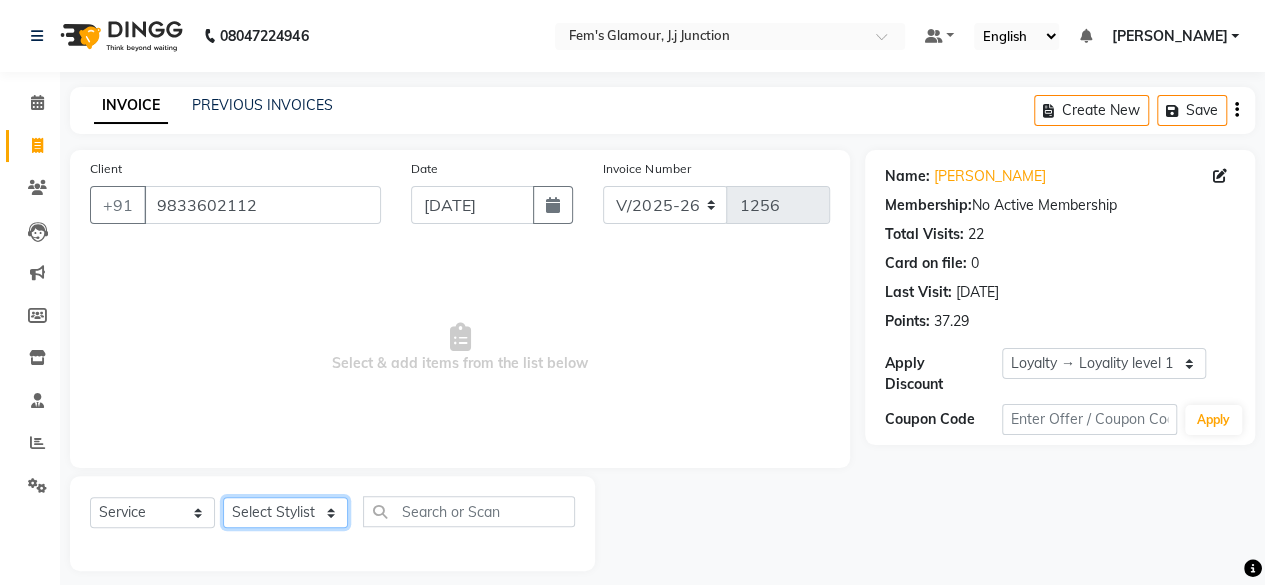 click on "Select Stylist fatima maam Imran Qureshi Lara Meraj maam MOON Nagma Nasreen Nausheen Rehmat Saima Simran Team ZAIBUN ZOHRA" 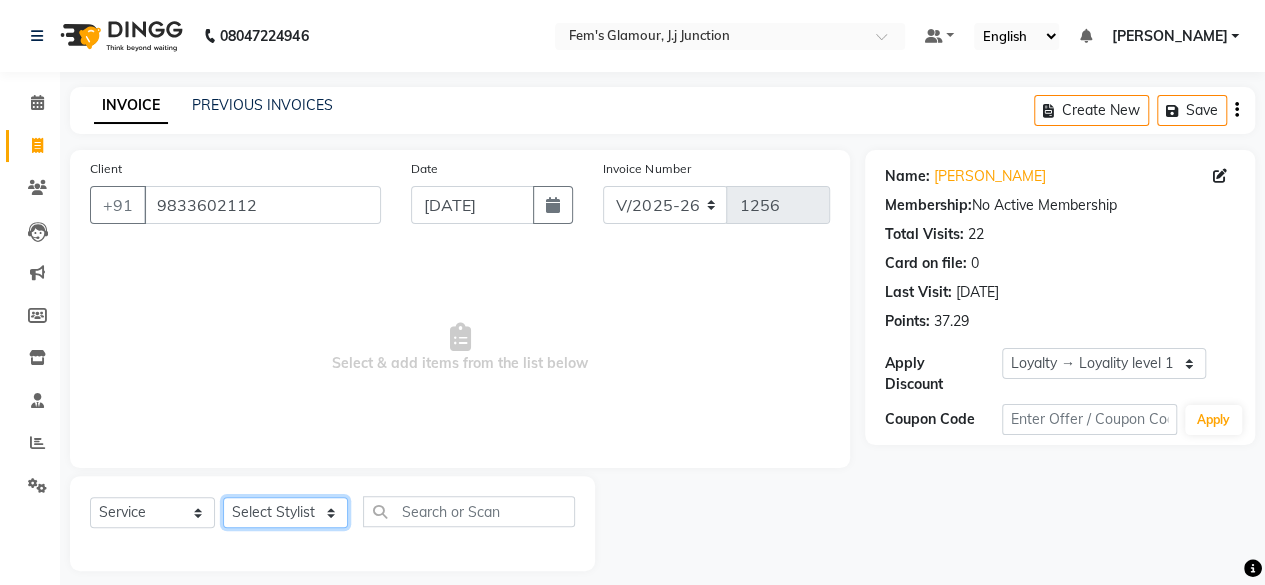 select on "21530" 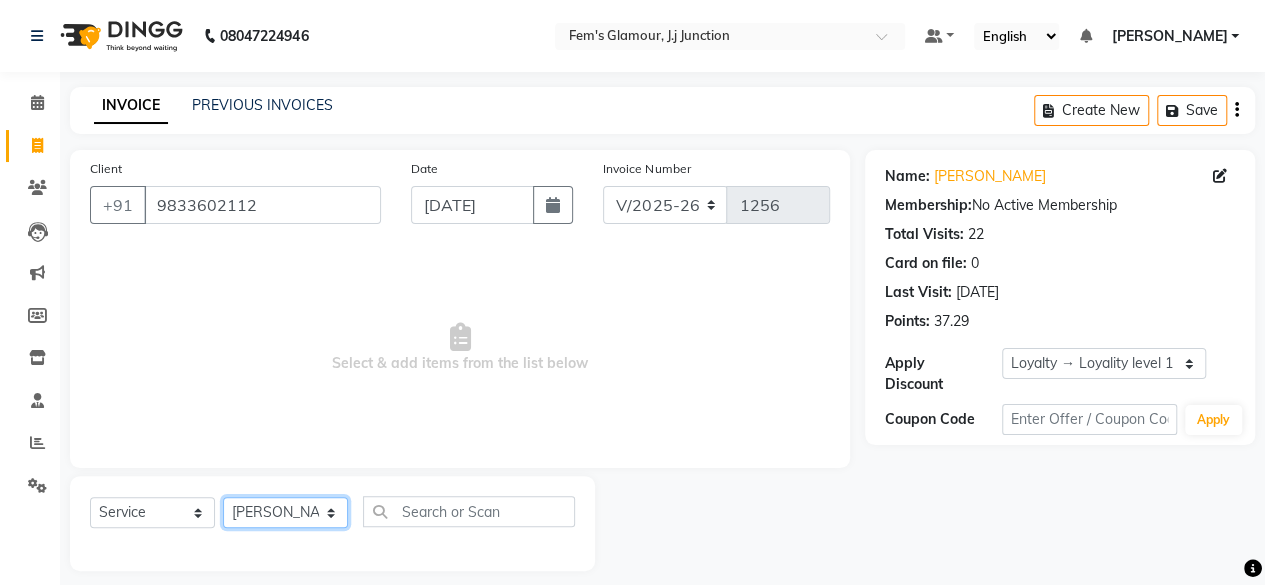 click on "Select Stylist fatima maam Imran Qureshi Lara Meraj maam MOON Nagma Nasreen Nausheen Rehmat Saima Simran Team ZAIBUN ZOHRA" 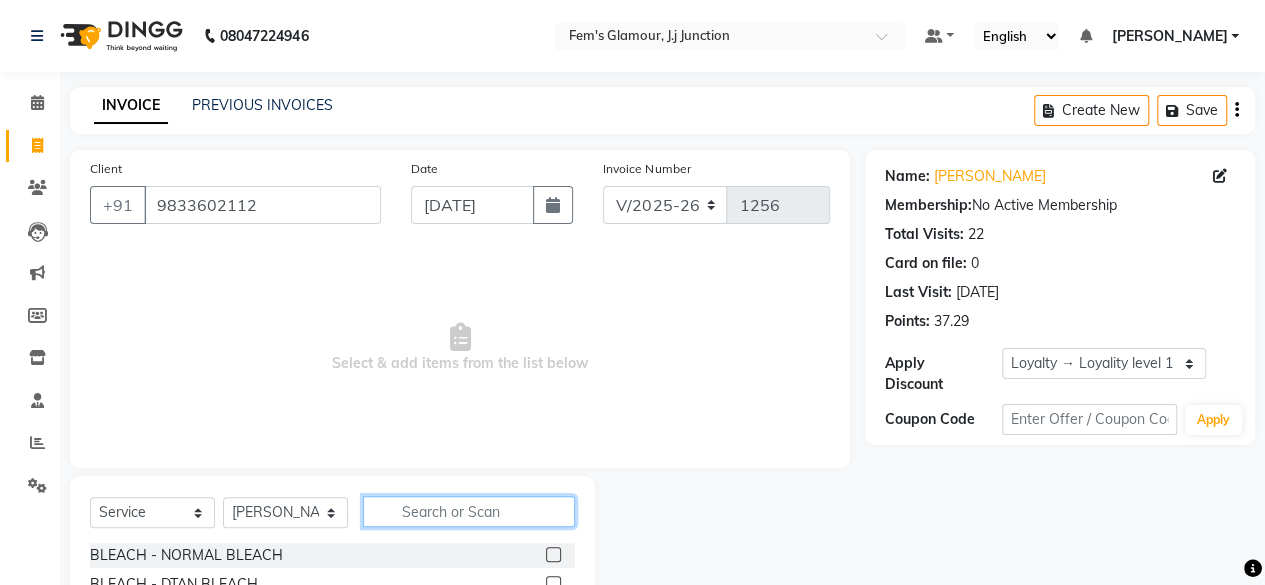 click 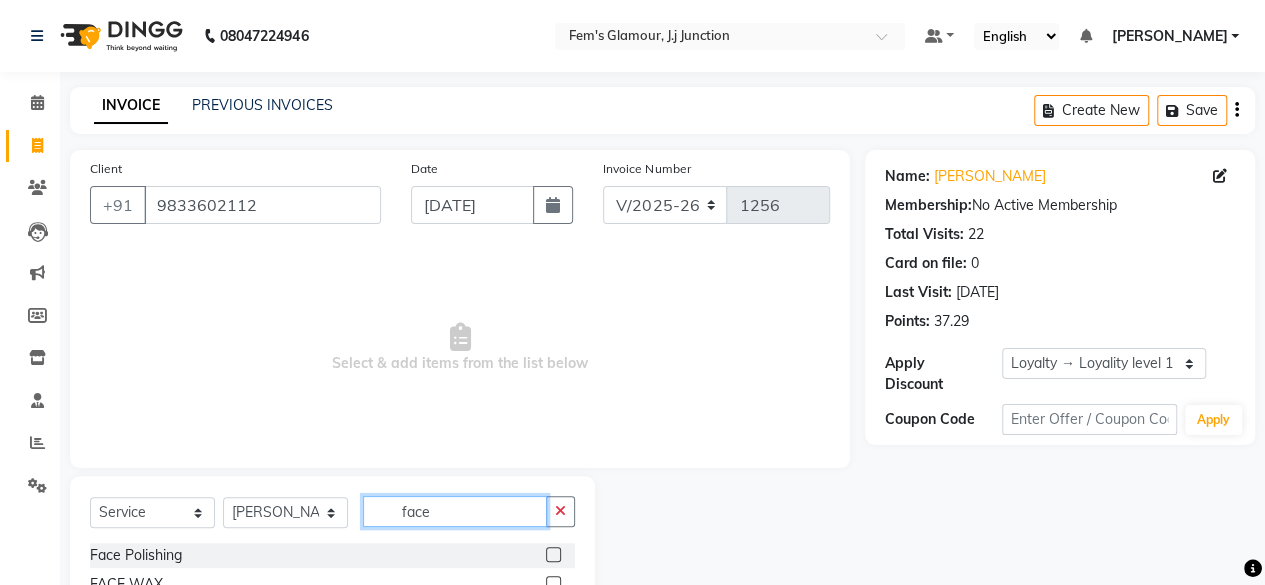 type on "face" 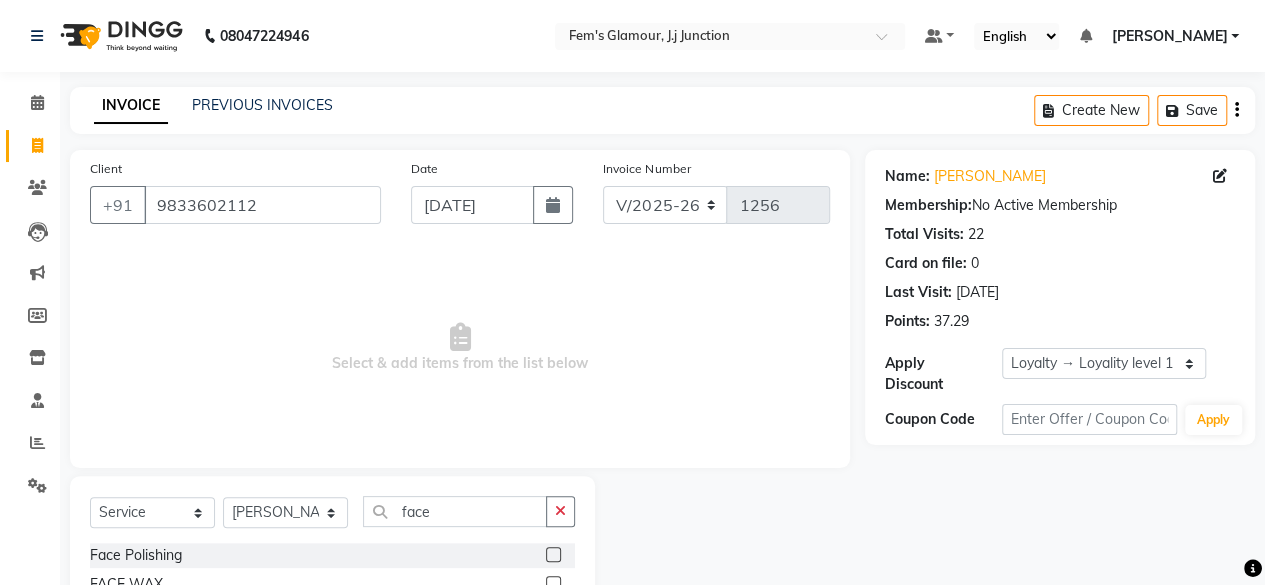 click 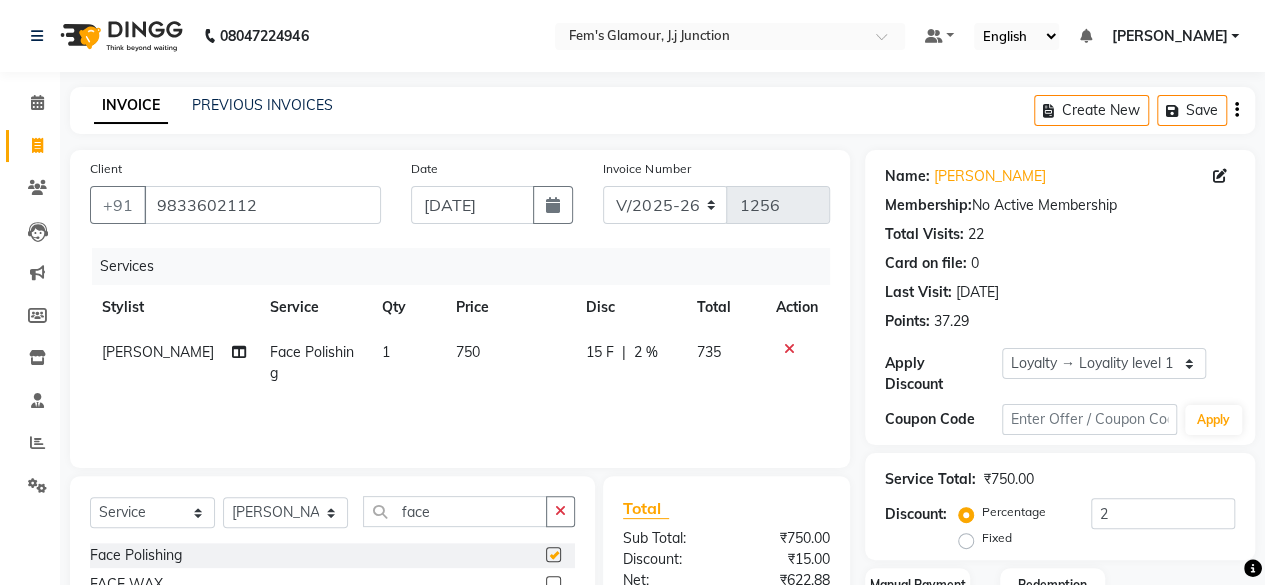 checkbox on "false" 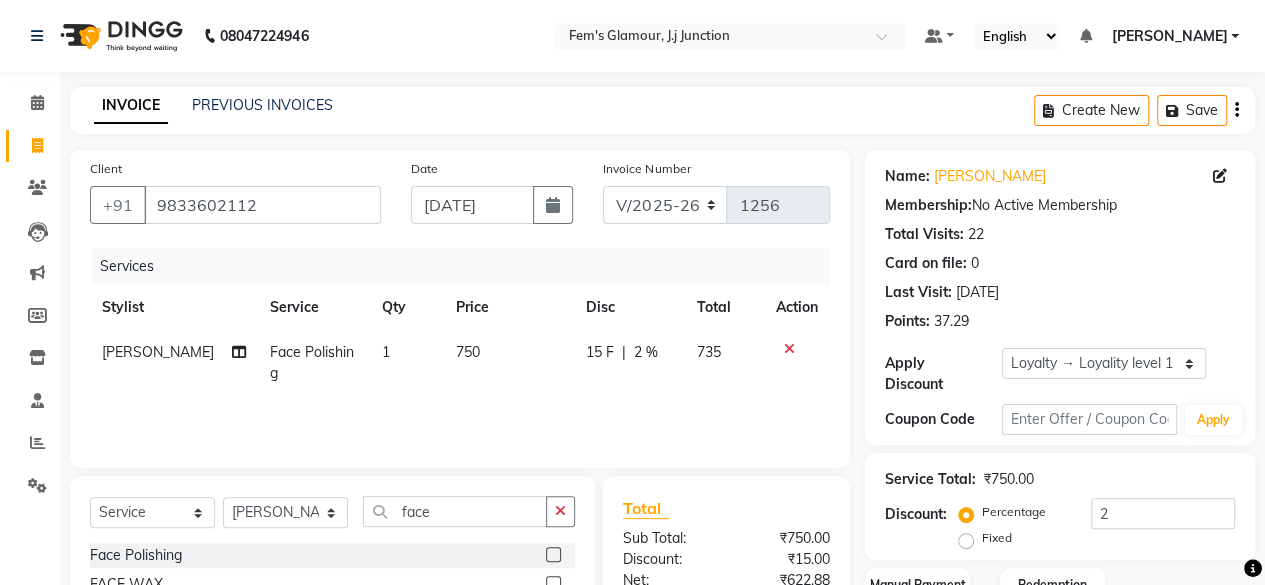 click on "750" 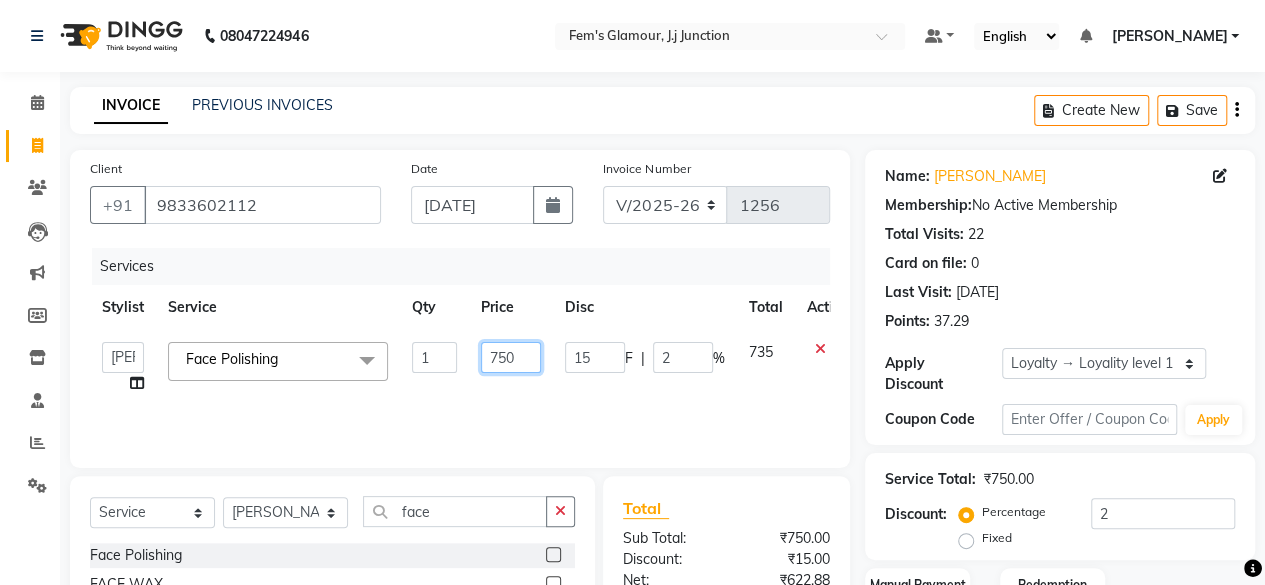 click on "750" 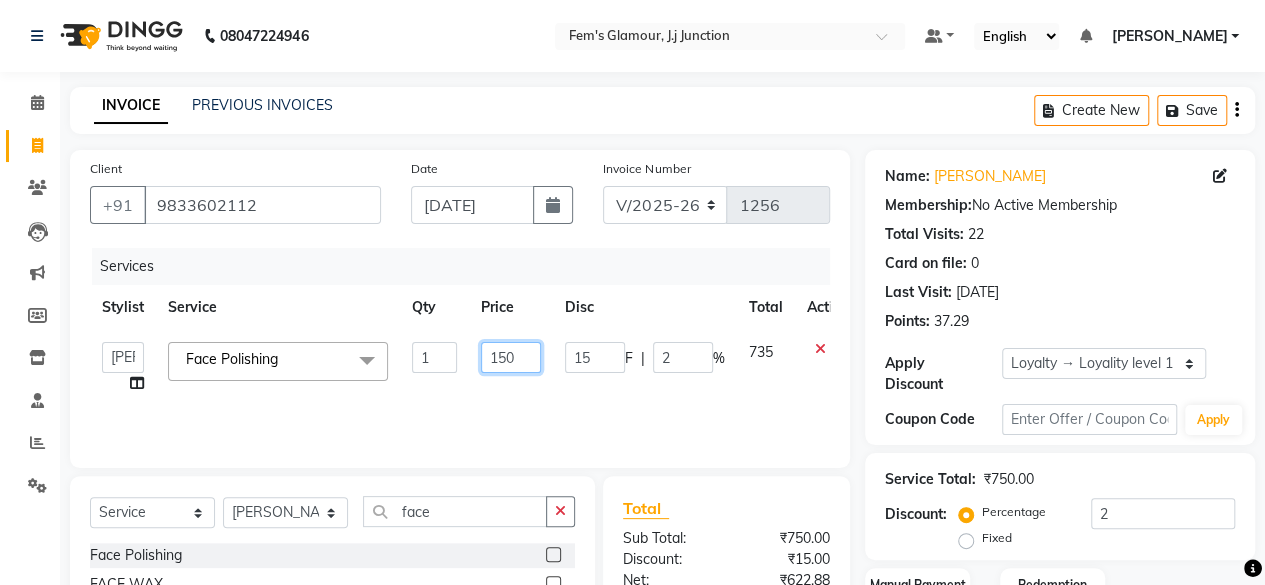 type on "1250" 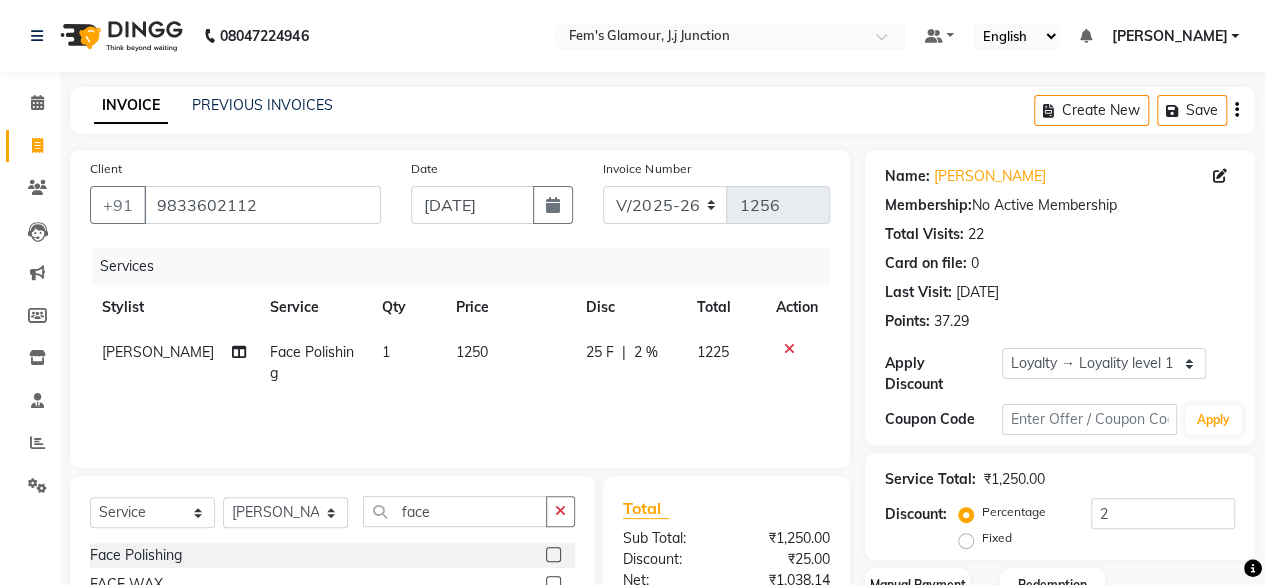 click on "Services Stylist Service Qty Price Disc Total Action Nasreen Face Polishing 1 1250 25 F | 2 % 1225" 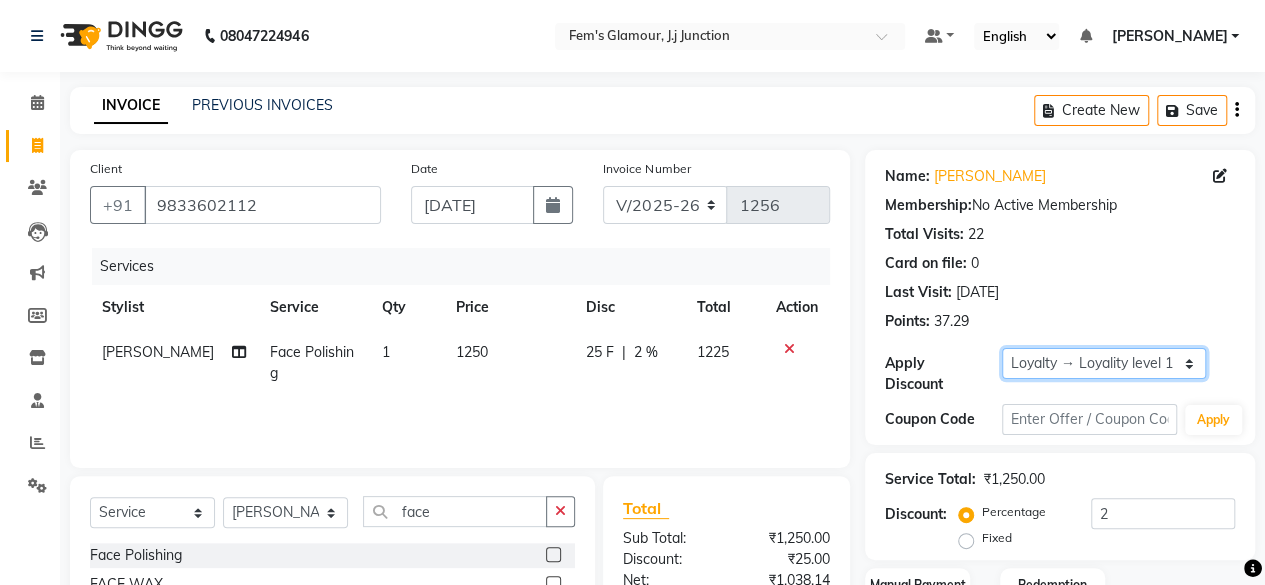 drag, startPoint x: 1072, startPoint y: 364, endPoint x: 1066, endPoint y: 389, distance: 25.70992 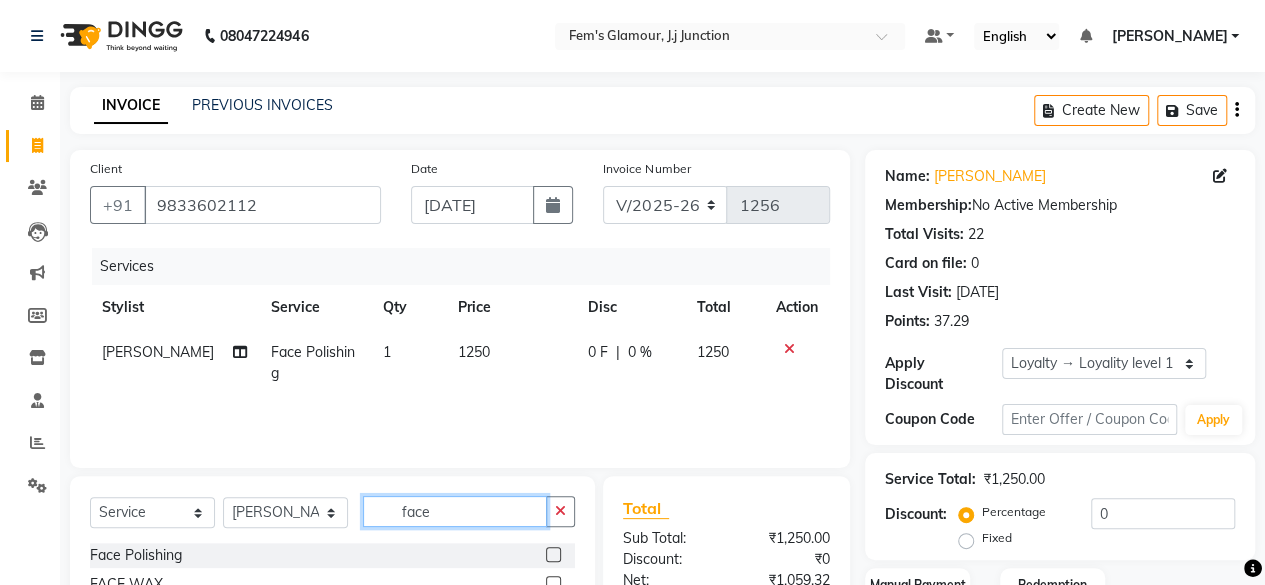 click on "face" 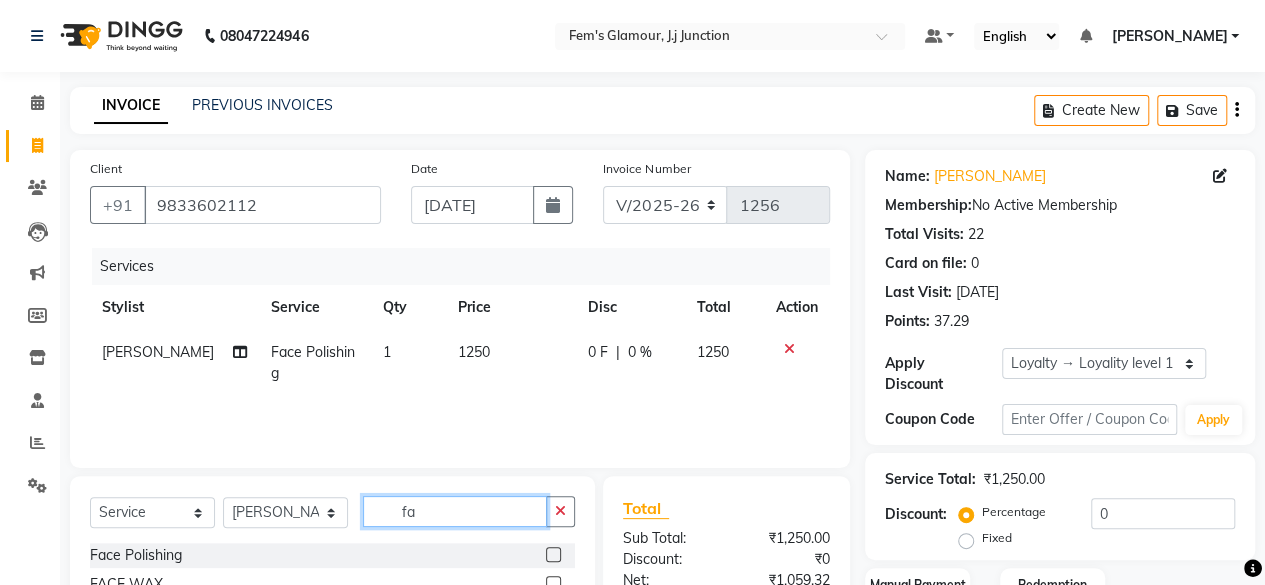 type on "f" 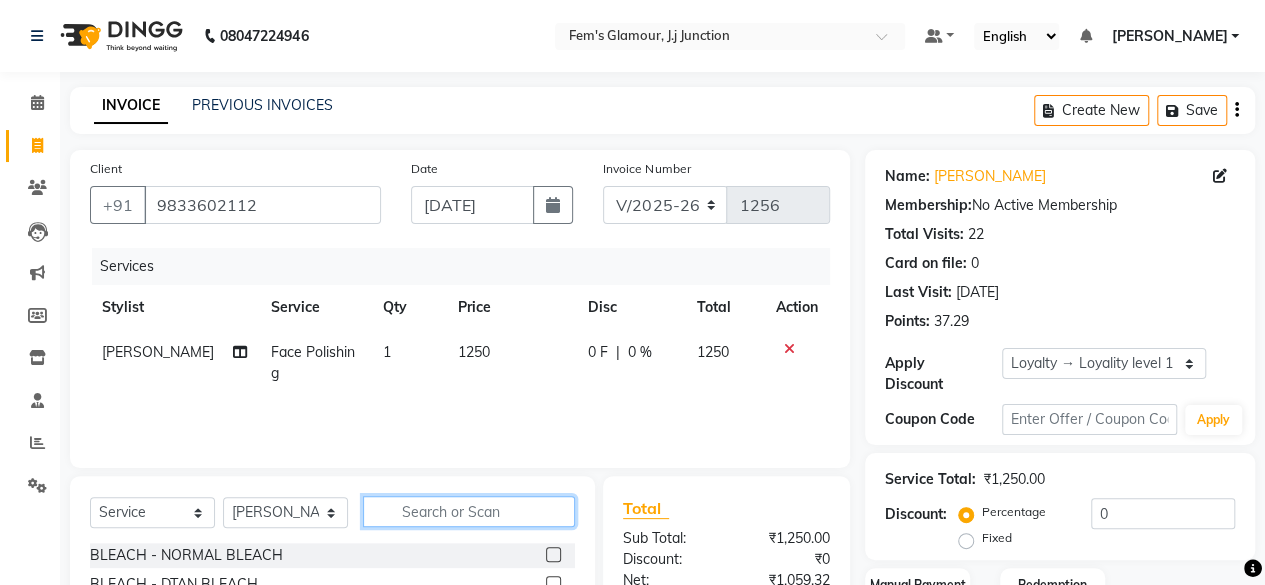 type 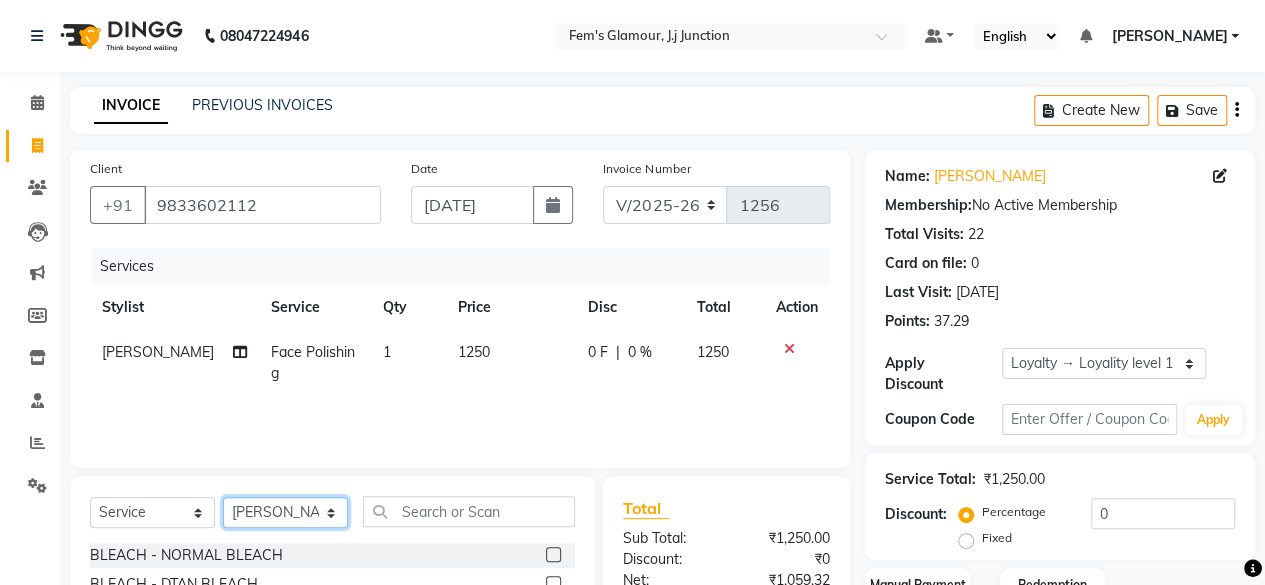click on "Select Stylist fatima maam Imran Qureshi Lara Meraj maam MOON Nagma Nasreen Nausheen Rehmat Saima Simran Team ZAIBUN ZOHRA" 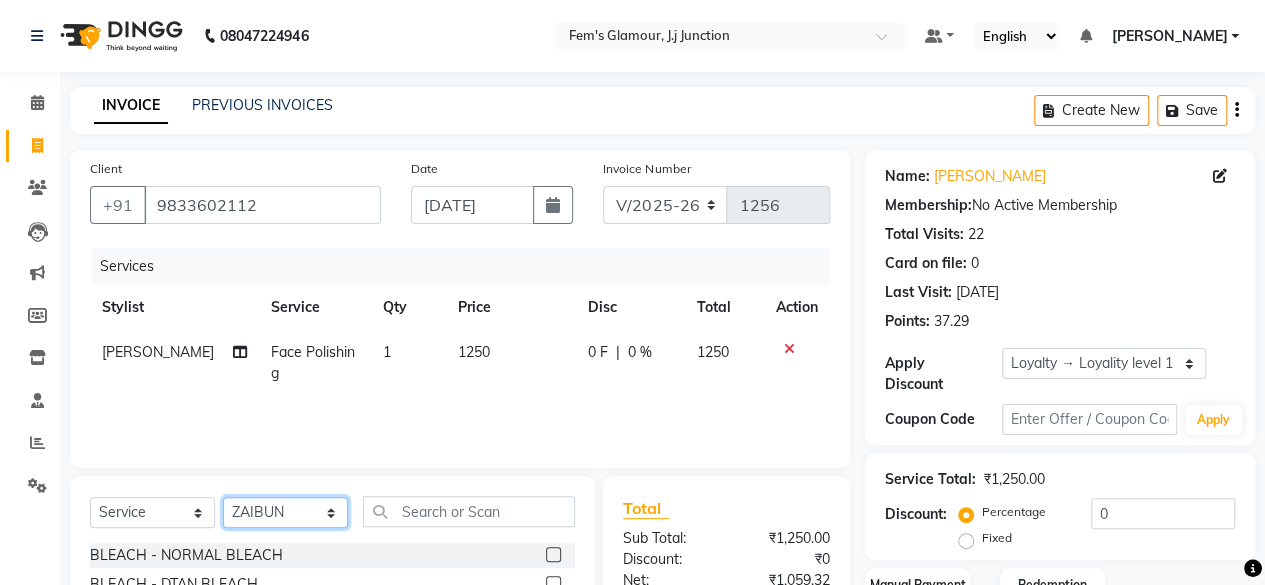 click on "Select Stylist fatima maam Imran Qureshi Lara Meraj maam MOON Nagma Nasreen Nausheen Rehmat Saima Simran Team ZAIBUN ZOHRA" 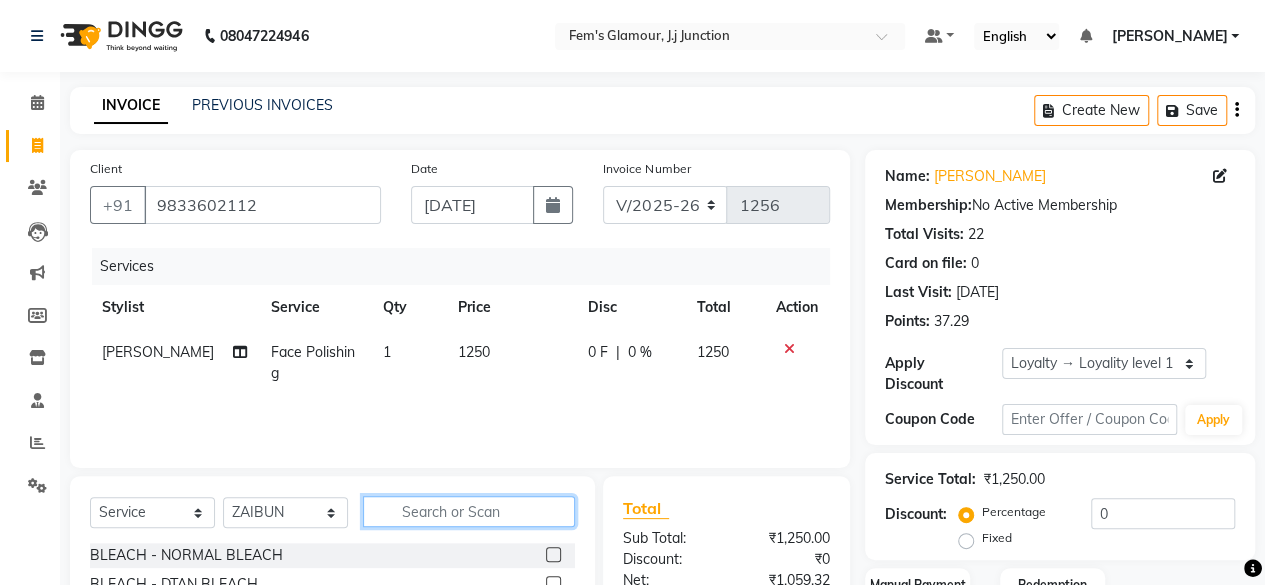 click 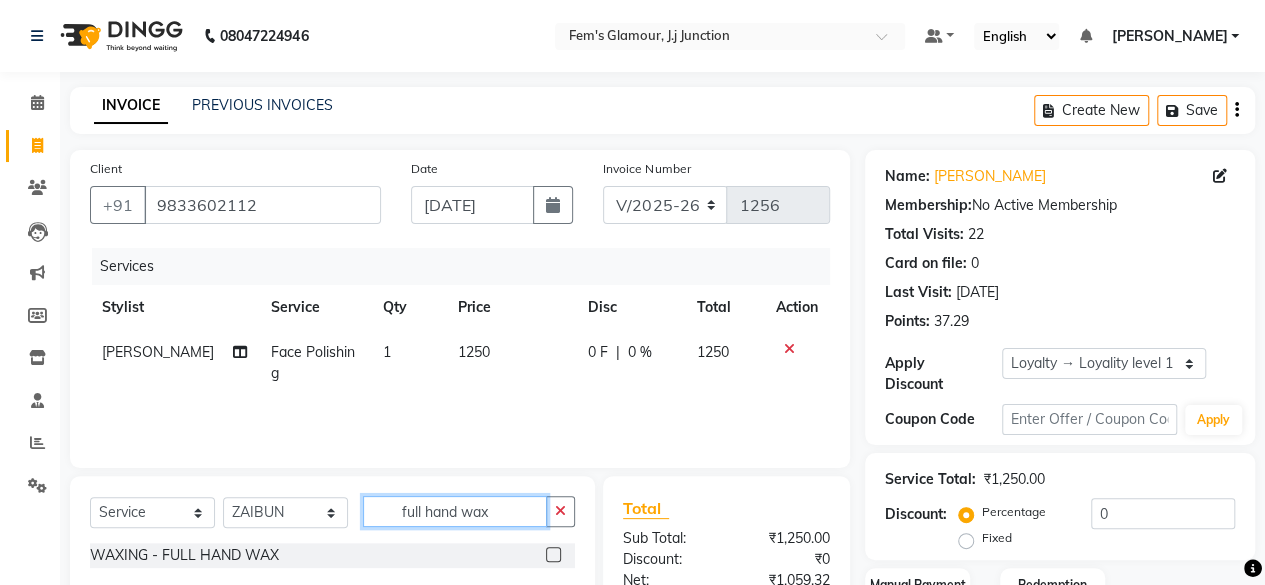 type on "full hand wax" 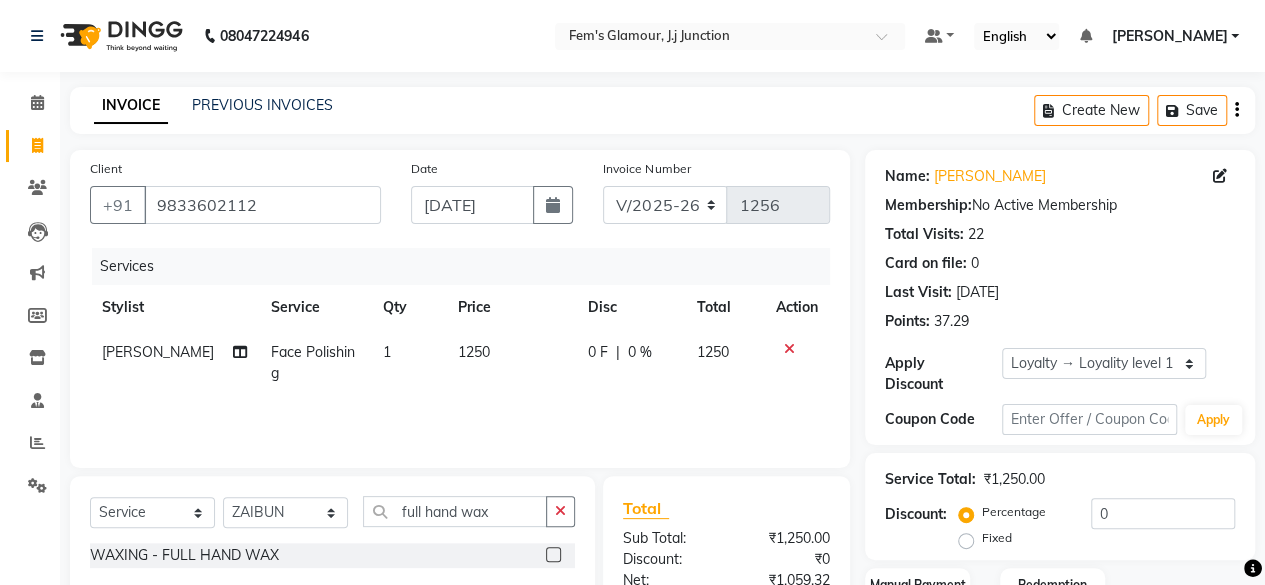 click 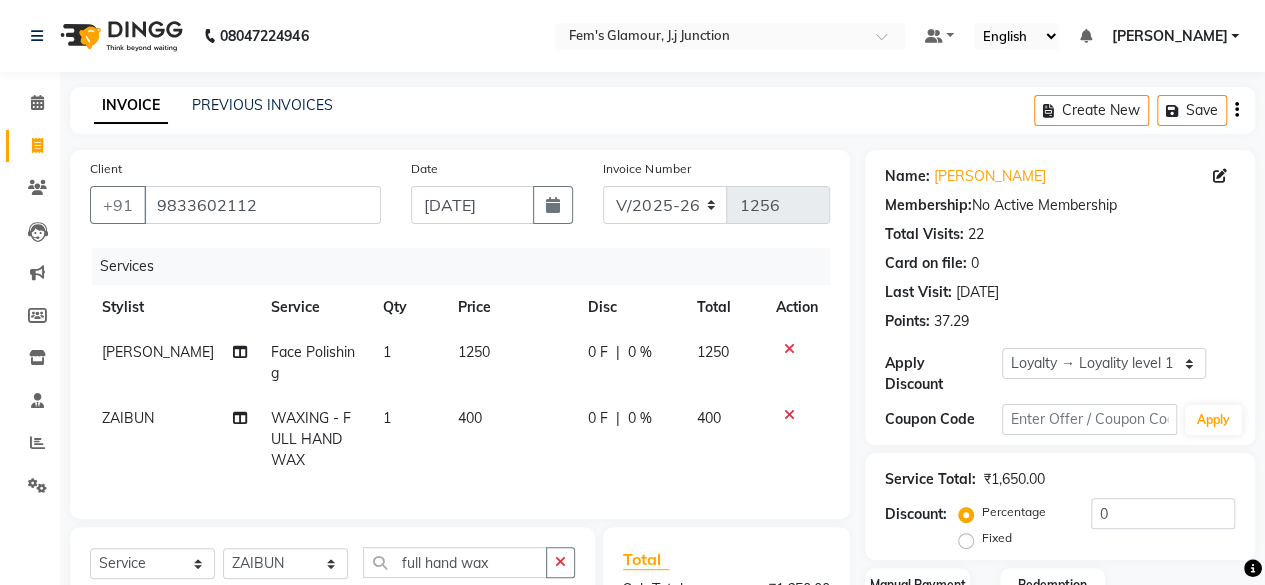 checkbox on "false" 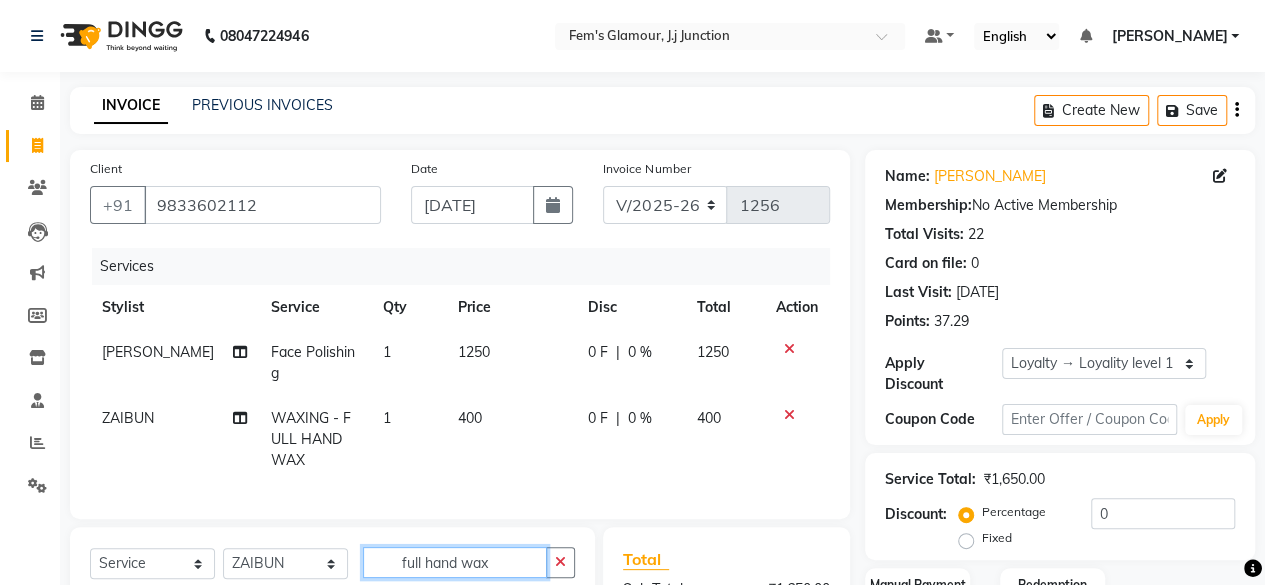 click on "full hand wax" 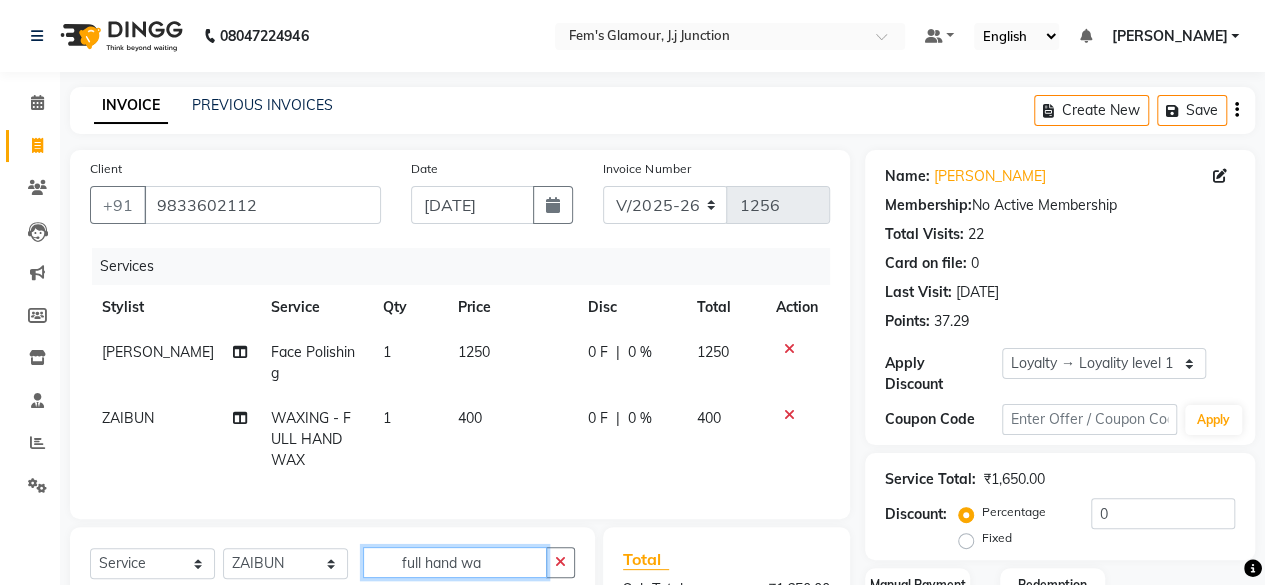 scroll, scrollTop: 0, scrollLeft: 0, axis: both 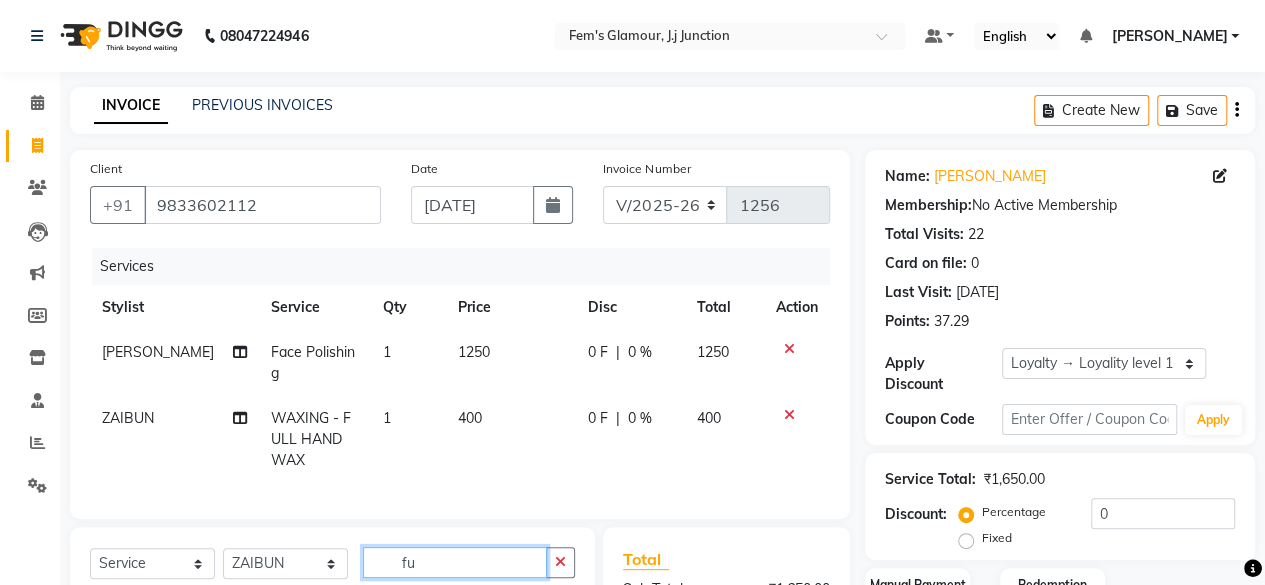 type on "f" 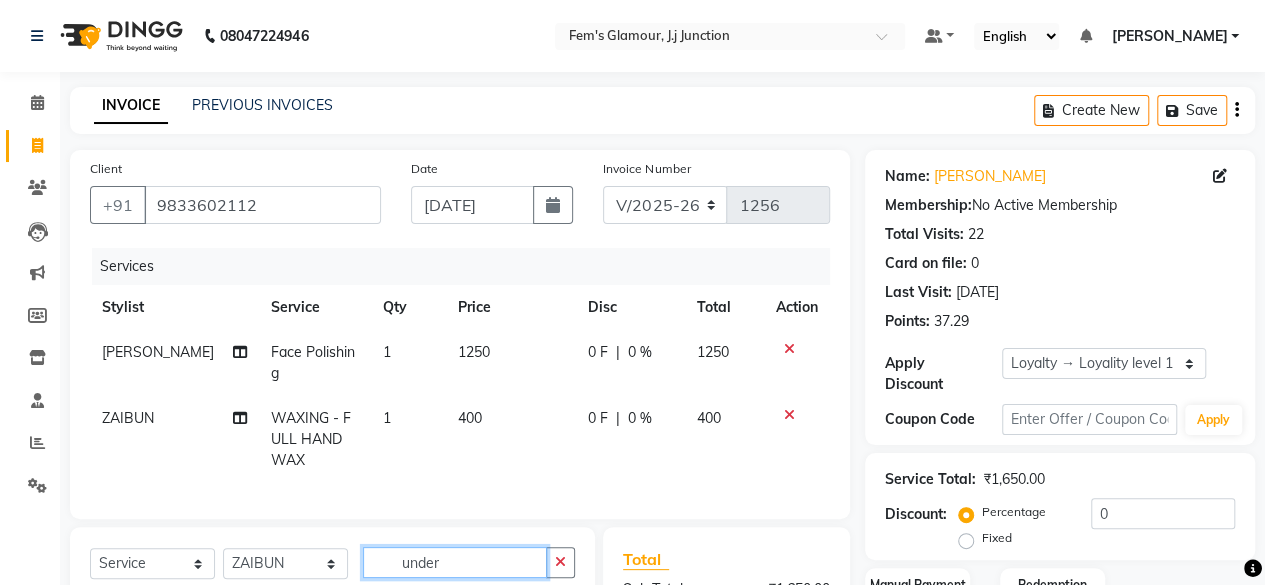 scroll, scrollTop: 280, scrollLeft: 0, axis: vertical 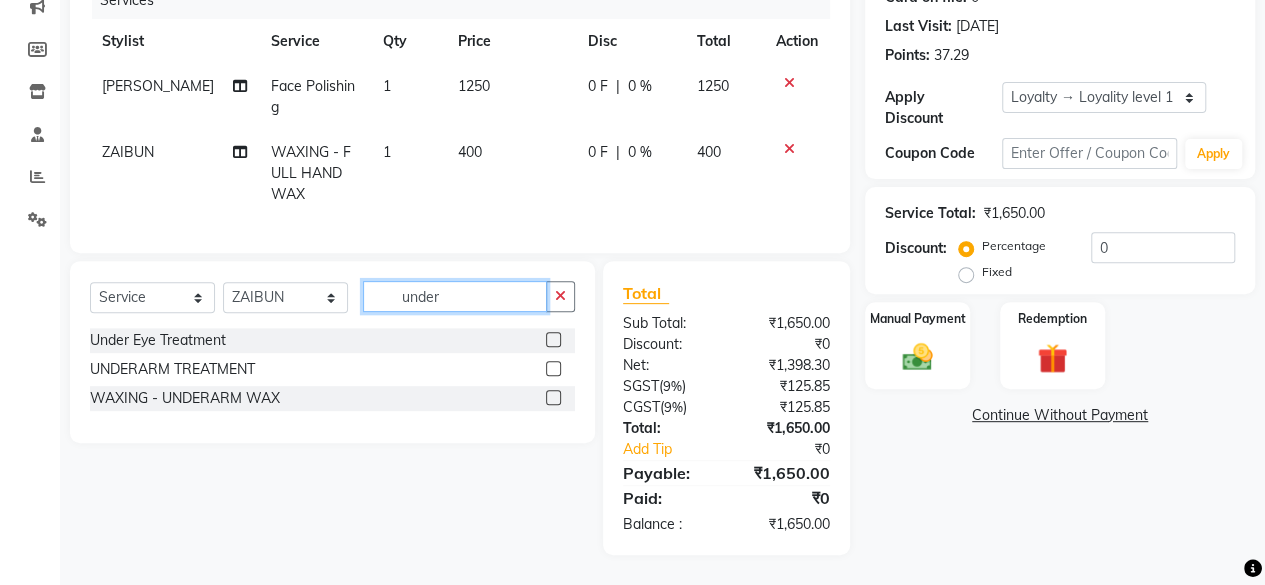 type on "under" 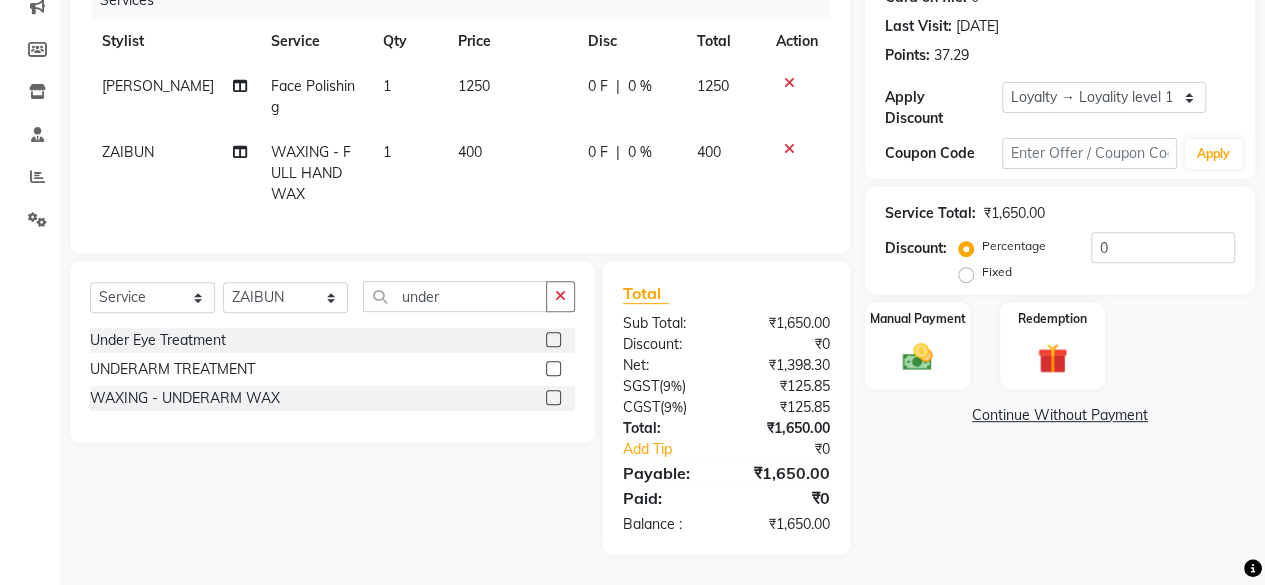 click 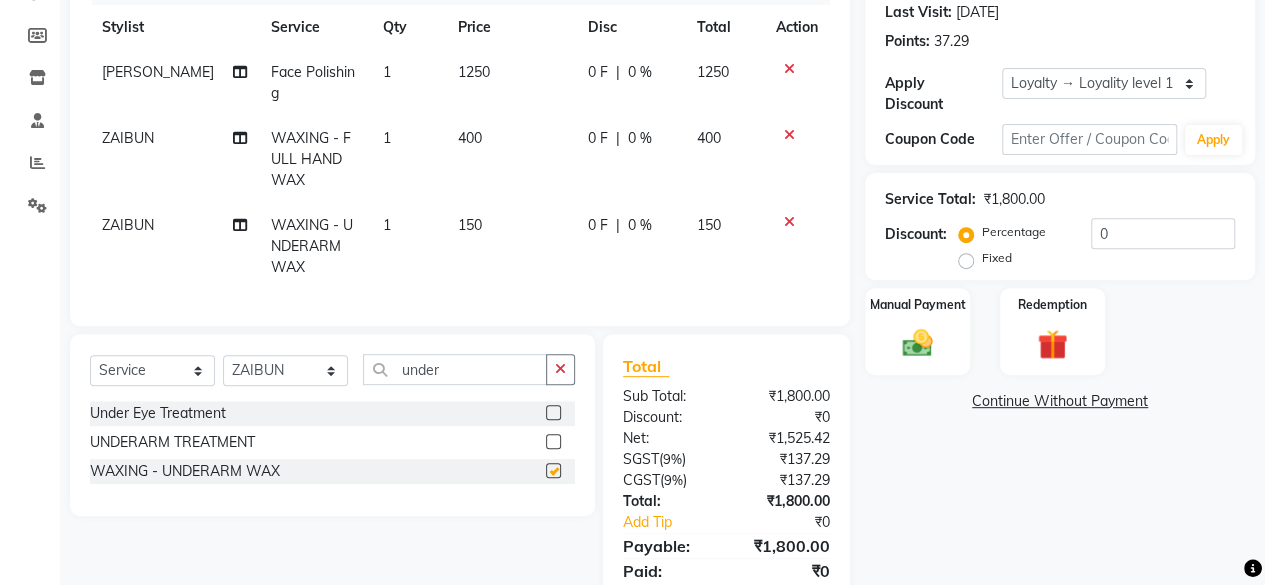 checkbox on "false" 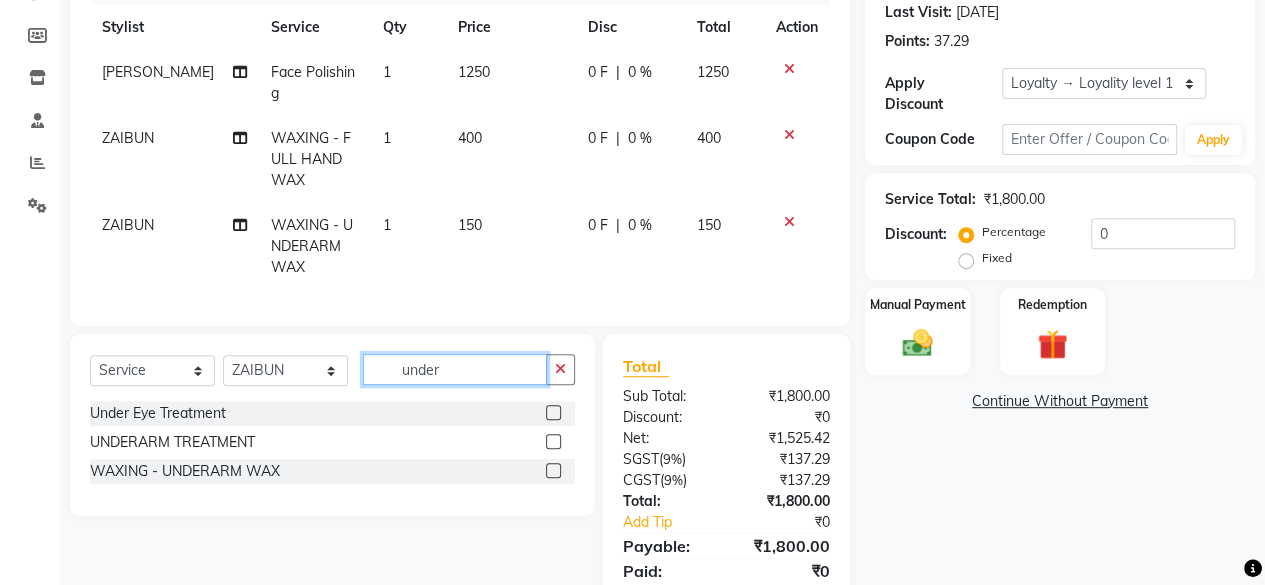 click on "under" 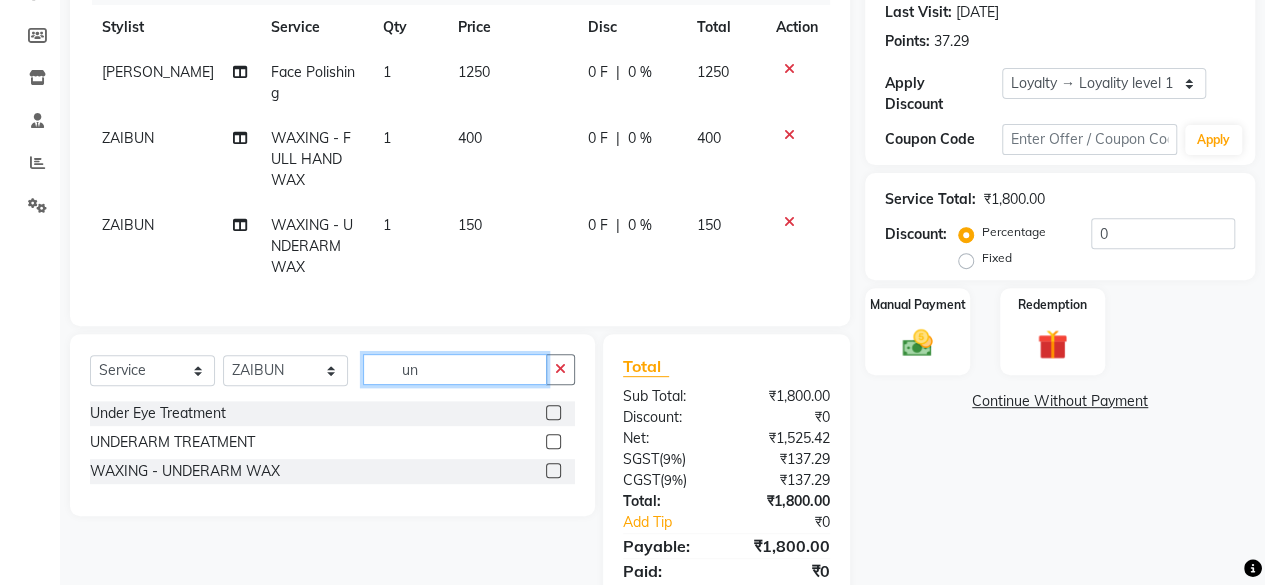 type on "u" 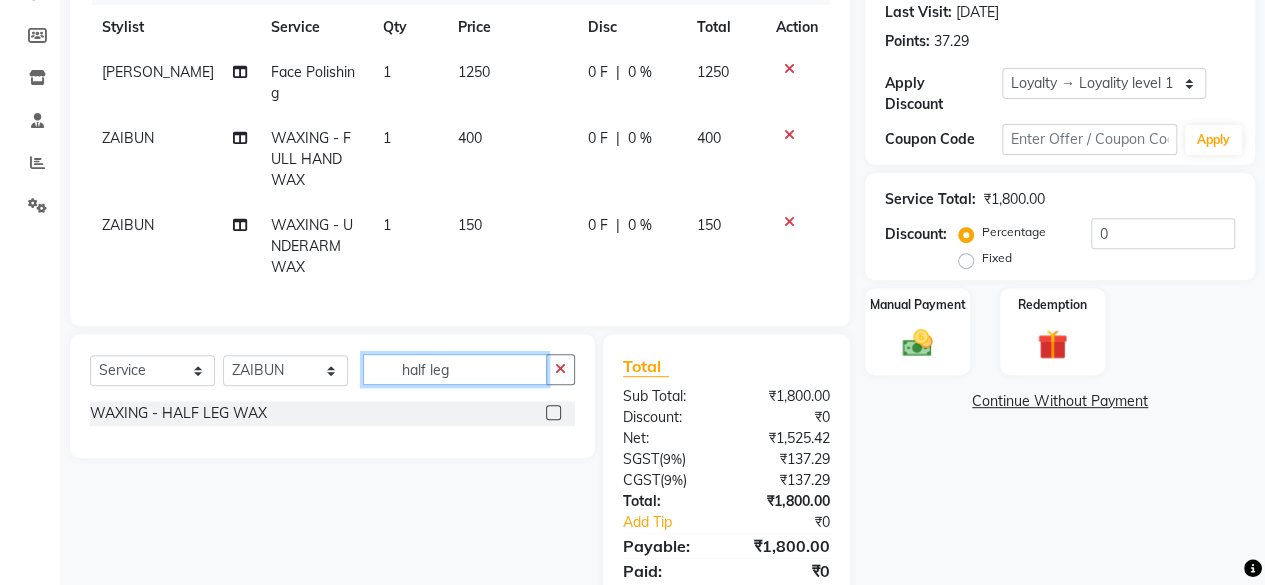 type on "half leg" 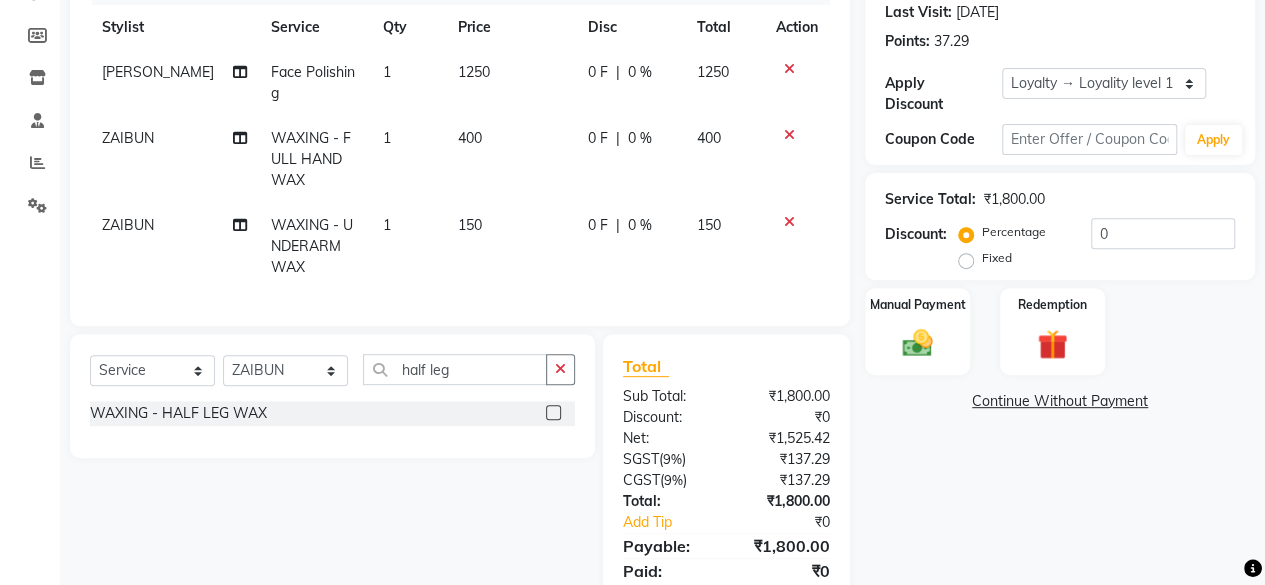 click 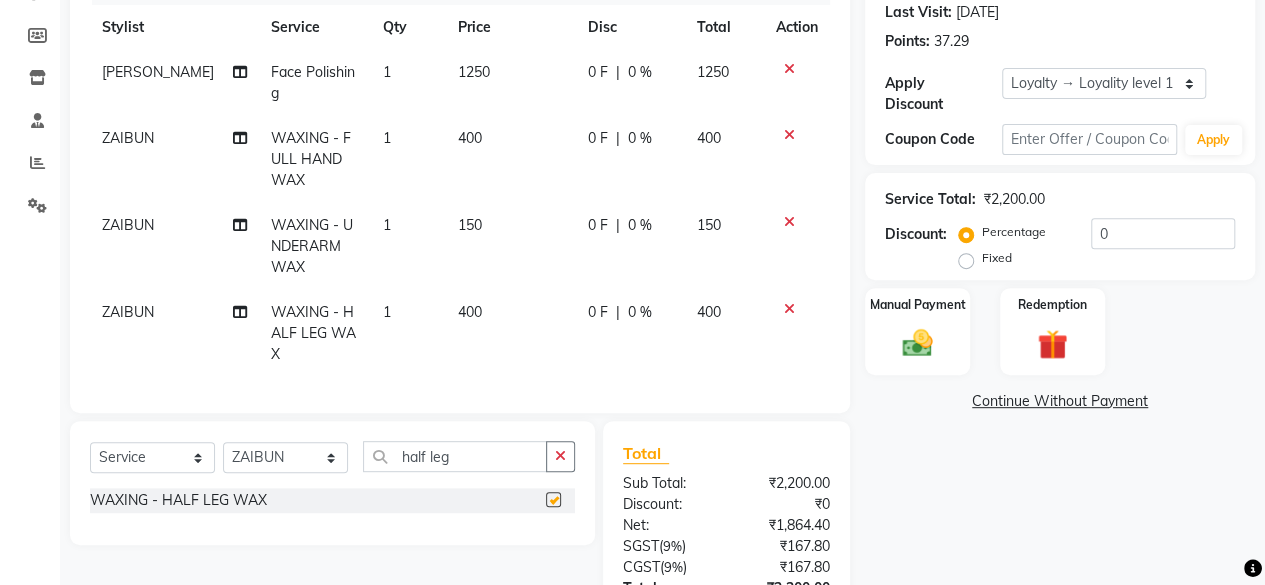checkbox on "false" 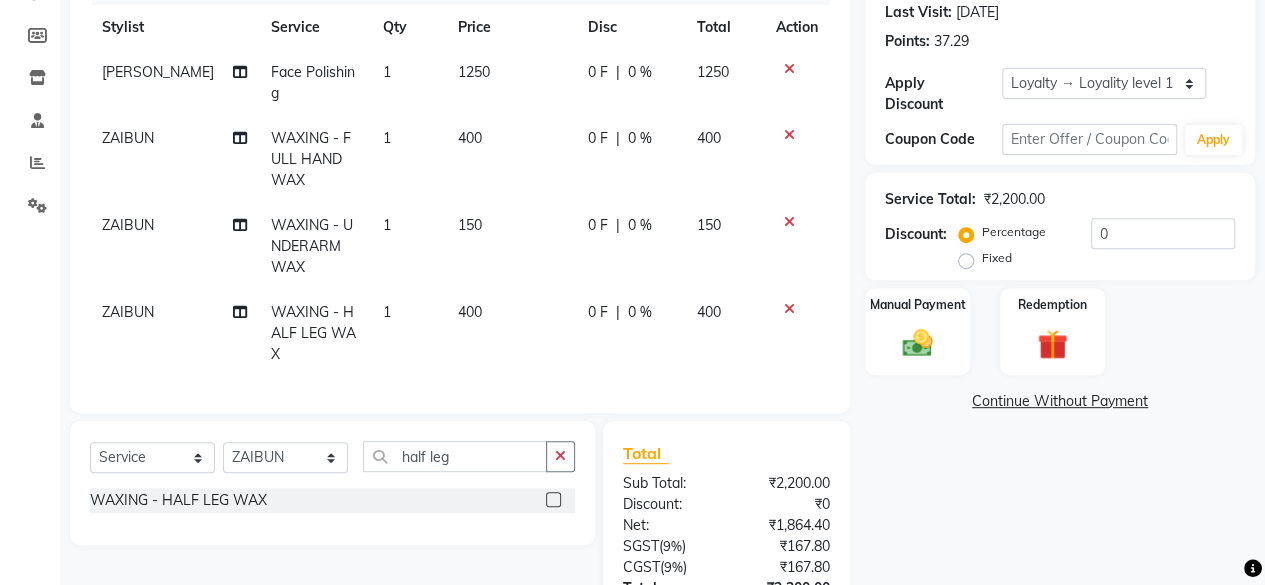 click on "Select  Service  Product  Membership  Package Voucher Prepaid Gift Card  Select Stylist fatima maam Imran Qureshi Lara Meraj maam MOON Nagma Nasreen Nausheen Rehmat Saima Simran Team ZAIBUN ZOHRA half leg WAXING   -  HALF LEG WAX" 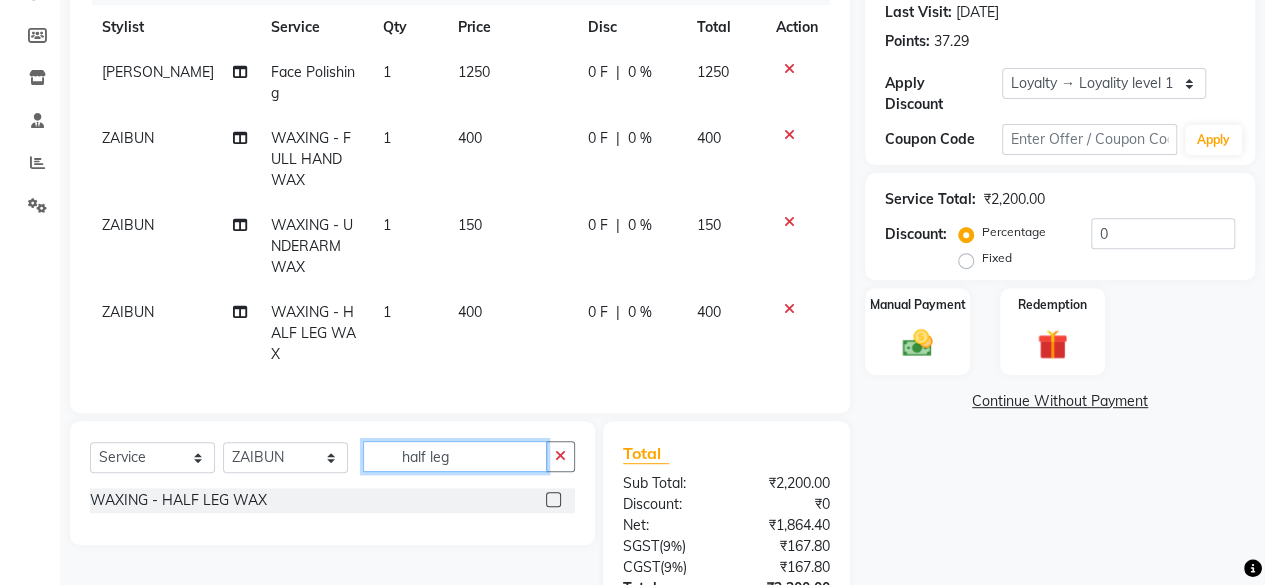 click on "half leg" 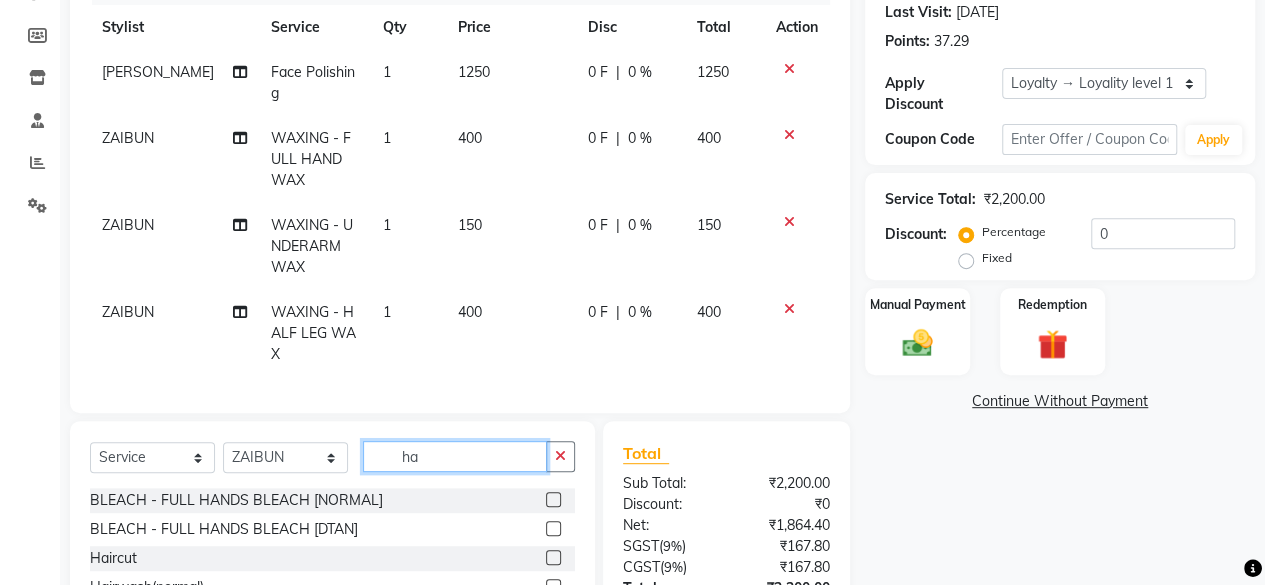 type on "h" 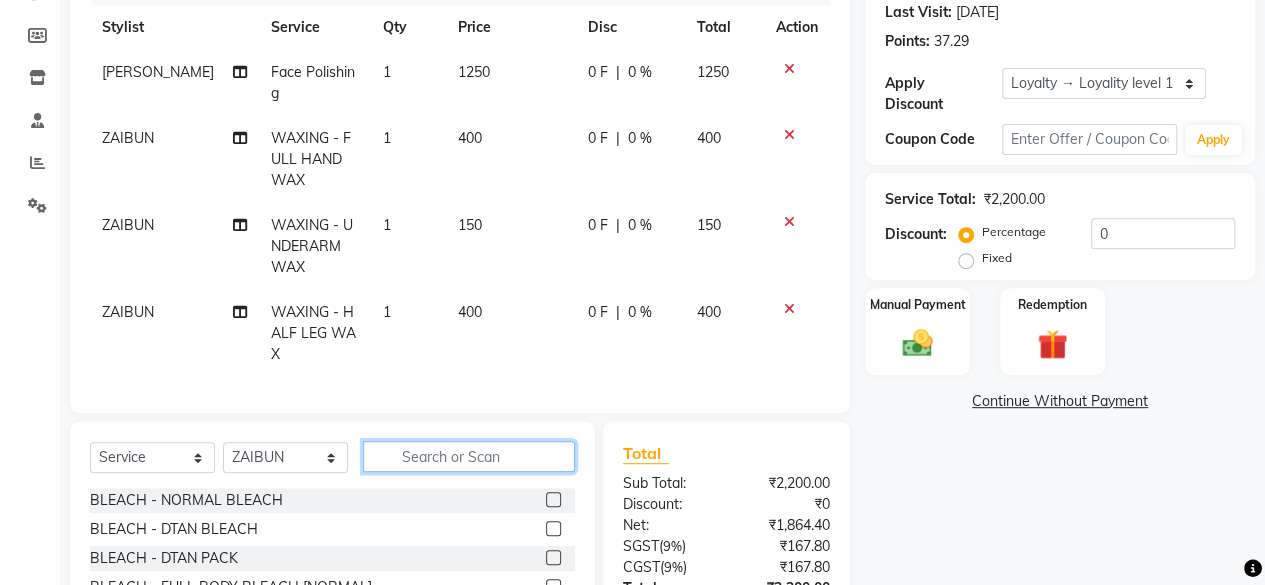 type 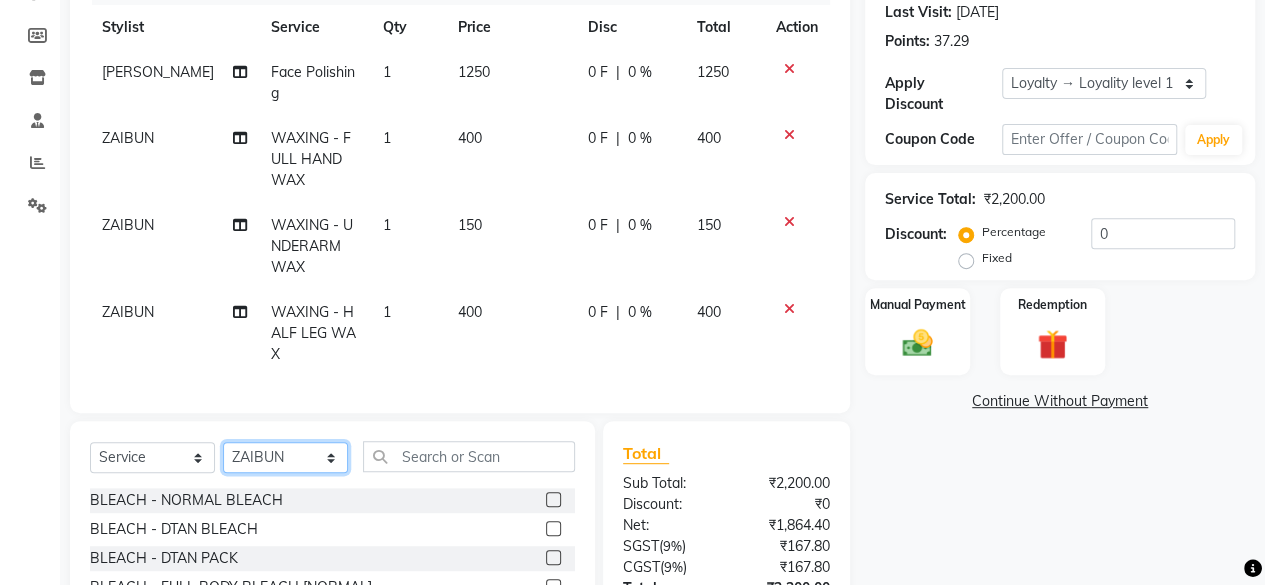click on "Select Stylist fatima maam Imran Qureshi Lara Meraj maam MOON Nagma Nasreen Nausheen Rehmat Saima Simran Team ZAIBUN ZOHRA" 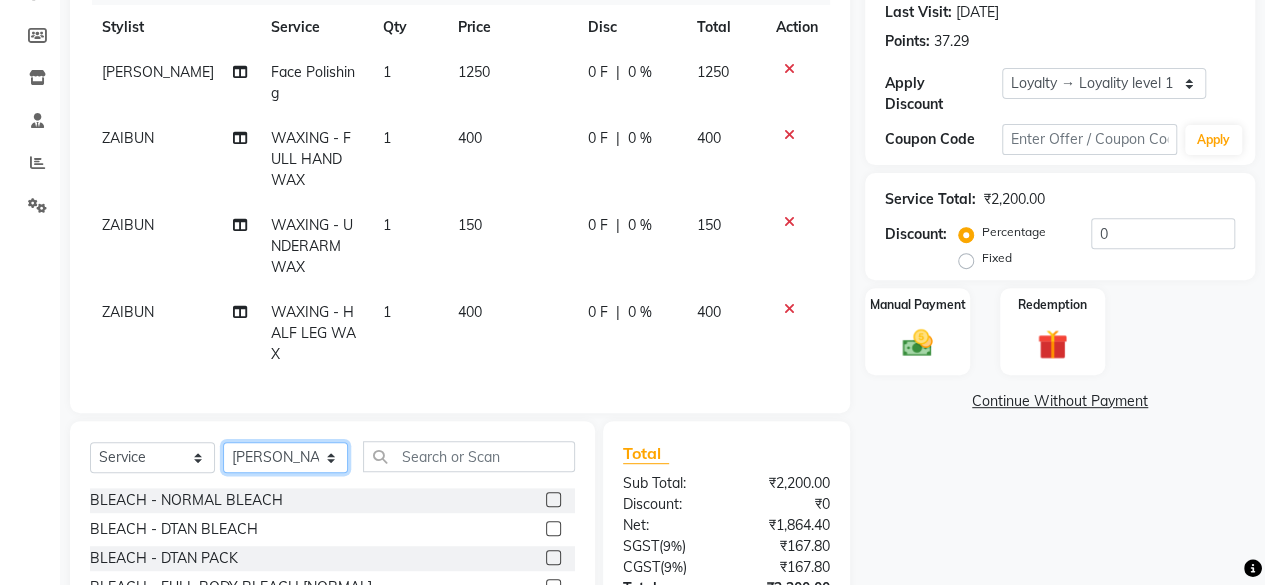 click on "Select Stylist fatima maam Imran Qureshi Lara Meraj maam MOON Nagma Nasreen Nausheen Rehmat Saima Simran Team ZAIBUN ZOHRA" 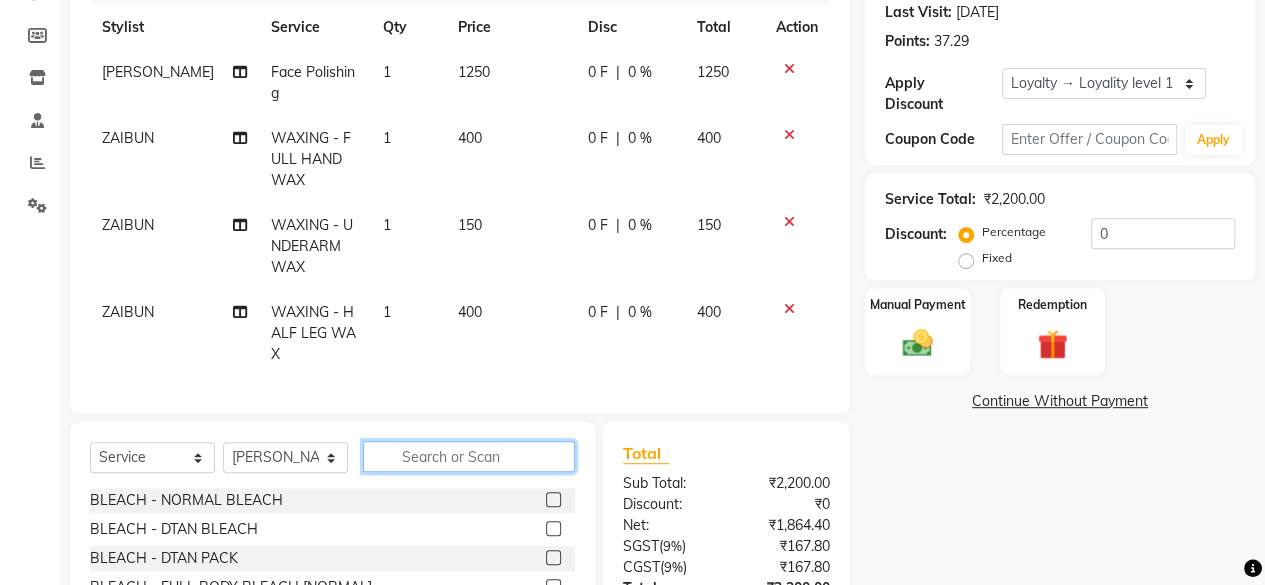 click 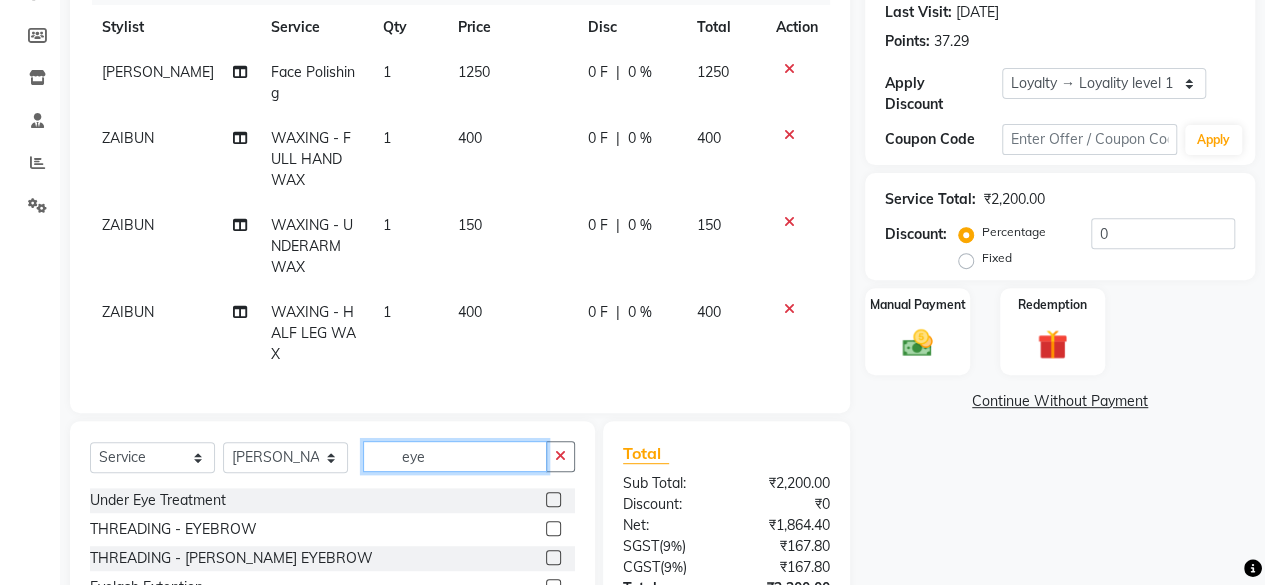 type on "eye" 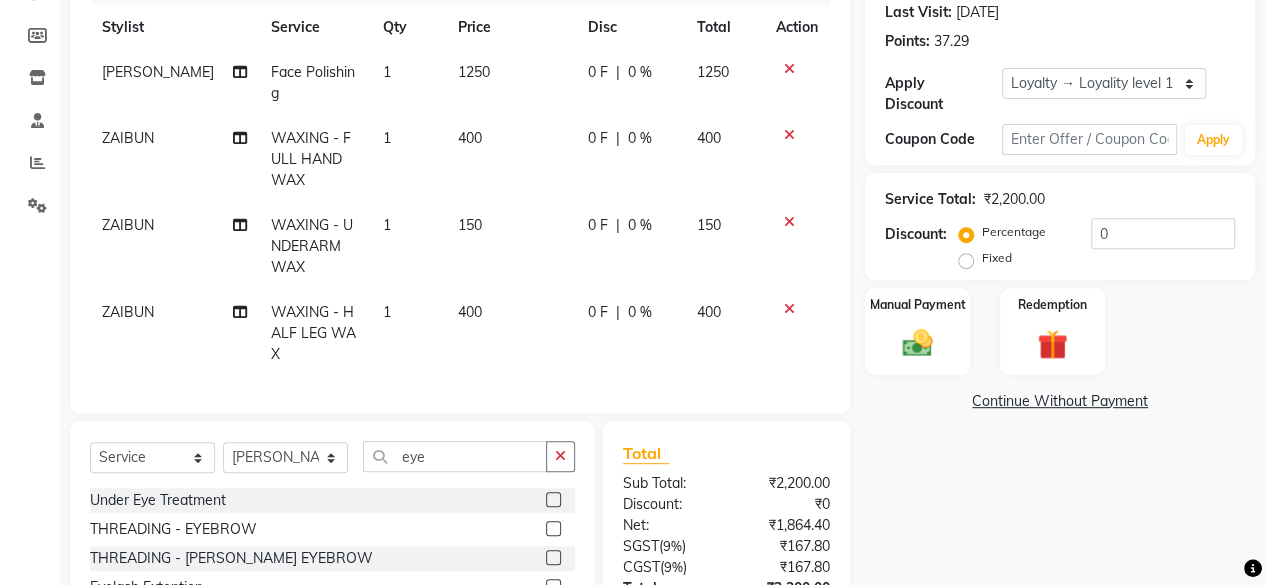 click 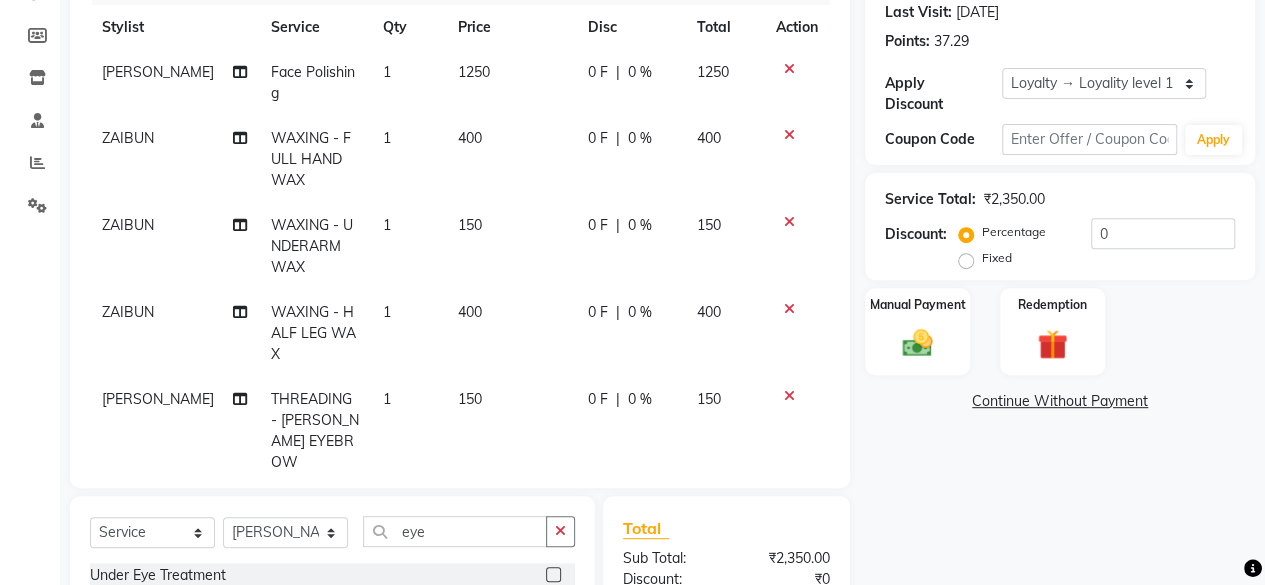 checkbox on "false" 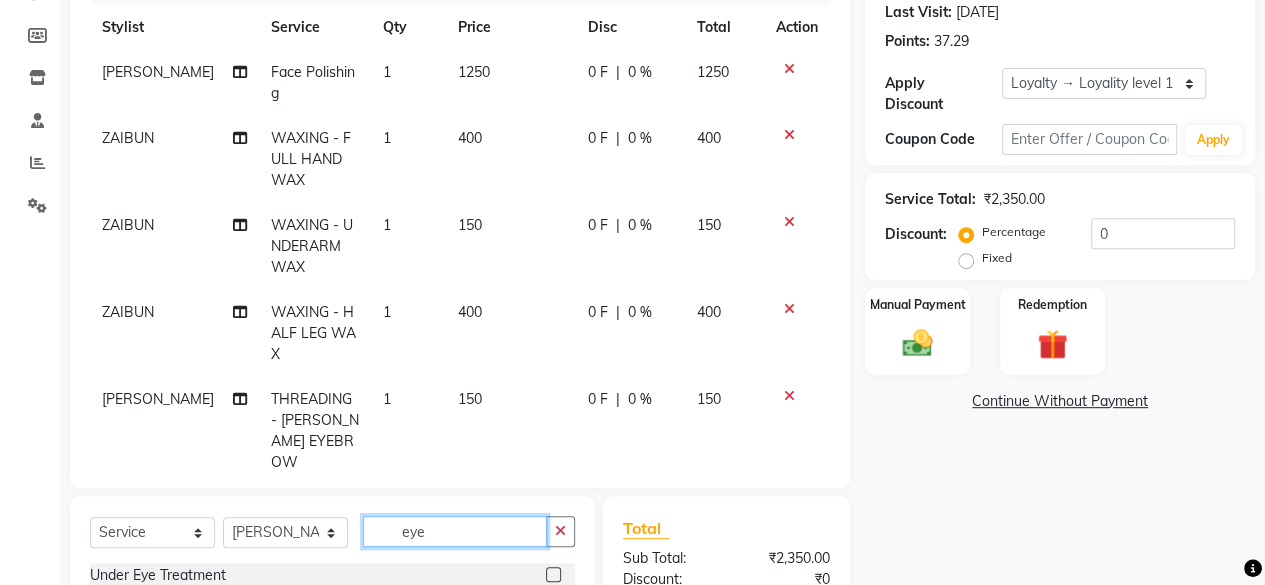 click on "eye" 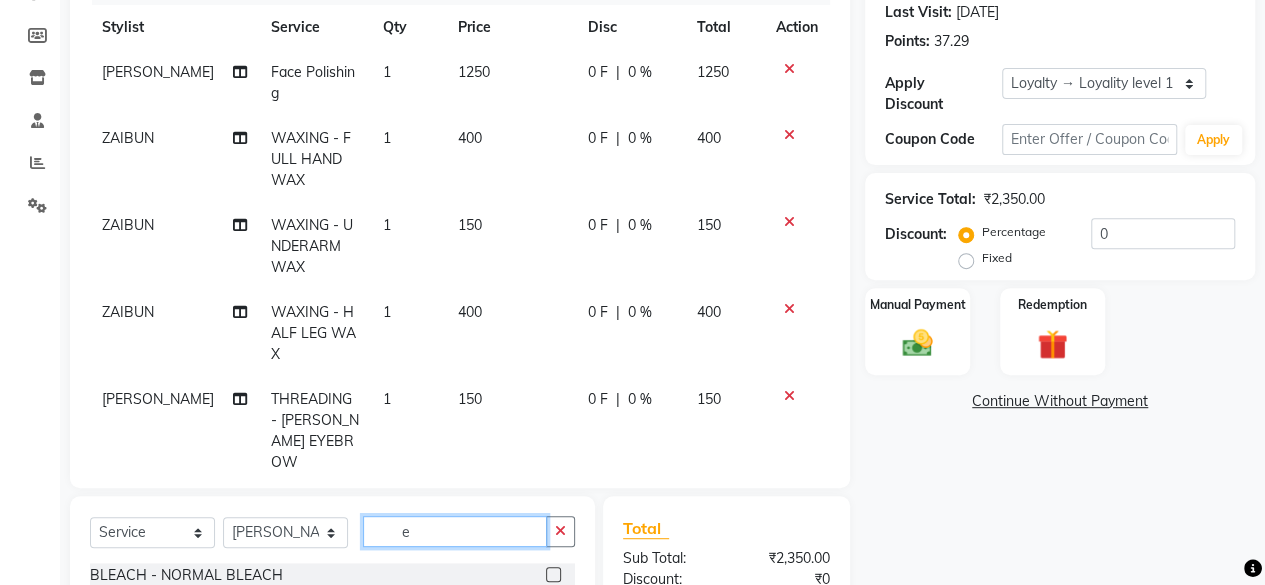 type on "e" 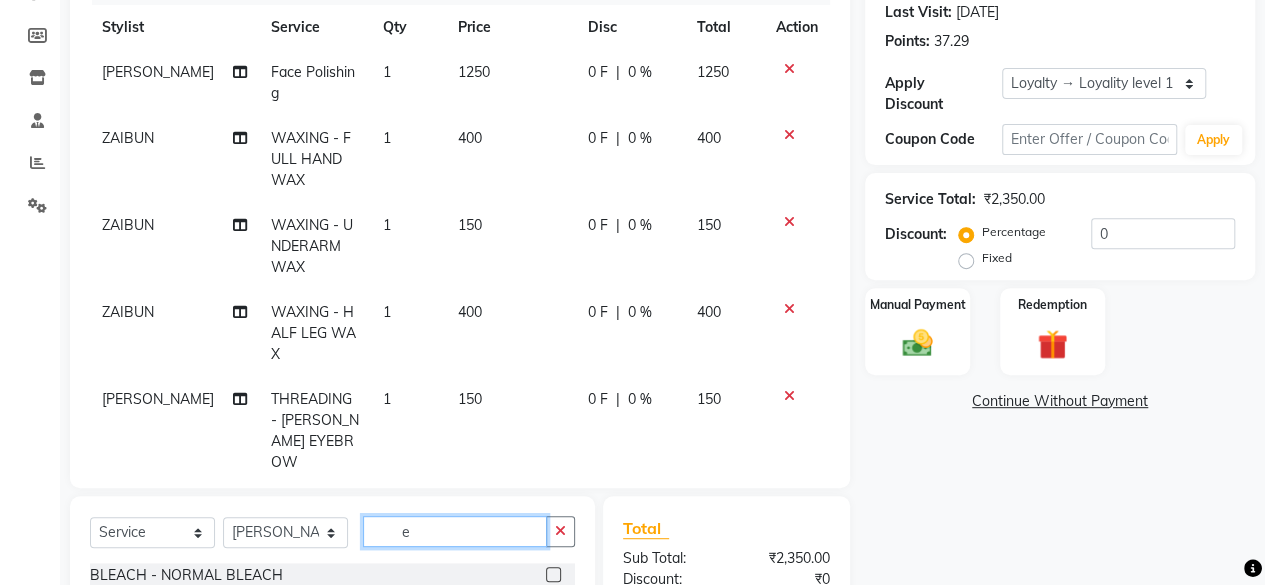 click on "e" 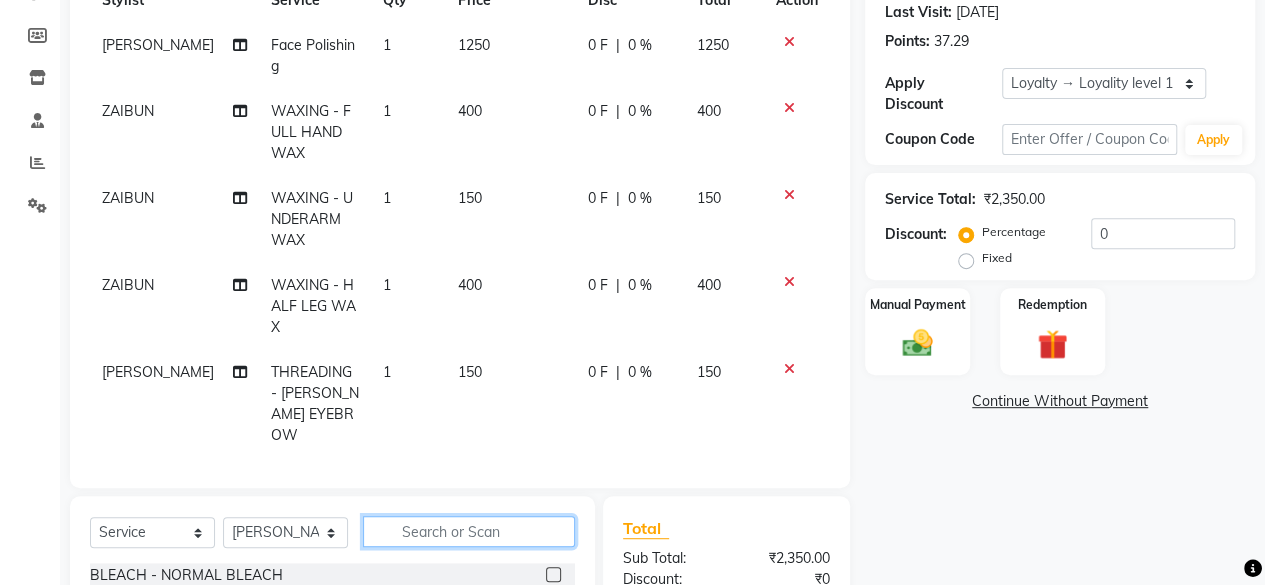 scroll, scrollTop: 0, scrollLeft: 0, axis: both 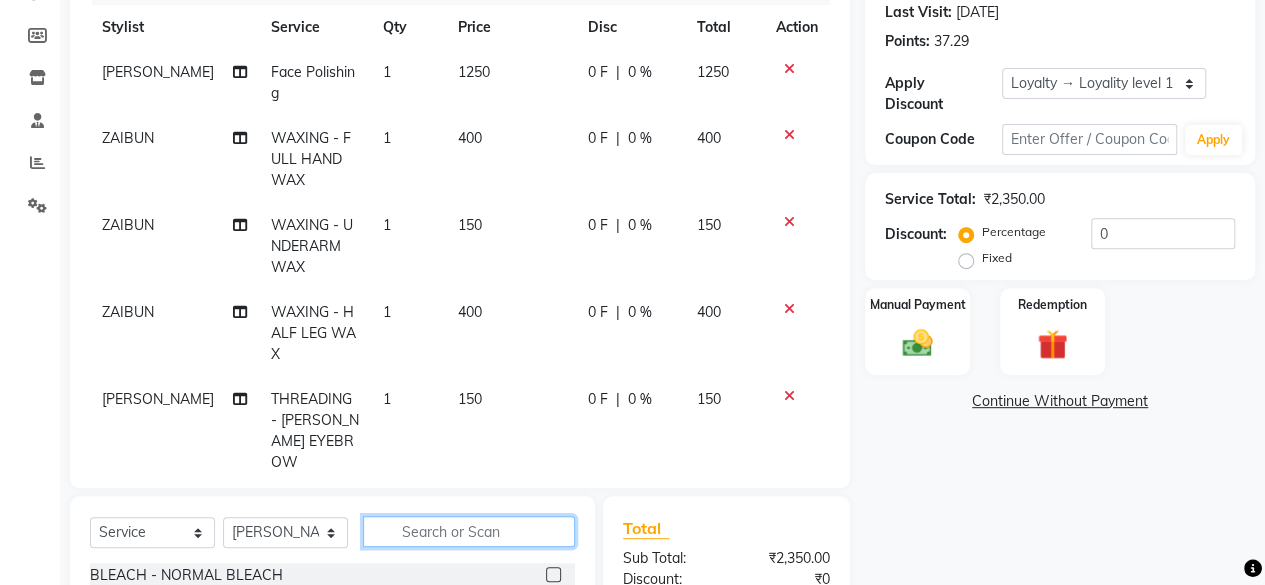type 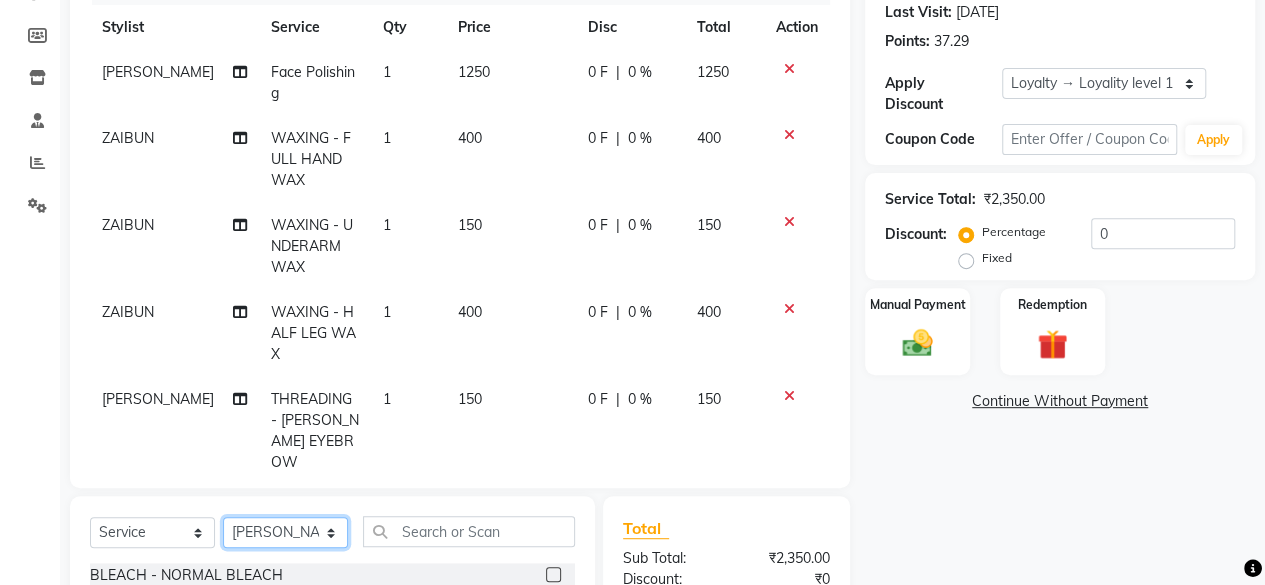click on "Select Stylist fatima maam Imran Qureshi Lara Meraj maam MOON Nagma Nasreen Nausheen Rehmat Saima Simran Team ZAIBUN ZOHRA" 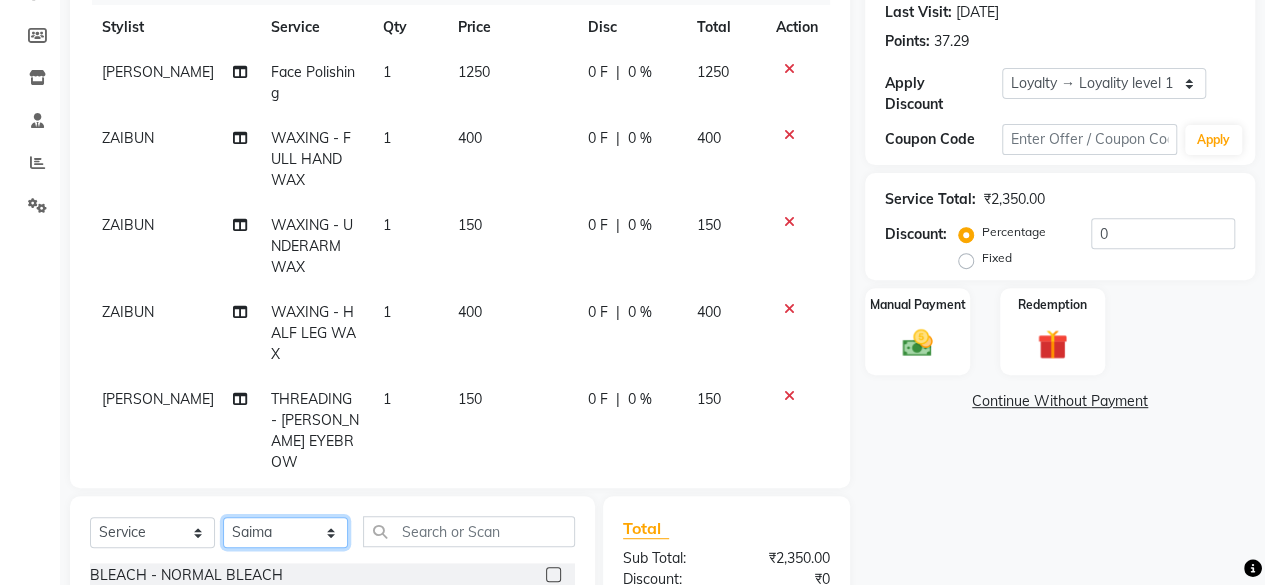 click on "Select Stylist fatima maam Imran Qureshi Lara Meraj maam MOON Nagma Nasreen Nausheen Rehmat Saima Simran Team ZAIBUN ZOHRA" 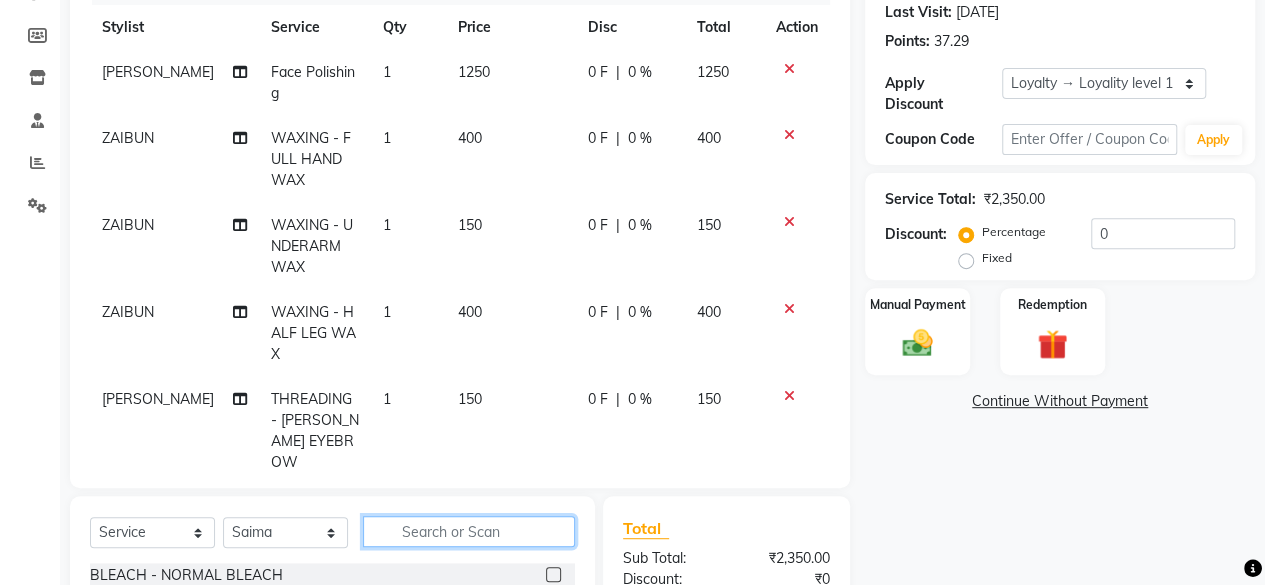 click 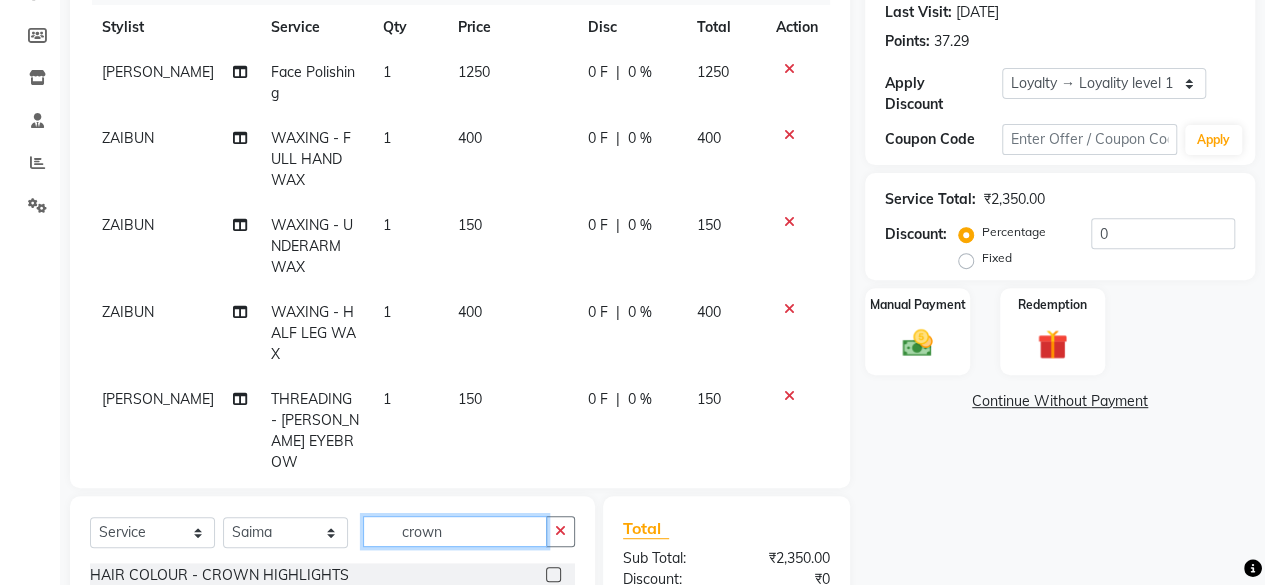 scroll, scrollTop: 513, scrollLeft: 0, axis: vertical 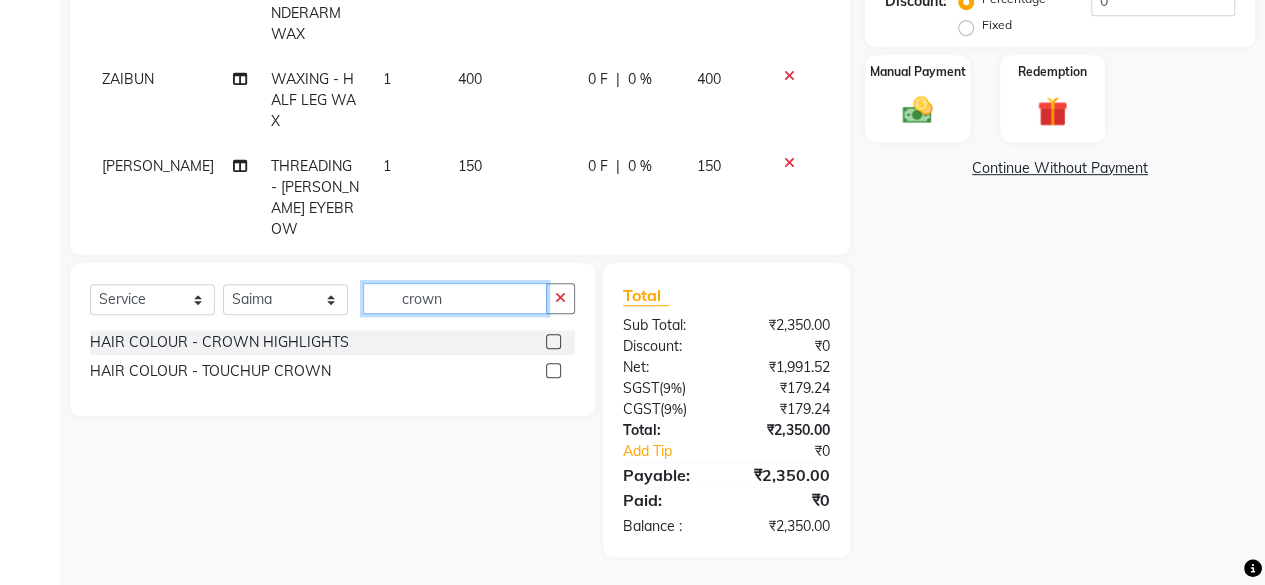 type on "crown" 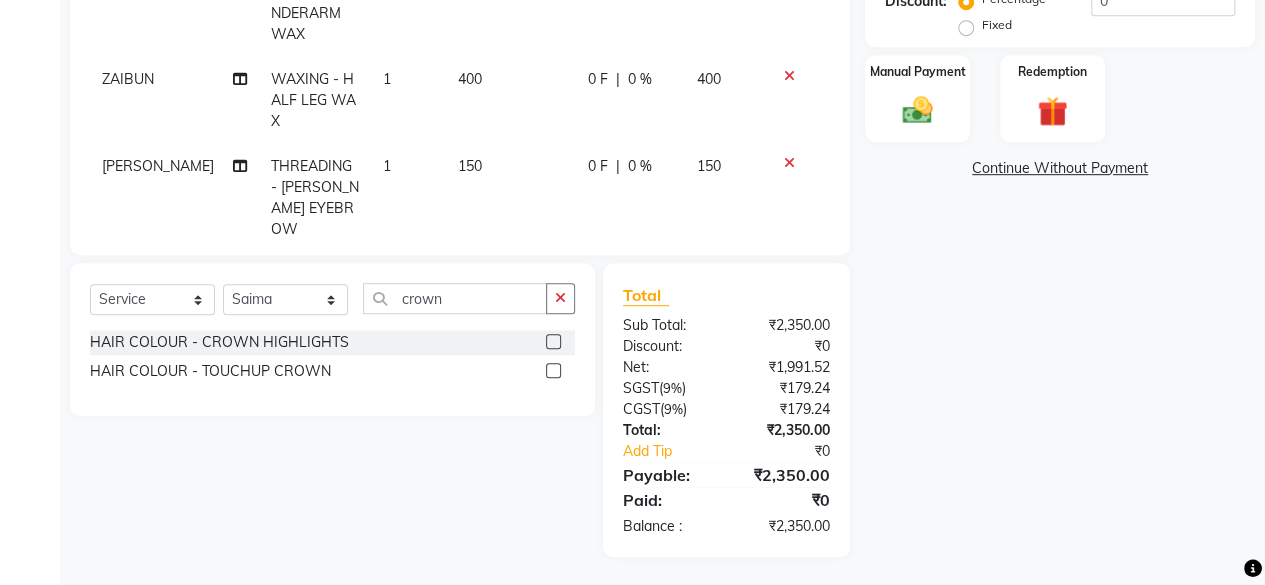 click 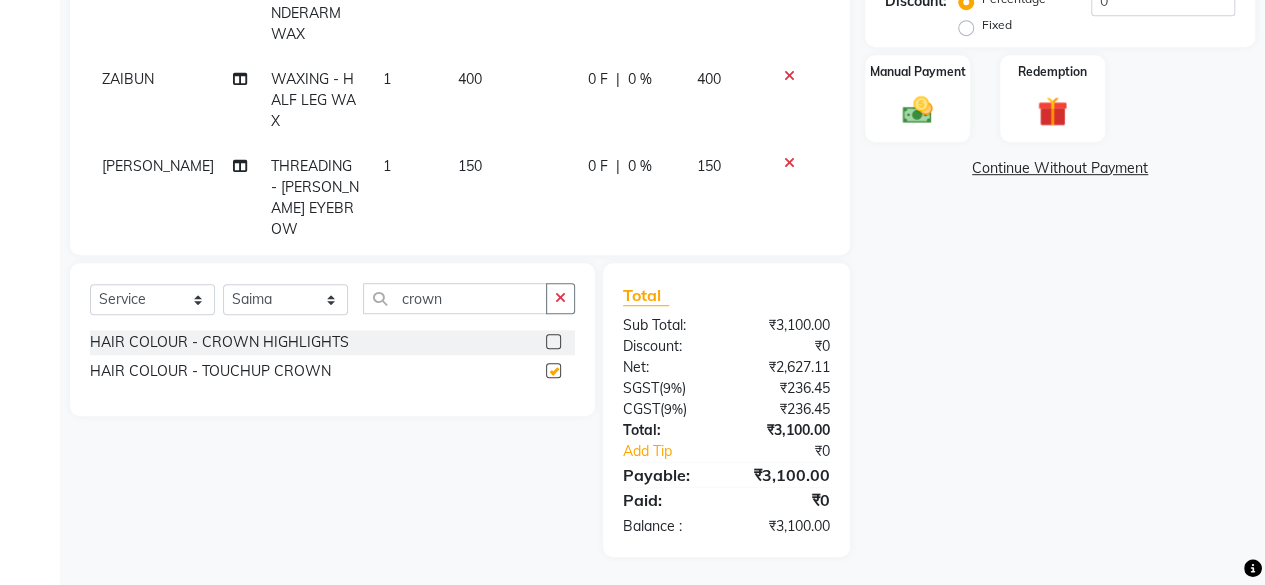 checkbox on "false" 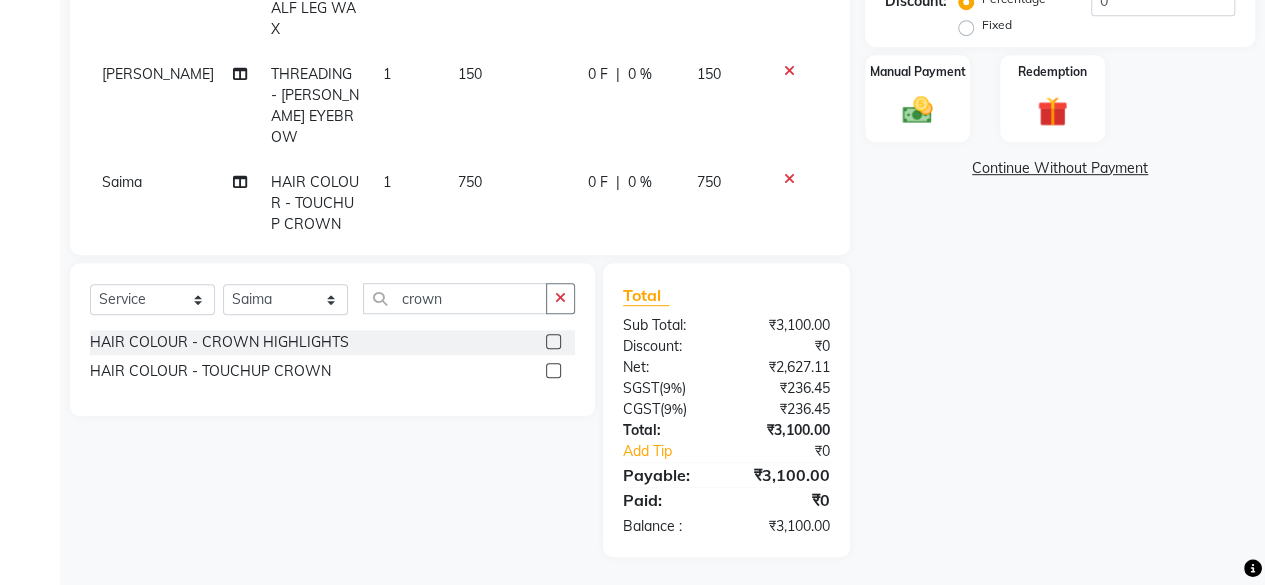 scroll, scrollTop: 114, scrollLeft: 0, axis: vertical 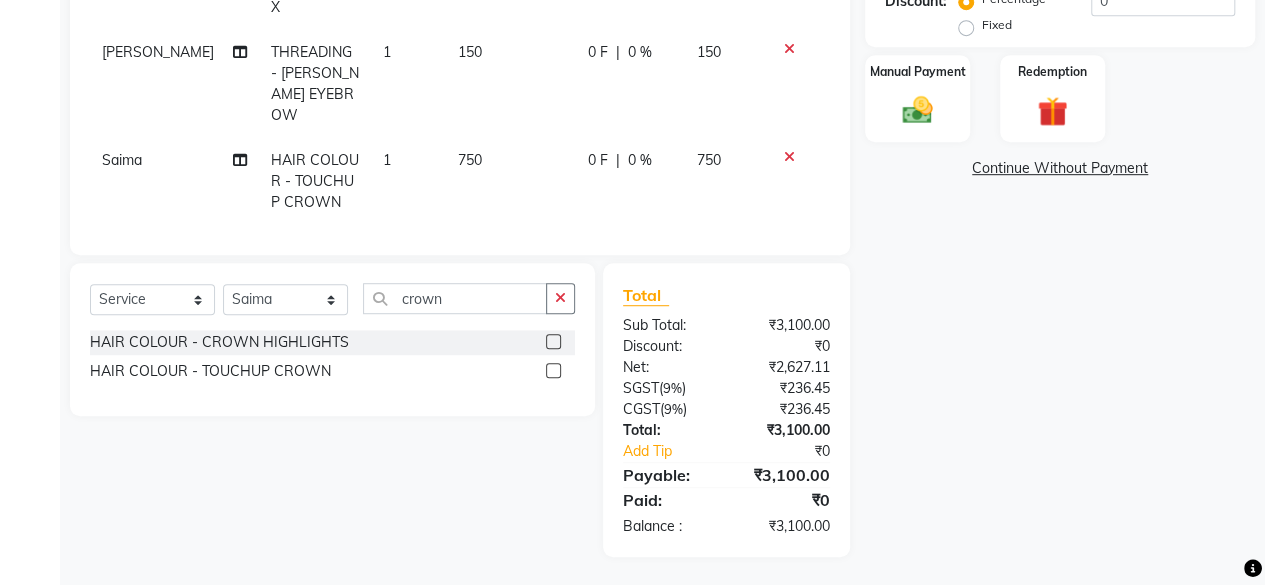 click on "750" 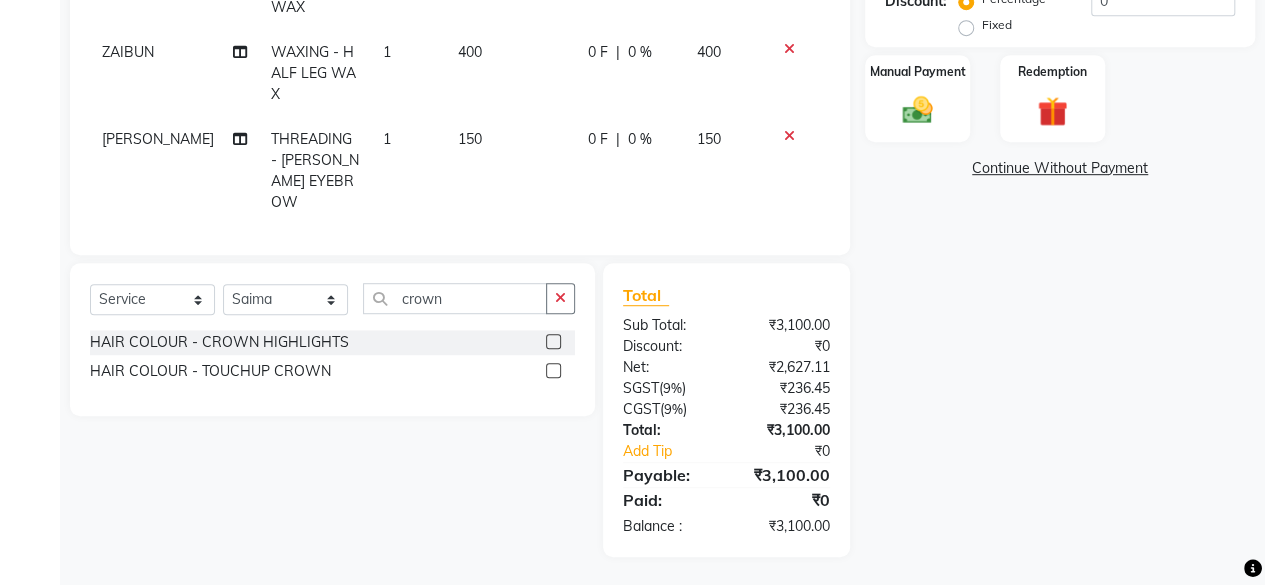 select on "21523" 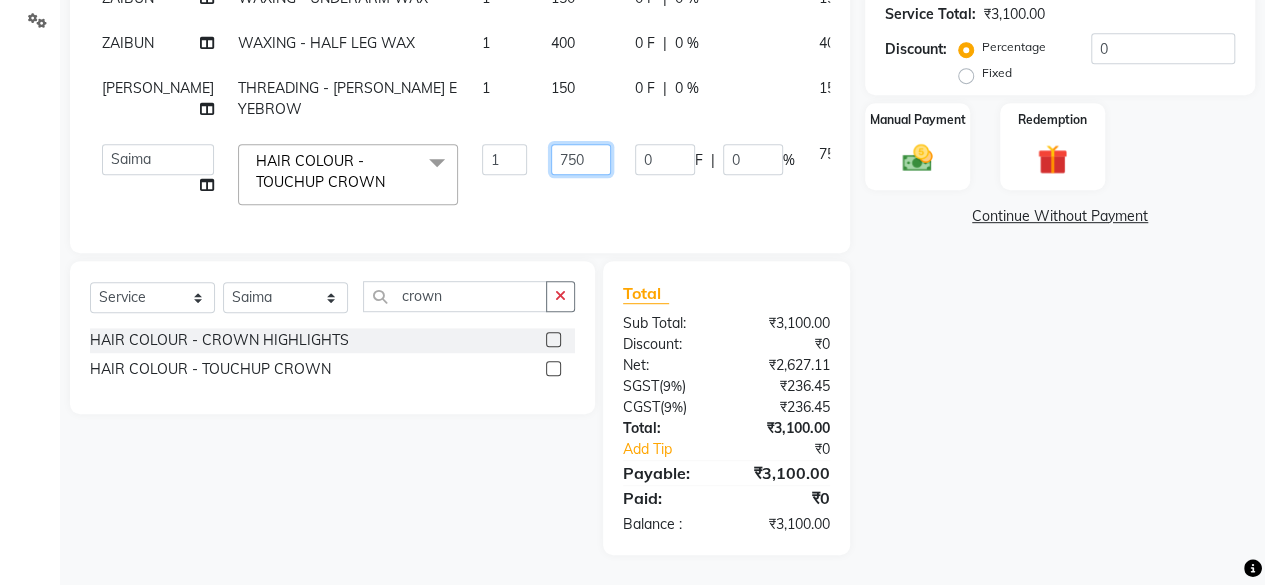click on "750" 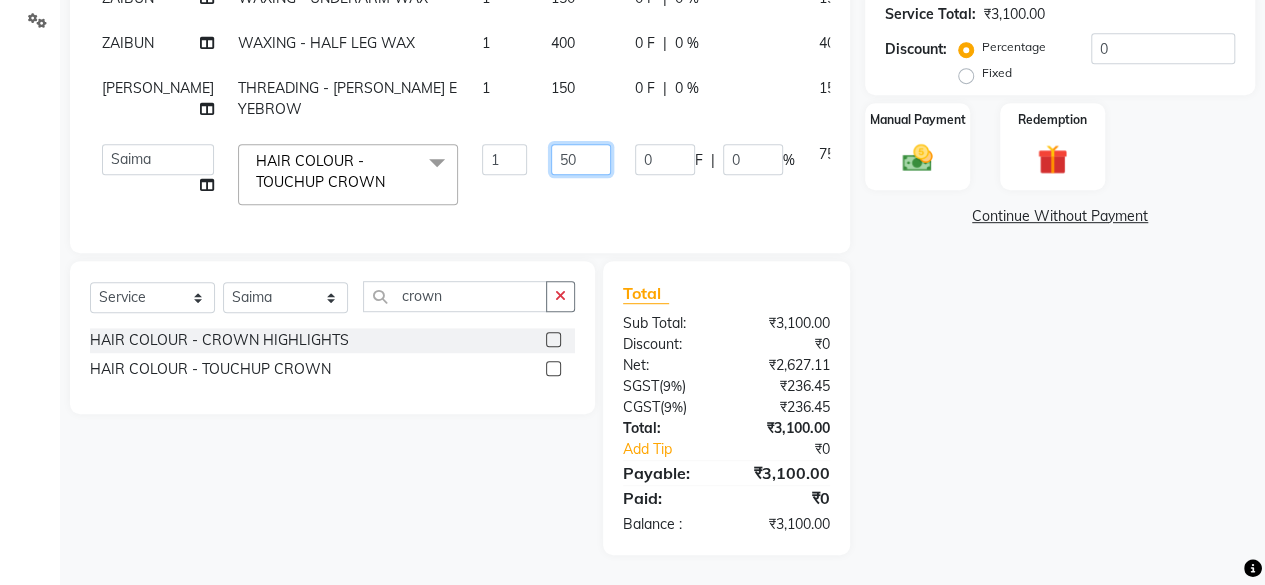 type on "950" 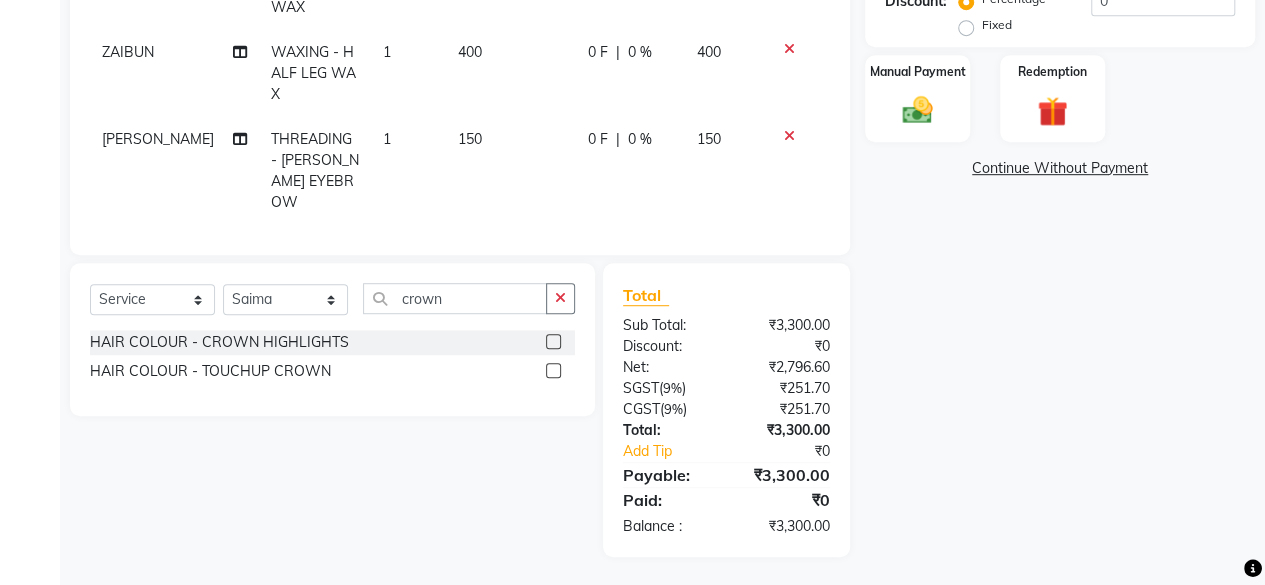 click on "Nasreen Face Polishing 1 1250 0 F | 0 % 1250 ZAIBUN WAXING   -  FULL HAND WAX 1 400 0 F | 0 % 400 ZAIBUN WAXING   -  UNDERARM WAX 1 150 0 F | 0 % 150 ZAIBUN WAXING   -  HALF LEG WAX 1 400 0 F | 0 % 400 Nasreen THREADING   -  HEENA EYEBROW 1 150 0 F | 0 % 150 Saima HAIR COLOUR  -  TOUCHUP CROWN 1 950 0 F | 0 % 950" 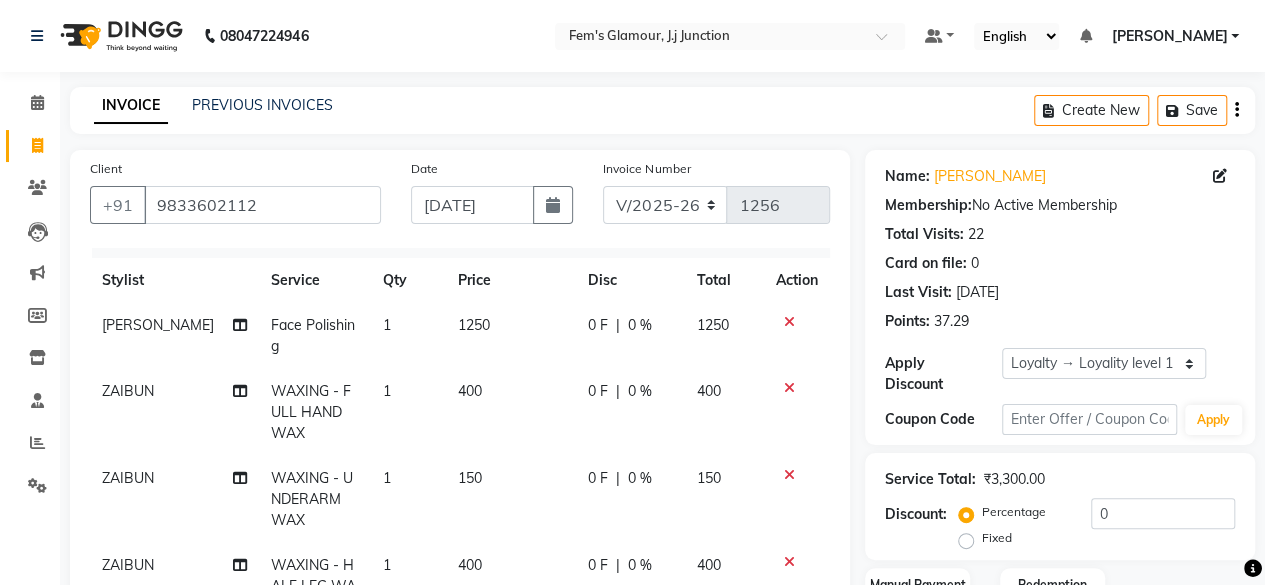 scroll, scrollTop: 513, scrollLeft: 0, axis: vertical 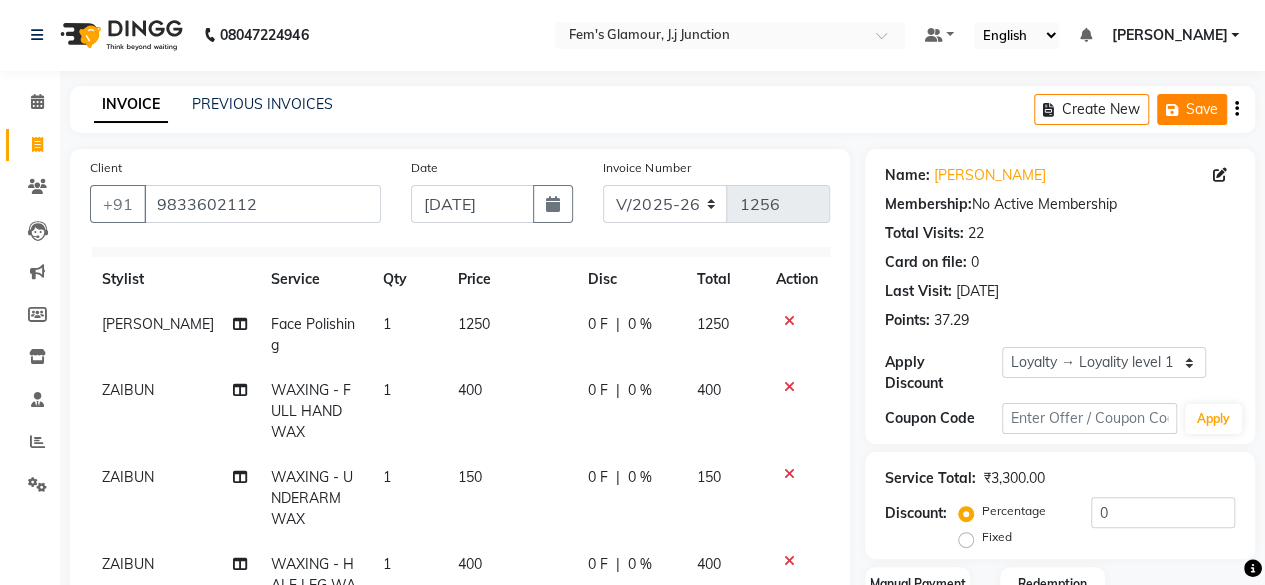 click on "Save" 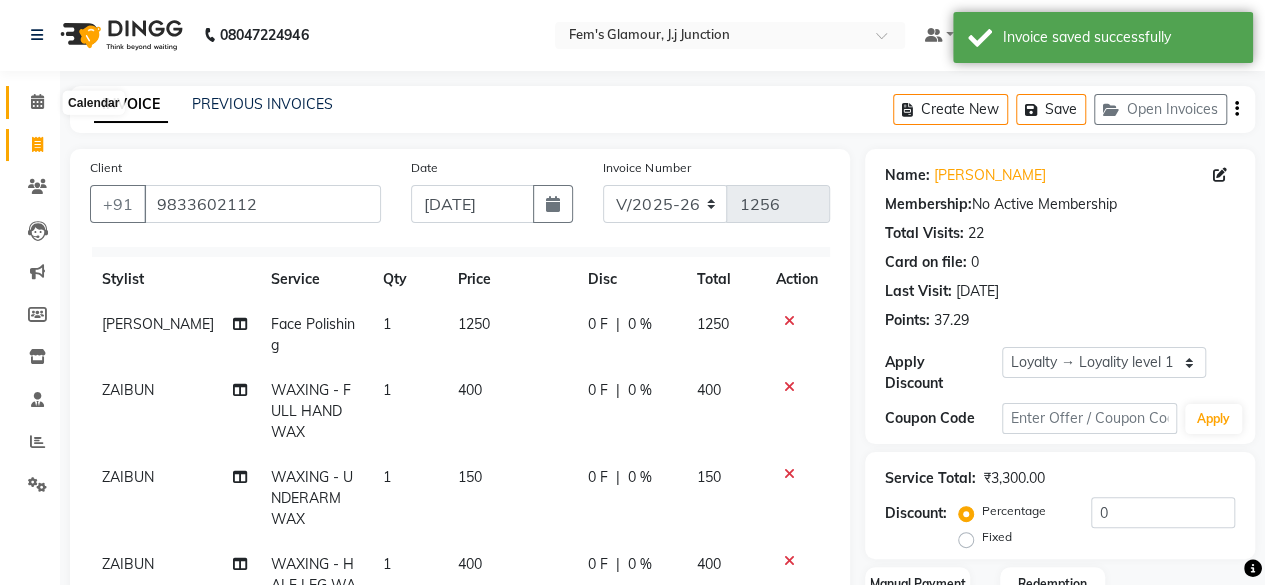 click 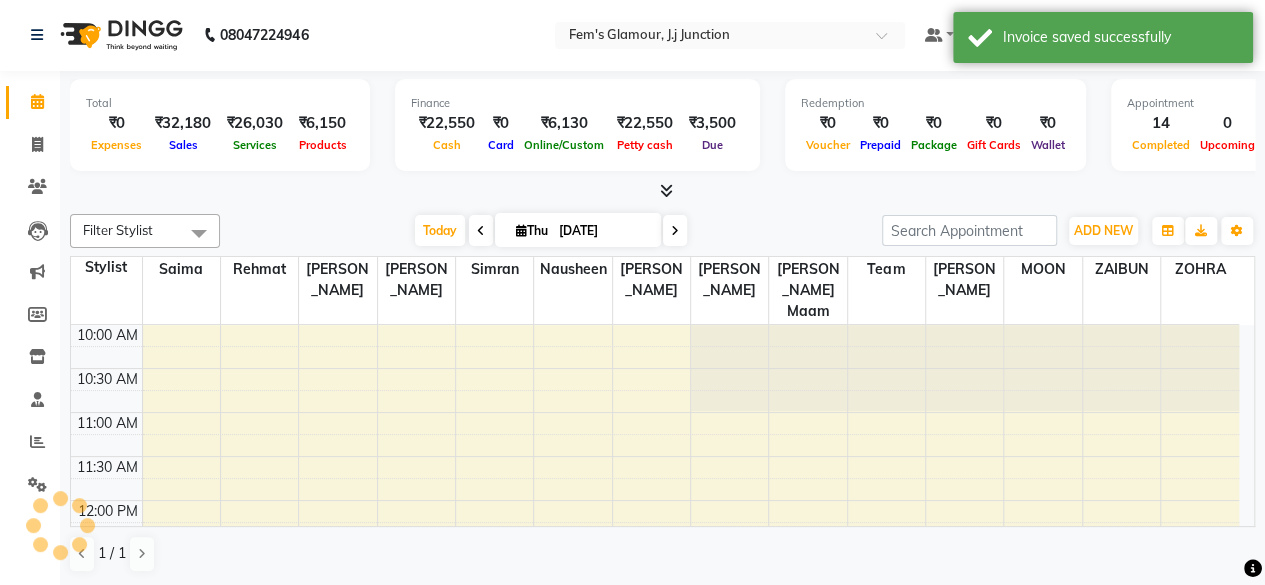 scroll, scrollTop: 0, scrollLeft: 0, axis: both 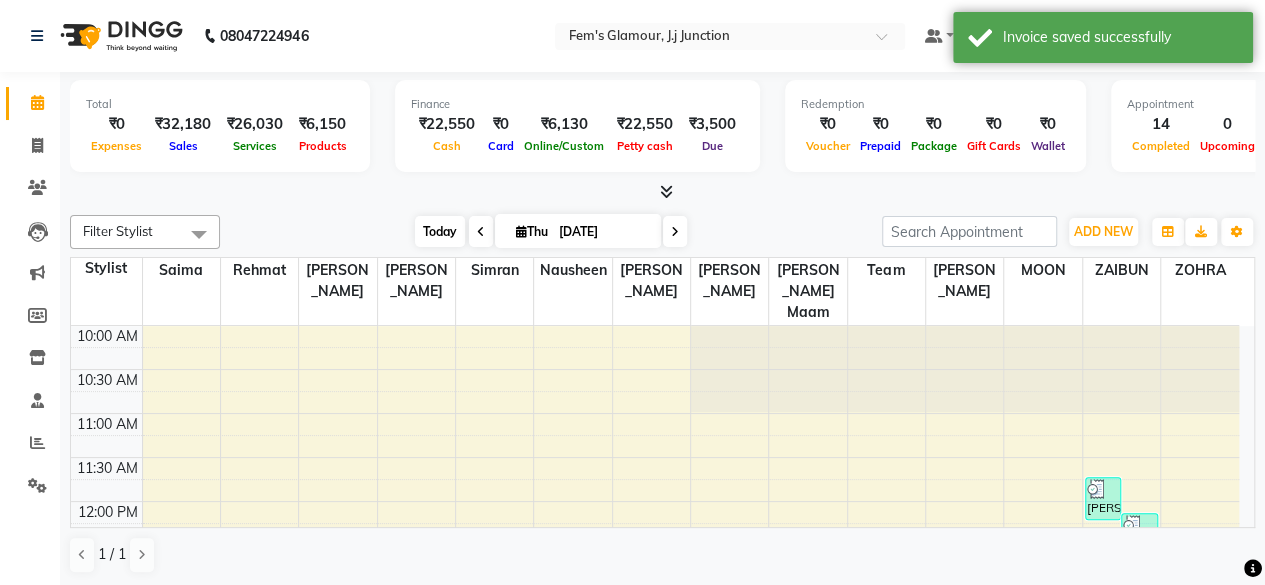 click on "Today" at bounding box center [440, 231] 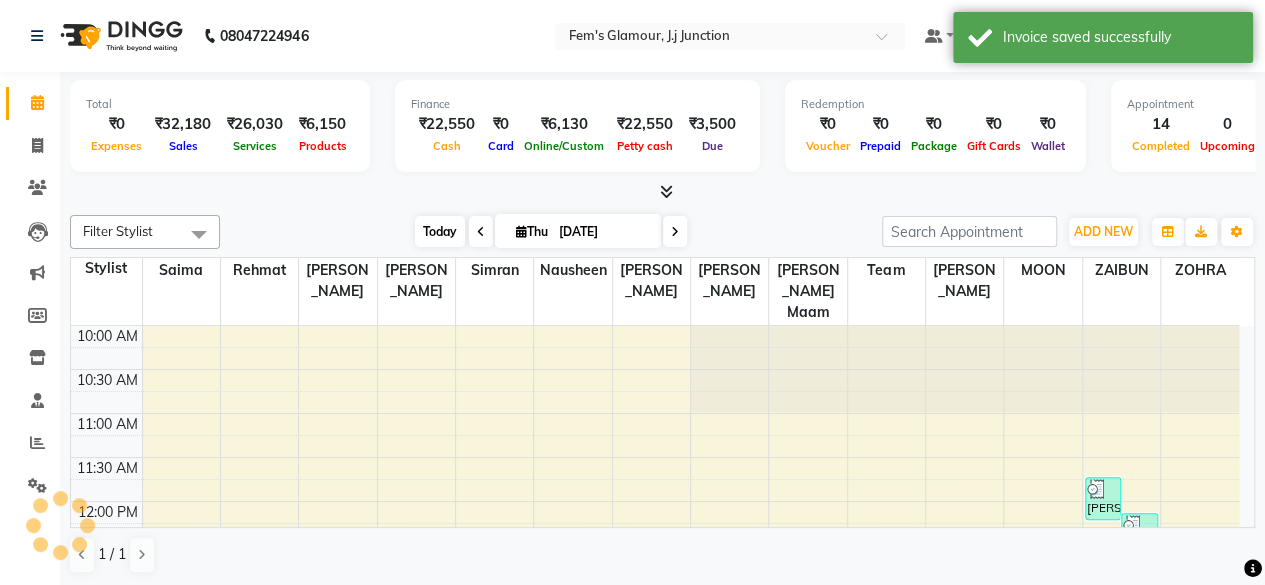 scroll, scrollTop: 816, scrollLeft: 0, axis: vertical 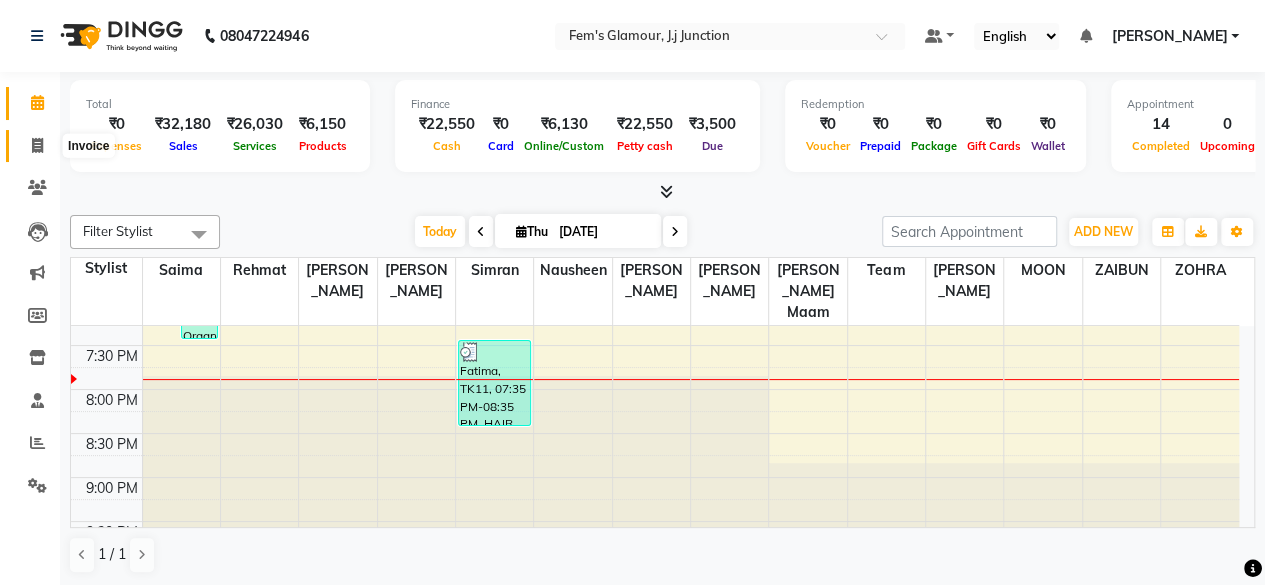 click 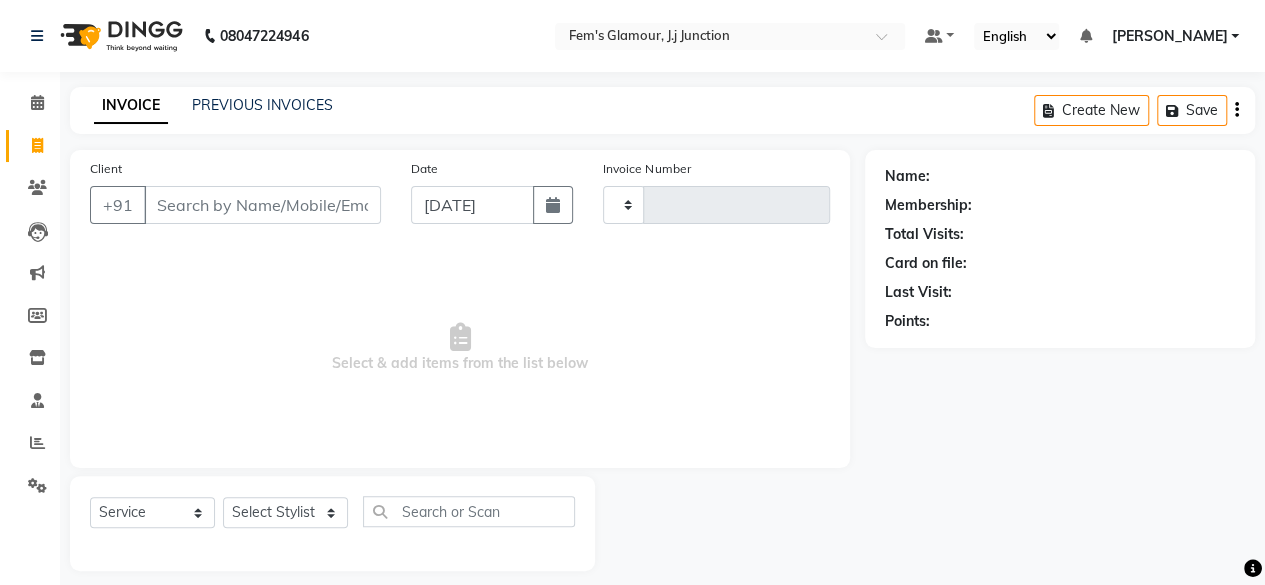 type on "1256" 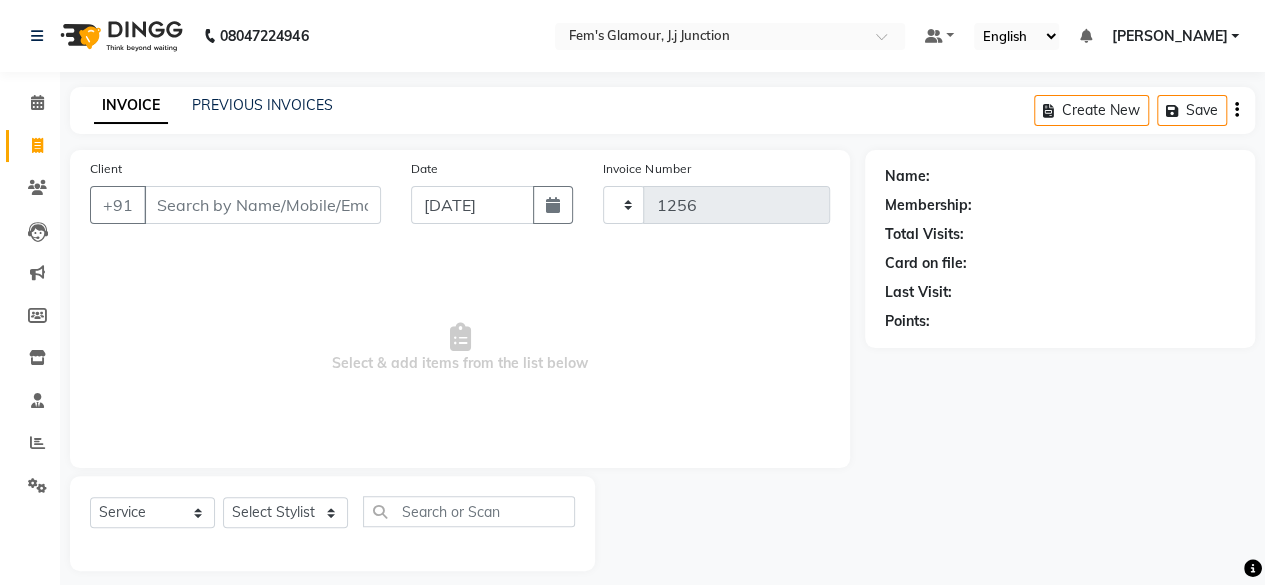 select on "4132" 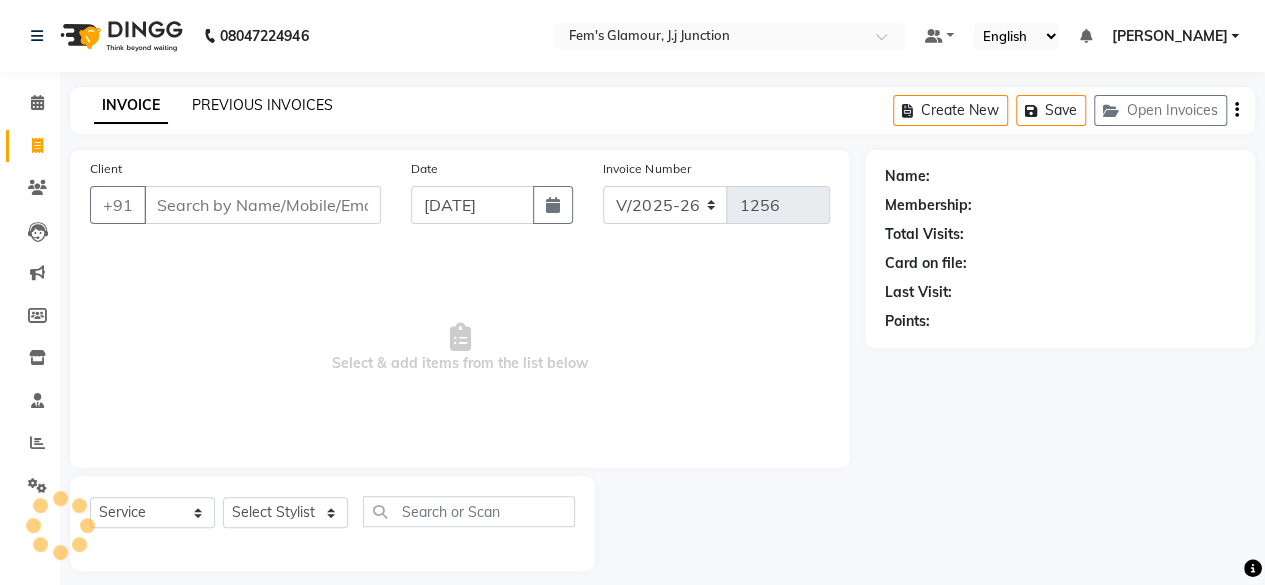 click on "PREVIOUS INVOICES" 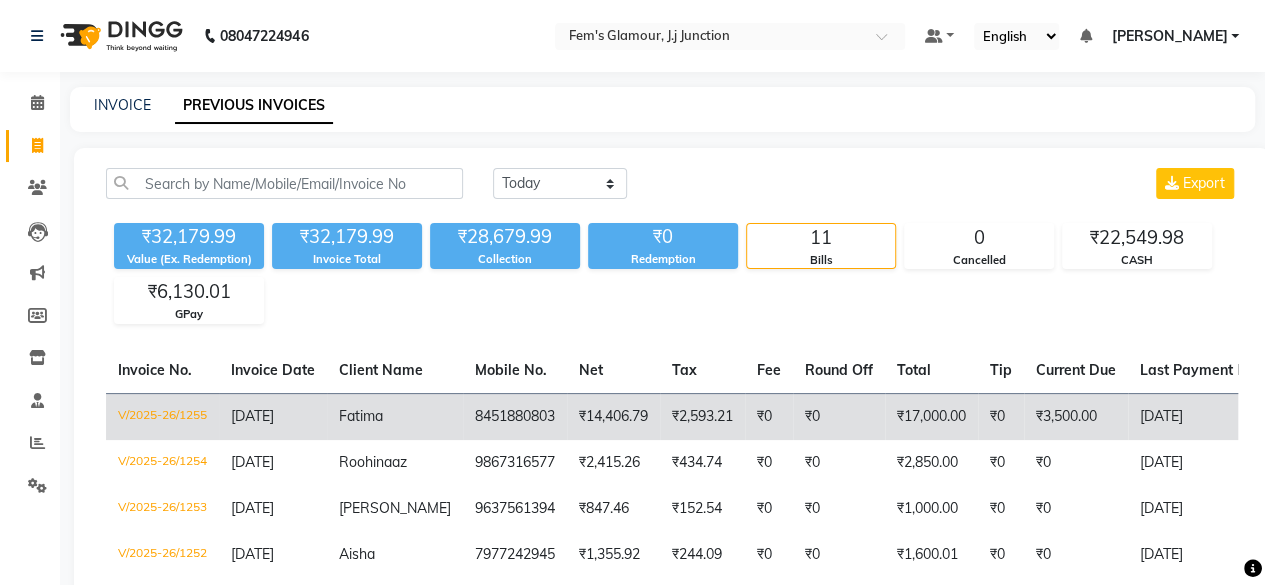 click on "₹3,500.00" 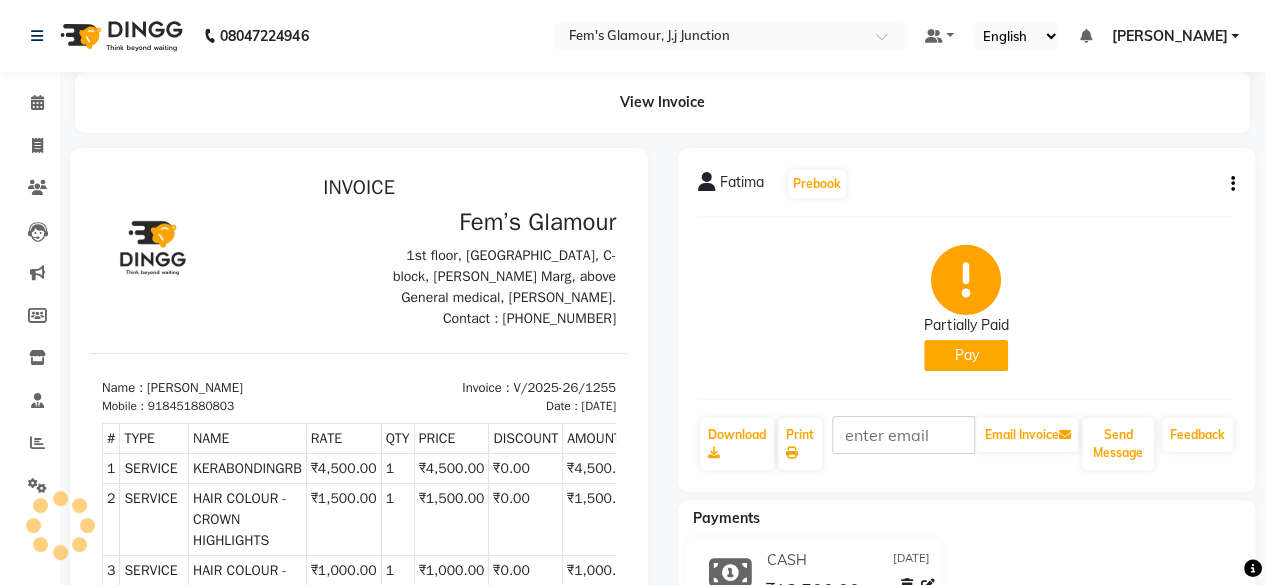 scroll, scrollTop: 0, scrollLeft: 0, axis: both 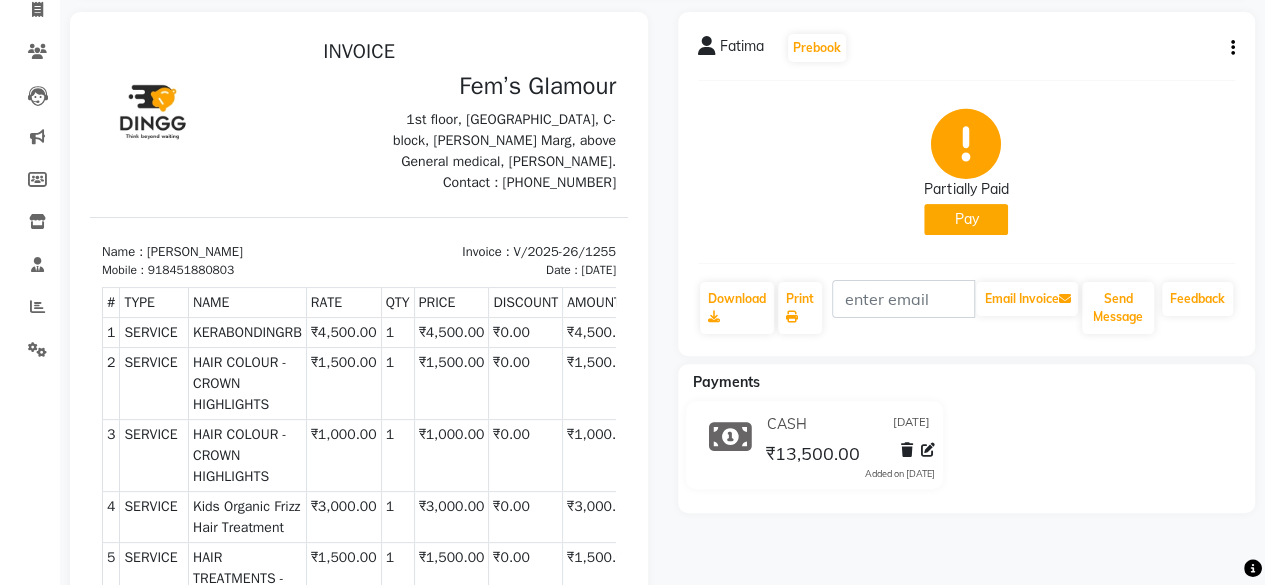 click on "Pay" 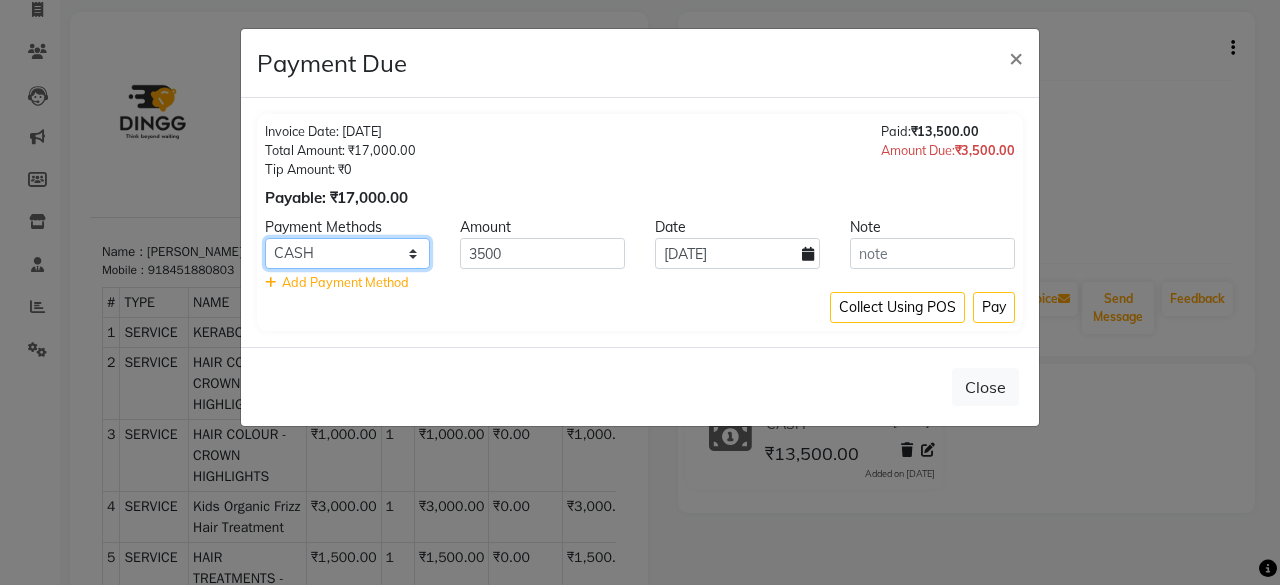 click on "CASH CARD ONLINE CUSTOM GPay PayTM PhonePe UPI NearBuy Loan BharatPay Cheque MosamBee MI Voucher Bank Family Visa Card Master Card BharatPay Card UPI BharatPay Other Cards Juice by MCB MyT Money MariDeal DefiDeal Deal.mu THD TCL CEdge Card M UPI M UPI Axis UPI Union Card (Indian Bank) Card (DL Bank) RS BTC Wellnessta Razorpay Complimentary Nift Spa Finder Spa Week Venmo BFL LoanTap SaveIN GMoney ATH Movil On Account Chamber Gift Card Trade Comp Donation Card on File Envision BRAC Card City Card bKash Credit Card Debit Card Shoutlo LUZO Jazz Cash AmEx Discover Tabby Online W Room Charge Room Charge USD Room Charge Euro Room Charge EGP Room Charge GBP Bajaj Finserv Bad Debts Card: IDFC Card: IOB Coupon Gcash PayMaya Instamojo COnline UOnline SOnline SCard Paypal PPR PPV PPC PPN PPG PPE CAMP Benefit ATH Movil Dittor App Rupay Diners iPrepaid iPackage District App Pine Labs Cash Payment Pnb Bank GPay NT Cash Lash GPay Lash Cash Nail GPay Nail Cash BANKTANSFER Dreamfolks BOB SBI Save-In Nail Card Lash Card" 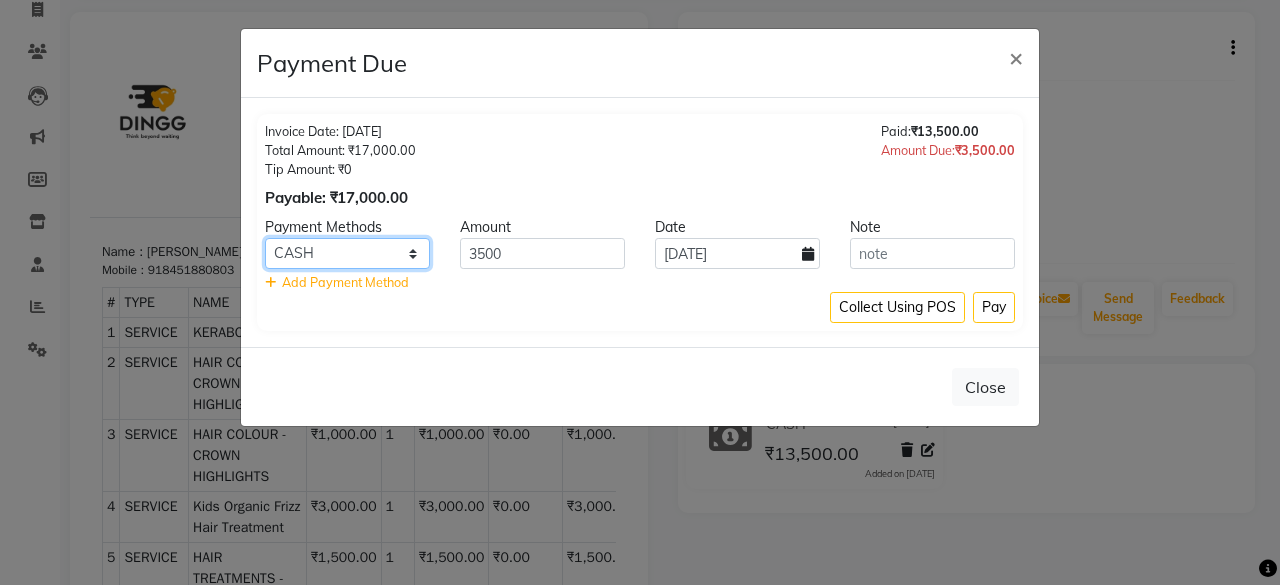 select on "5" 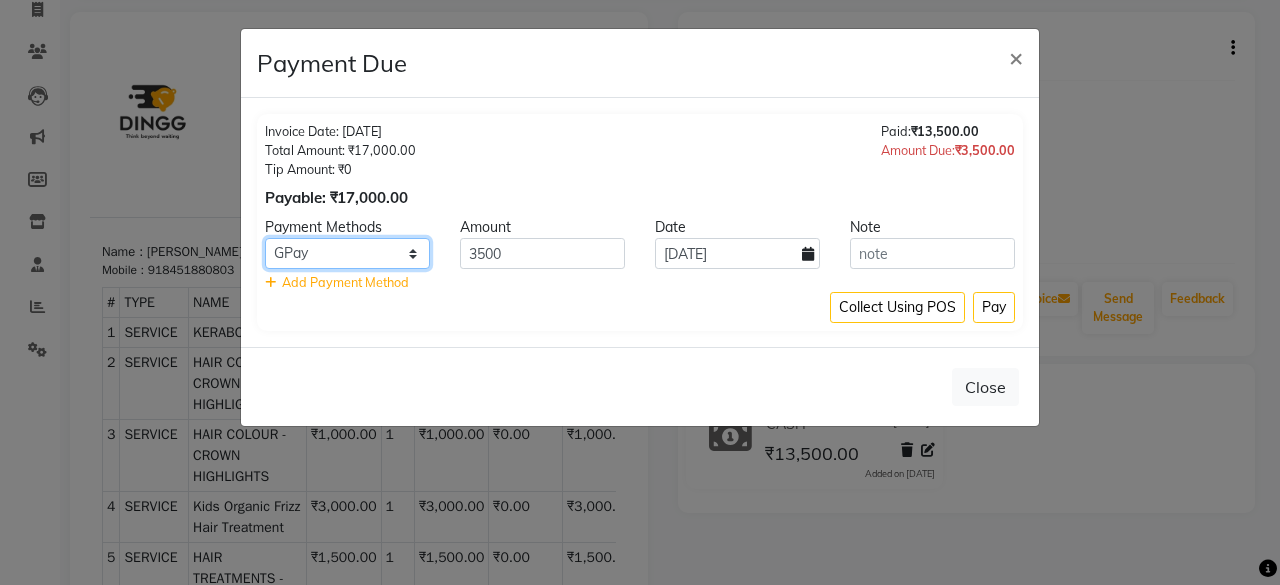 click on "CASH CARD ONLINE CUSTOM GPay PayTM PhonePe UPI NearBuy Loan BharatPay Cheque MosamBee MI Voucher Bank Family Visa Card Master Card BharatPay Card UPI BharatPay Other Cards Juice by MCB MyT Money MariDeal DefiDeal Deal.mu THD TCL CEdge Card M UPI M UPI Axis UPI Union Card (Indian Bank) Card (DL Bank) RS BTC Wellnessta Razorpay Complimentary Nift Spa Finder Spa Week Venmo BFL LoanTap SaveIN GMoney ATH Movil On Account Chamber Gift Card Trade Comp Donation Card on File Envision BRAC Card City Card bKash Credit Card Debit Card Shoutlo LUZO Jazz Cash AmEx Discover Tabby Online W Room Charge Room Charge USD Room Charge Euro Room Charge EGP Room Charge GBP Bajaj Finserv Bad Debts Card: IDFC Card: IOB Coupon Gcash PayMaya Instamojo COnline UOnline SOnline SCard Paypal PPR PPV PPC PPN PPG PPE CAMP Benefit ATH Movil Dittor App Rupay Diners iPrepaid iPackage District App Pine Labs Cash Payment Pnb Bank GPay NT Cash Lash GPay Lash Cash Nail GPay Nail Cash BANKTANSFER Dreamfolks BOB SBI Save-In Nail Card Lash Card" 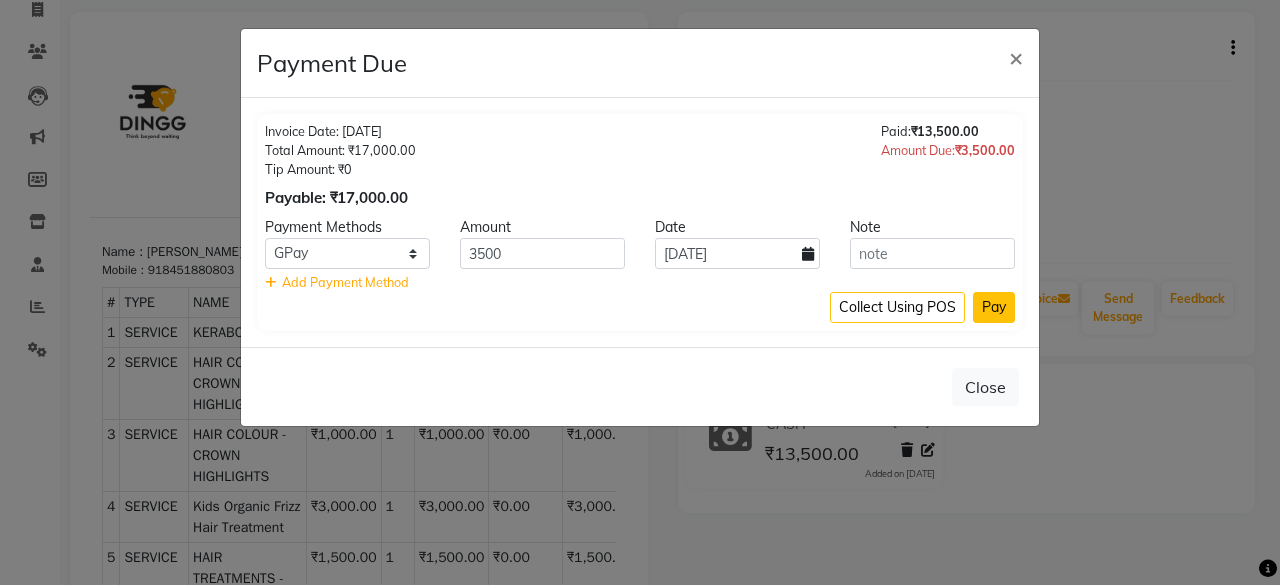 click on "Pay" 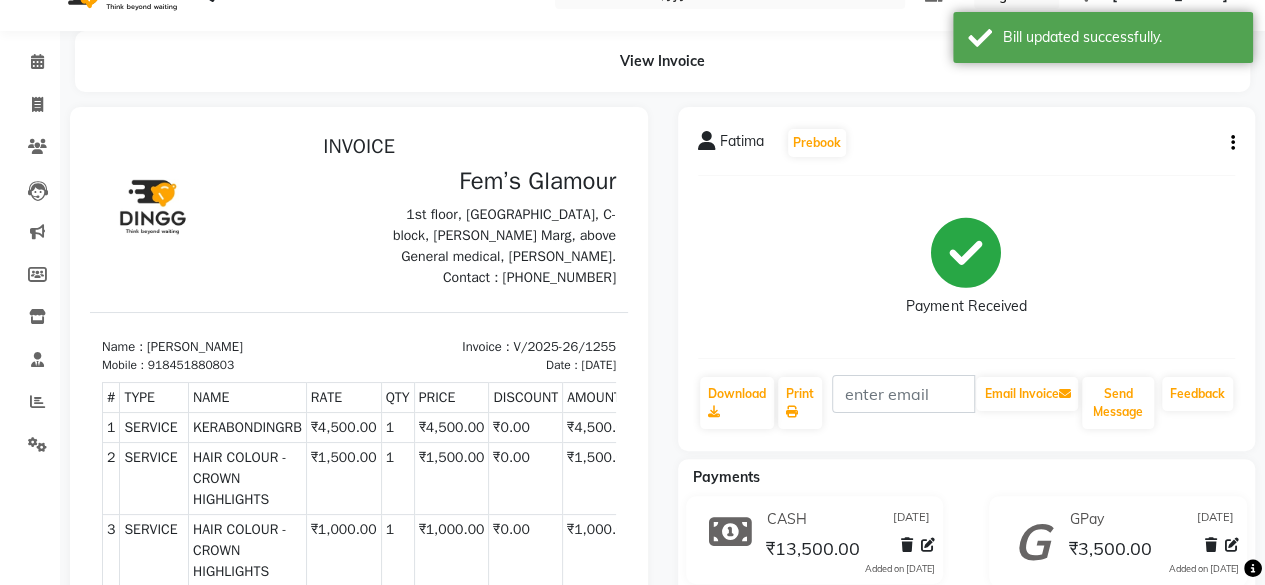 scroll, scrollTop: 0, scrollLeft: 0, axis: both 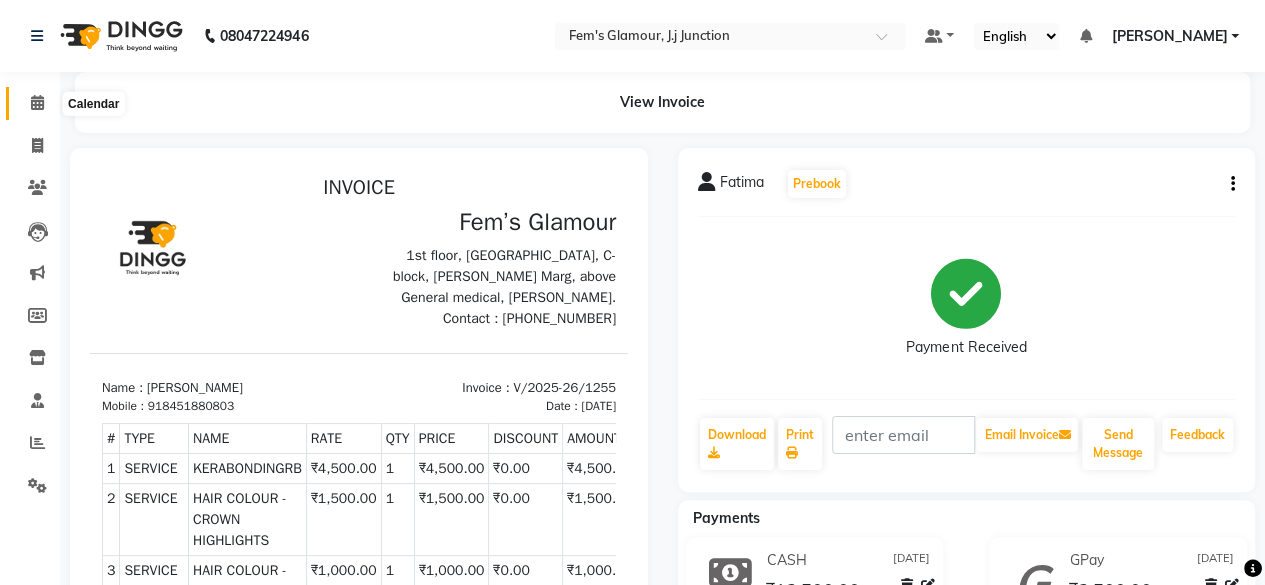 click 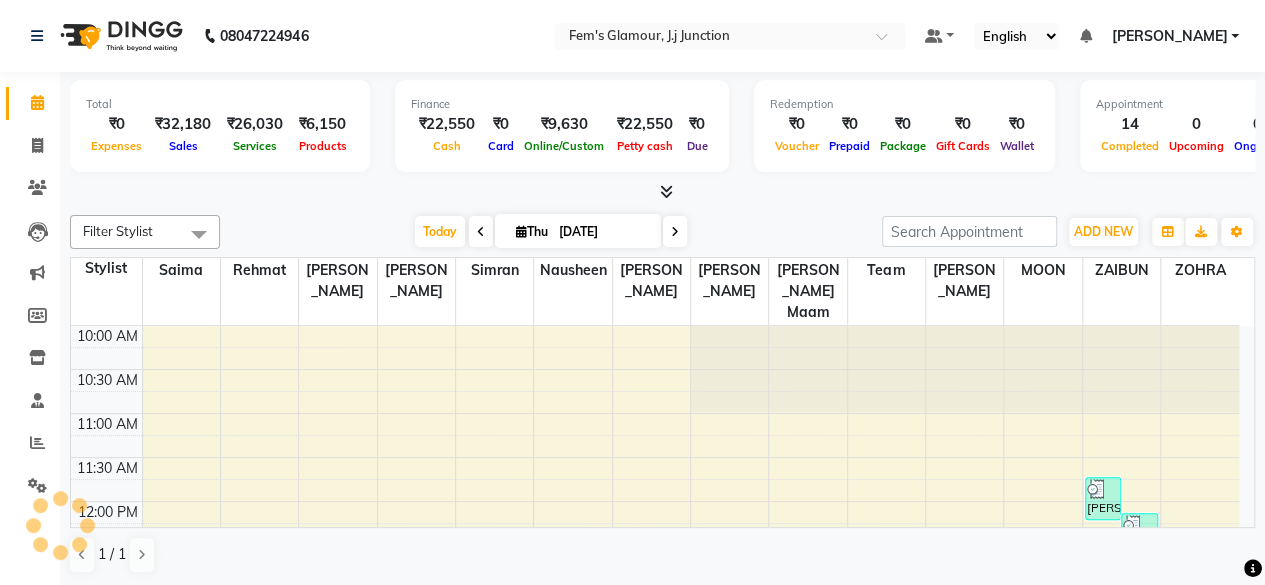 scroll, scrollTop: 0, scrollLeft: 0, axis: both 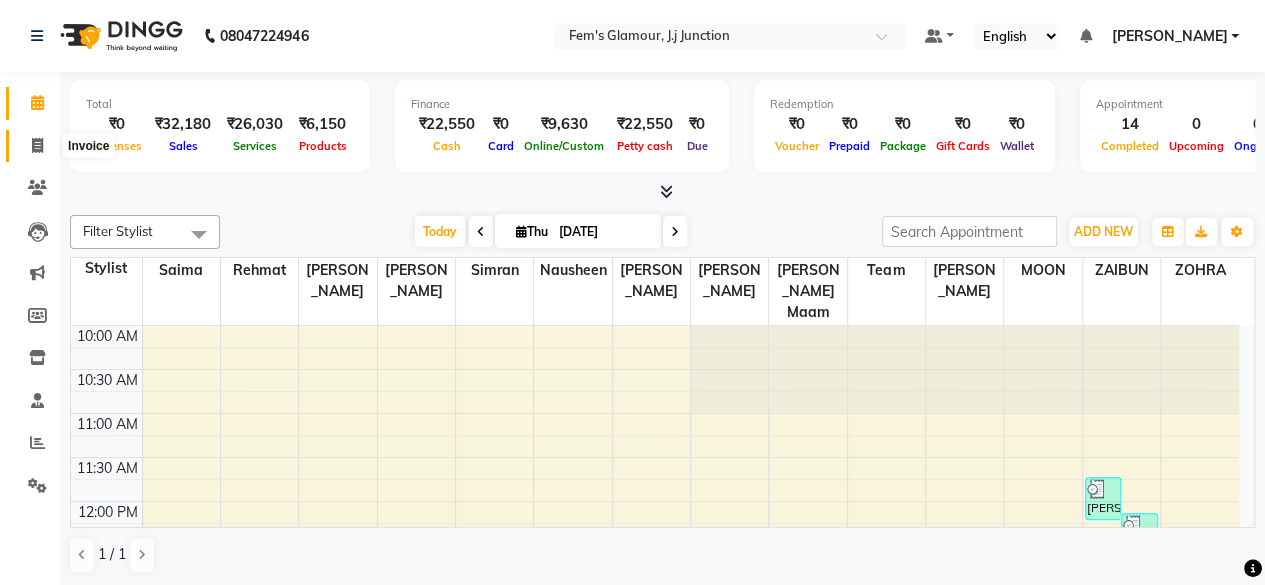 click 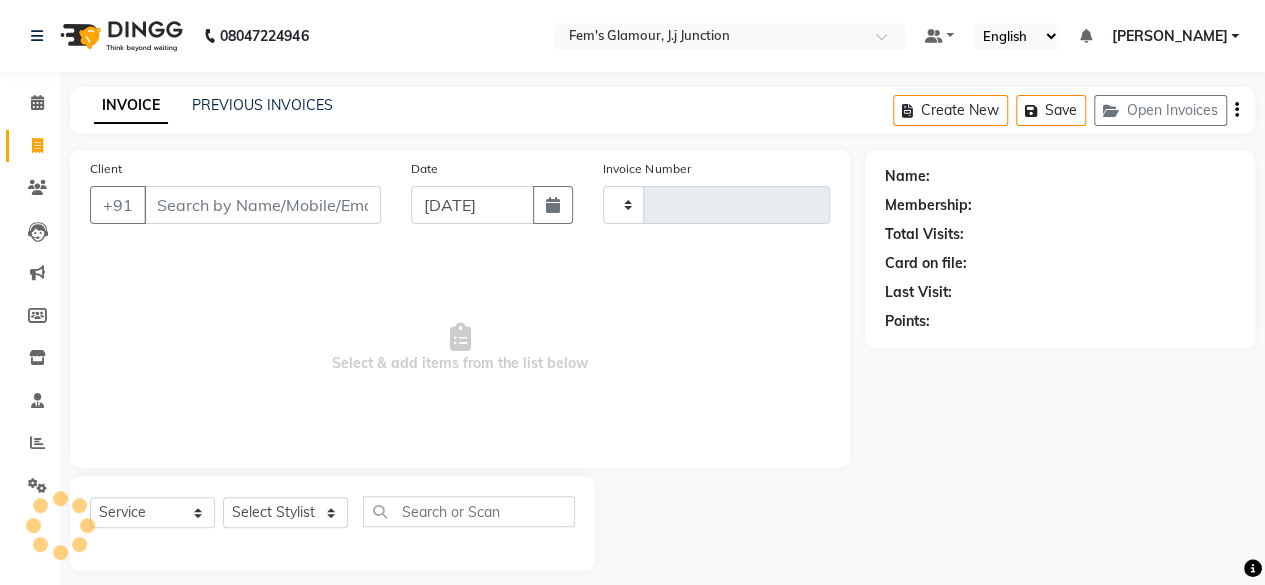 type on "1256" 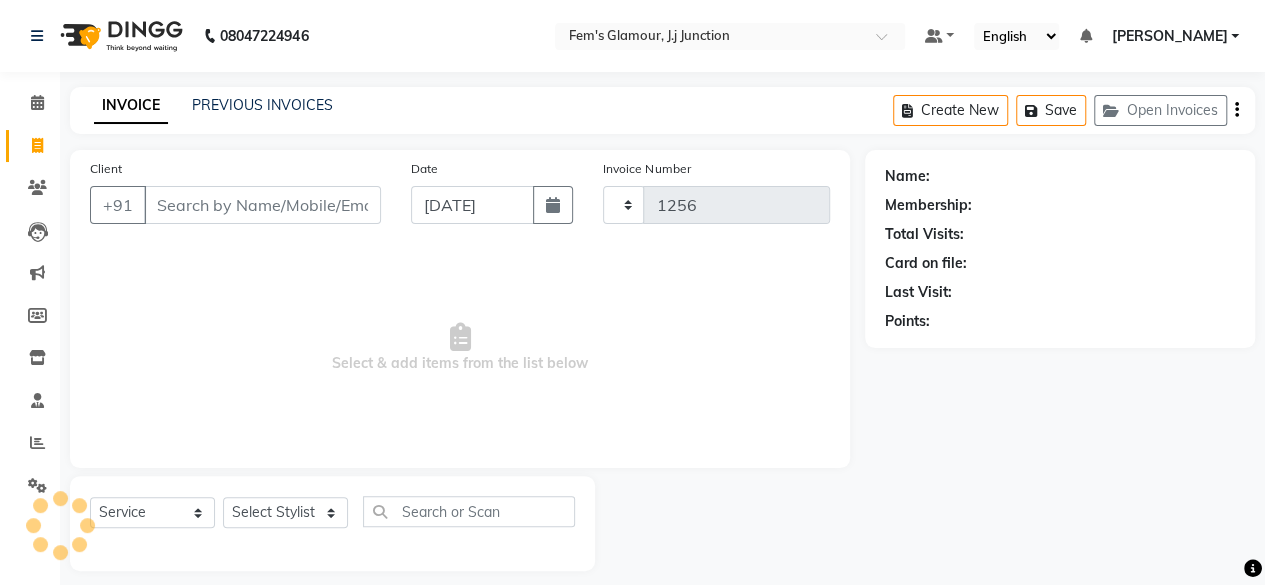 select on "4132" 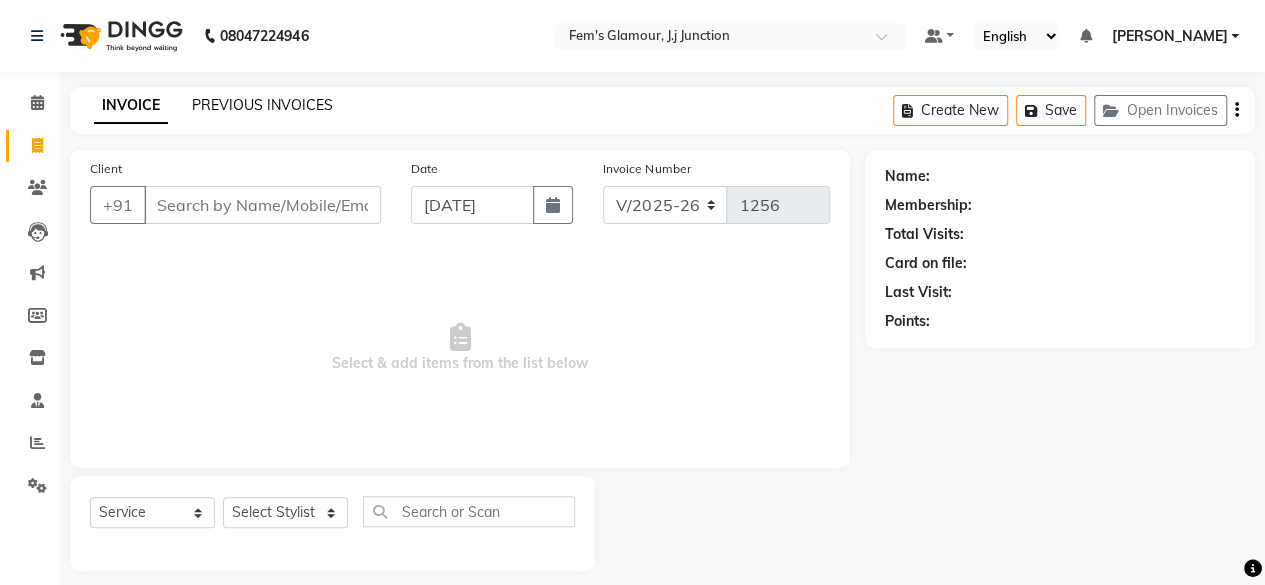 click on "PREVIOUS INVOICES" 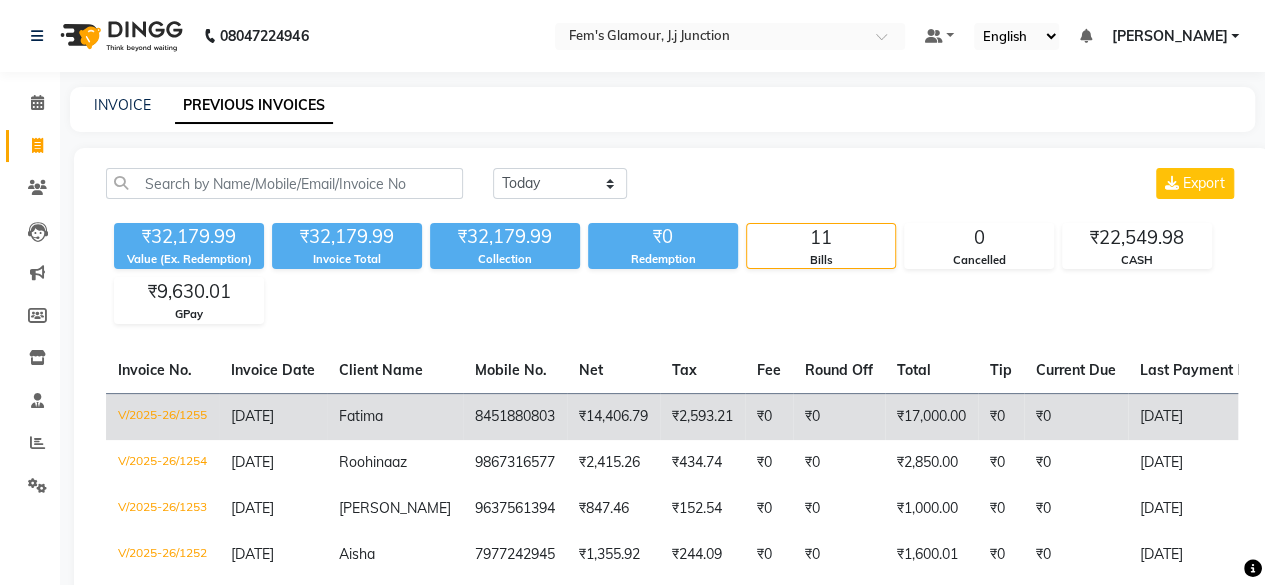 click on "8451880803" 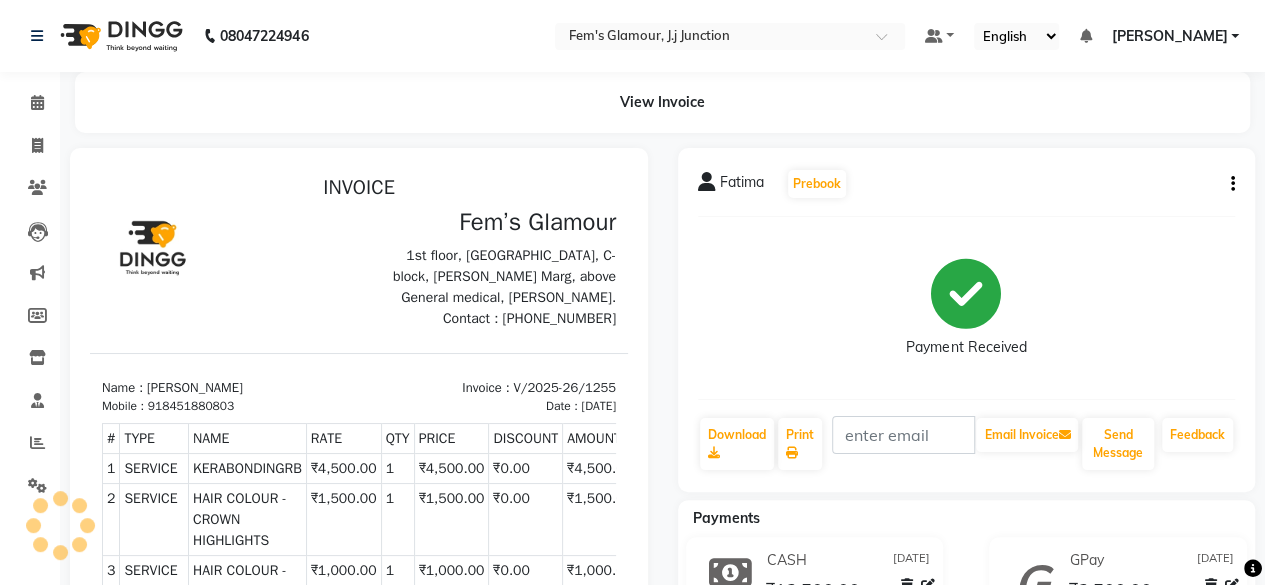 scroll, scrollTop: 0, scrollLeft: 0, axis: both 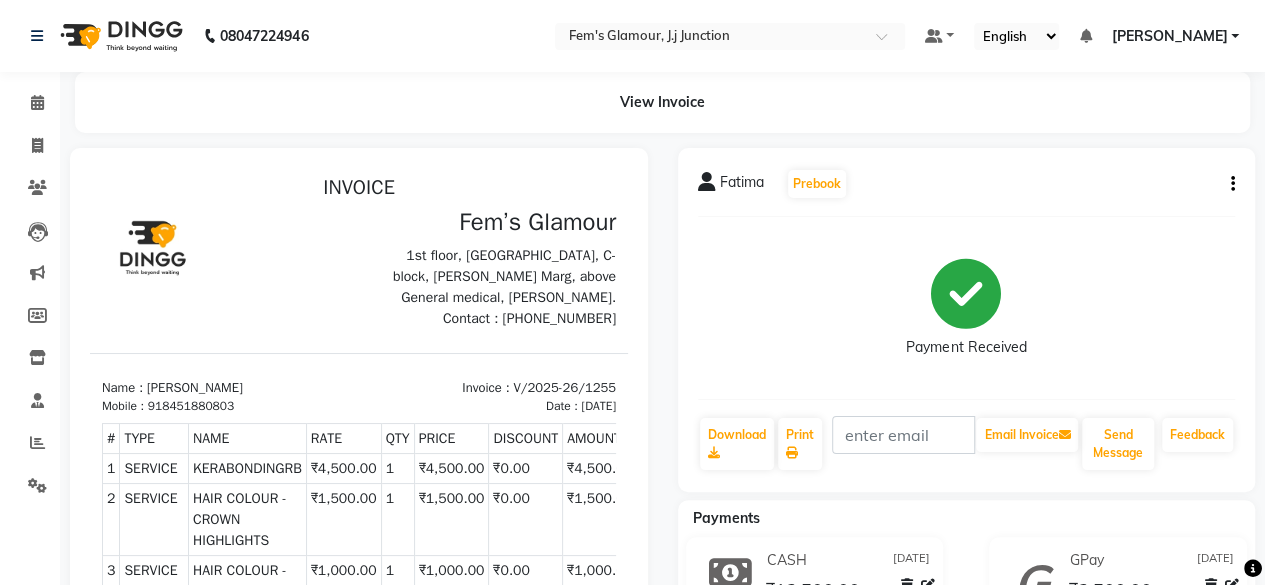 click 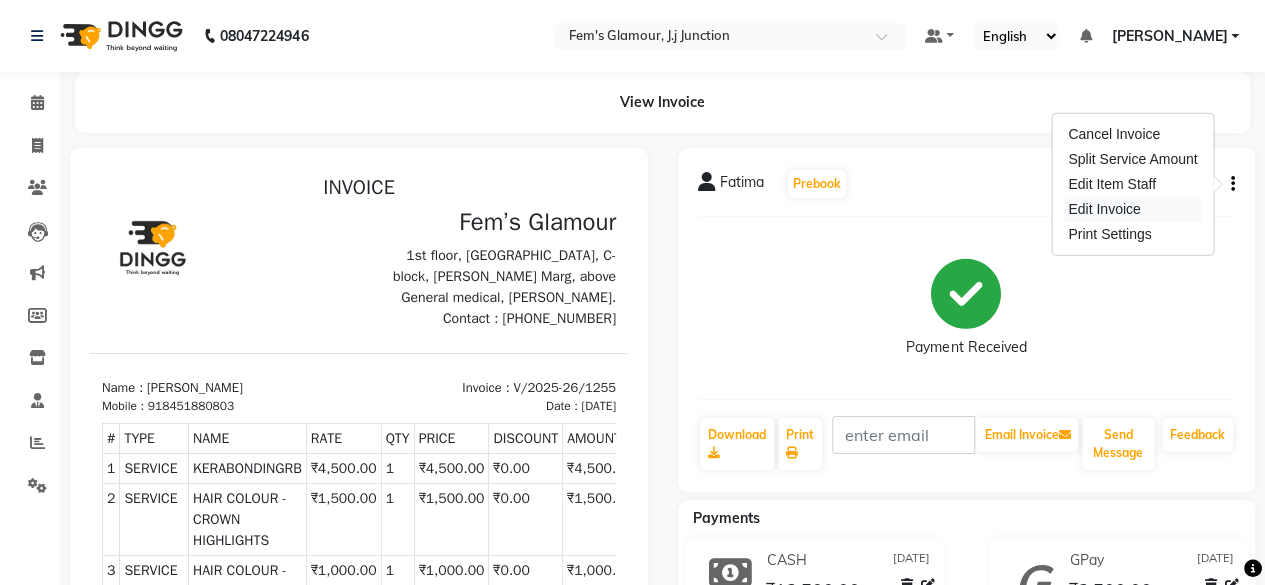 click on "Edit Invoice" at bounding box center (1132, 209) 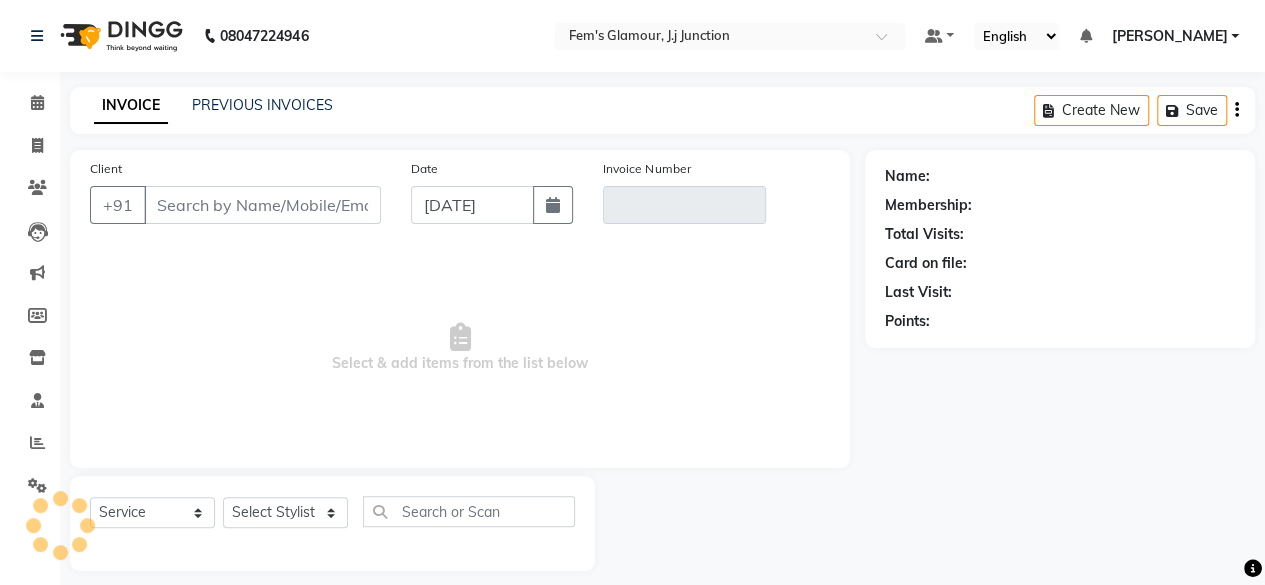 scroll, scrollTop: 15, scrollLeft: 0, axis: vertical 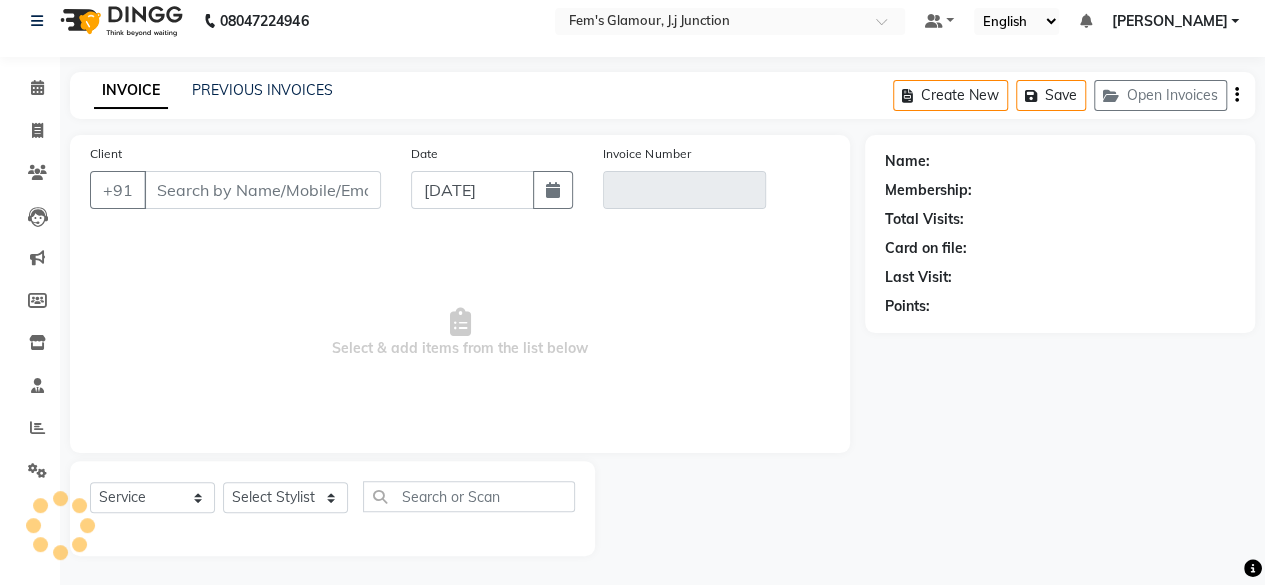 type on "8451880803" 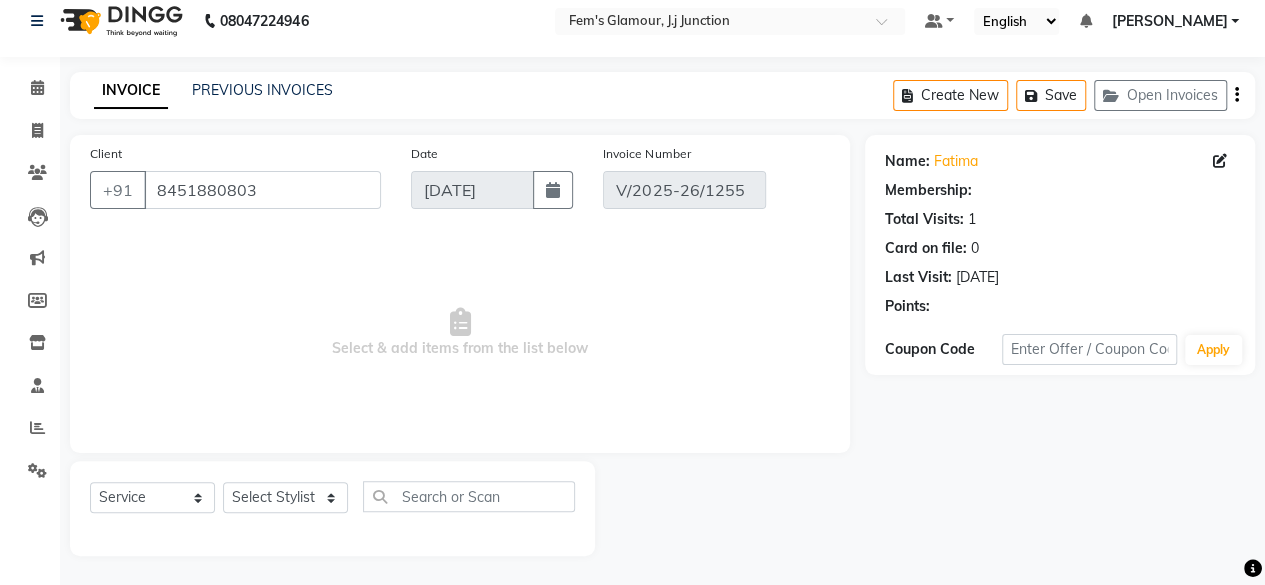 select on "select" 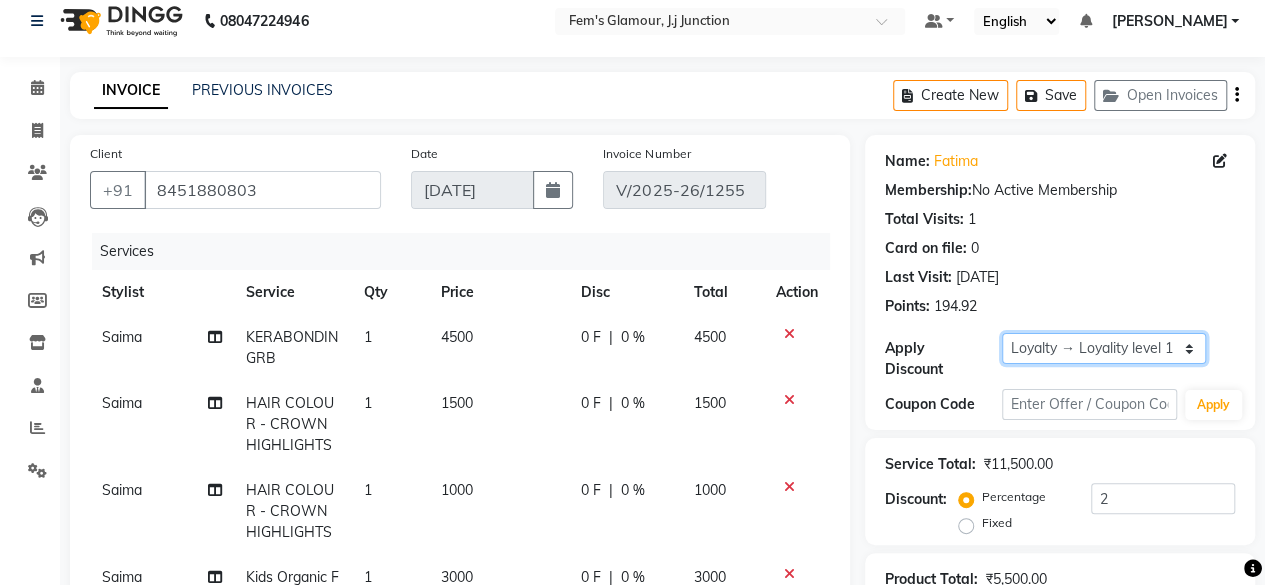 click on "Select  Loyalty → Loyality level 1" 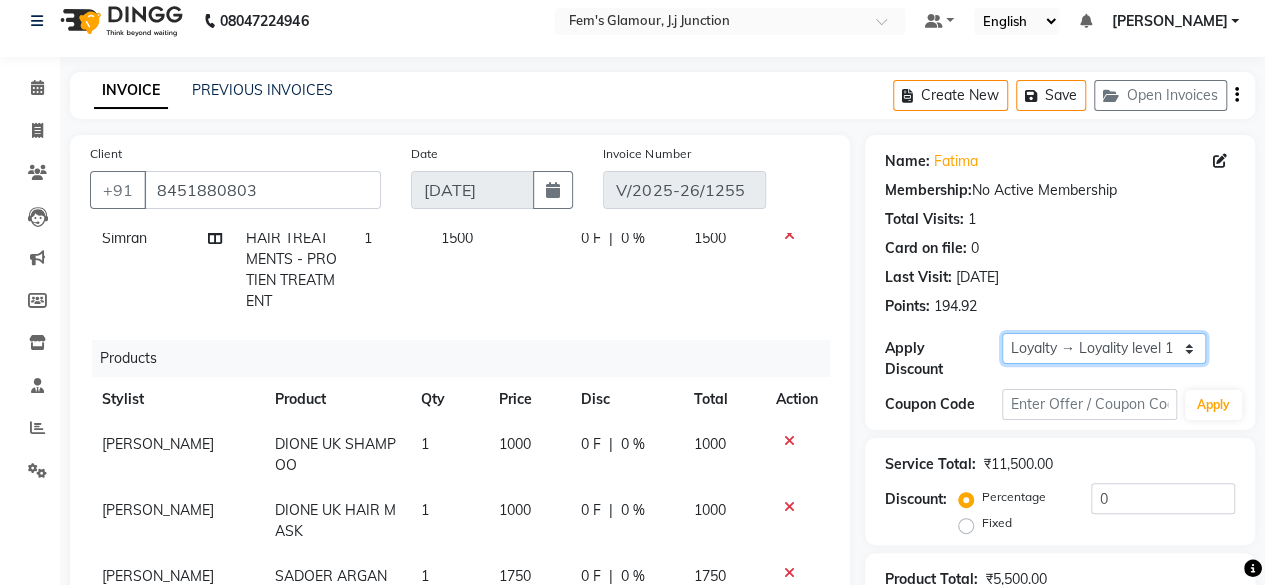 scroll, scrollTop: 473, scrollLeft: 0, axis: vertical 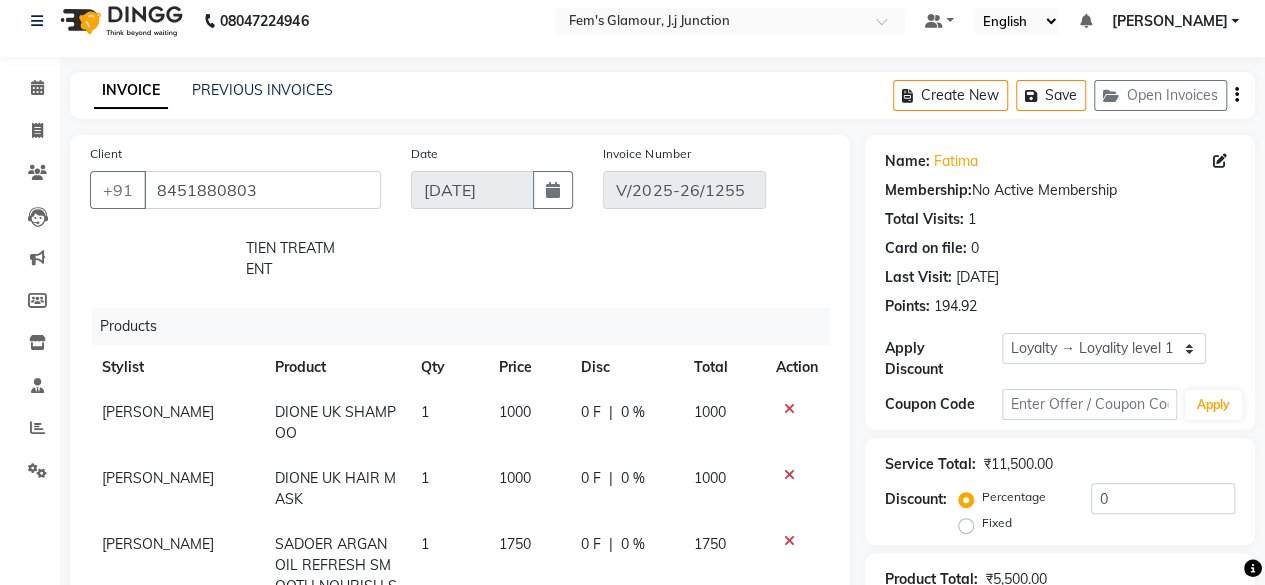 click 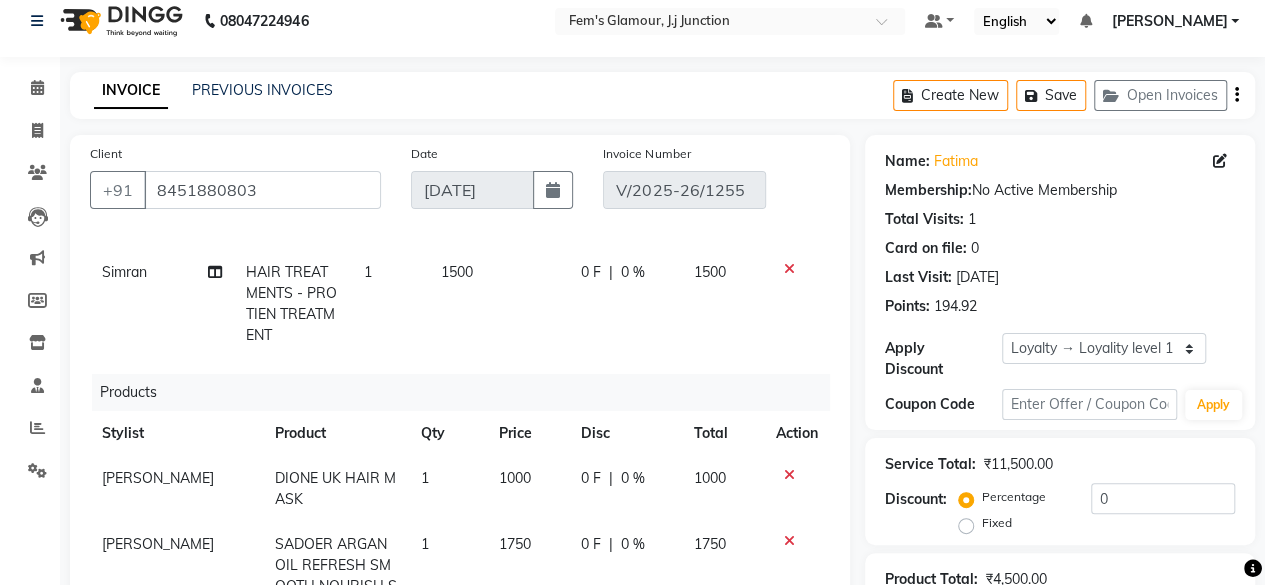 click 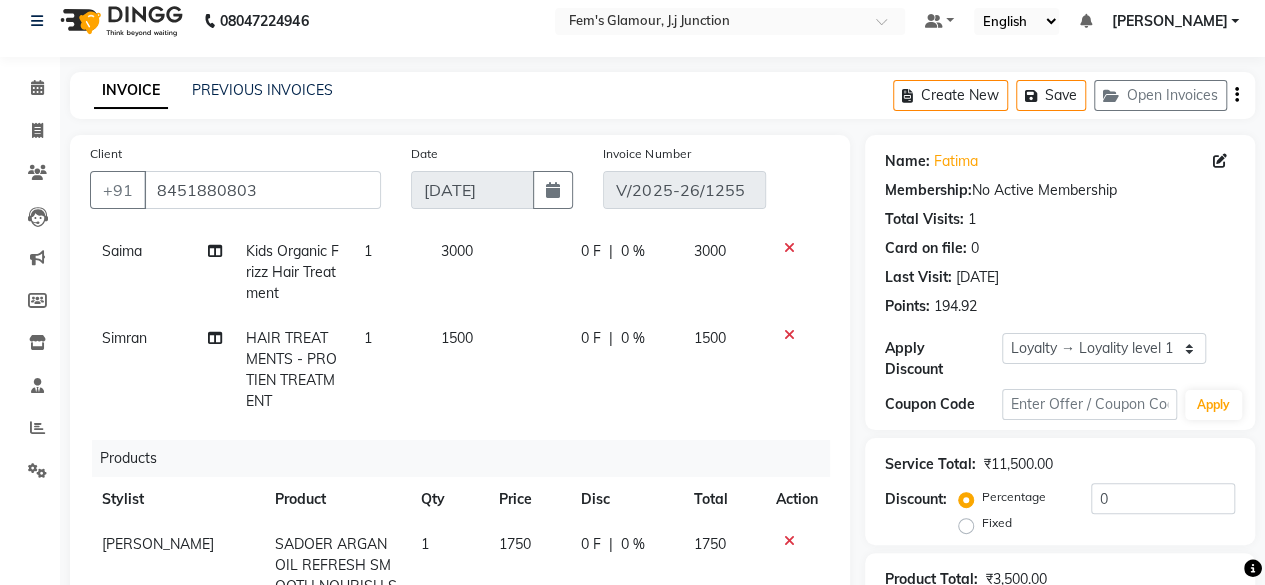 scroll, scrollTop: 341, scrollLeft: 0, axis: vertical 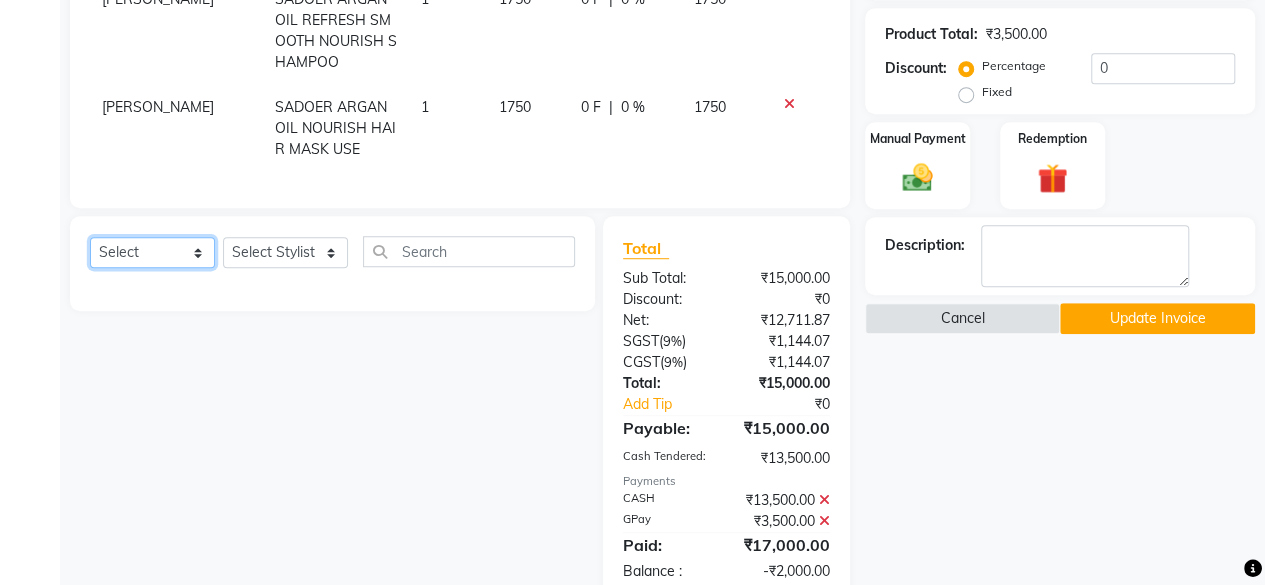 click on "Select  Service  Product  Membership  Package Voucher Prepaid Gift Card" 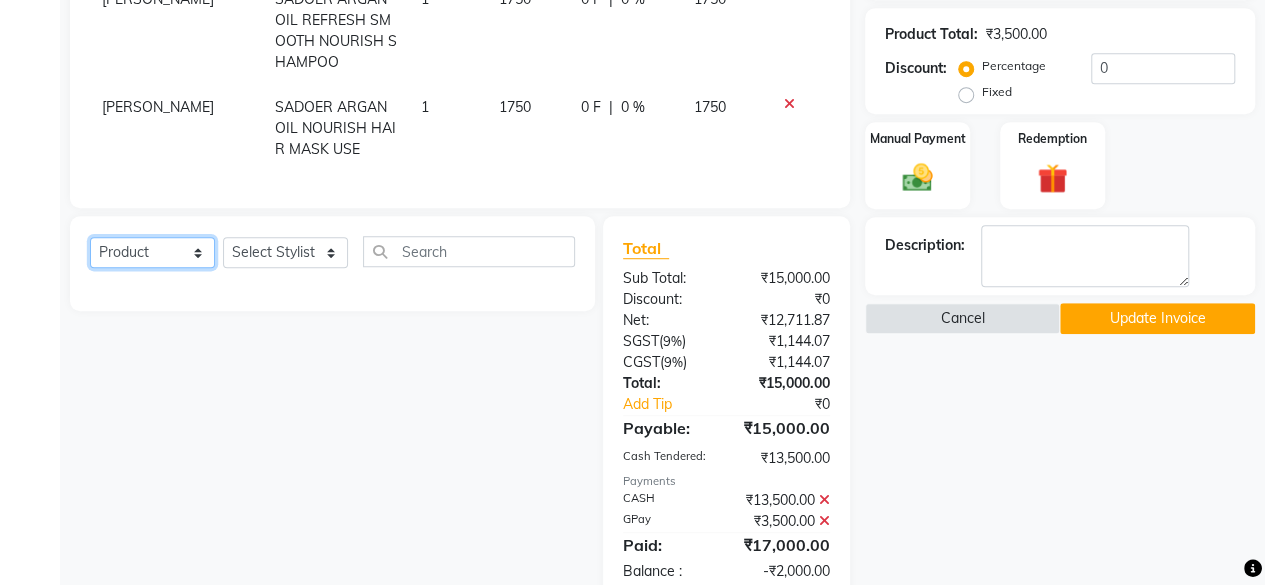 click on "Select  Service  Product  Membership  Package Voucher Prepaid Gift Card" 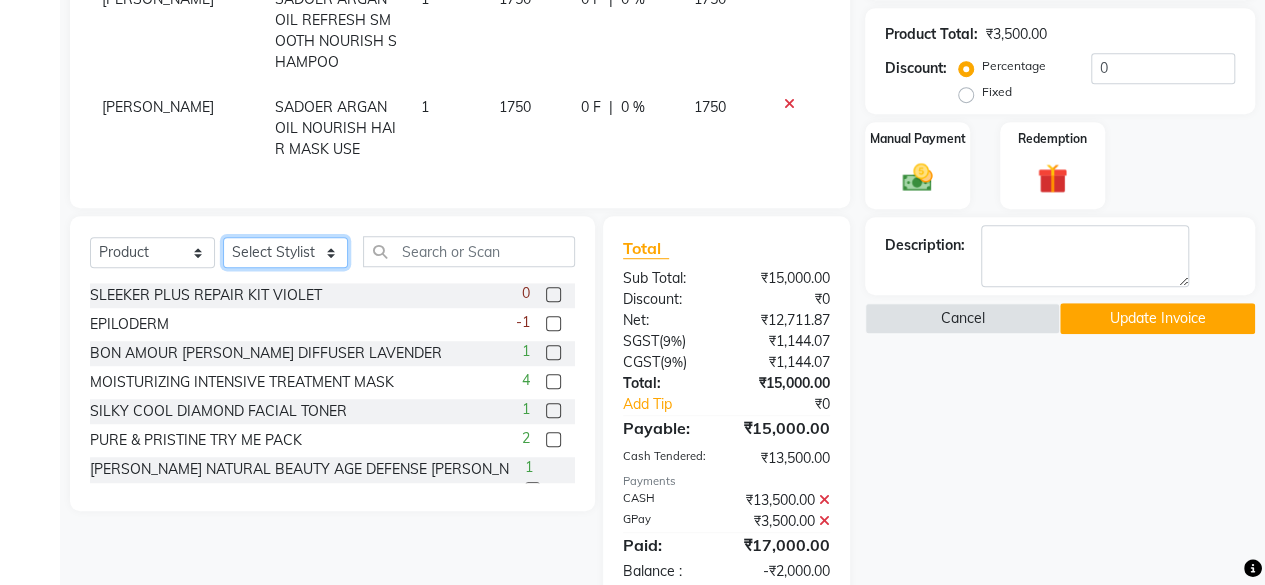 click on "Select Stylist fatima maam Imran Qureshi Lara Meraj maam MOON Nagma Nasreen Nausheen Rehmat Saima Simran Team ZAIBUN ZOHRA" 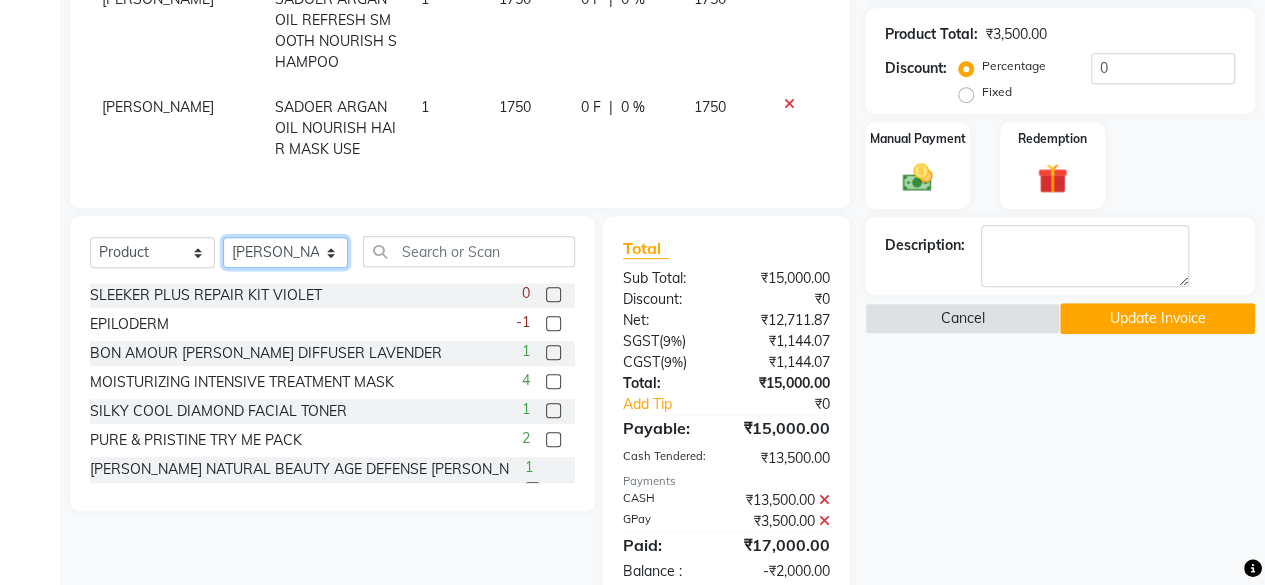 click on "Select Stylist fatima maam Imran Qureshi Lara Meraj maam MOON Nagma Nasreen Nausheen Rehmat Saima Simran Team ZAIBUN ZOHRA" 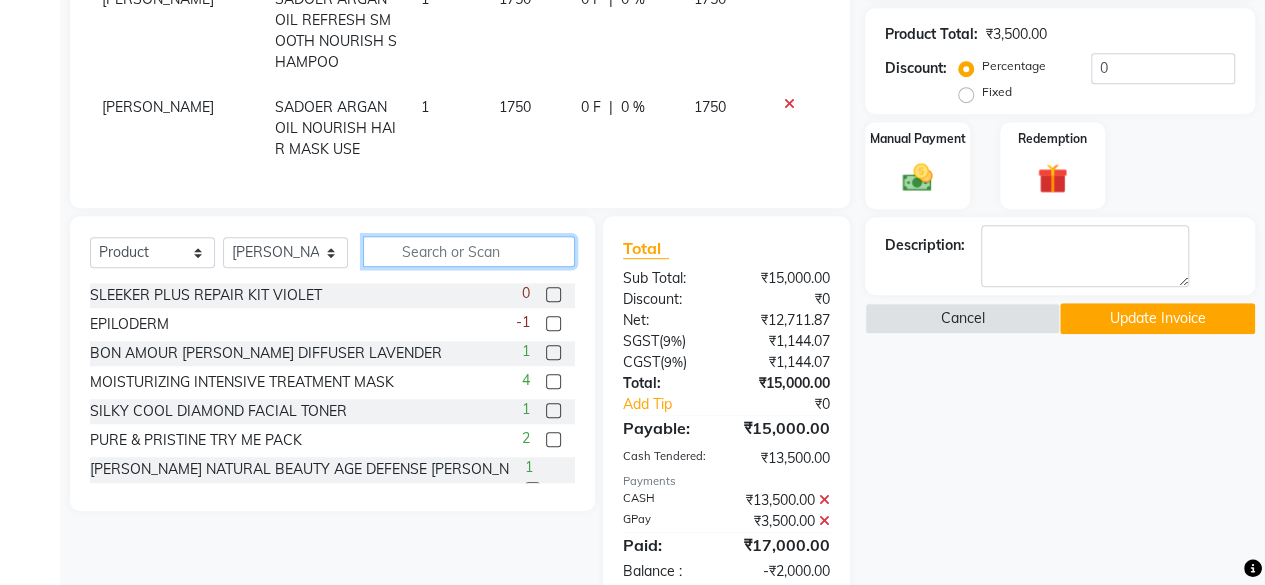 click 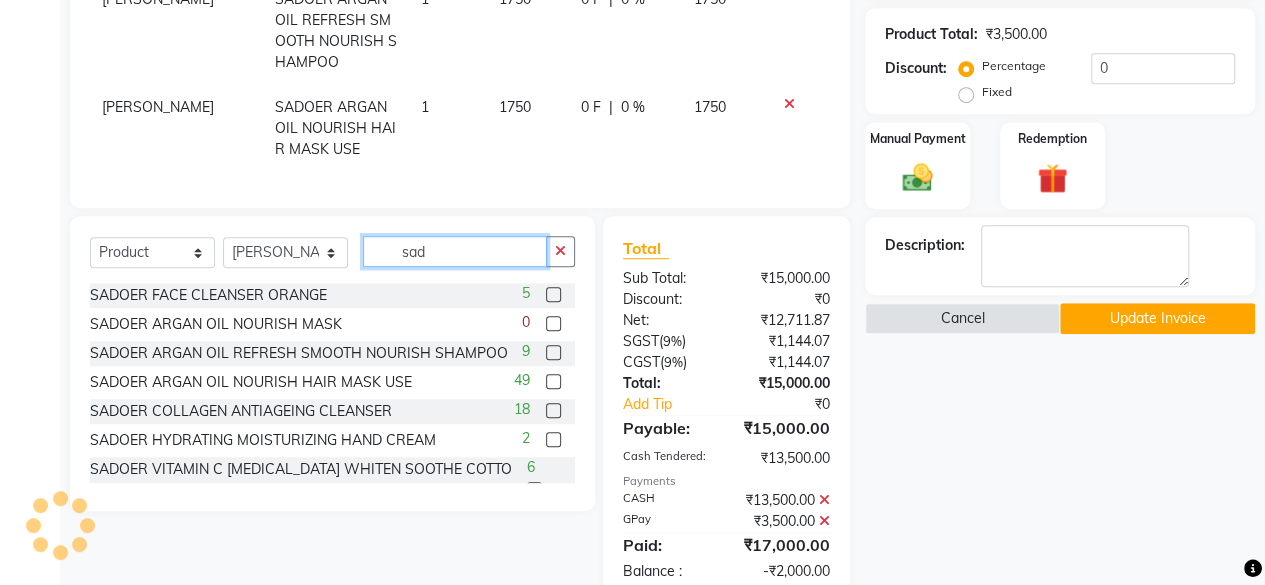 type on "sad" 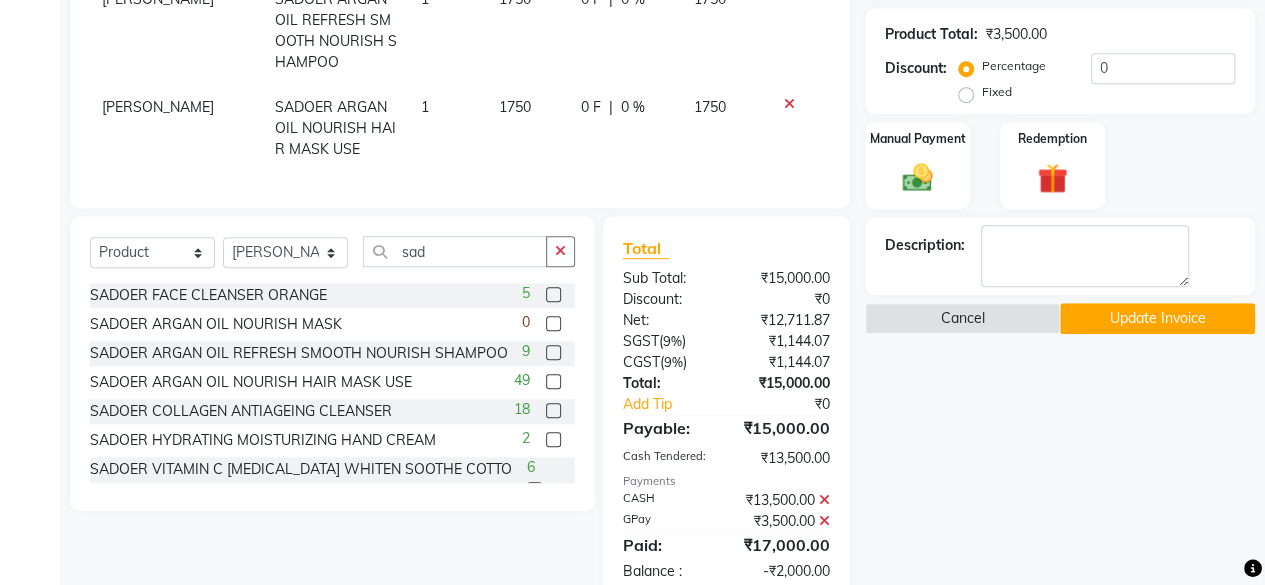 click 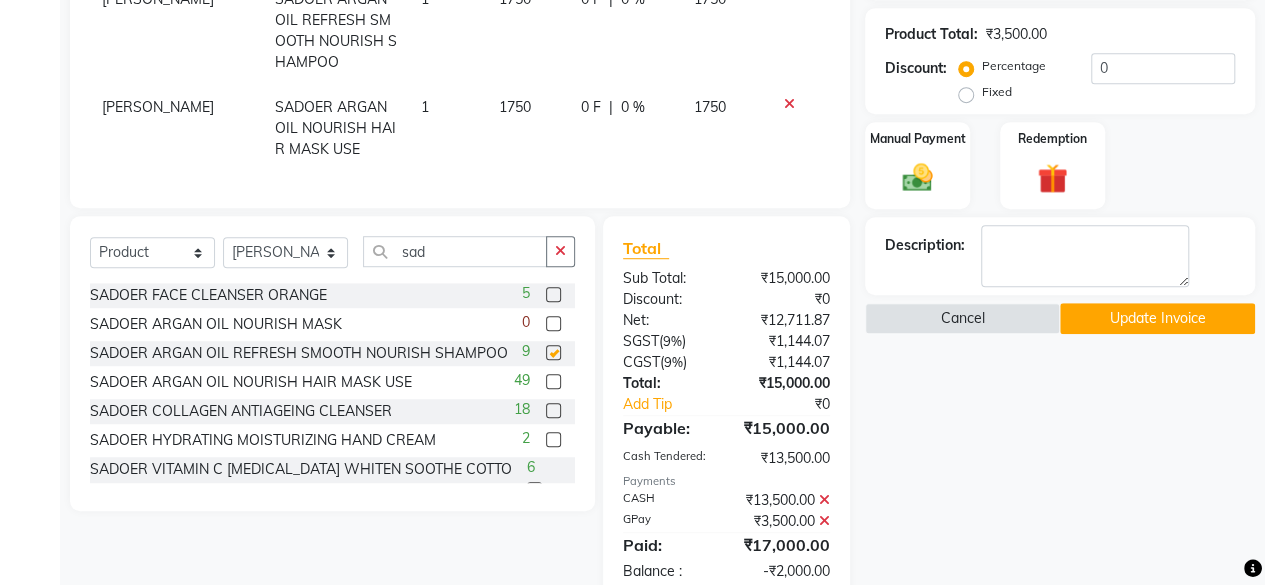 scroll, scrollTop: 449, scrollLeft: 0, axis: vertical 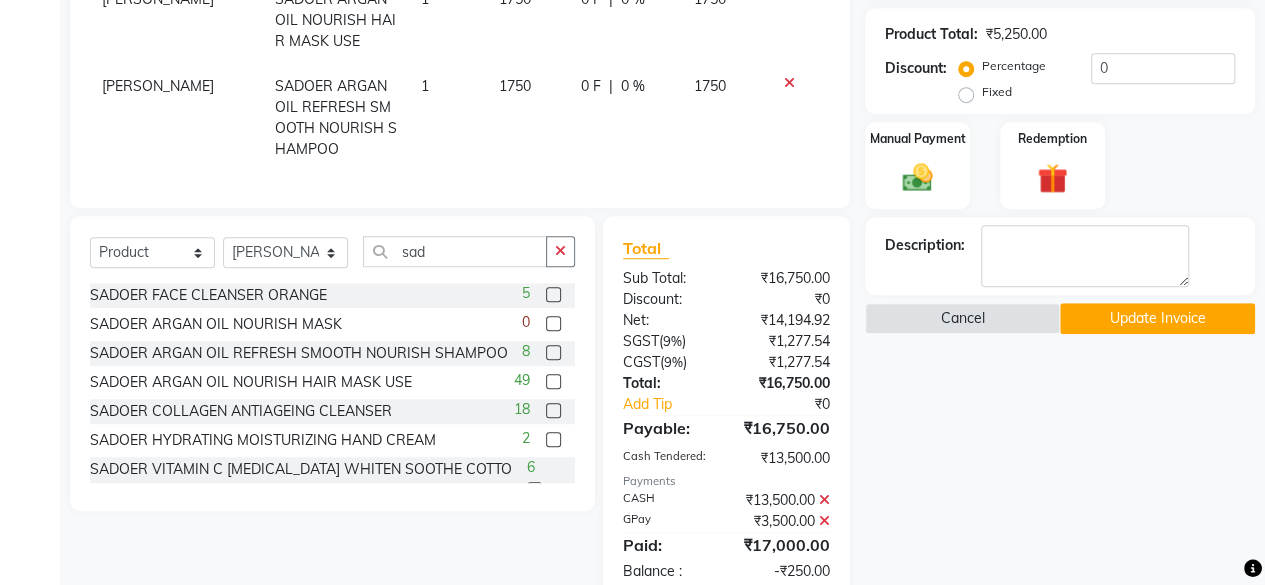 checkbox on "false" 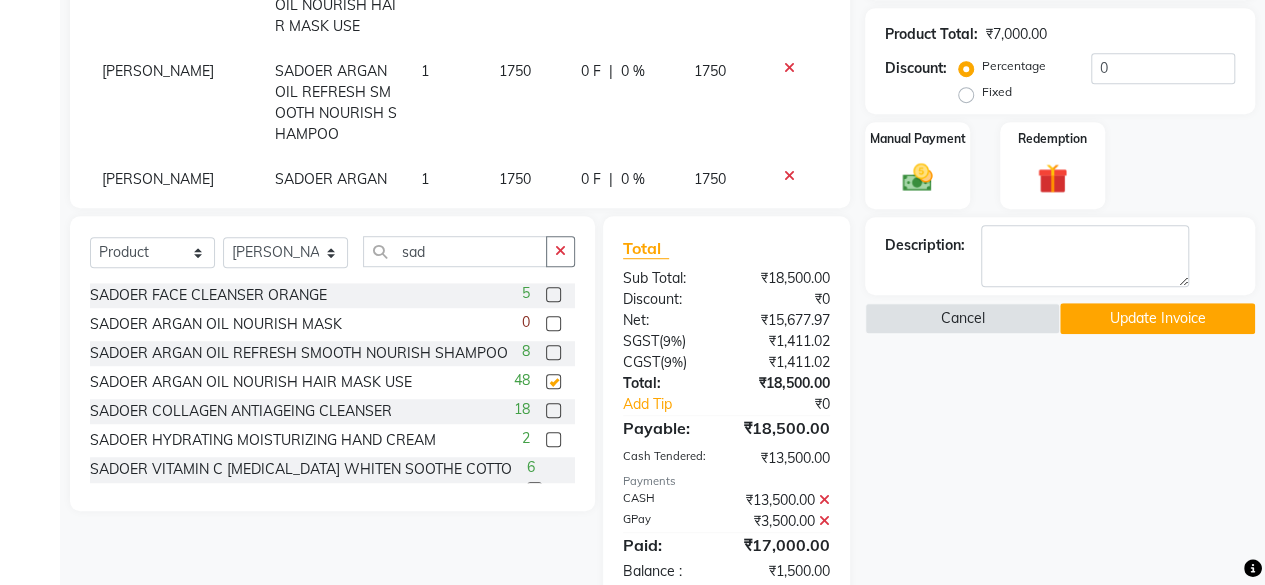scroll, scrollTop: 473, scrollLeft: 0, axis: vertical 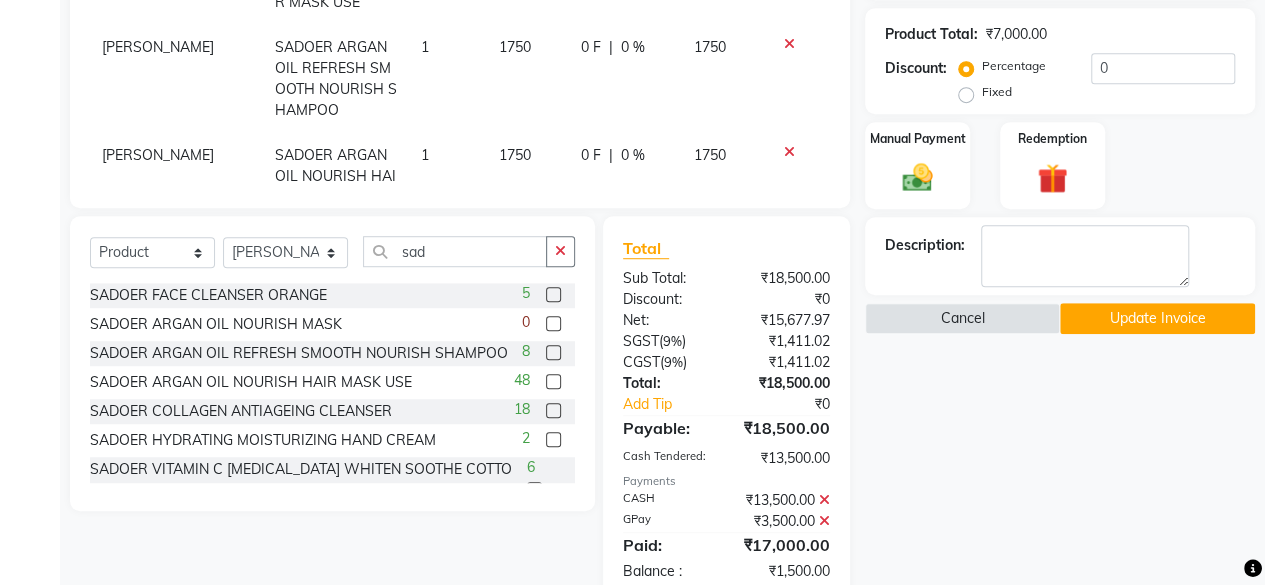 checkbox on "false" 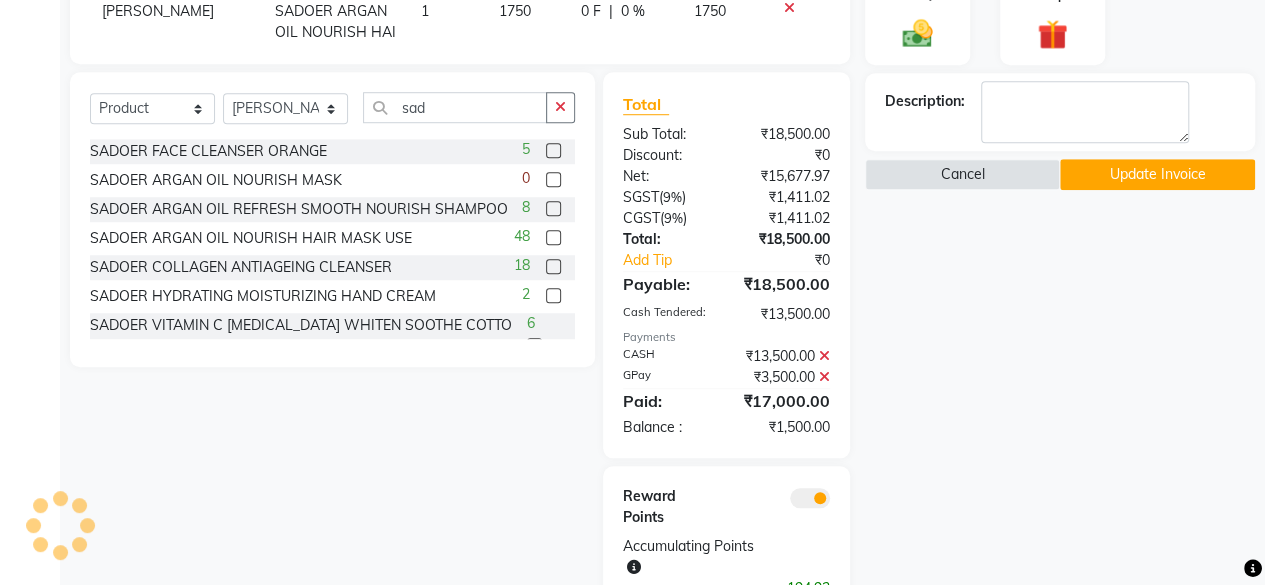 click on "Update Invoice" 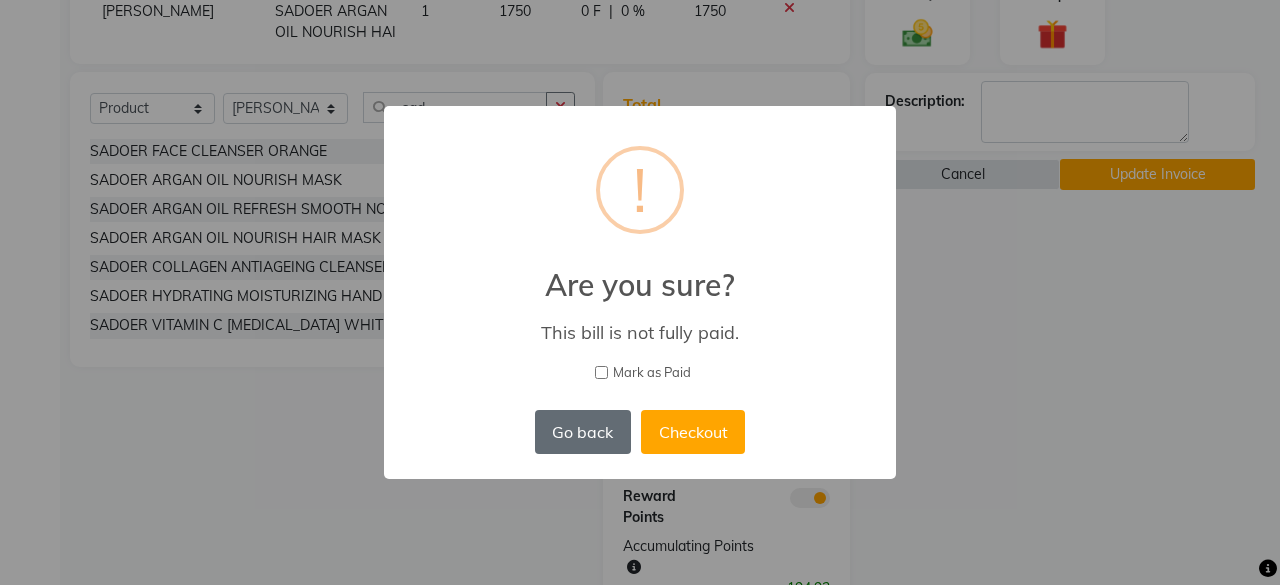 click on "Go back" at bounding box center [583, 432] 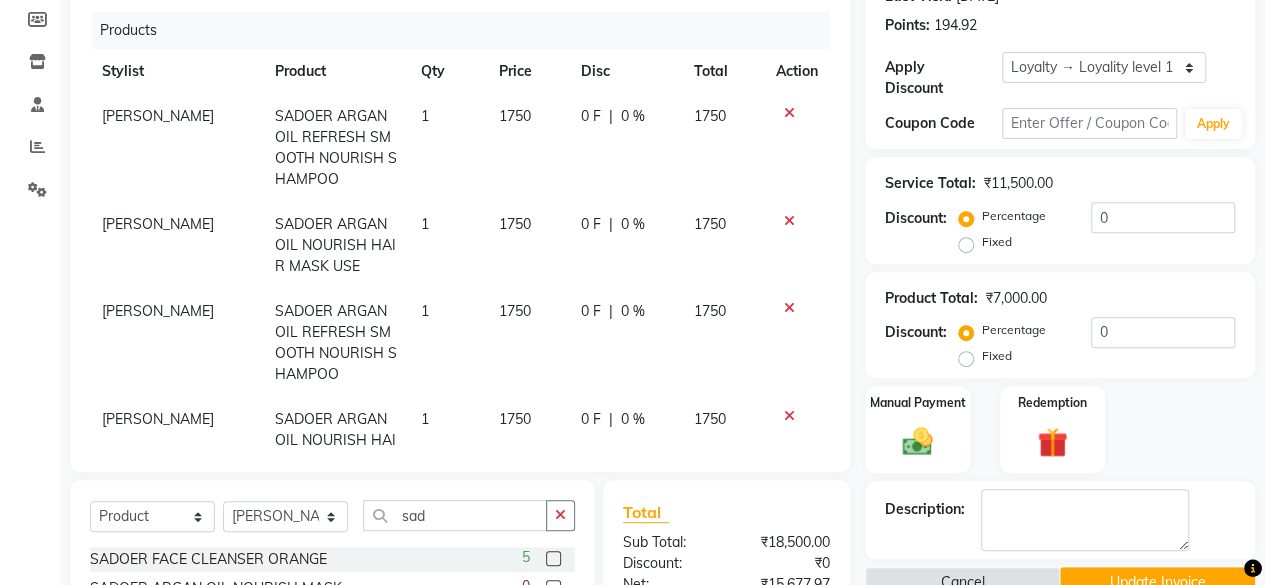 scroll, scrollTop: 314, scrollLeft: 0, axis: vertical 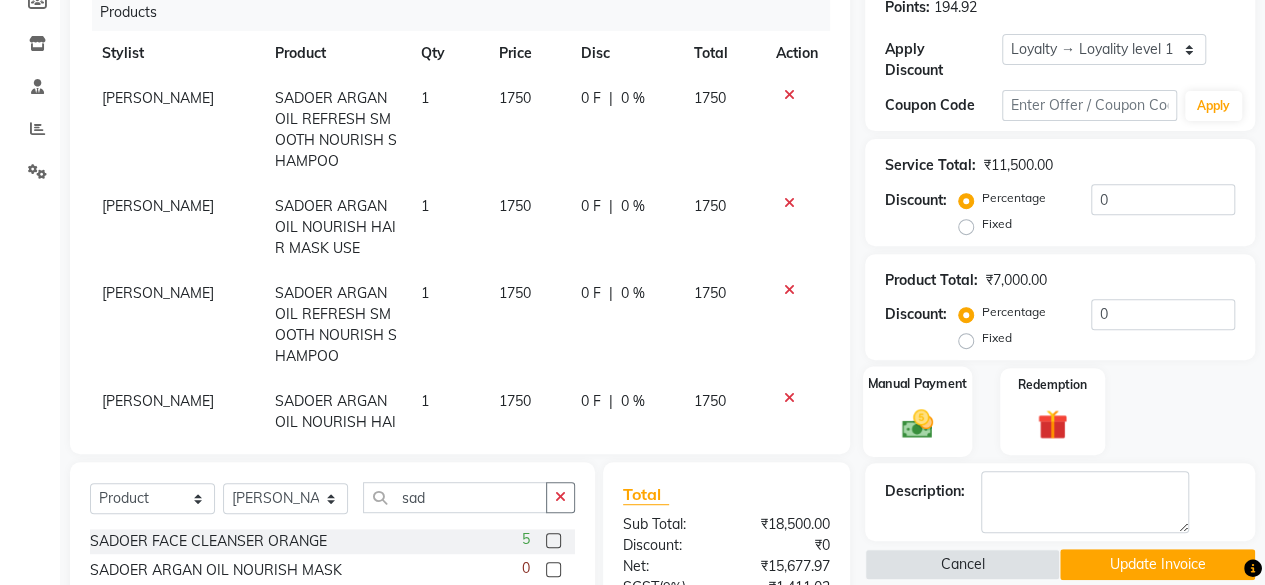 click 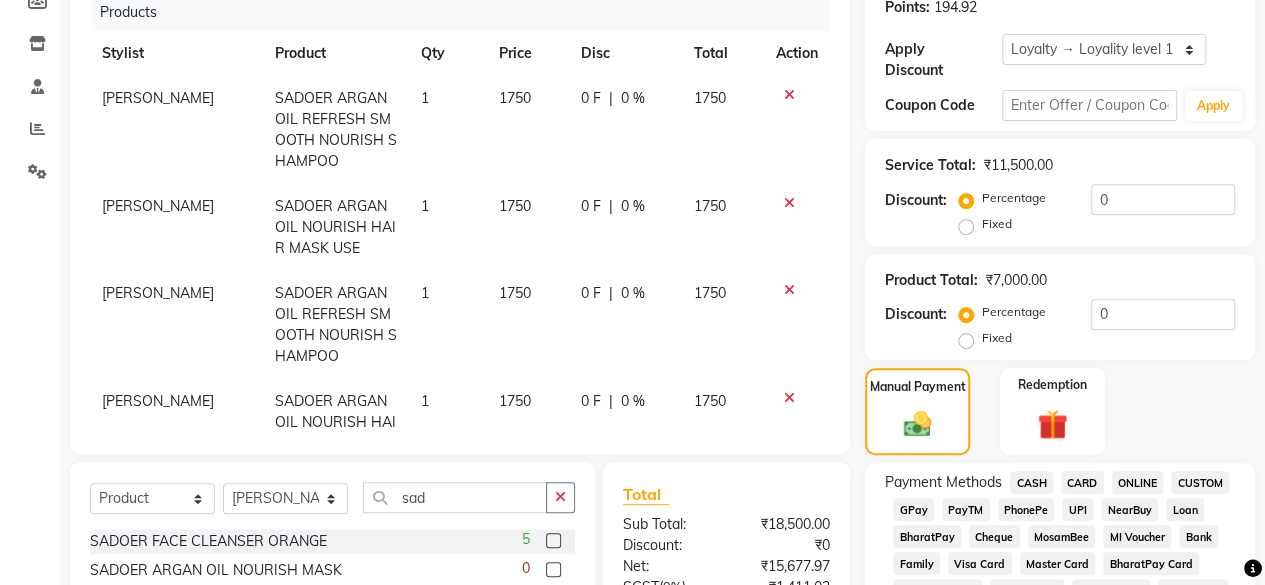 click on "GPay" 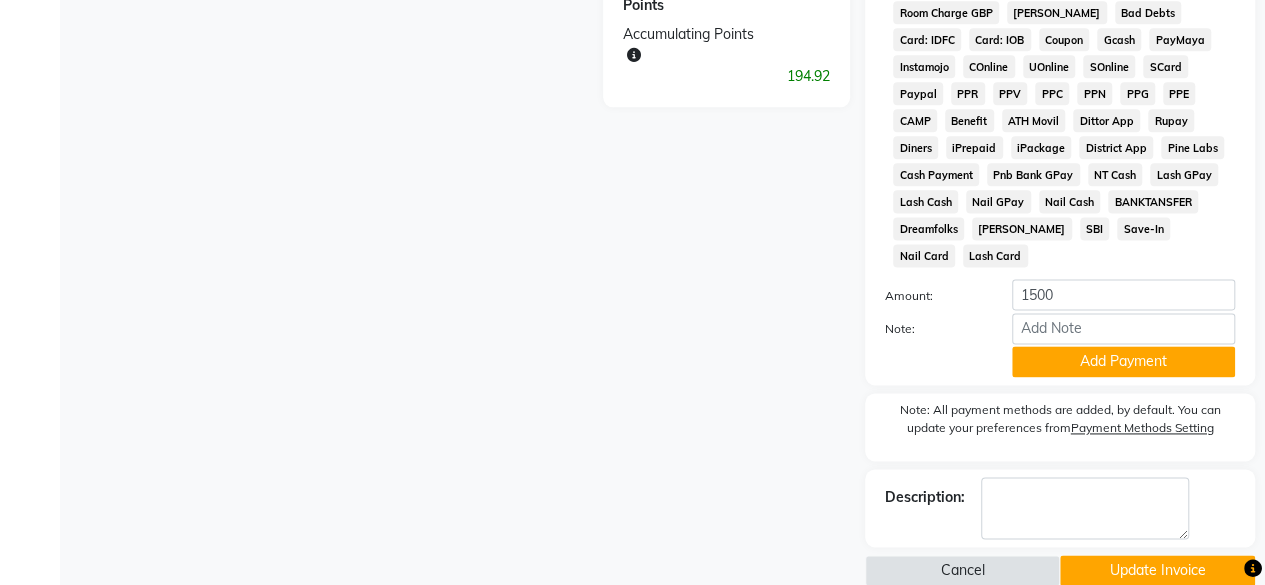 scroll, scrollTop: 1224, scrollLeft: 0, axis: vertical 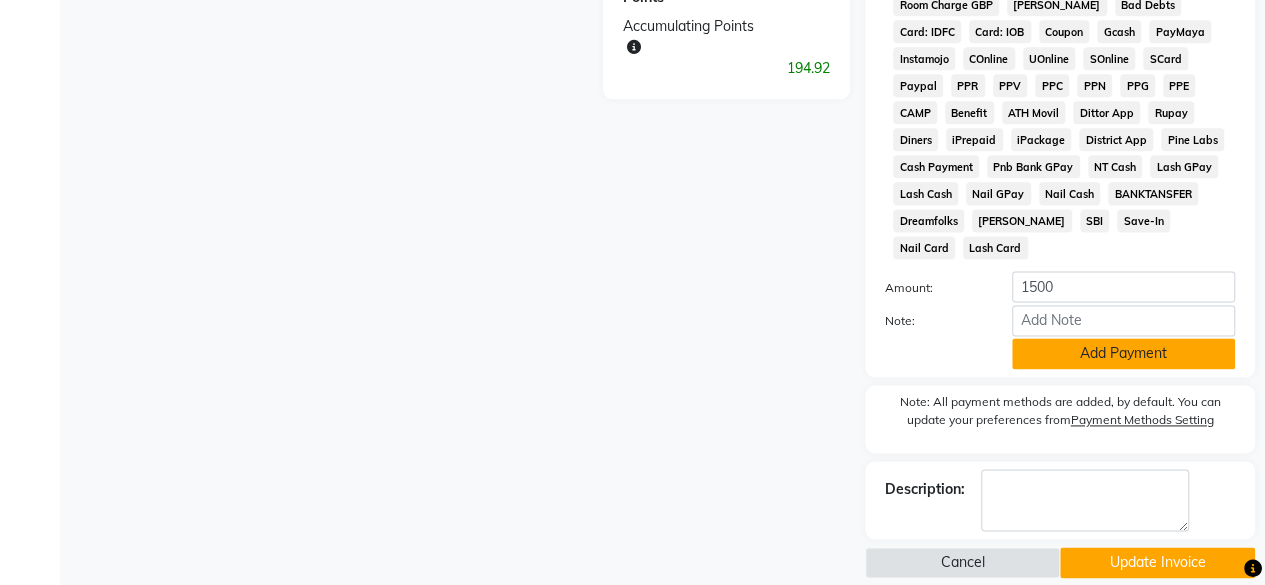 click on "Add Payment" 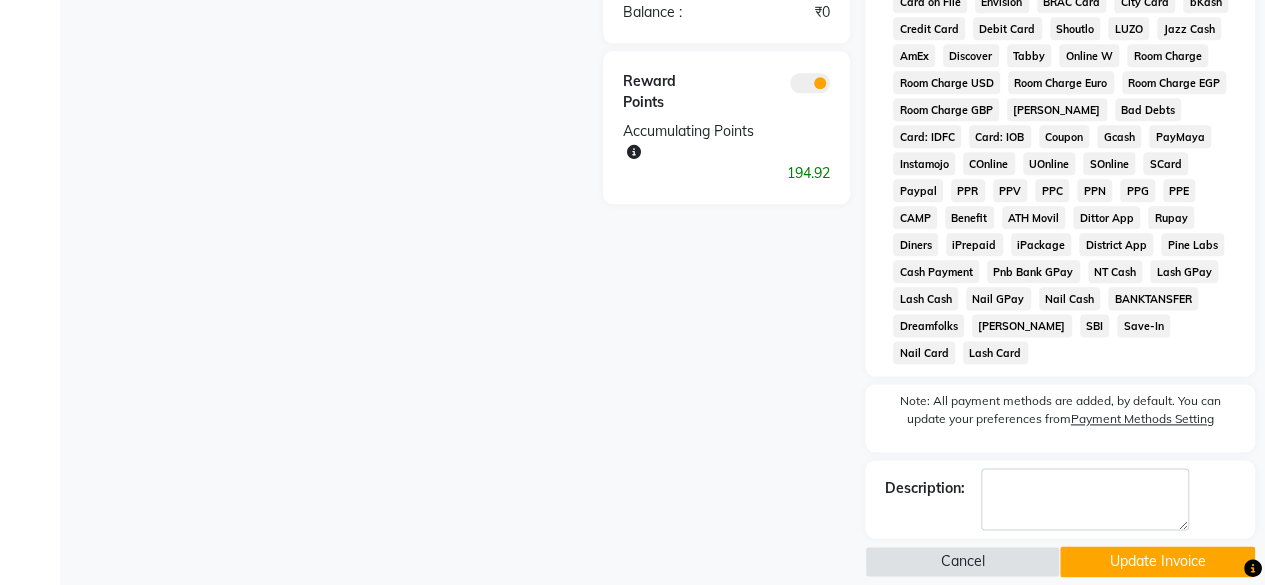 click on "Update Invoice" 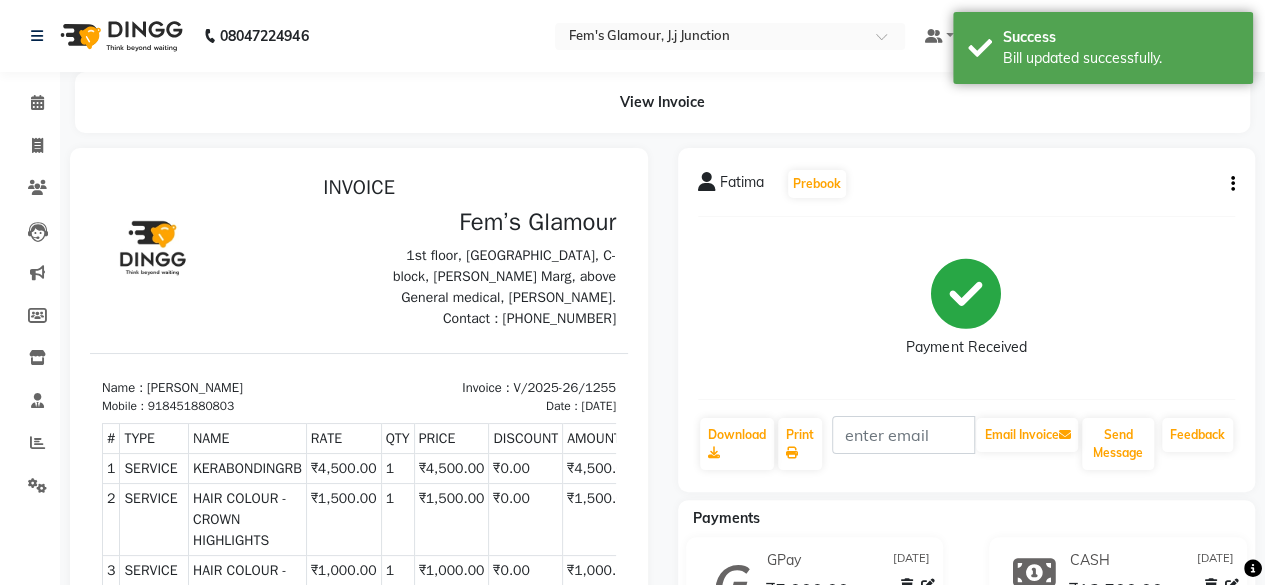 scroll, scrollTop: 0, scrollLeft: 0, axis: both 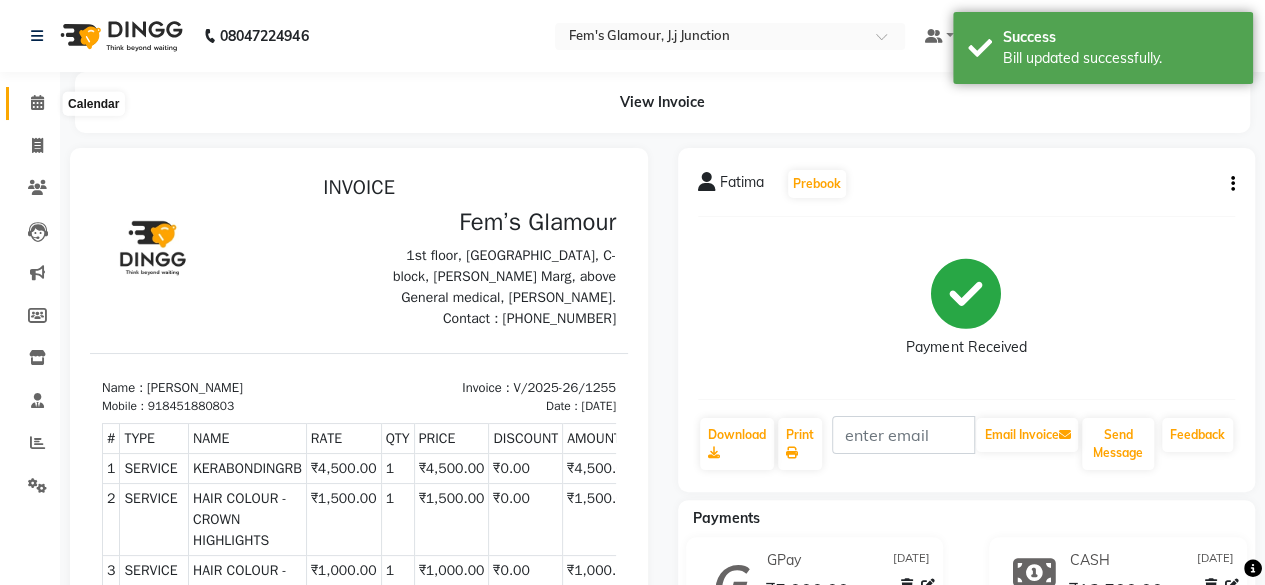 click 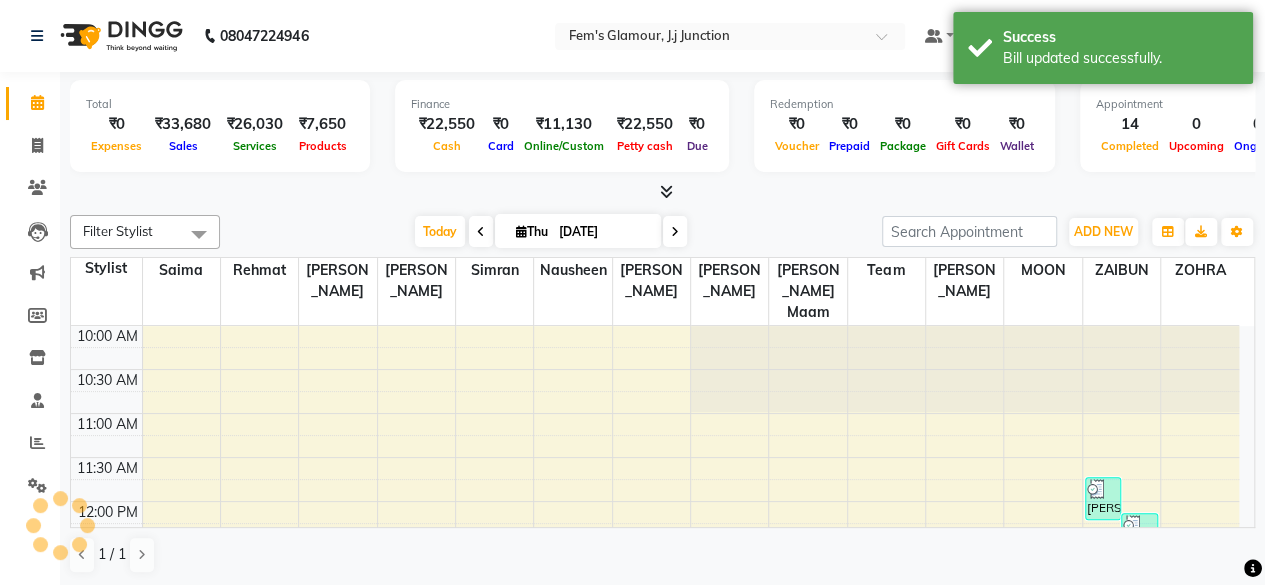 scroll, scrollTop: 0, scrollLeft: 0, axis: both 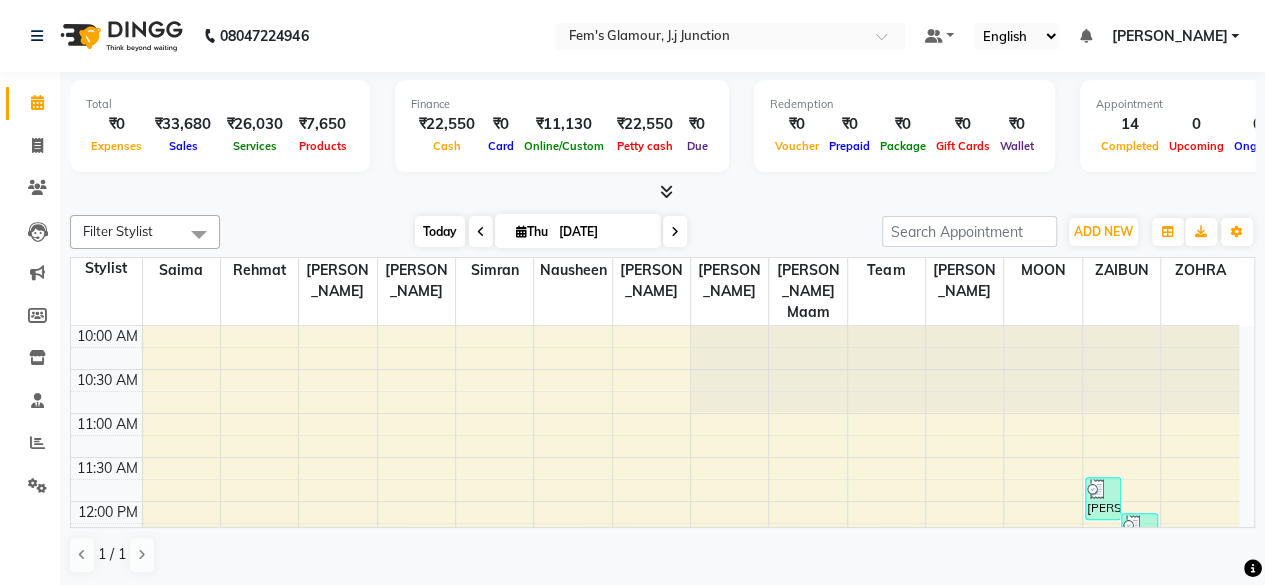 click on "Today" at bounding box center (440, 231) 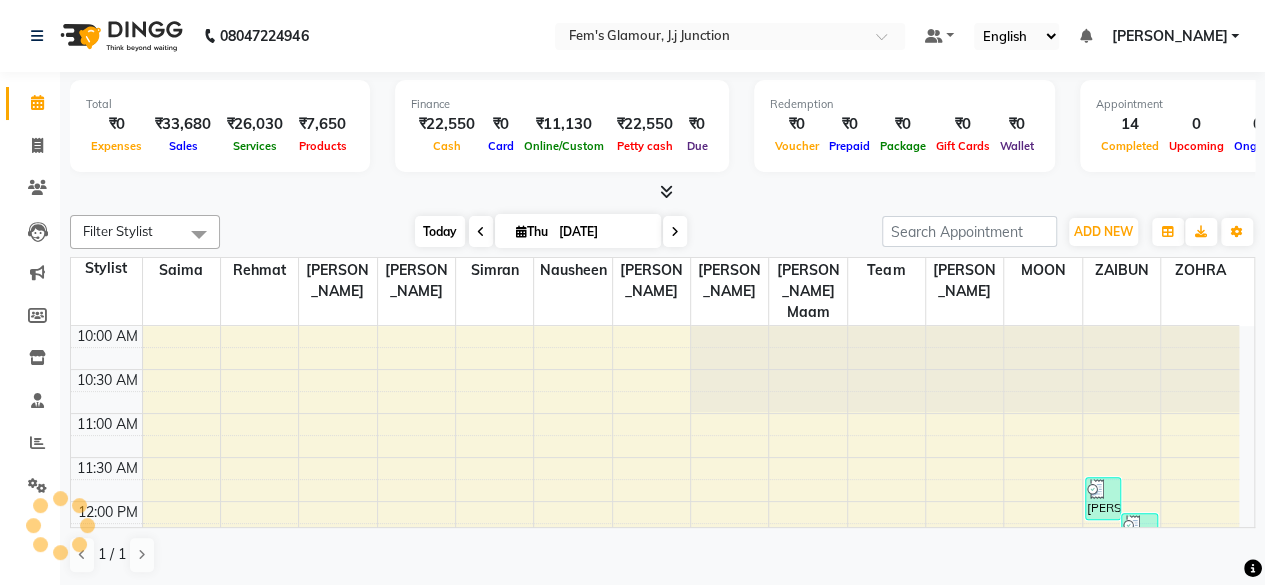 scroll, scrollTop: 816, scrollLeft: 0, axis: vertical 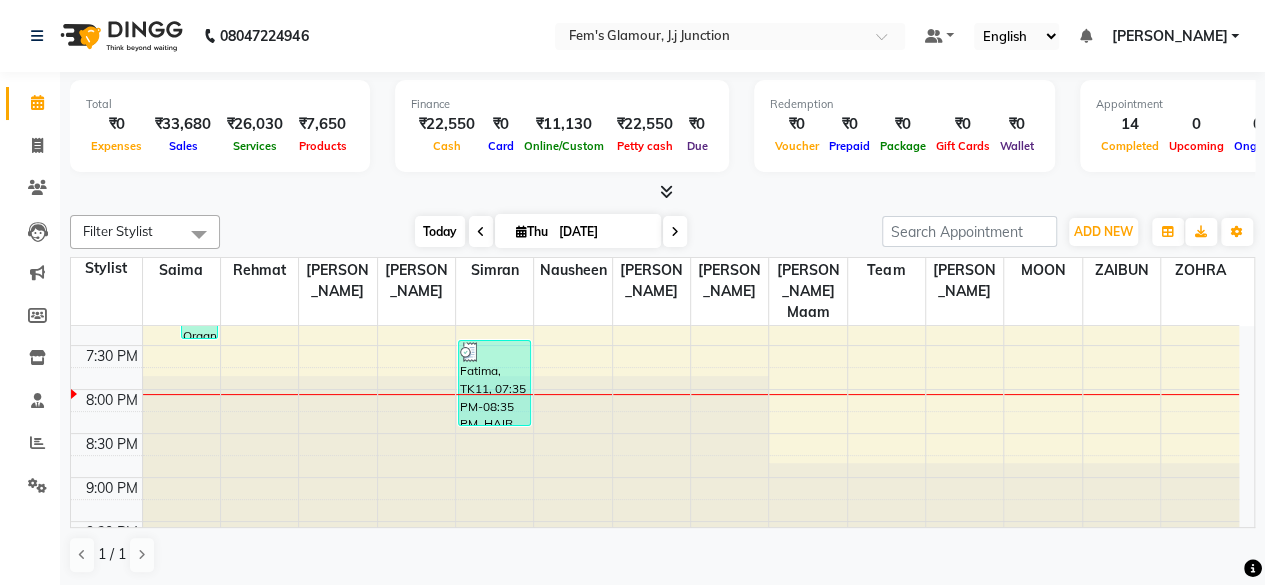 click on "Today" at bounding box center [440, 231] 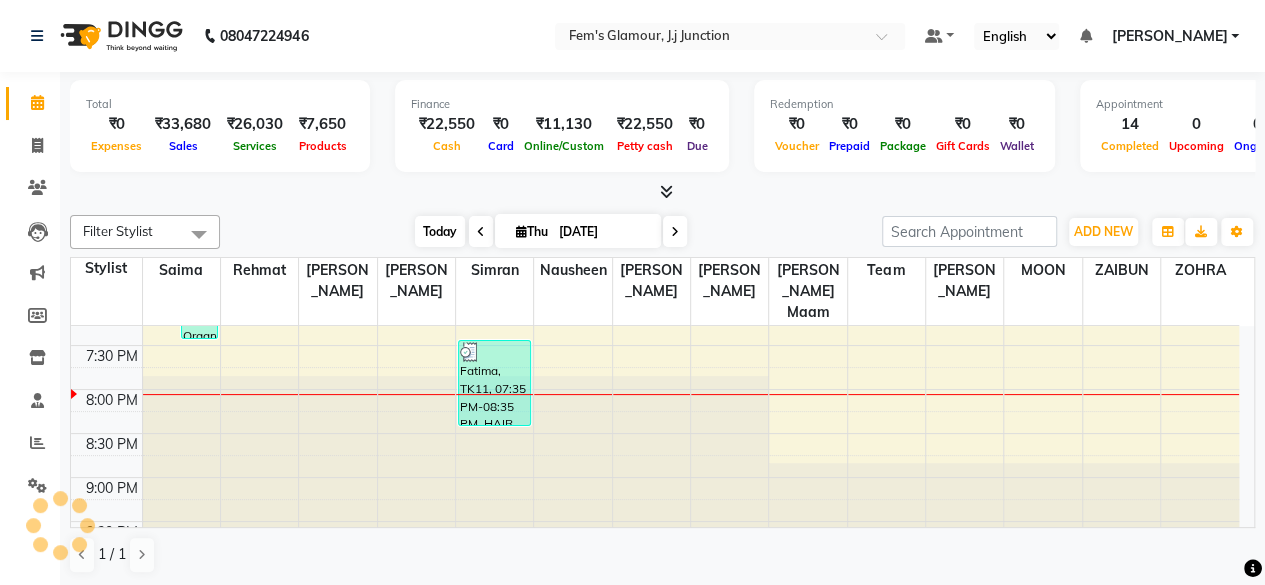scroll, scrollTop: 816, scrollLeft: 0, axis: vertical 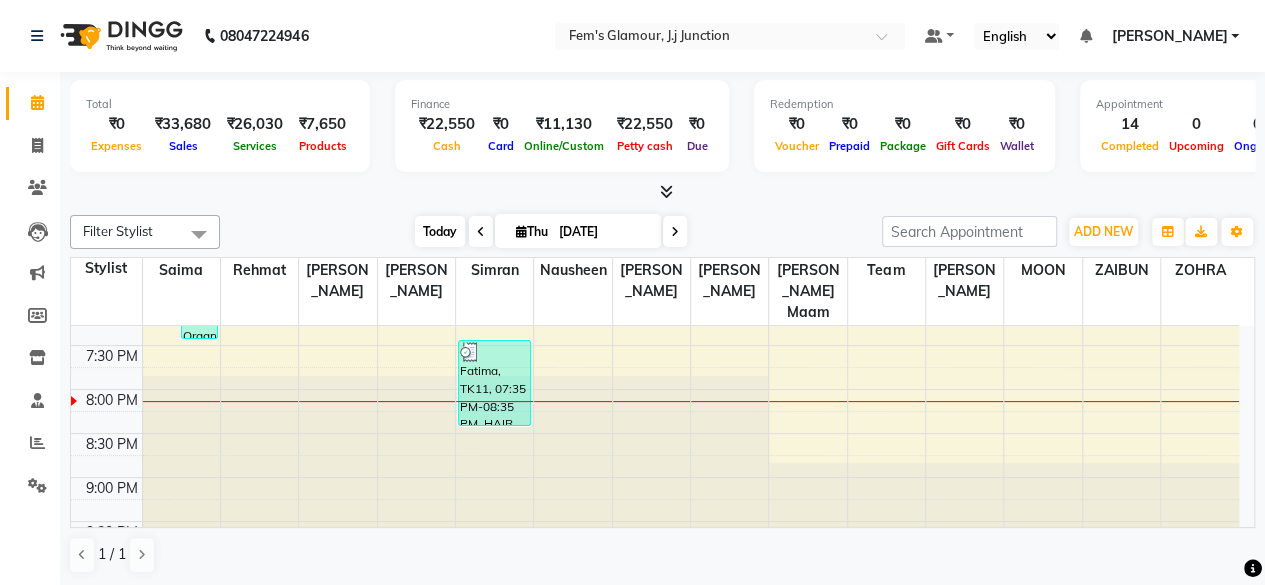click on "Today" at bounding box center (440, 231) 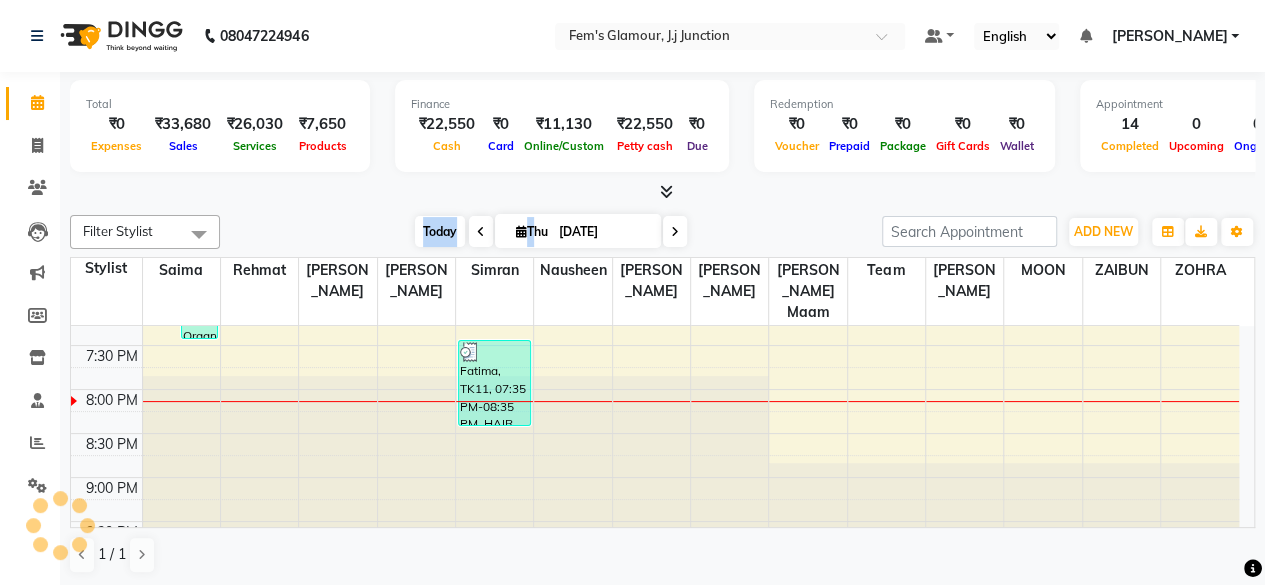 click on "Today" at bounding box center (440, 231) 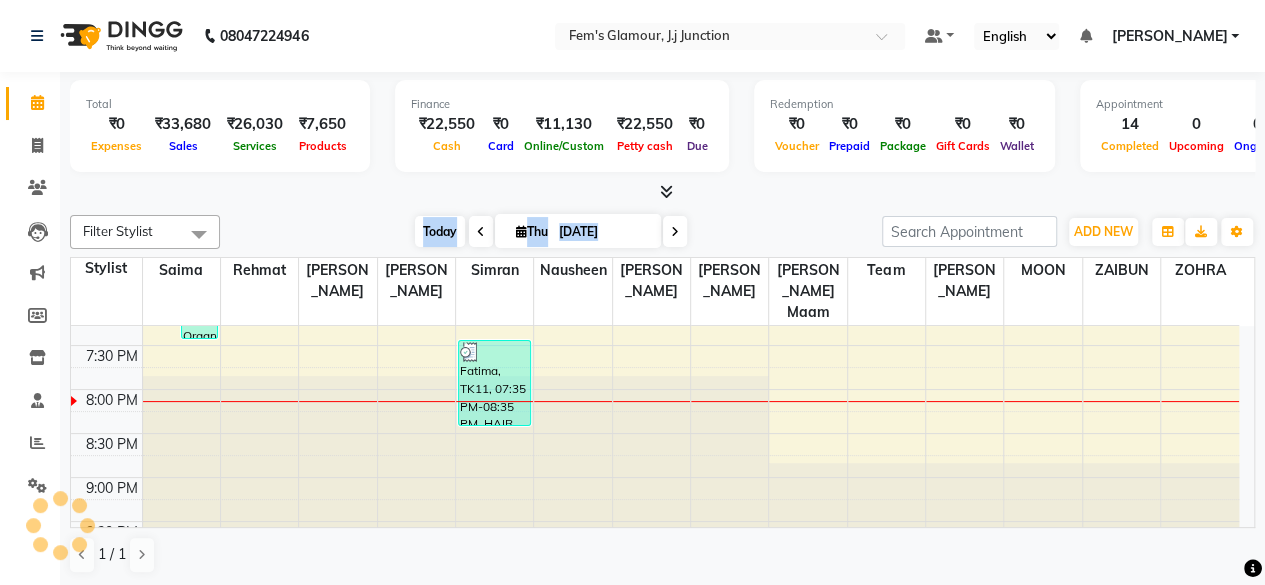 scroll, scrollTop: 816, scrollLeft: 0, axis: vertical 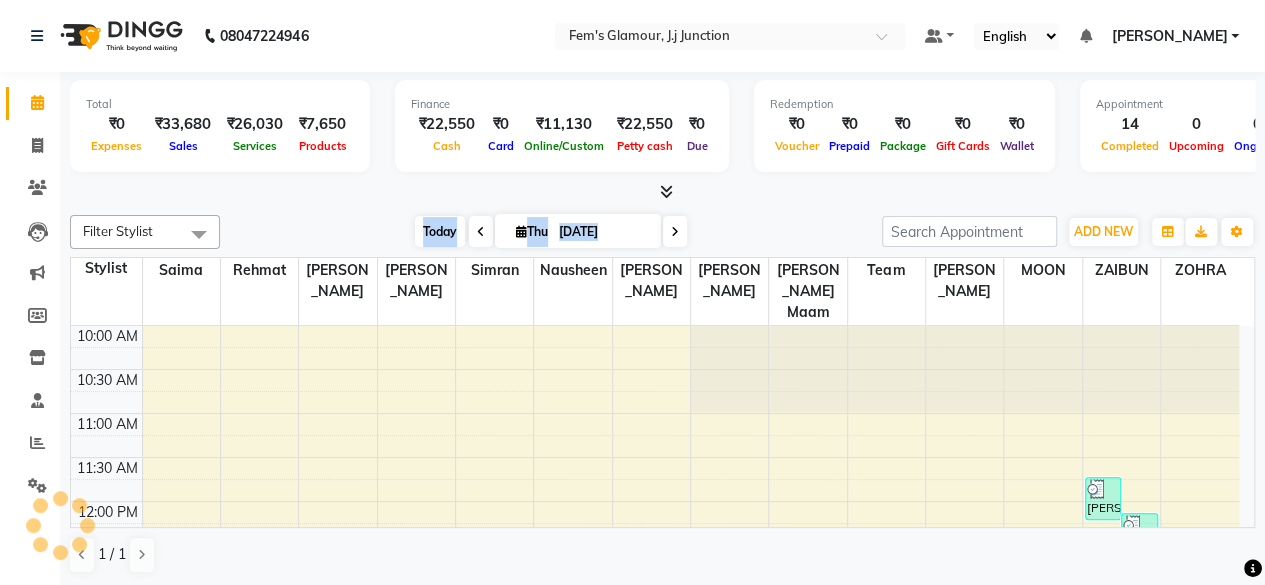 click on "Today" at bounding box center [440, 231] 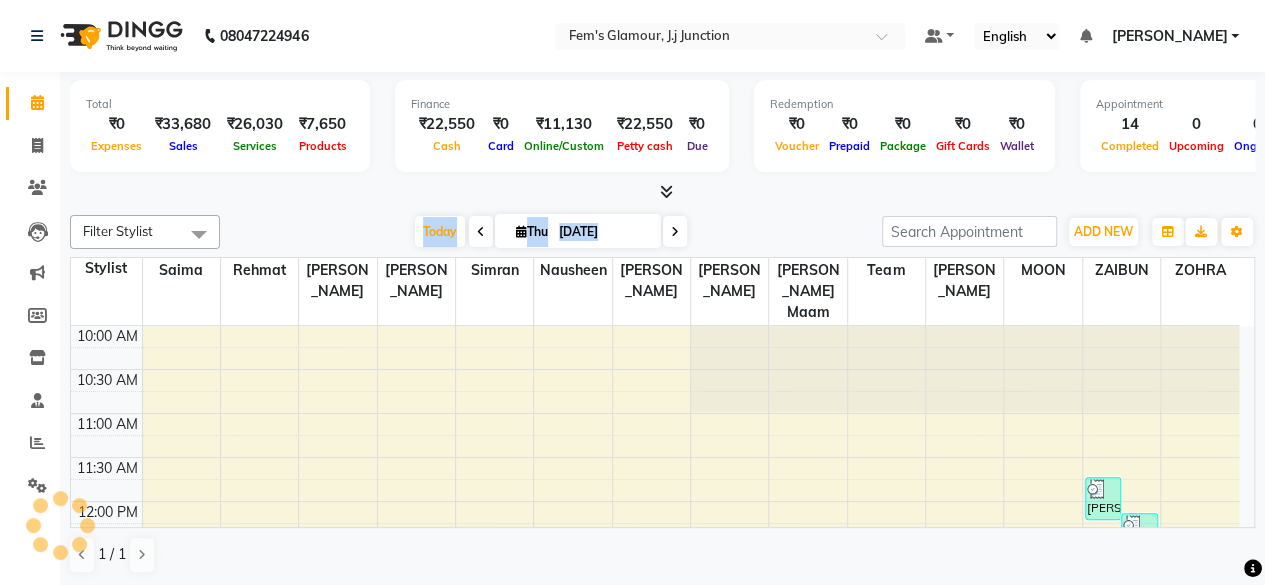 scroll, scrollTop: 816, scrollLeft: 0, axis: vertical 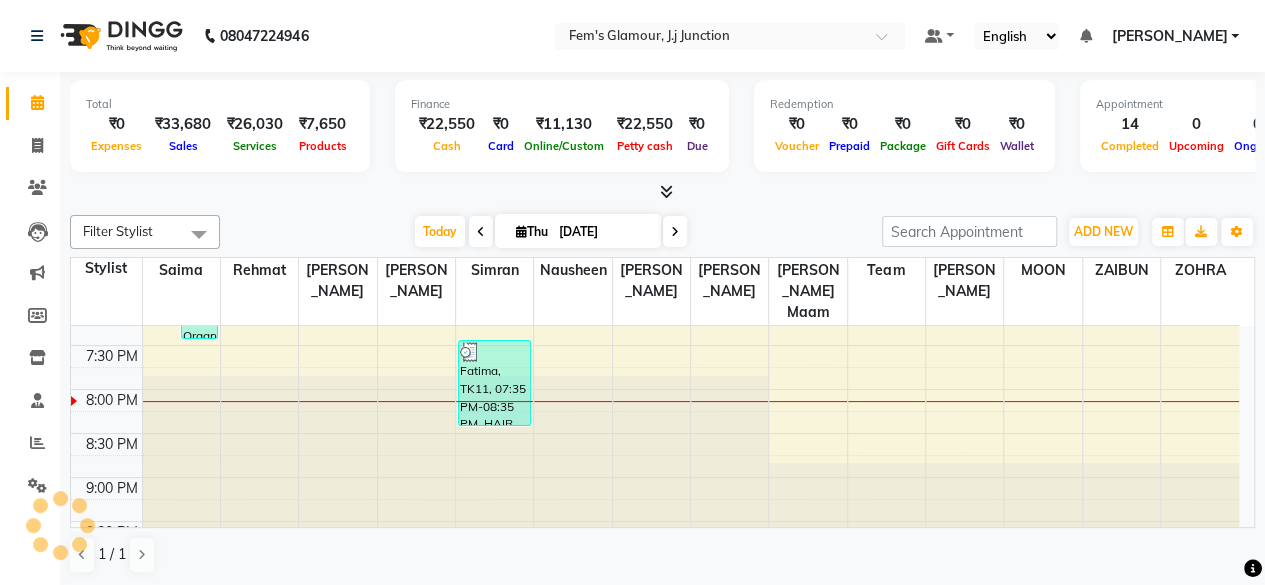 click at bounding box center [662, 192] 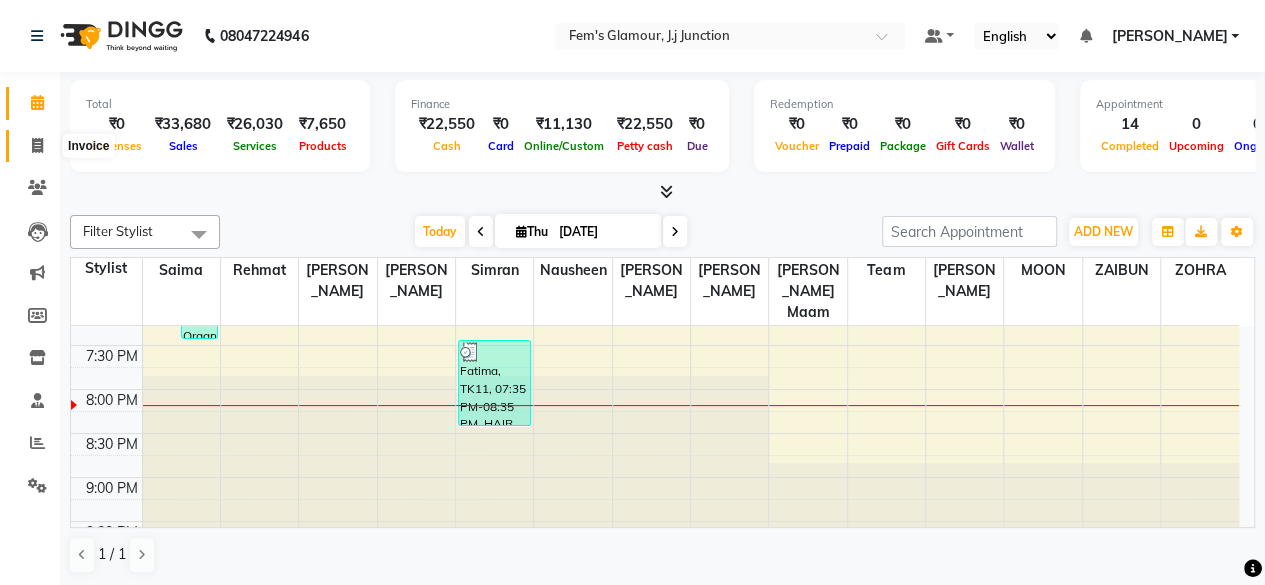 click 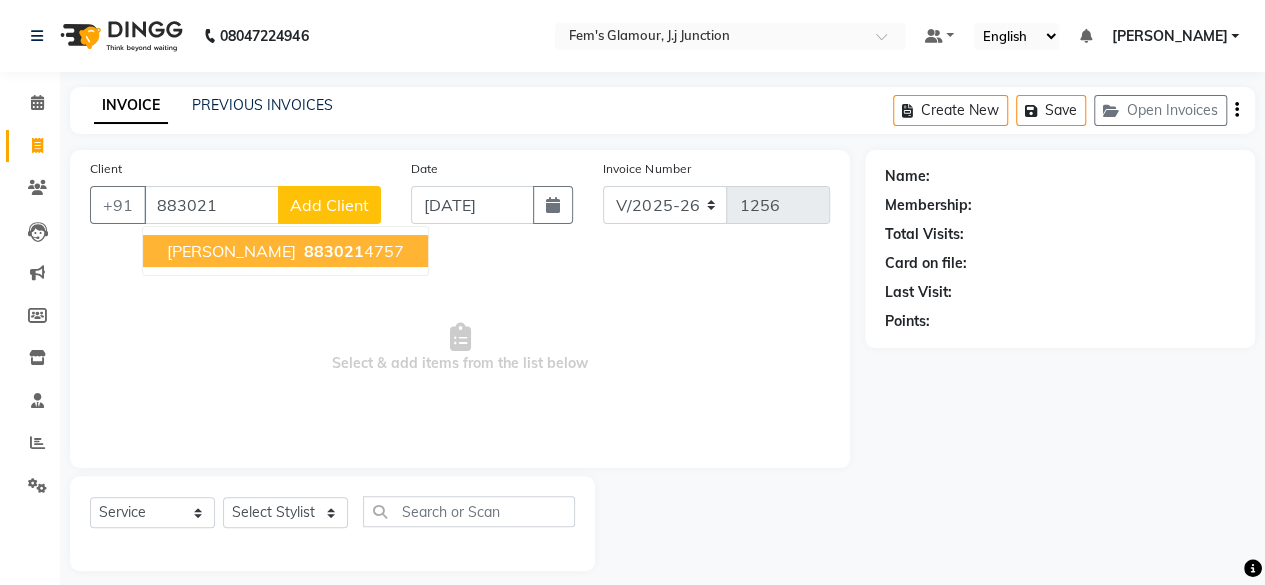 click on "AFREEN CHAPPLEWALA" at bounding box center (231, 251) 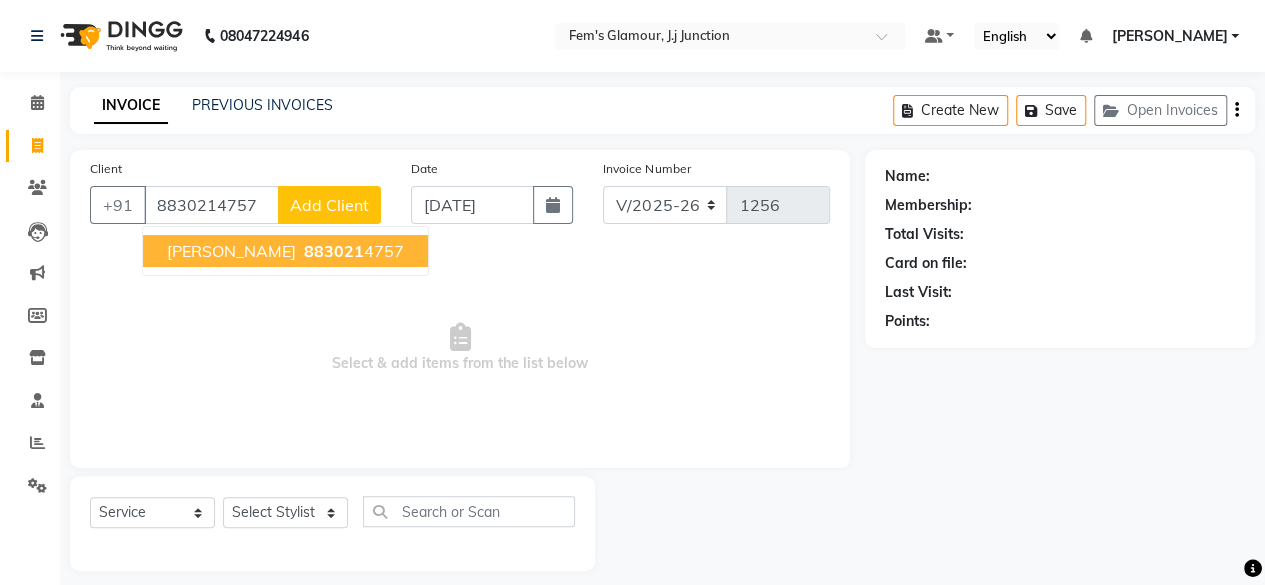 type on "8830214757" 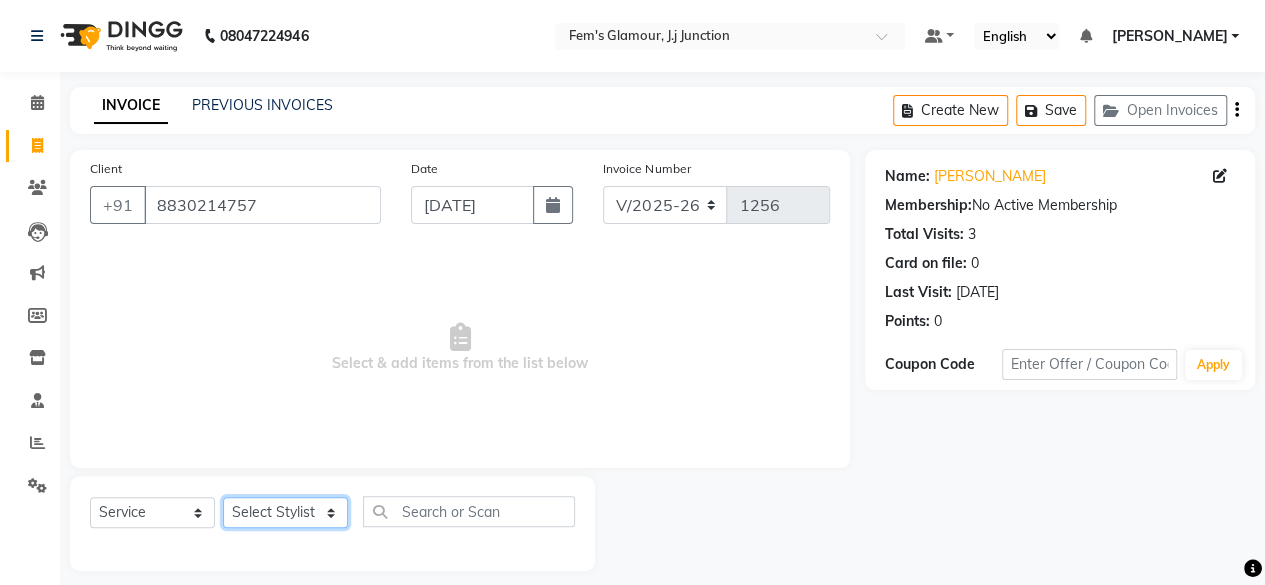 click on "Select Stylist fatima maam Imran Qureshi Lara Meraj maam MOON Nagma Nasreen Nausheen Rehmat Saima Simran Team ZAIBUN ZOHRA" 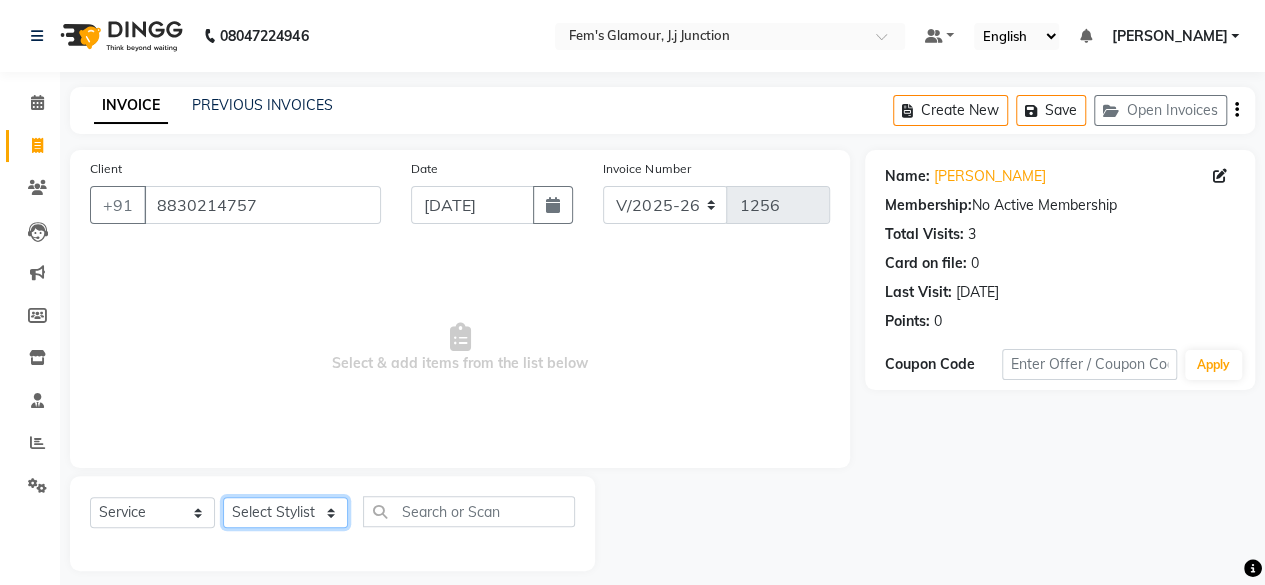 select on "21523" 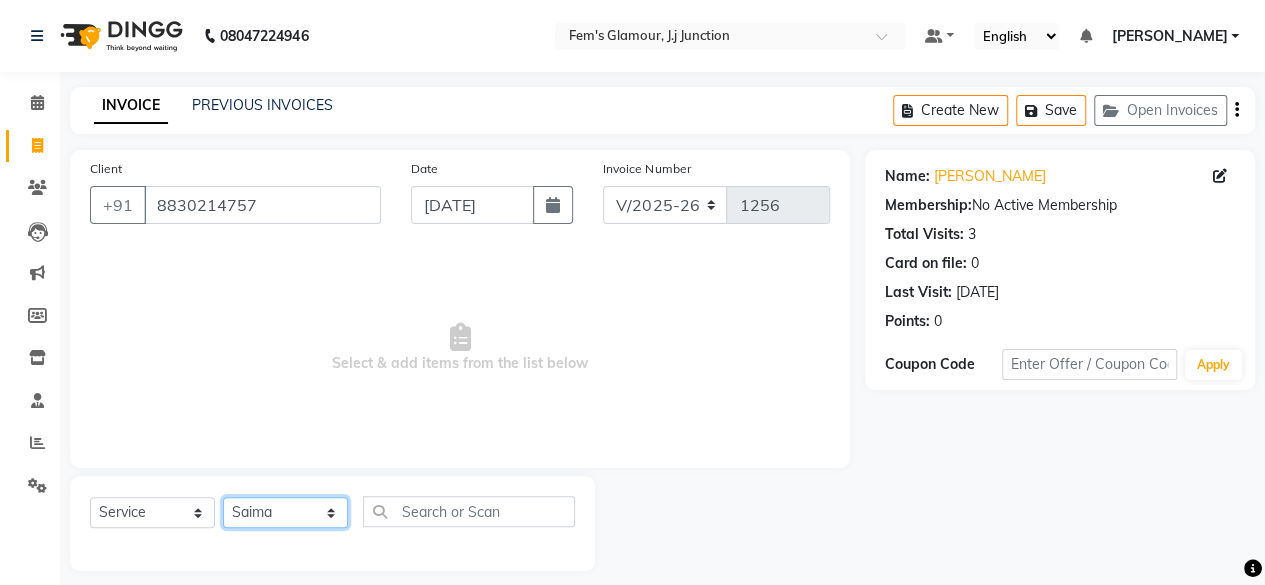 click on "Select Stylist fatima maam Imran Qureshi Lara Meraj maam MOON Nagma Nasreen Nausheen Rehmat Saima Simran Team ZAIBUN ZOHRA" 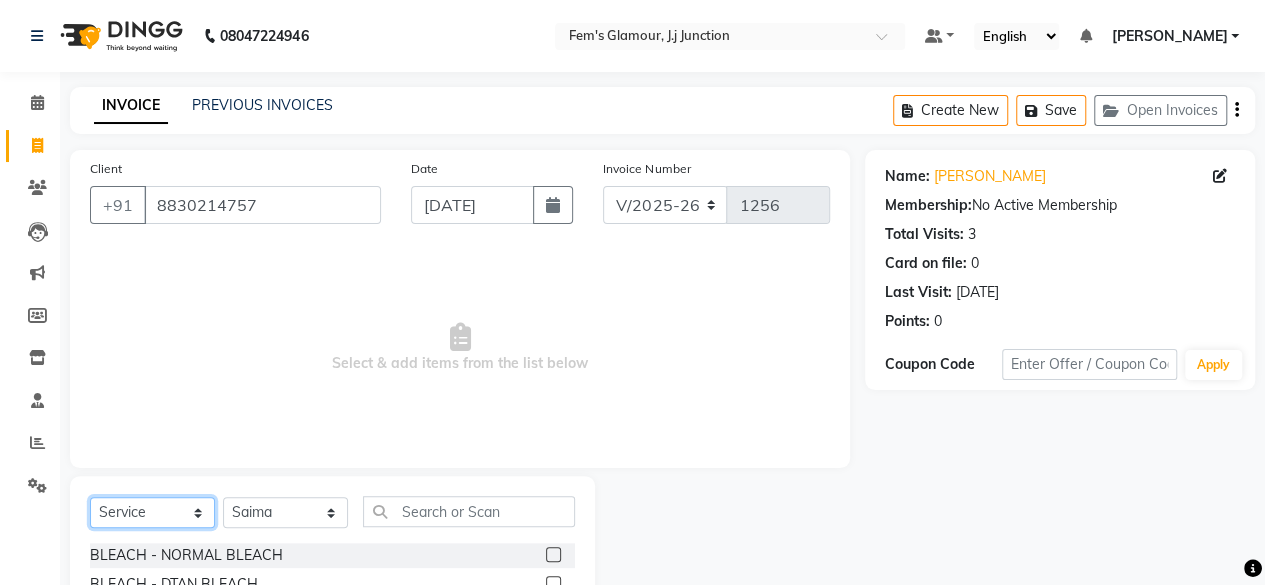 click on "Select  Service  Product  Membership  Package Voucher Prepaid Gift Card" 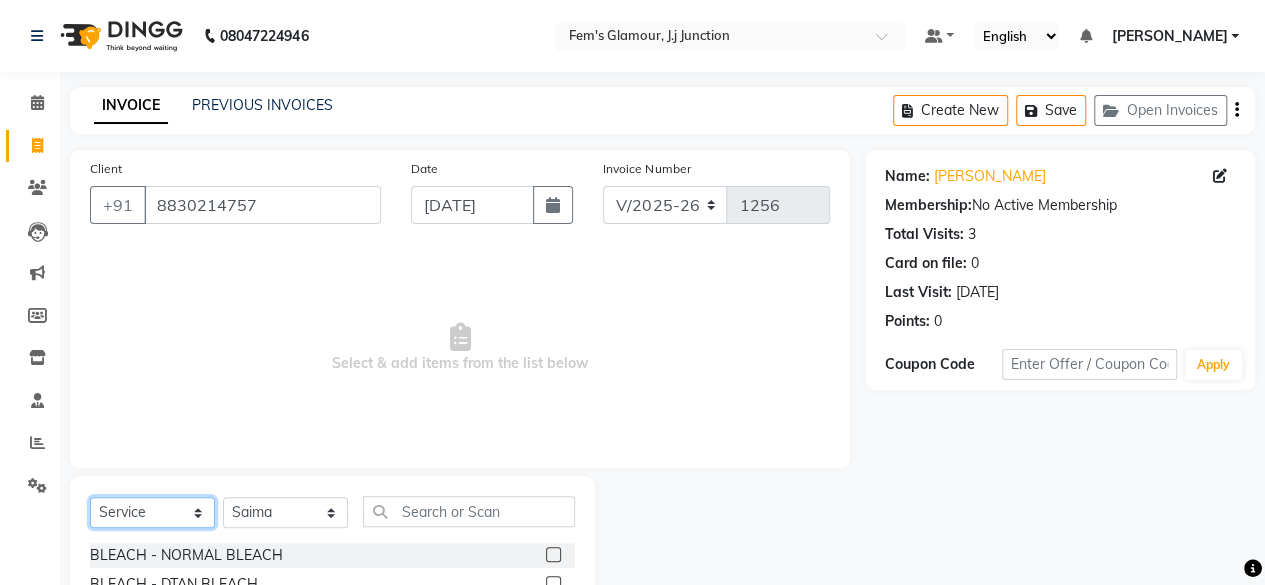 select on "product" 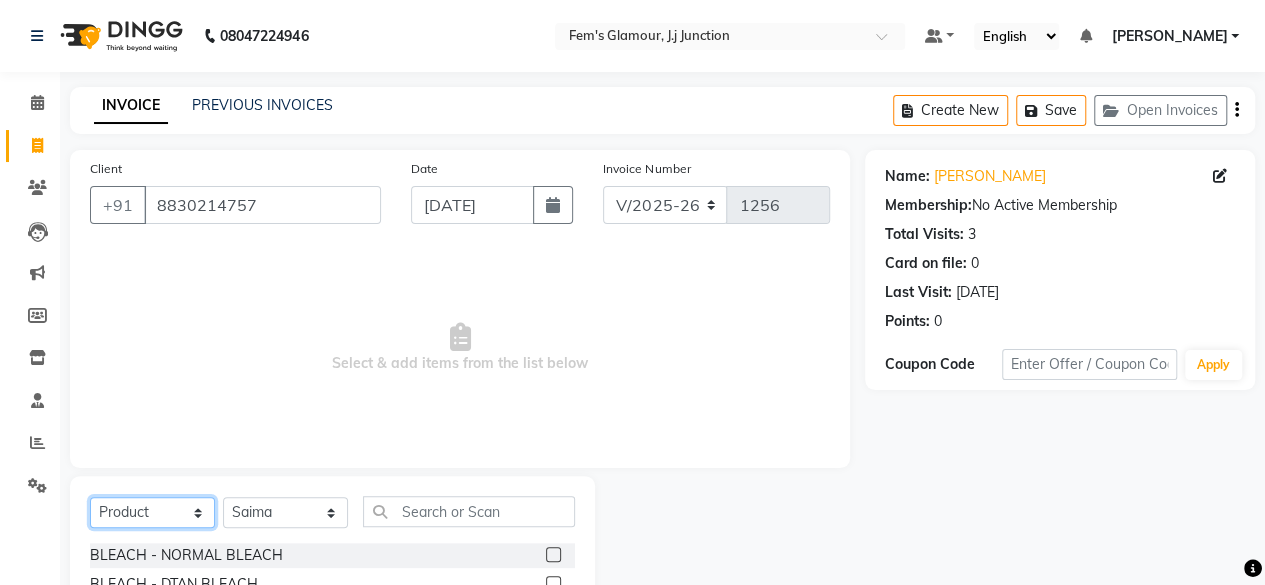 click on "Select  Service  Product  Membership  Package Voucher Prepaid Gift Card" 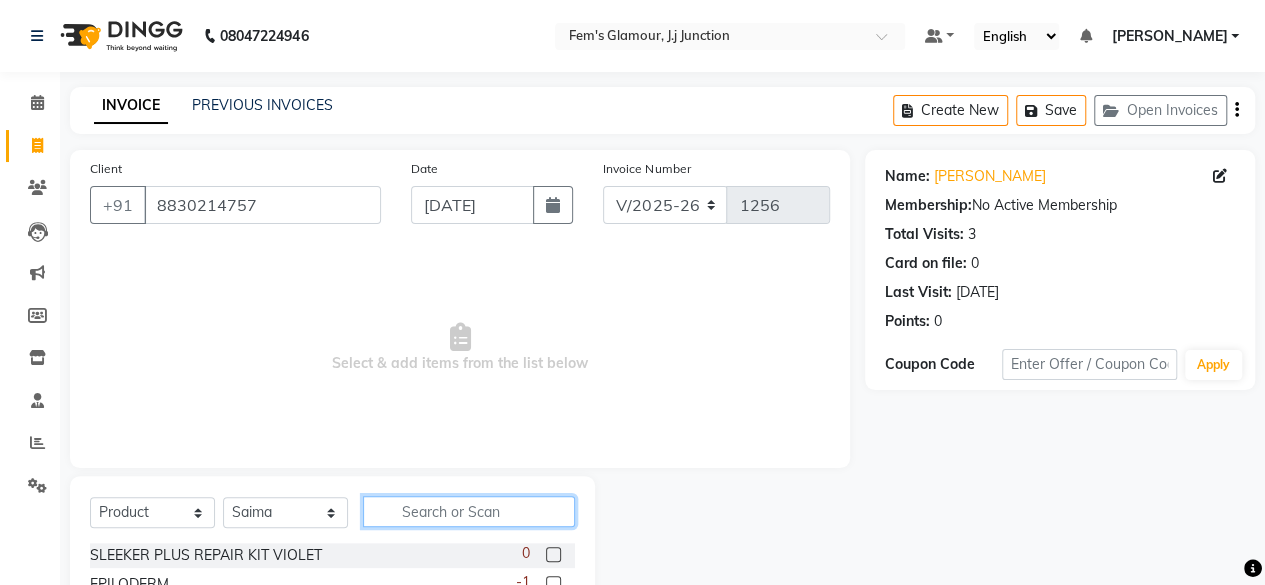 click 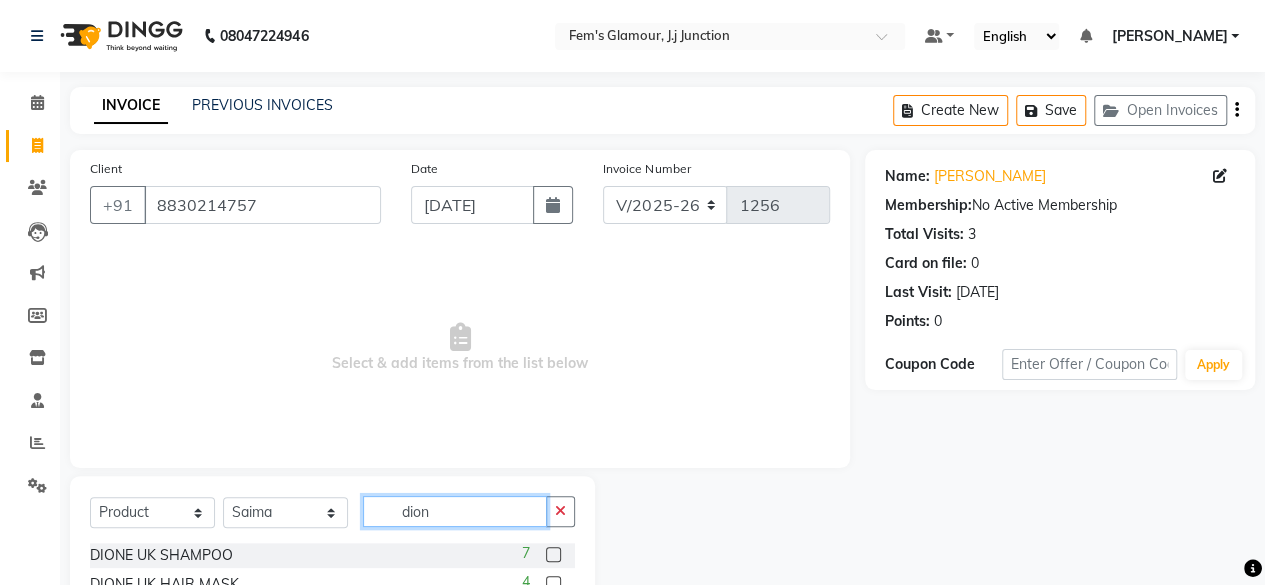 type on "dion" 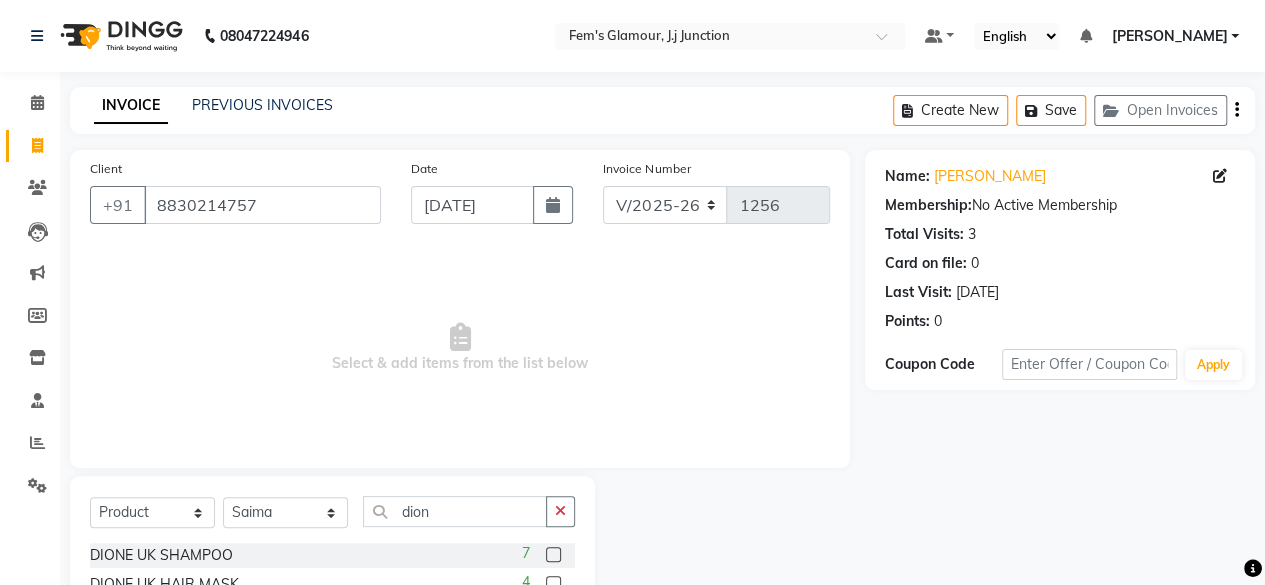 click 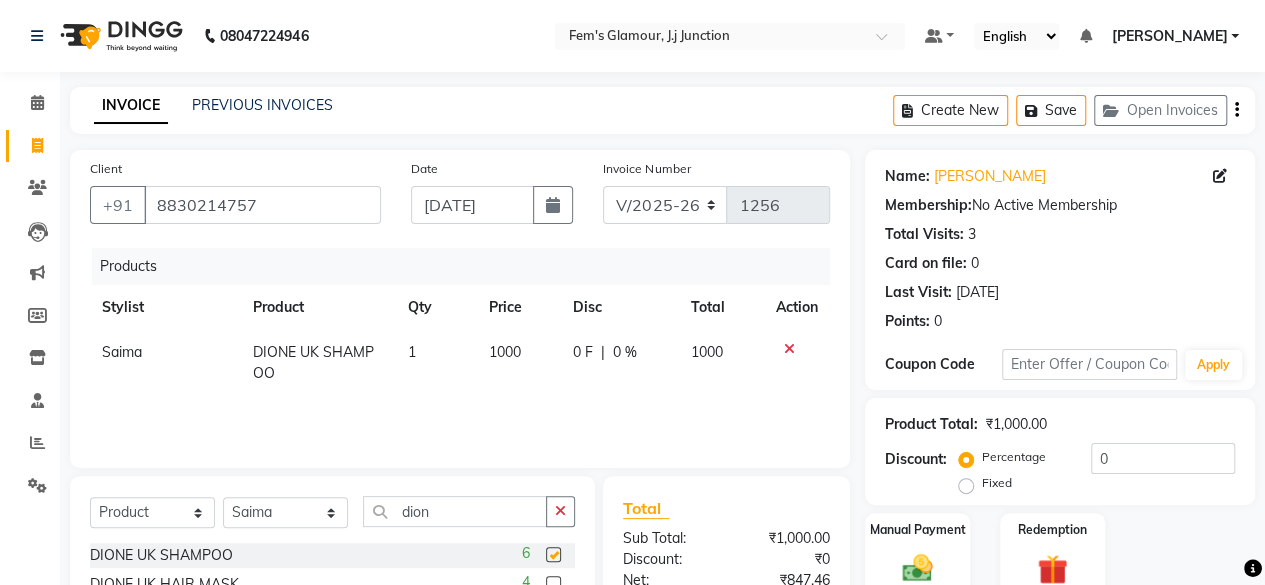 checkbox on "false" 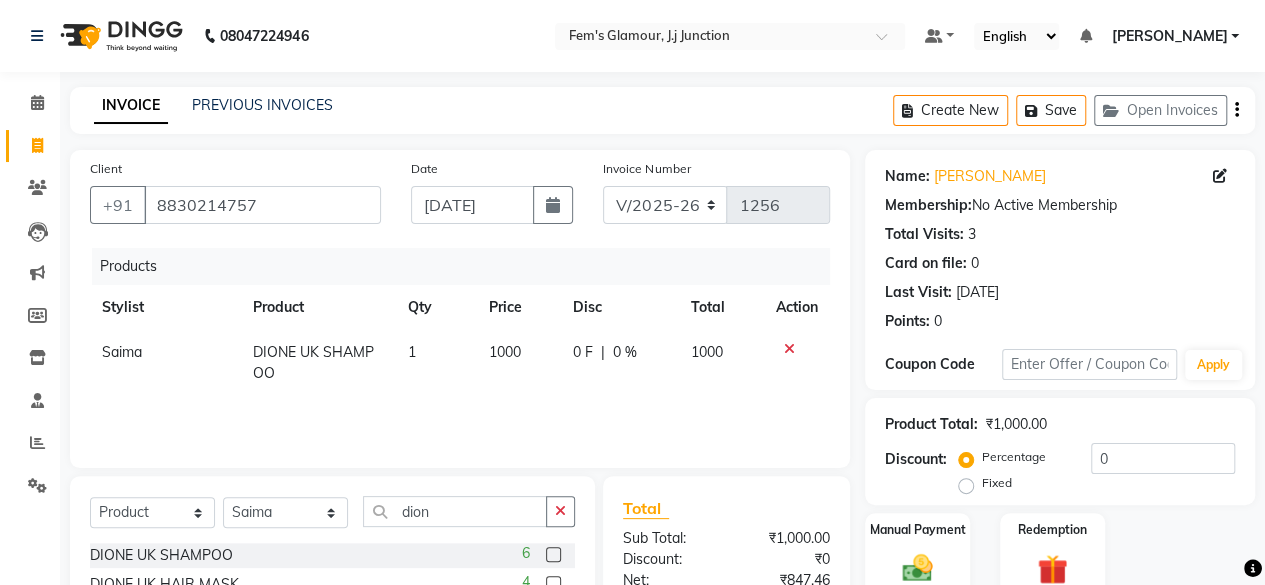 scroll, scrollTop: 182, scrollLeft: 0, axis: vertical 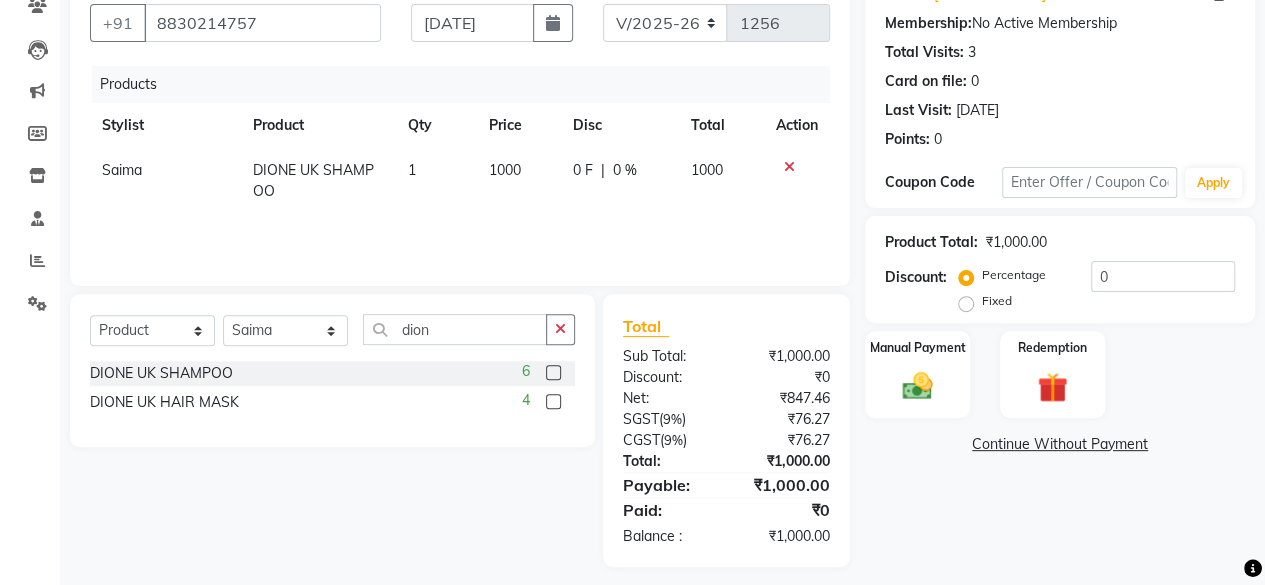 click 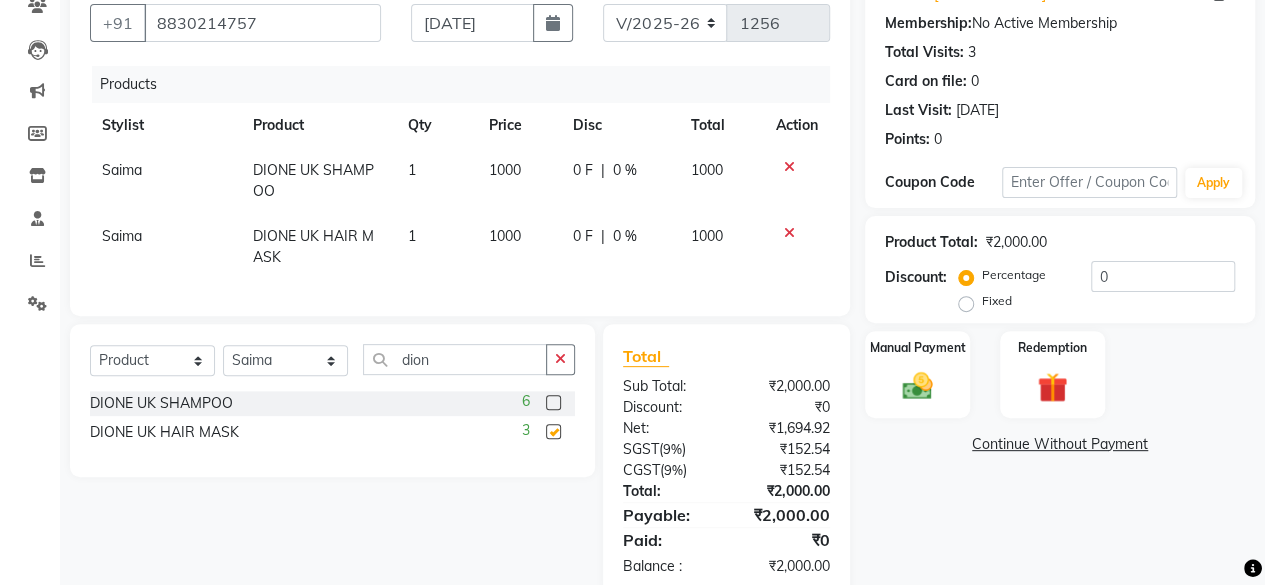 checkbox on "false" 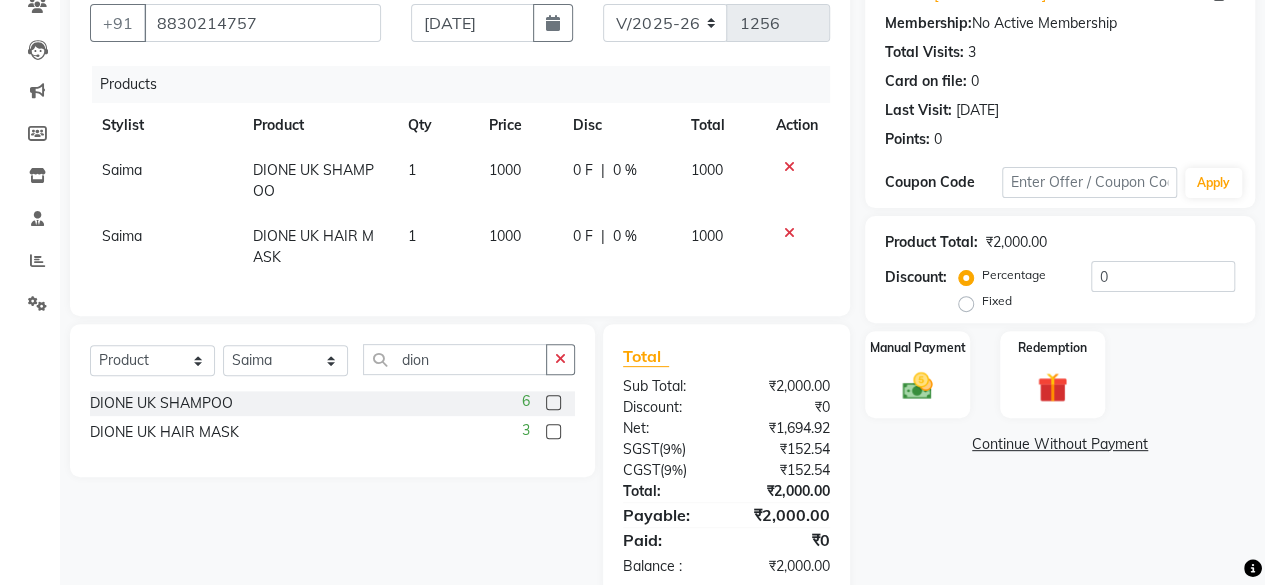 click on "Fixed" 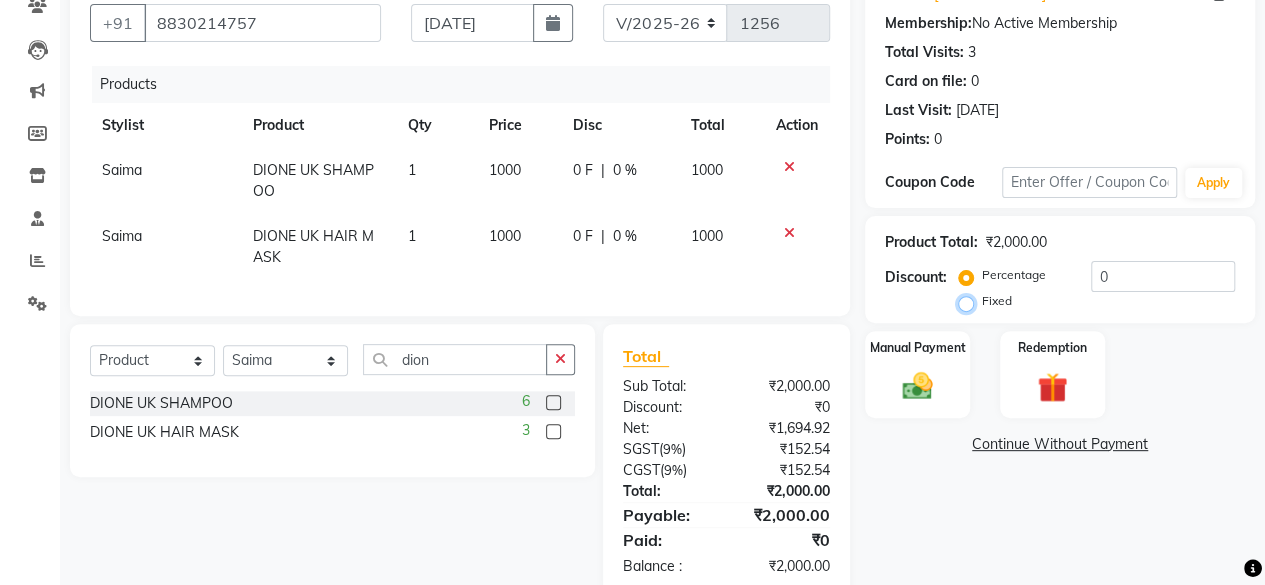 click on "Fixed" at bounding box center [970, 301] 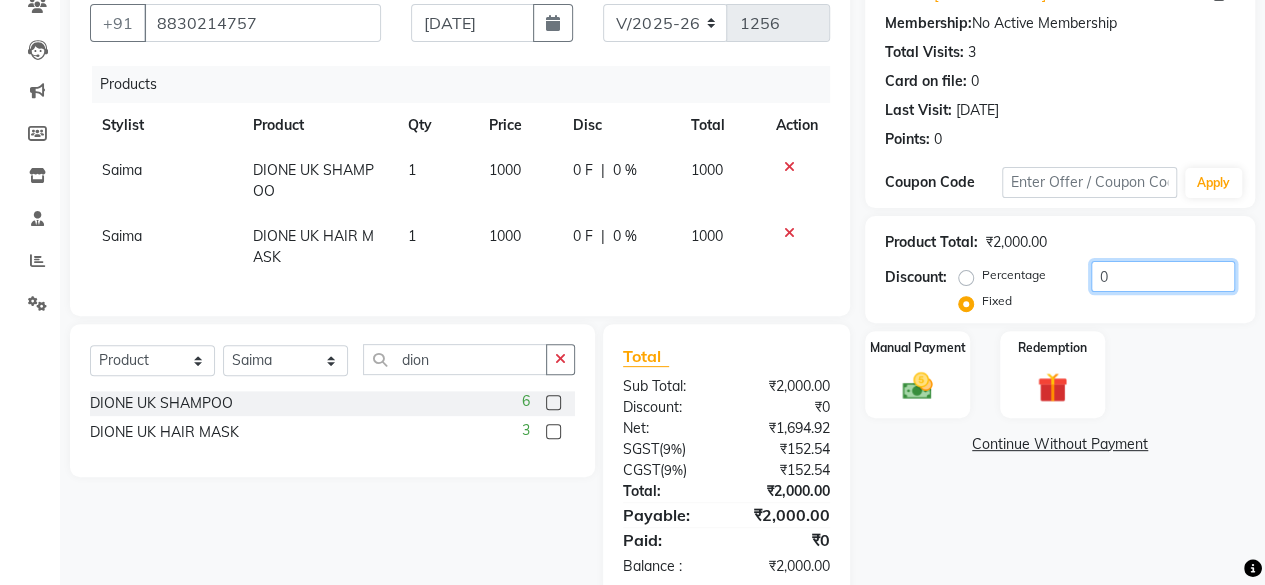 click on "0" 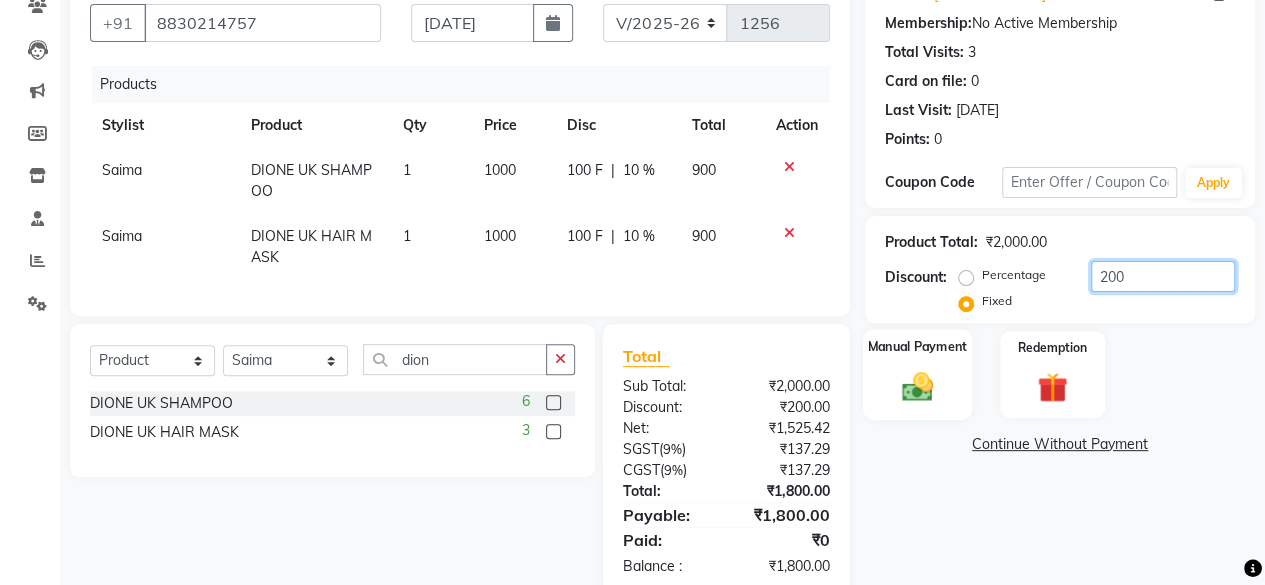 type on "200" 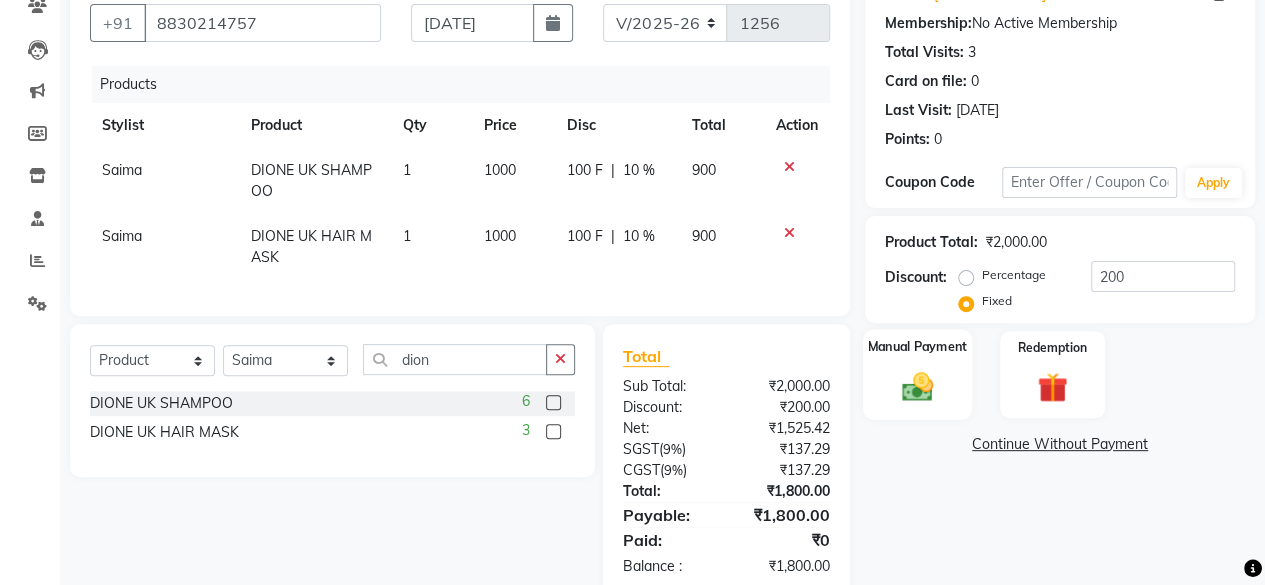 click 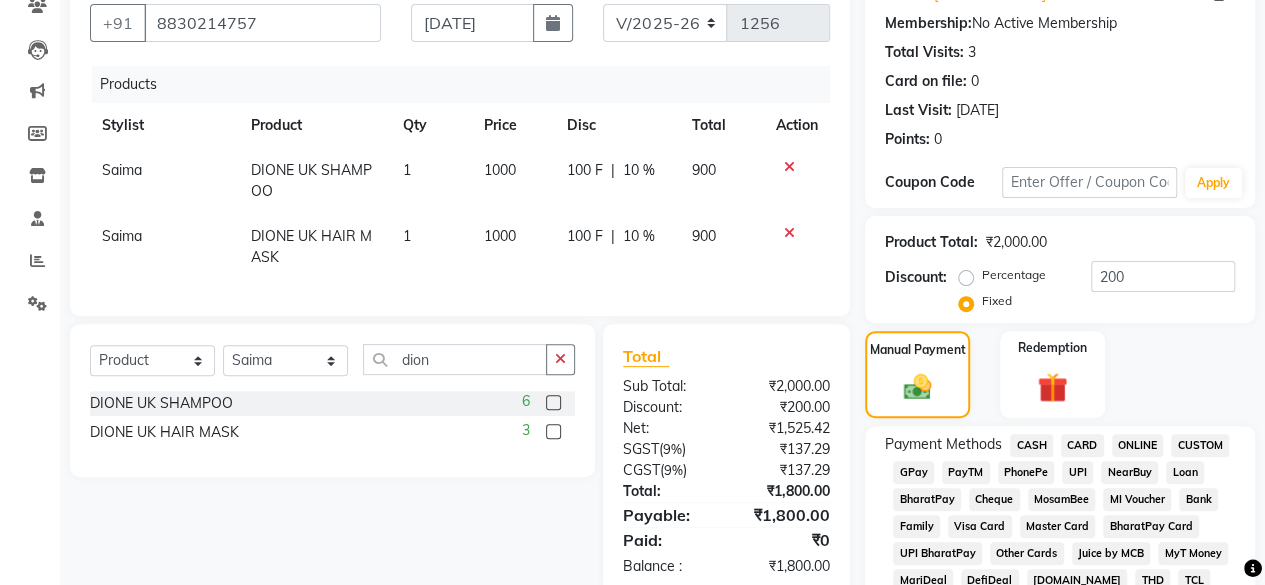 click on "CASH" 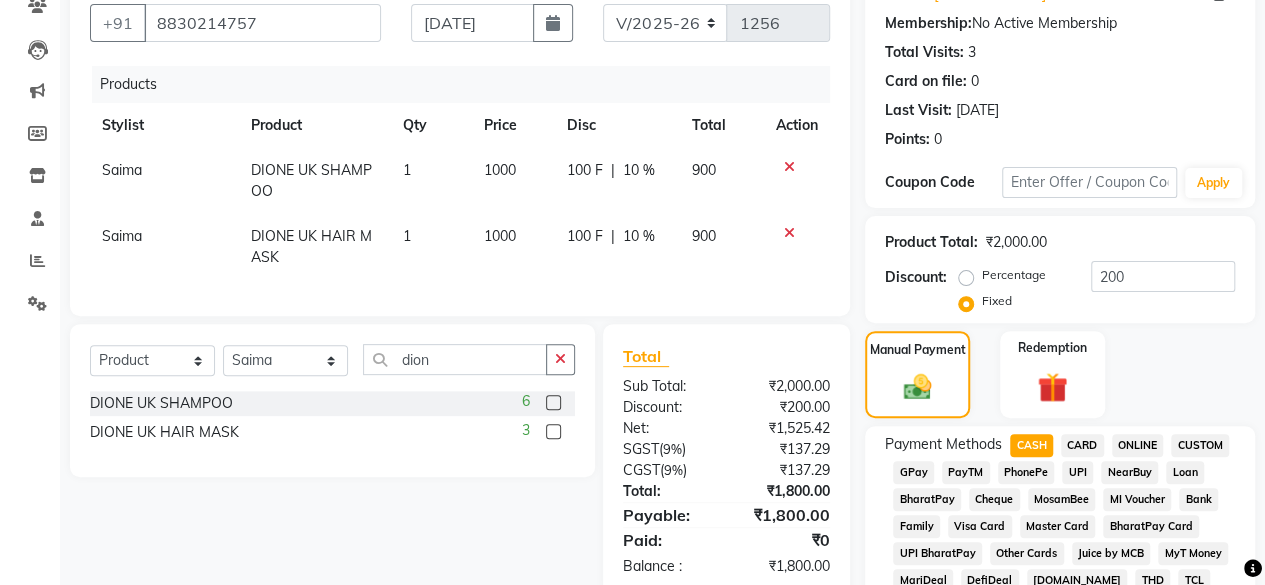 scroll, scrollTop: 972, scrollLeft: 0, axis: vertical 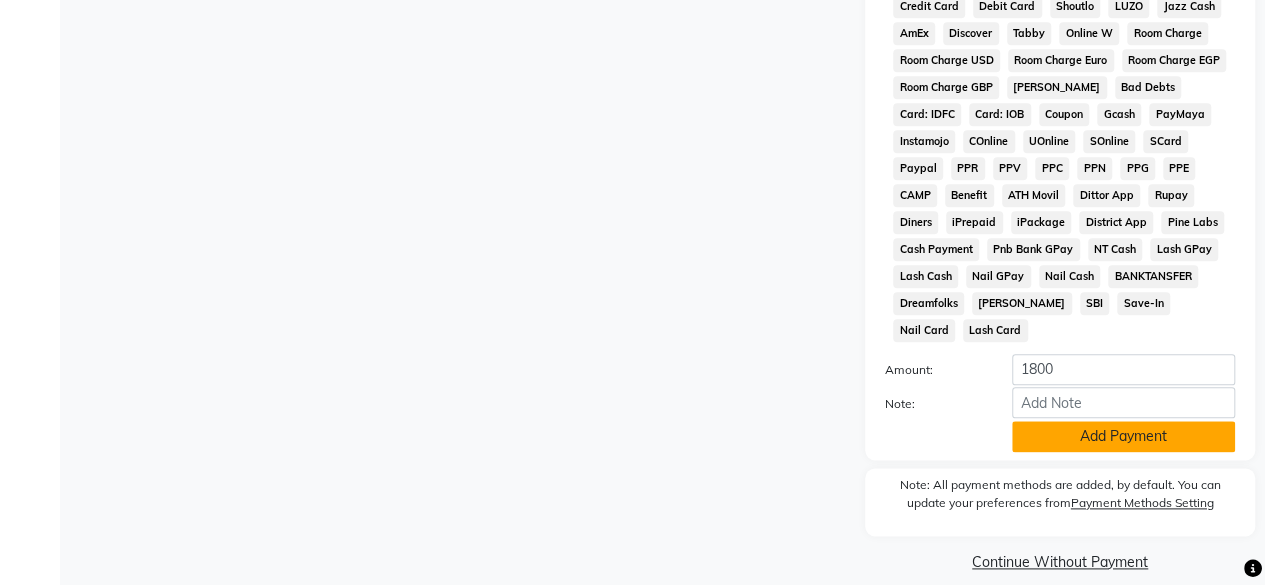 click on "Add Payment" 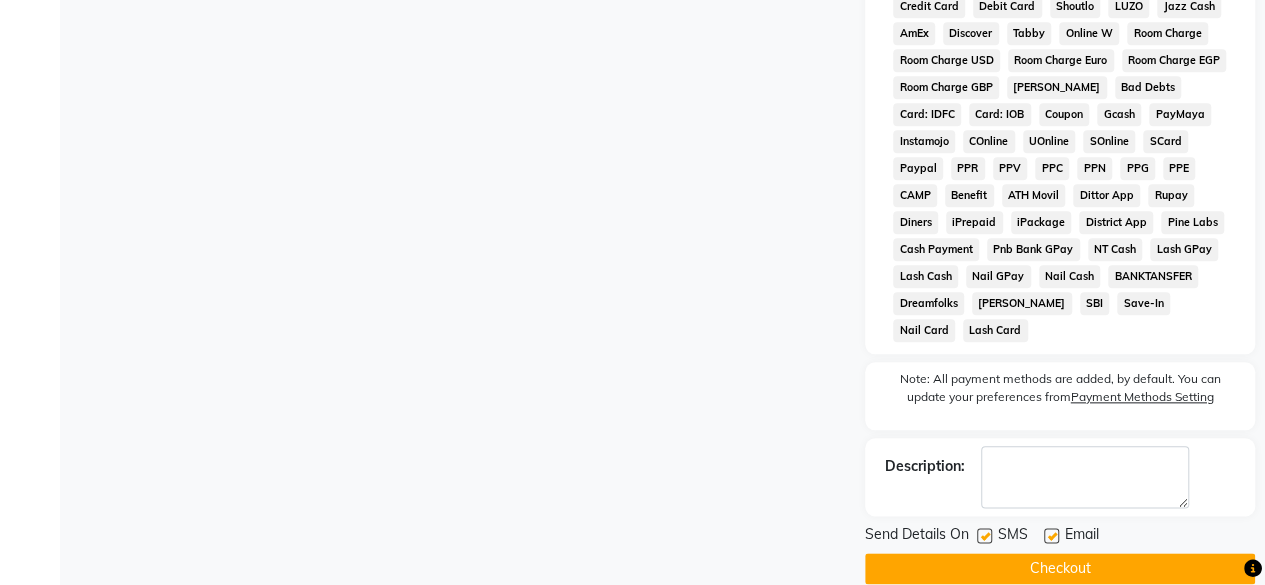 scroll, scrollTop: 460, scrollLeft: 0, axis: vertical 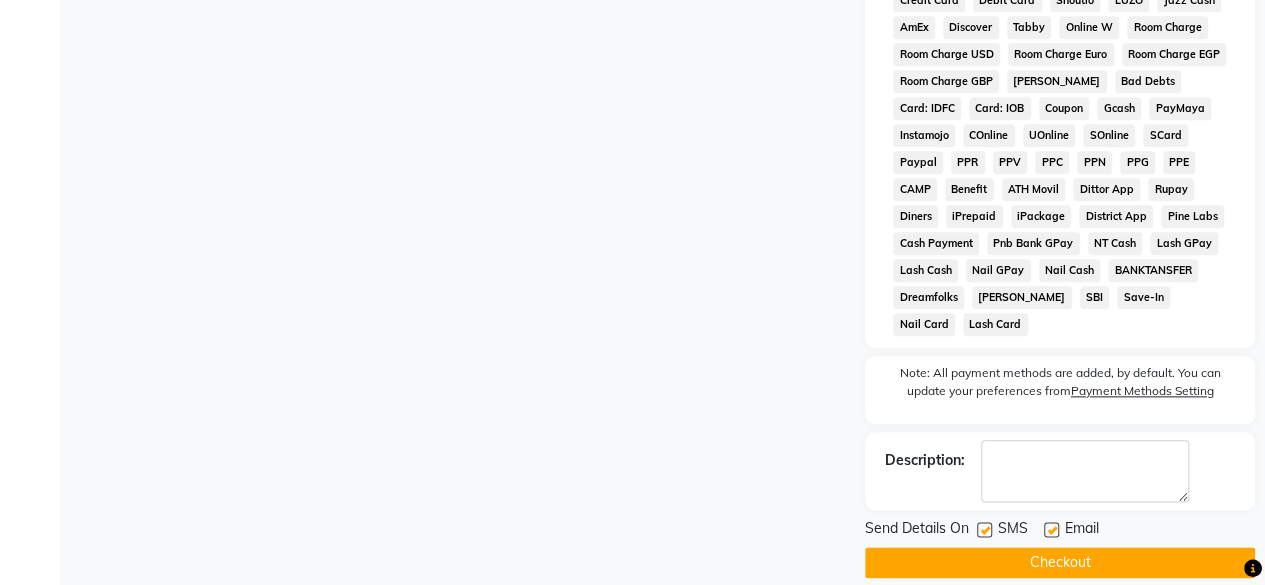 click on "Checkout" 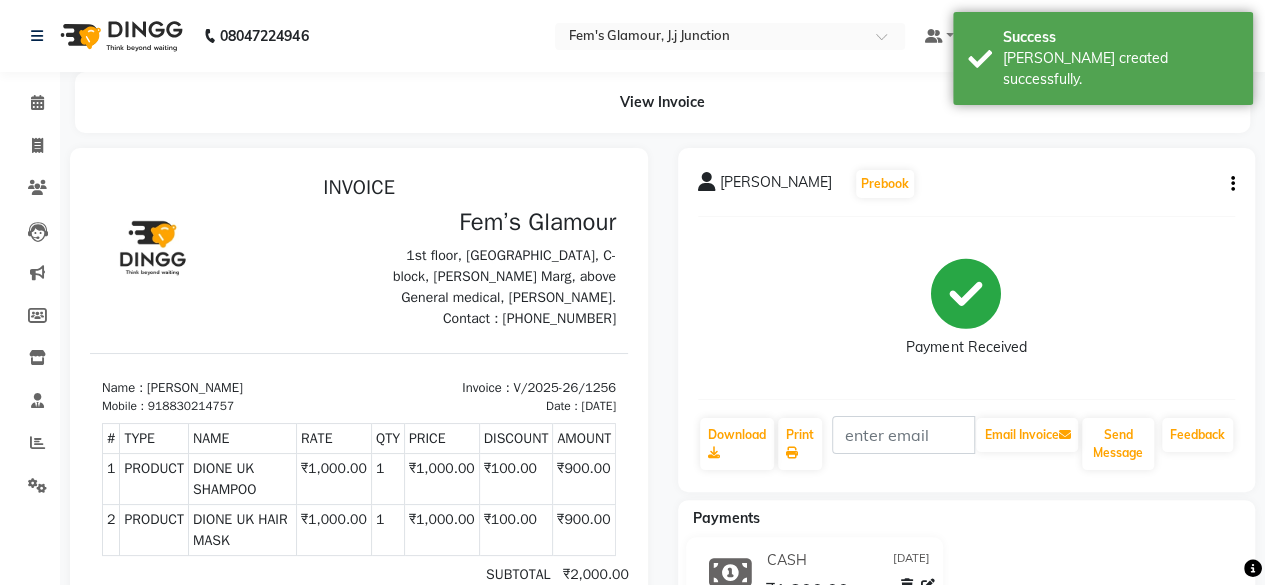 scroll, scrollTop: 0, scrollLeft: 0, axis: both 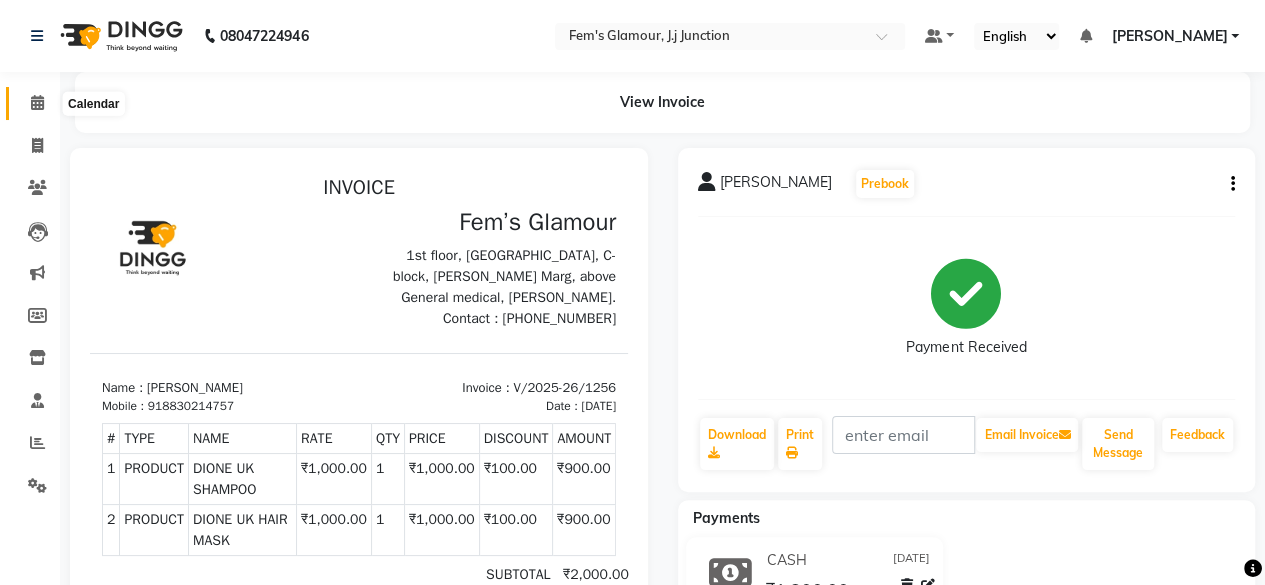 click 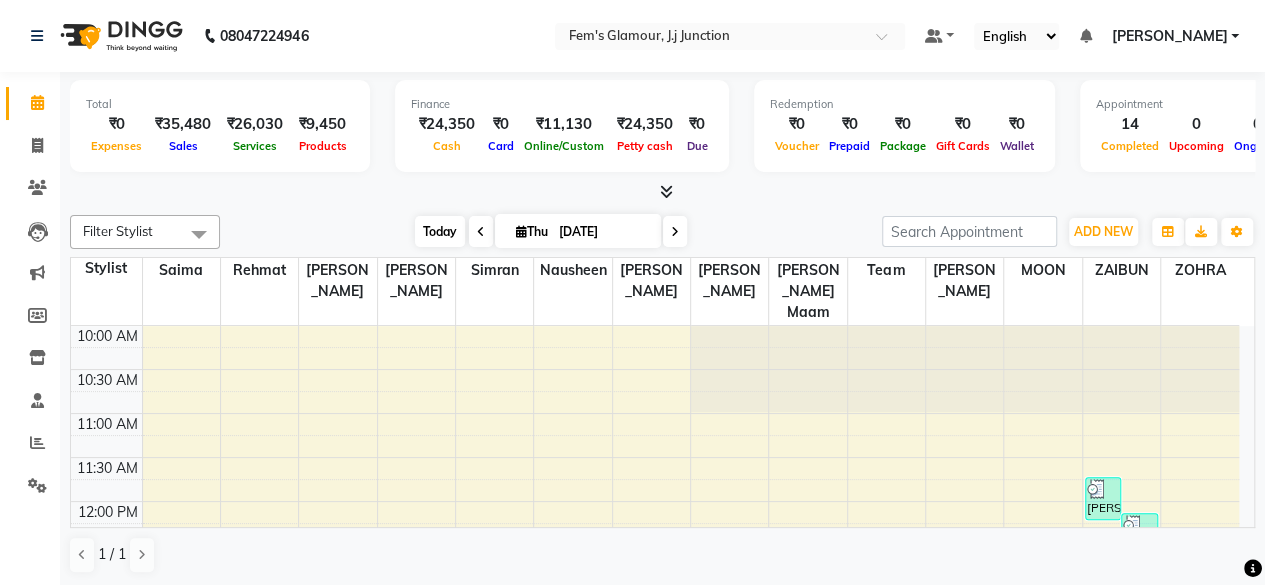 click on "Today" at bounding box center (440, 231) 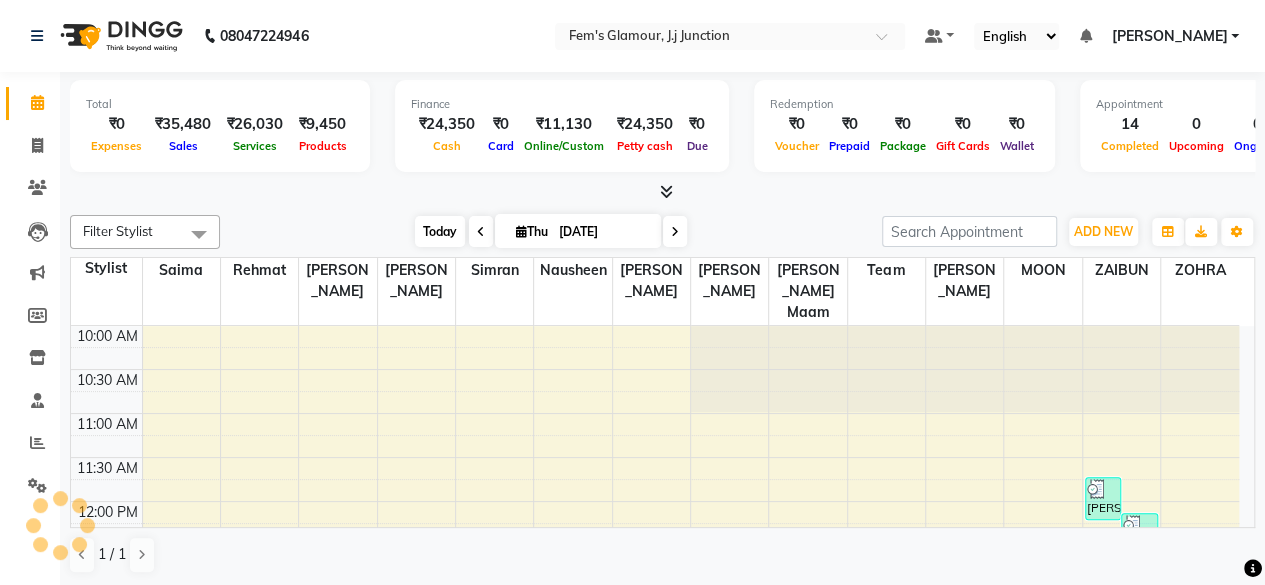 scroll, scrollTop: 816, scrollLeft: 0, axis: vertical 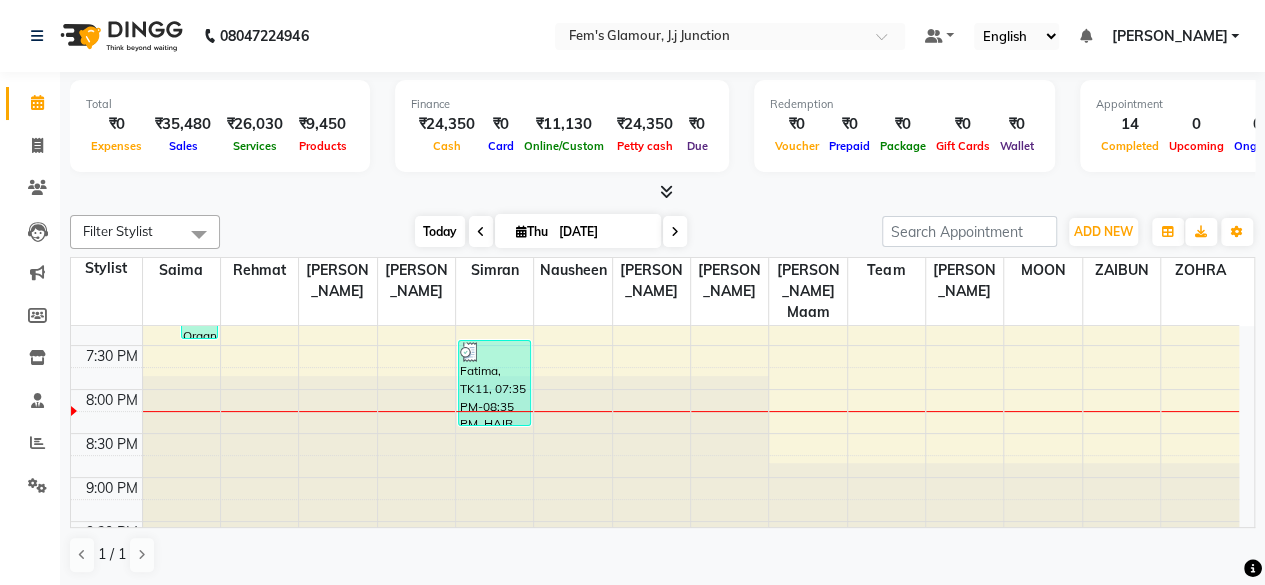 click on "Today" at bounding box center (440, 231) 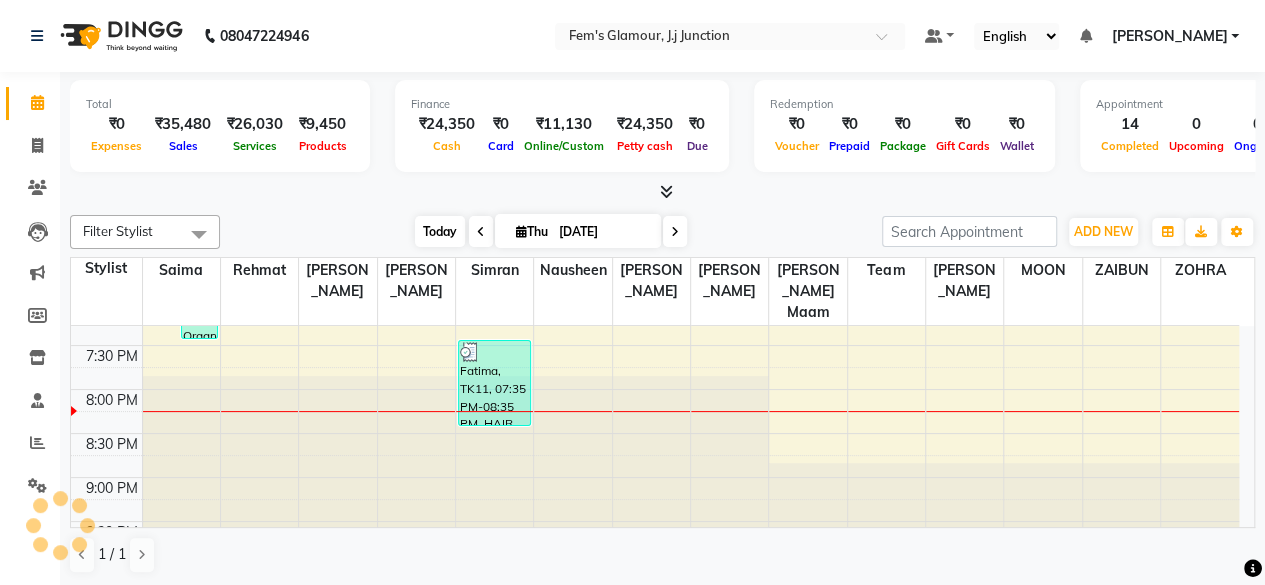 scroll, scrollTop: 816, scrollLeft: 0, axis: vertical 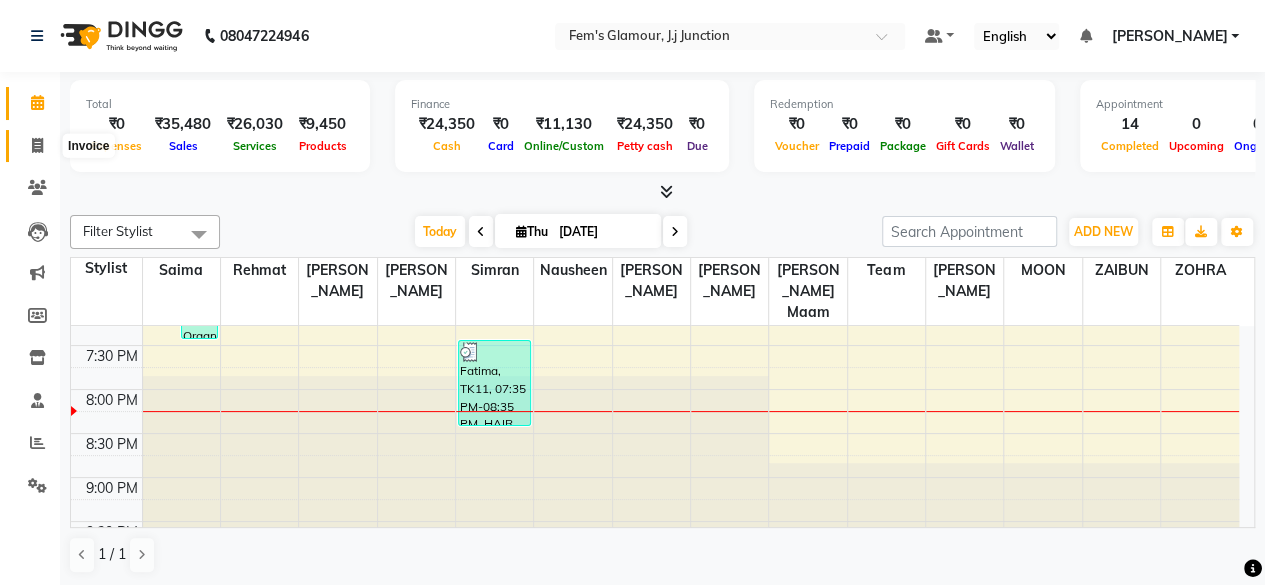 click 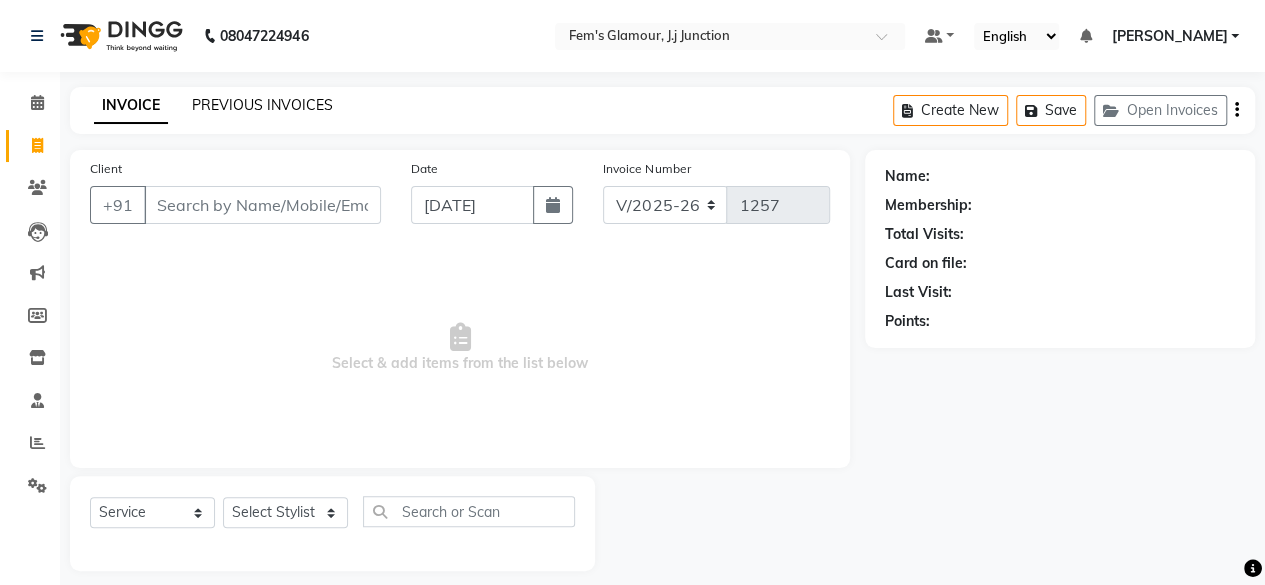 click on "PREVIOUS INVOICES" 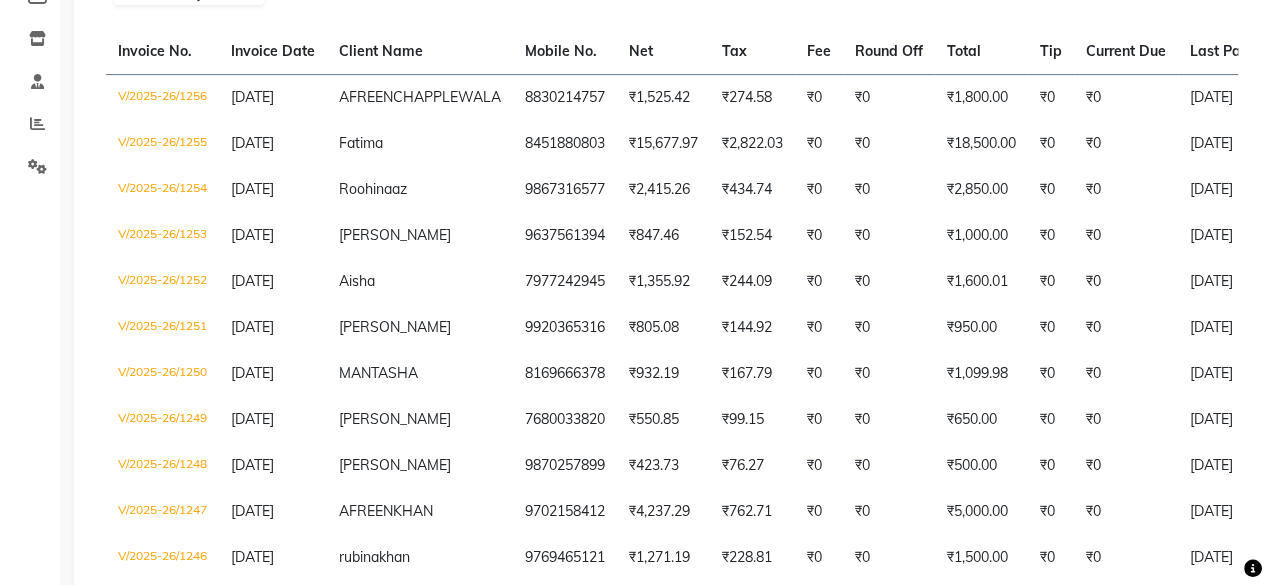 scroll, scrollTop: 390, scrollLeft: 0, axis: vertical 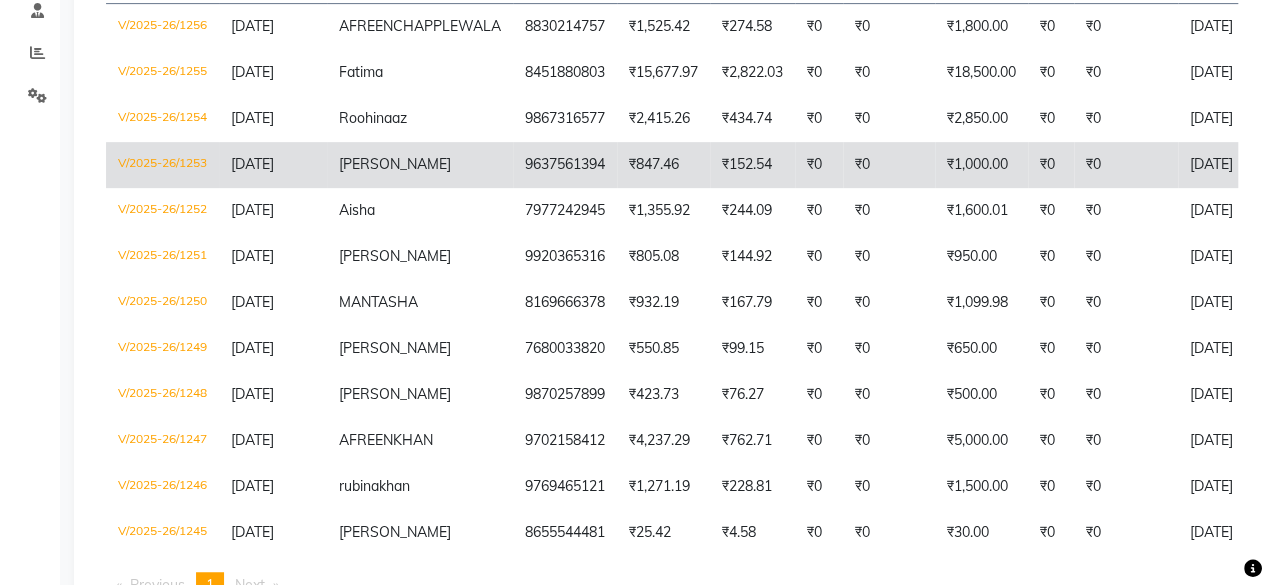 click on "₹0" 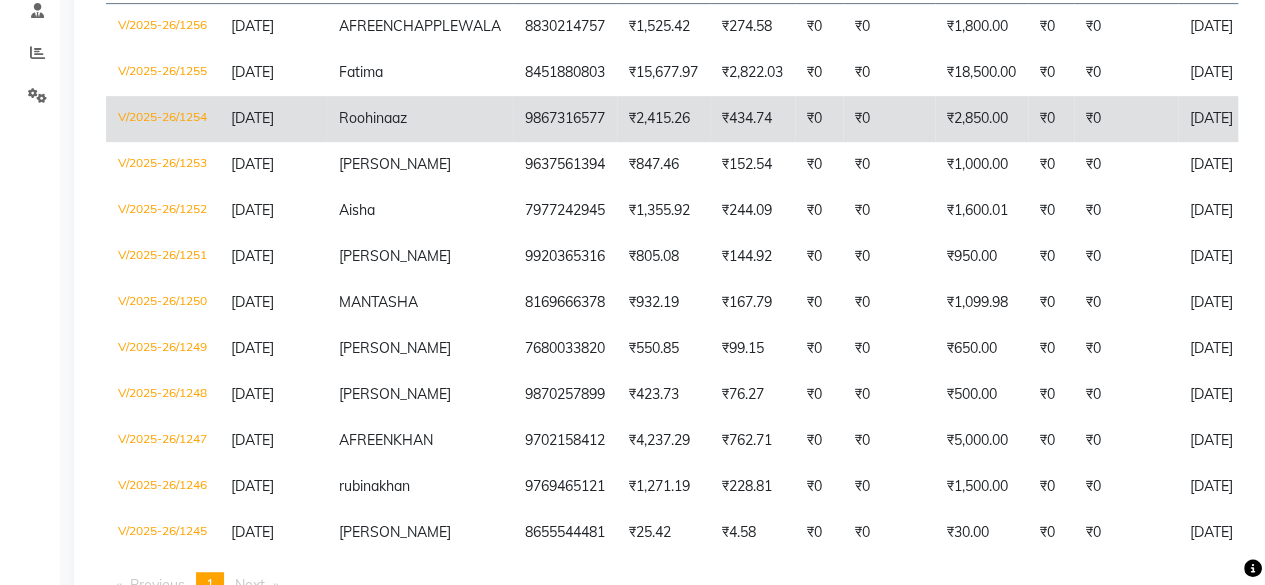 click on "Roohinaaz" 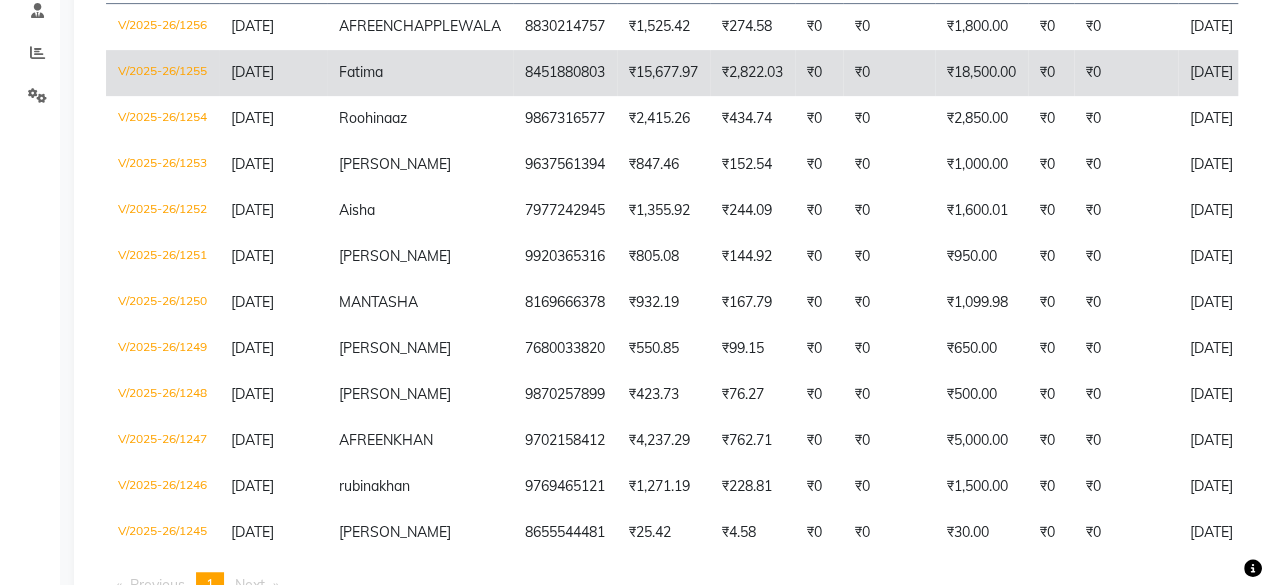 click on "8451880803" 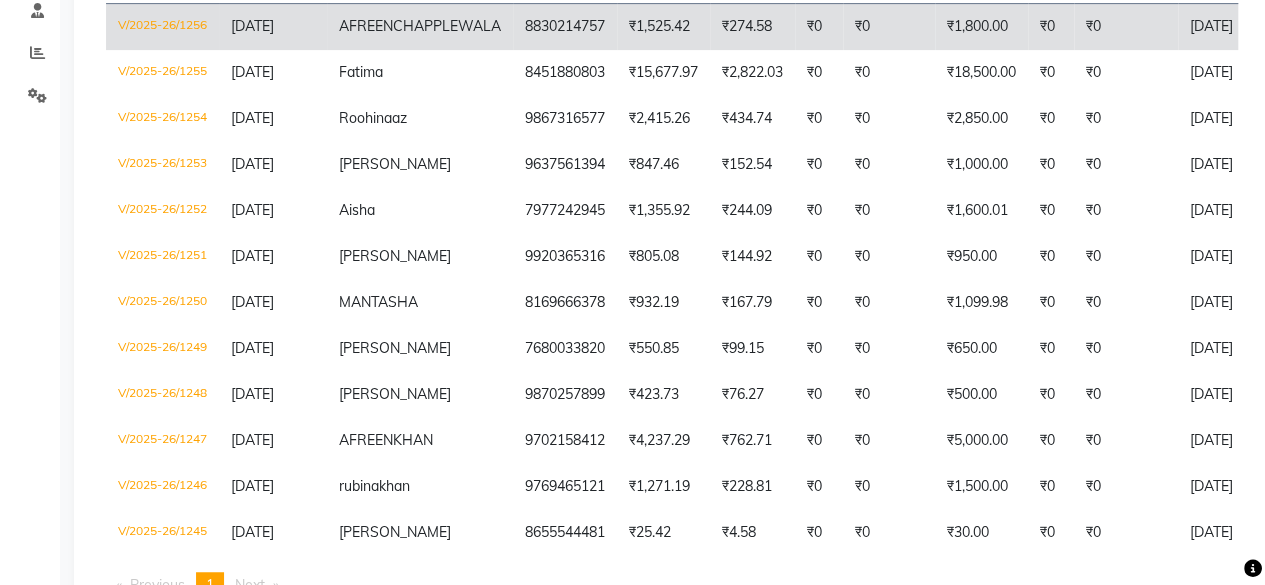 click on "CHAPPLEWALA" 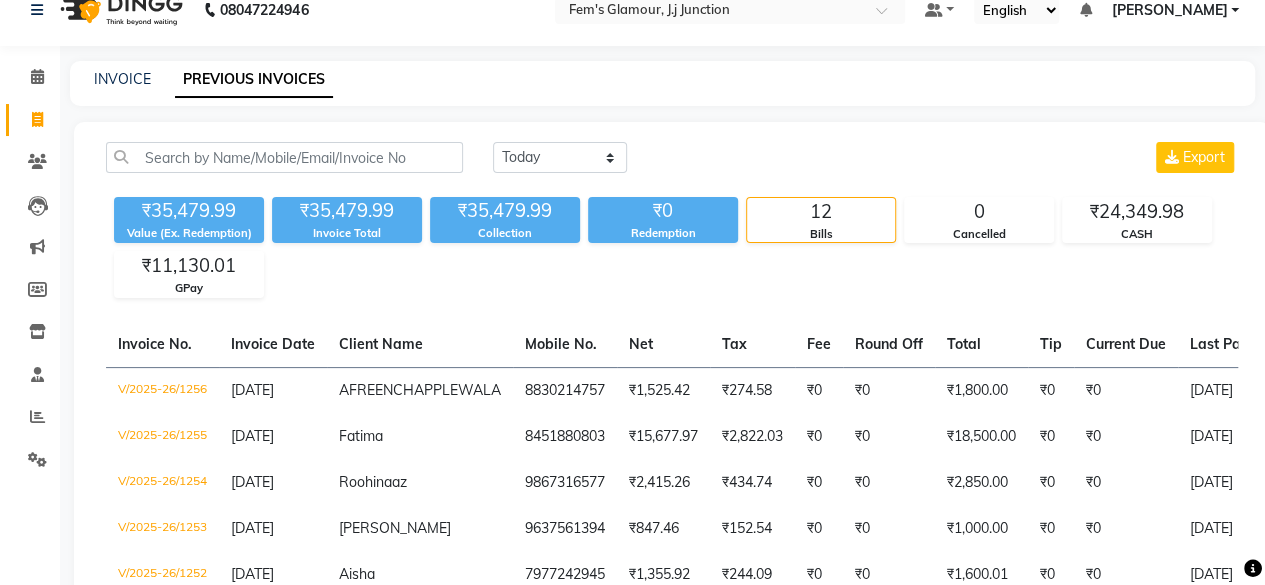 scroll, scrollTop: 0, scrollLeft: 0, axis: both 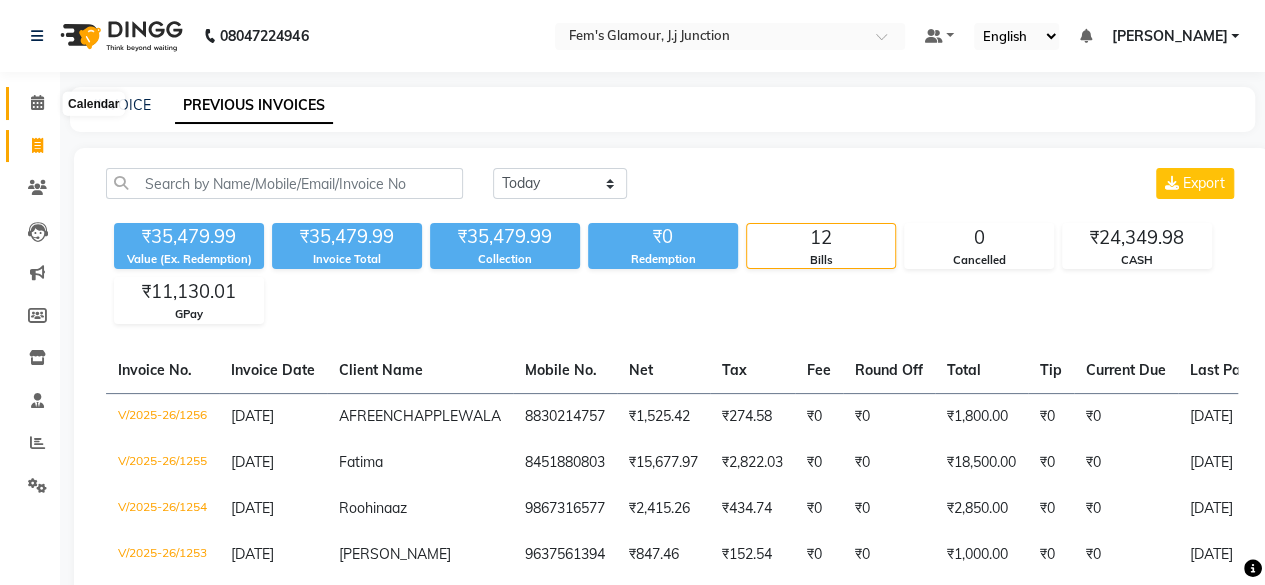 click 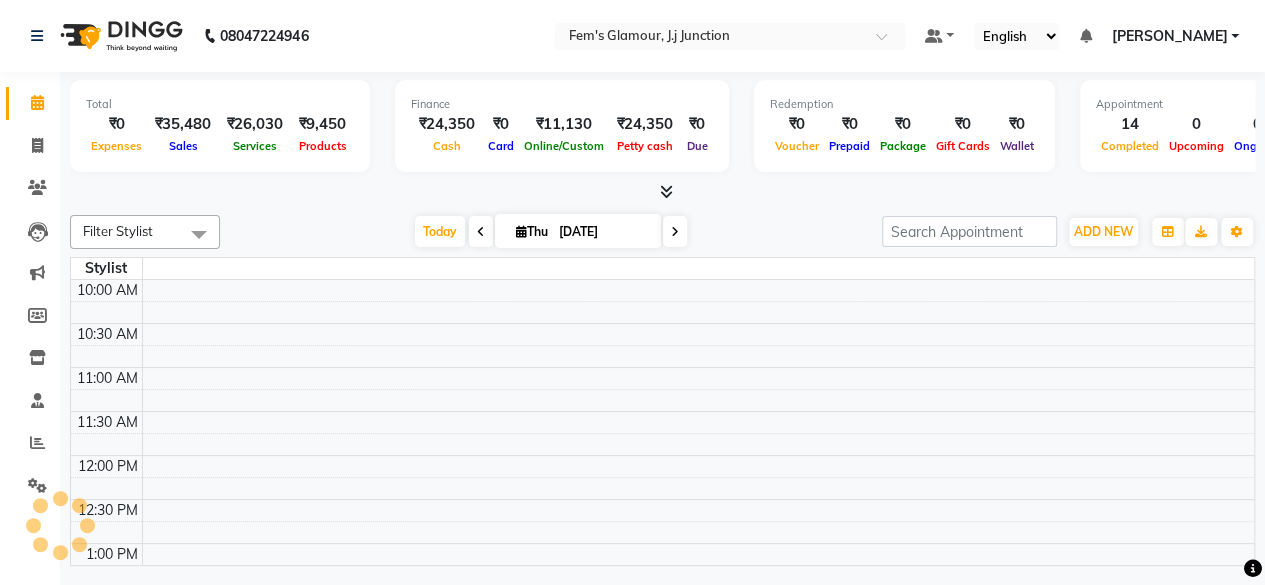 scroll, scrollTop: 0, scrollLeft: 0, axis: both 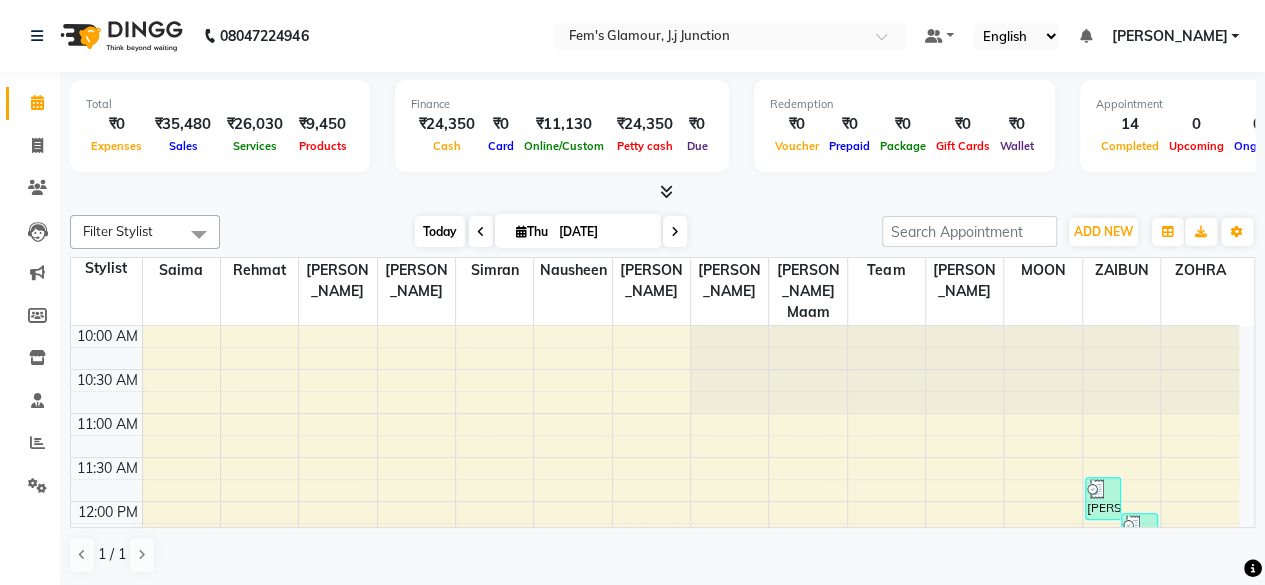 click on "Today" at bounding box center [440, 231] 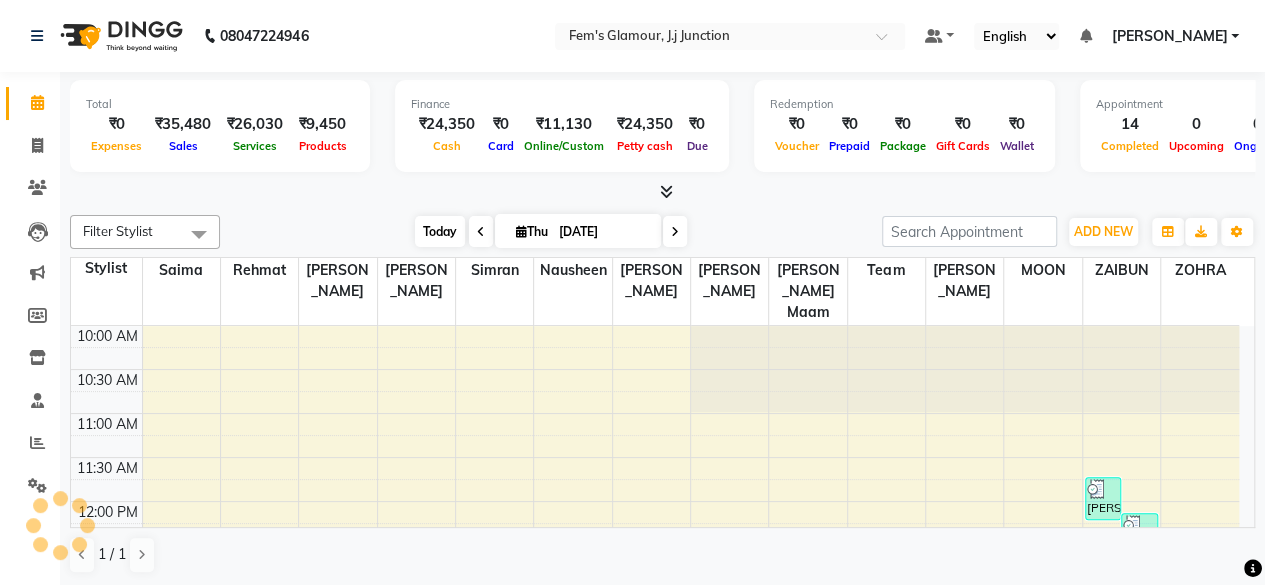 scroll, scrollTop: 816, scrollLeft: 0, axis: vertical 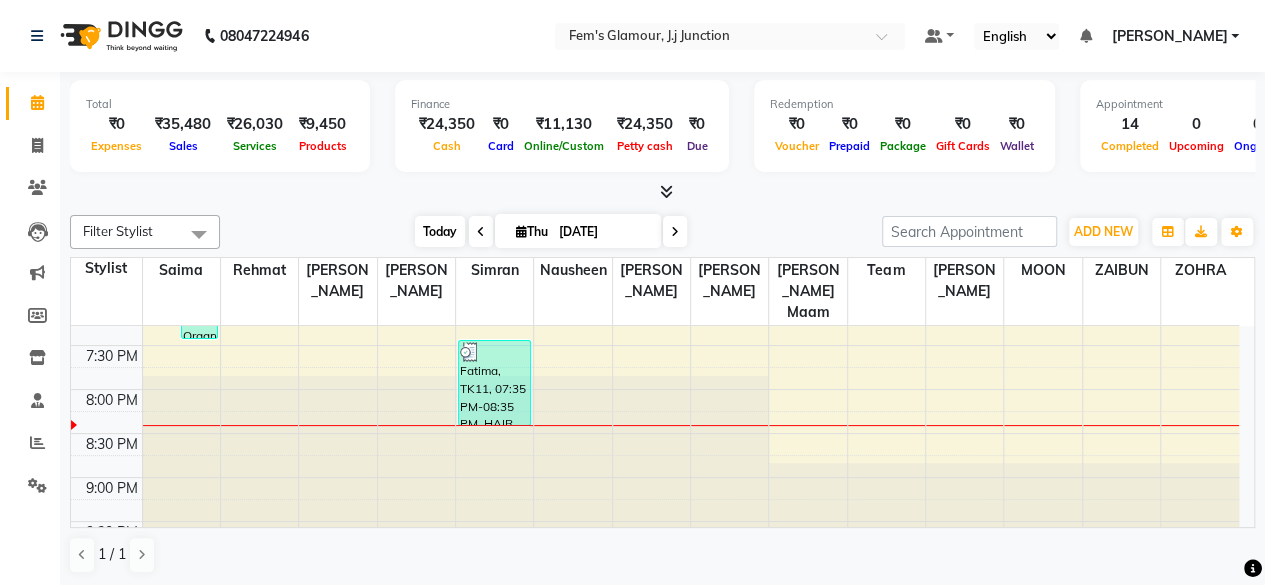 click on "Today" at bounding box center (440, 231) 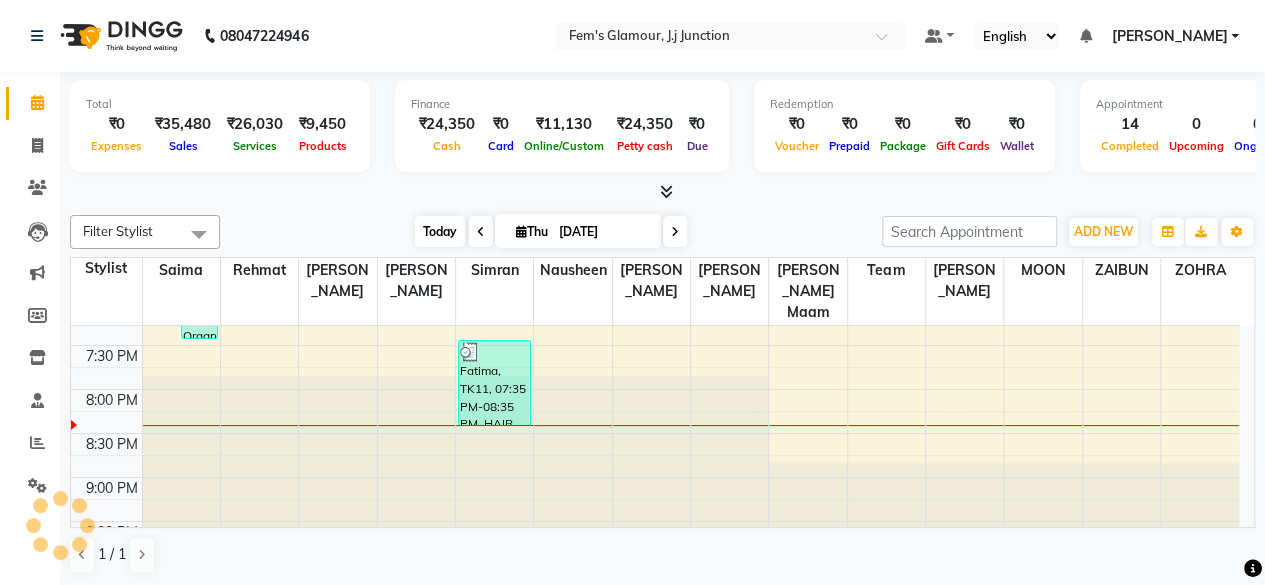 scroll, scrollTop: 816, scrollLeft: 0, axis: vertical 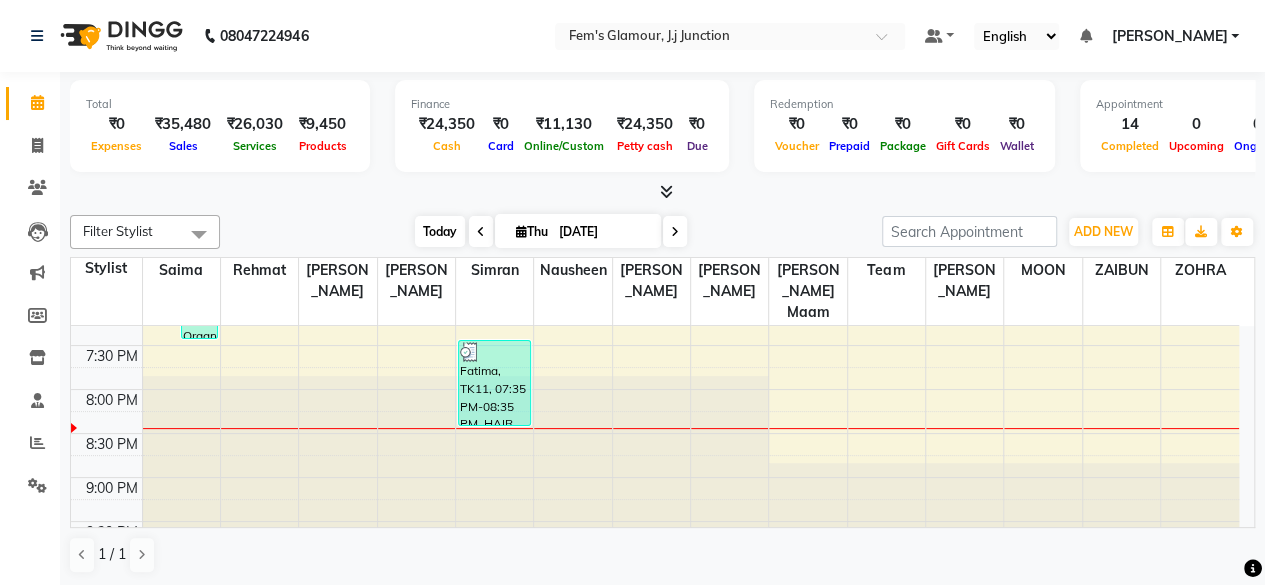 click on "Today" at bounding box center [440, 231] 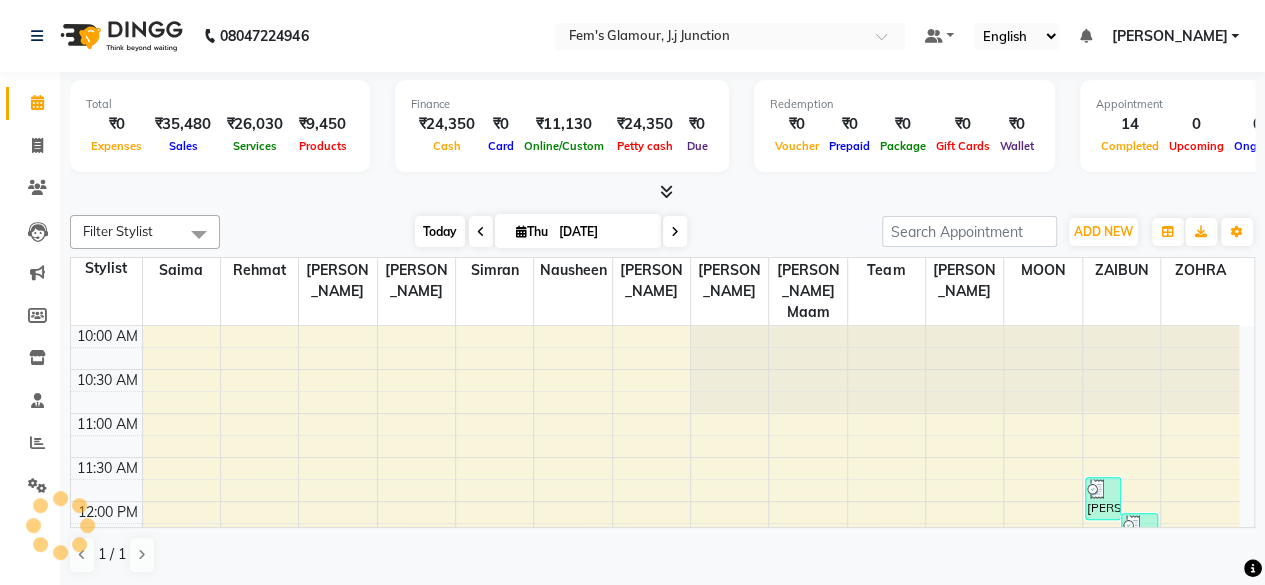 scroll, scrollTop: 816, scrollLeft: 0, axis: vertical 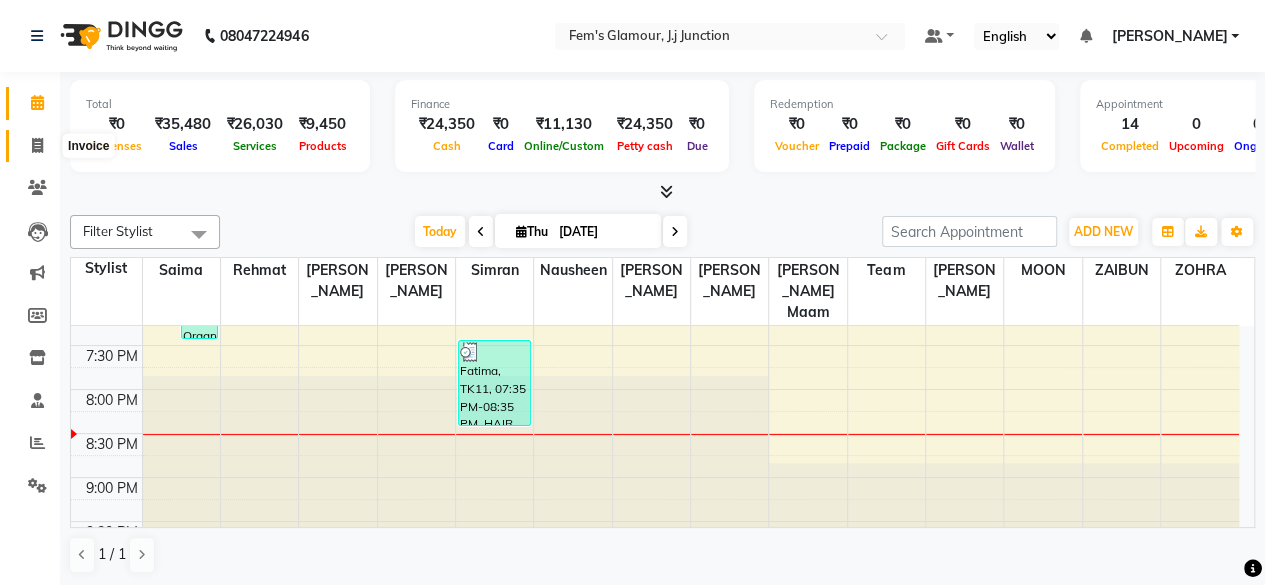 click 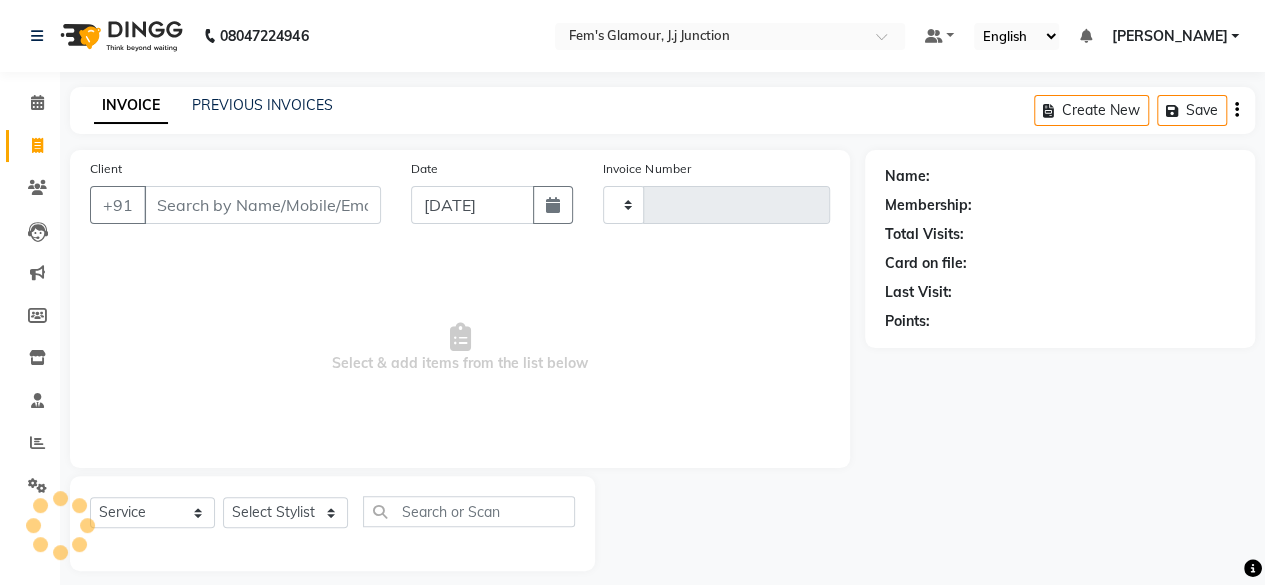 type on "1257" 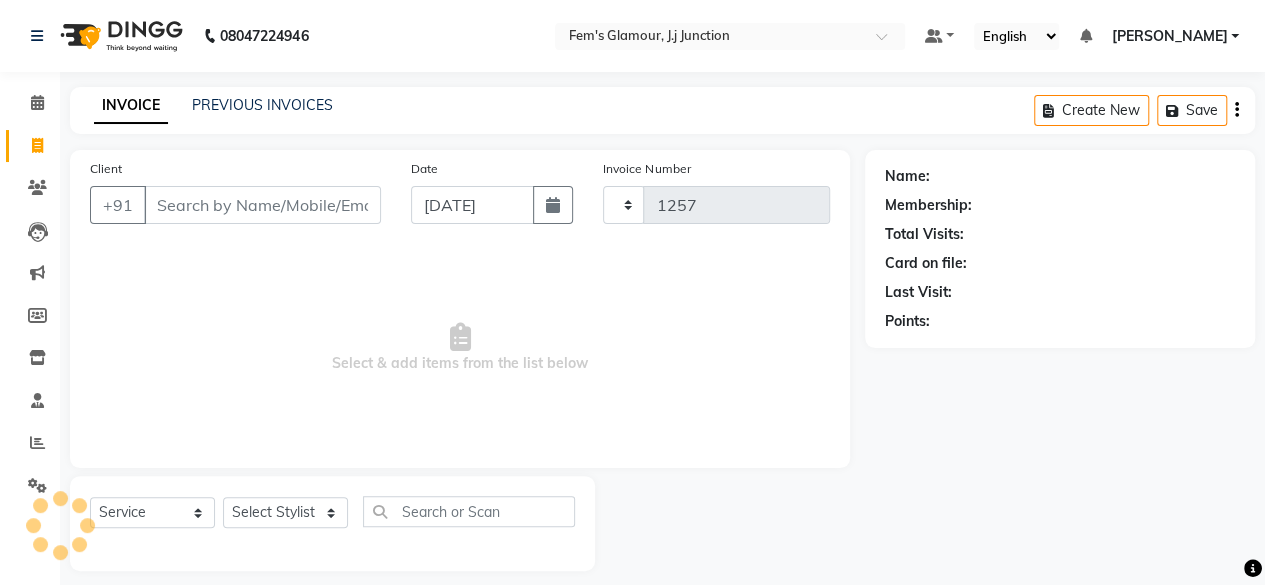 select on "4132" 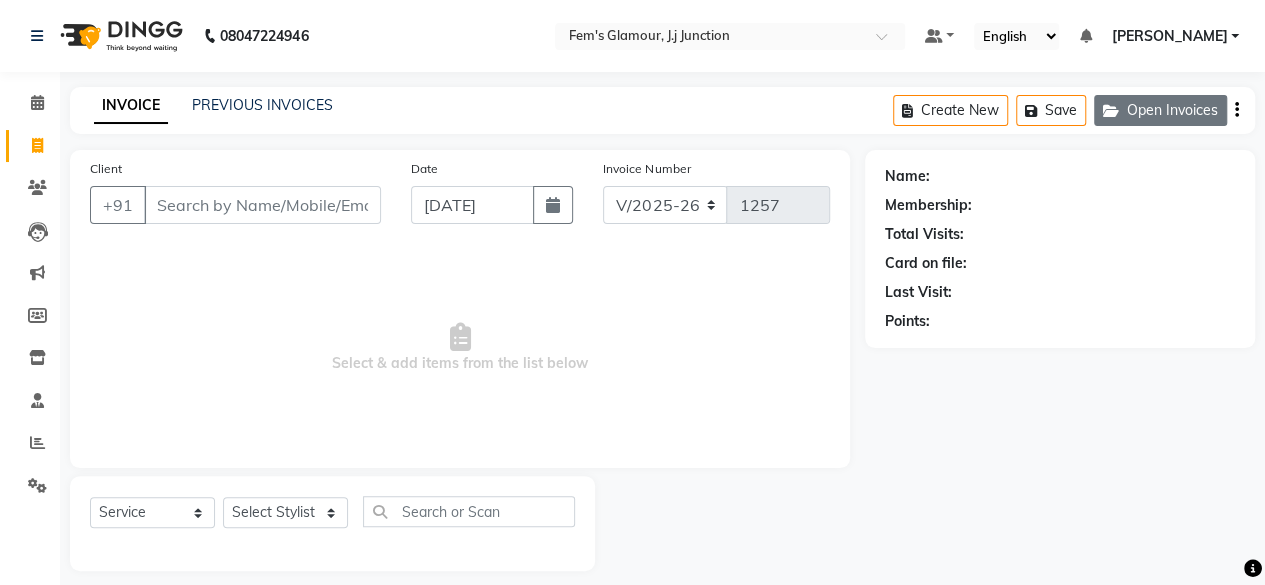 click on "Open Invoices" 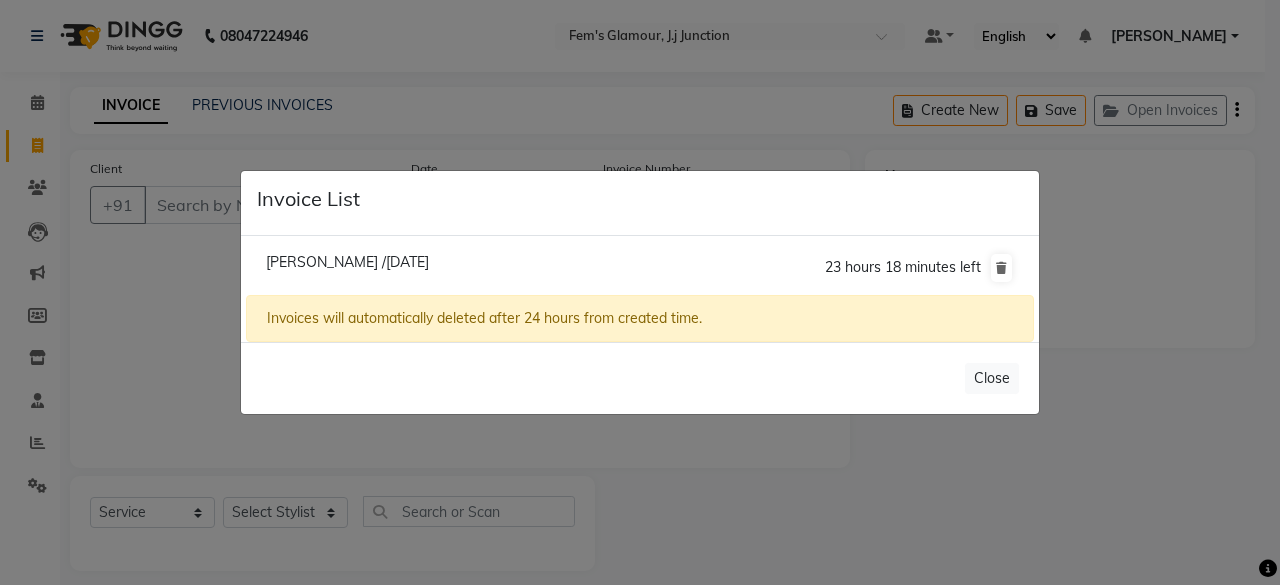 click on "Kehkasha /10 July 2025" 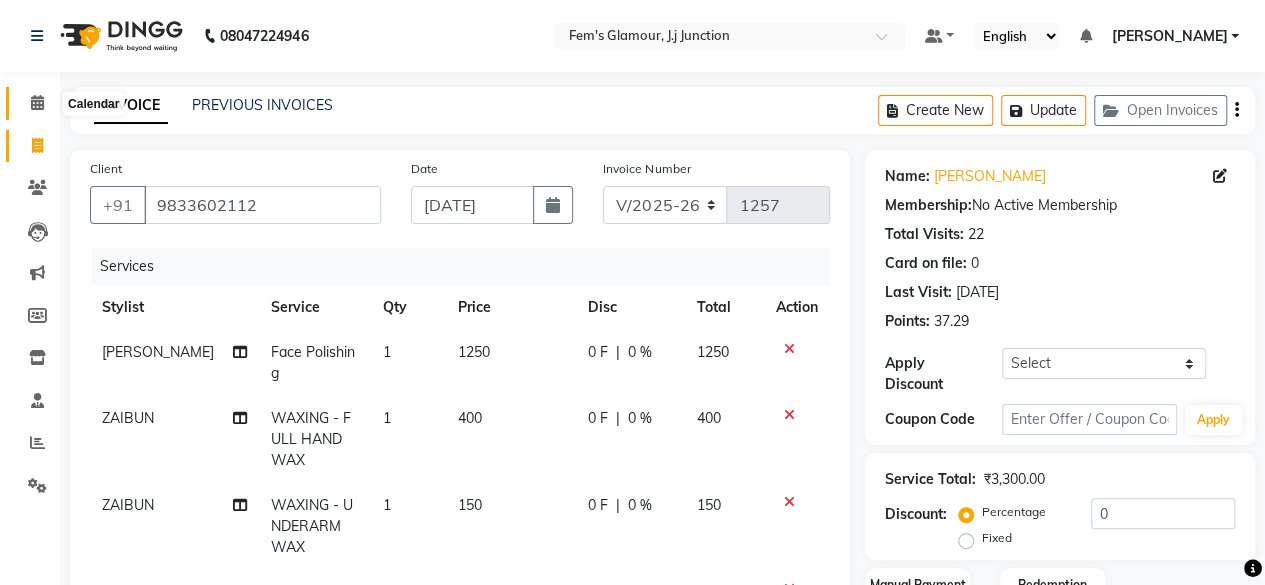 click 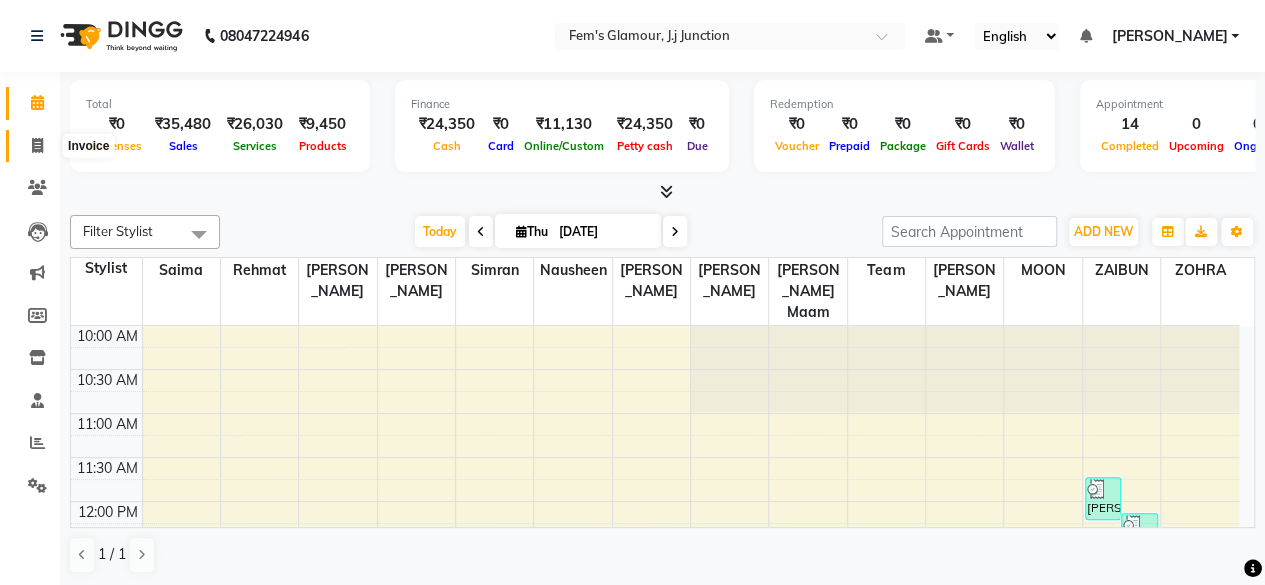 click 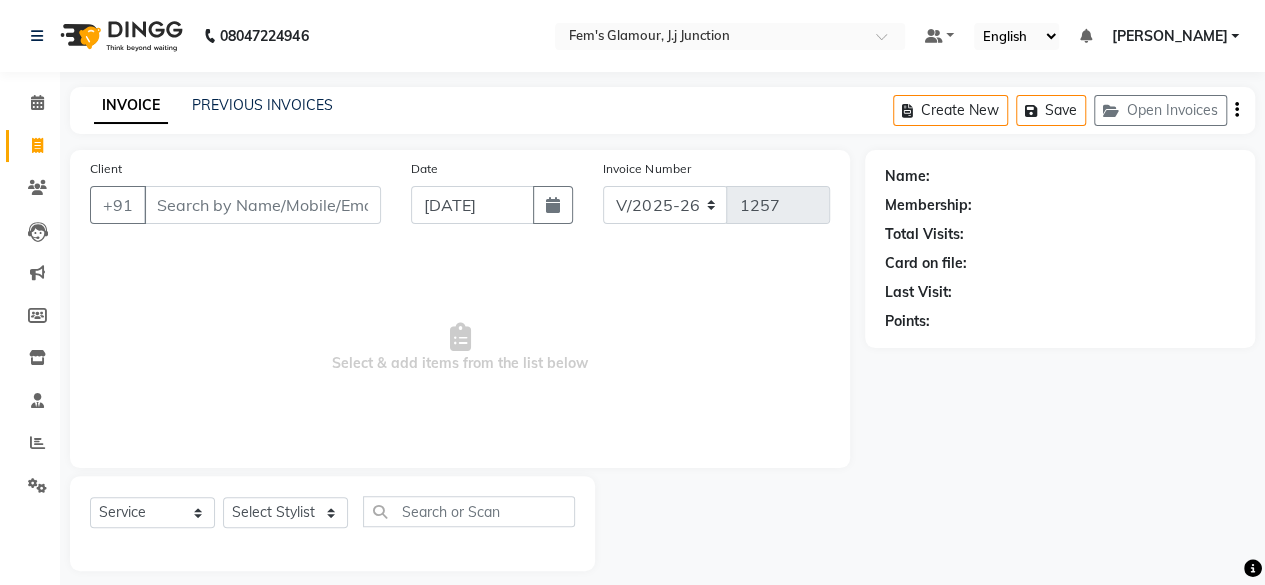 click on "Client" at bounding box center (262, 205) 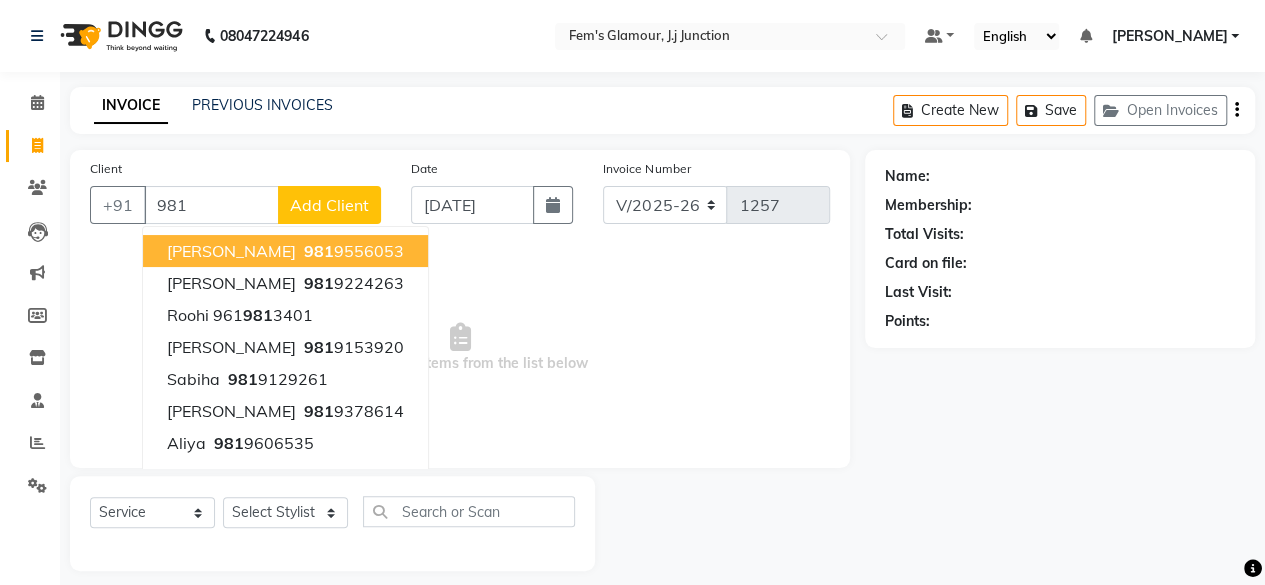 click on "981" at bounding box center [211, 205] 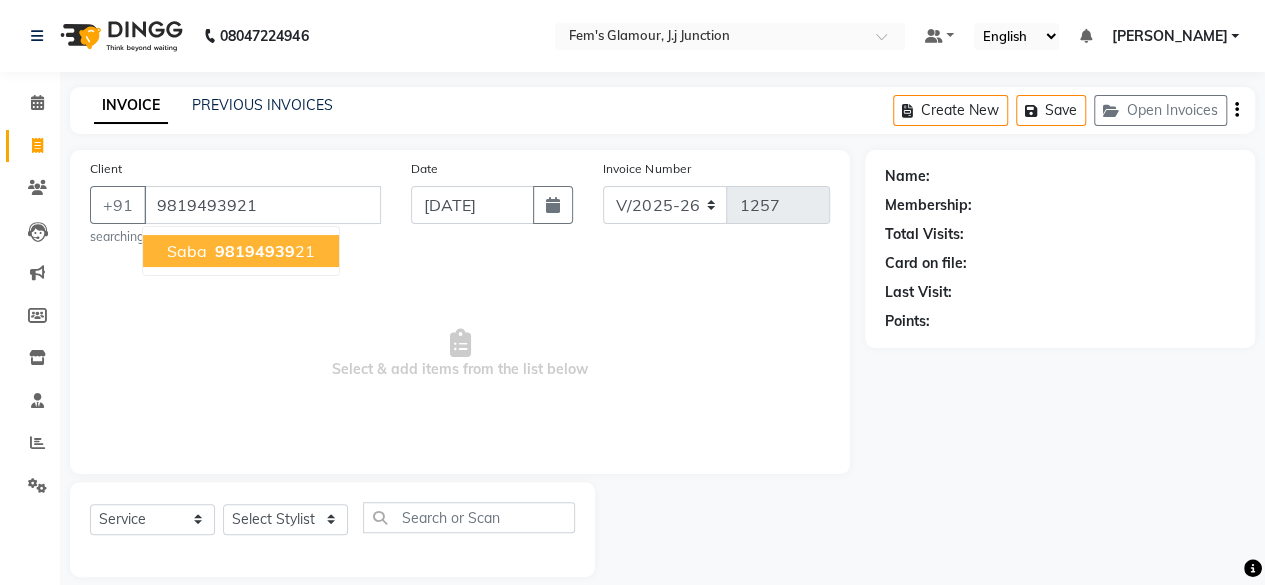 type on "9819493921" 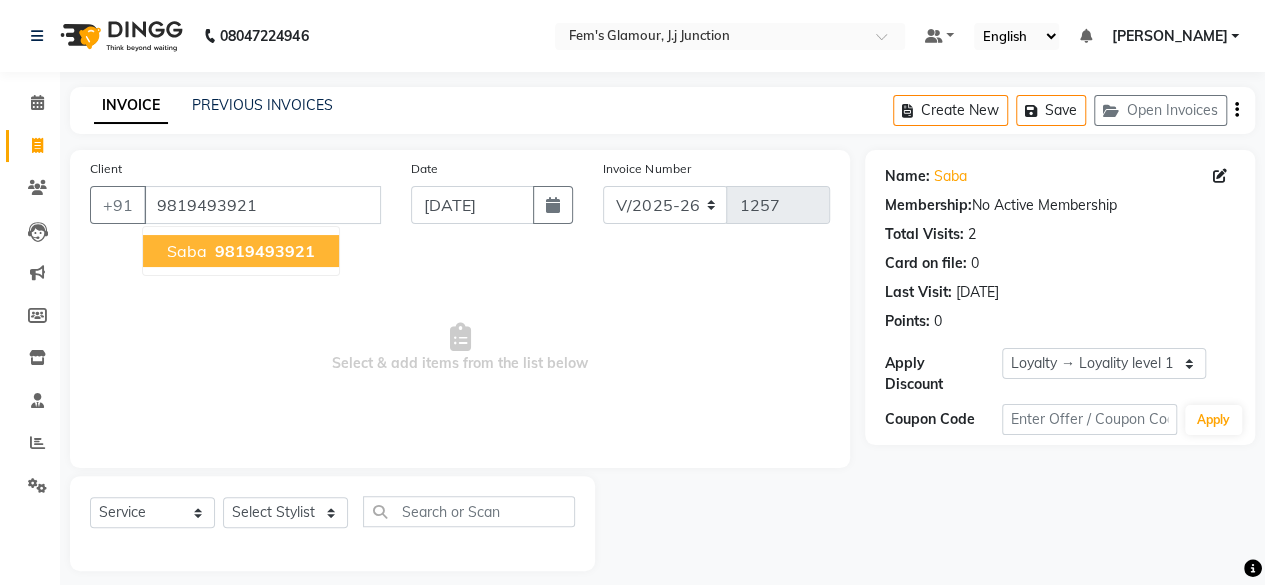click on "9819493921" at bounding box center [265, 251] 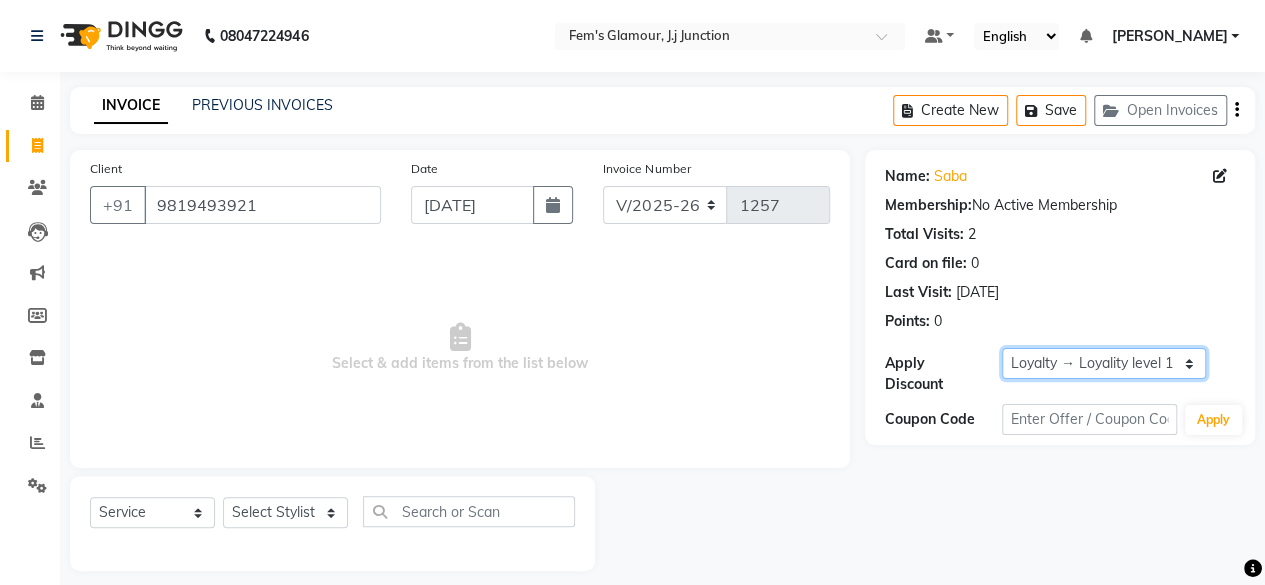 drag, startPoint x: 1084, startPoint y: 360, endPoint x: 1077, endPoint y: 391, distance: 31.780497 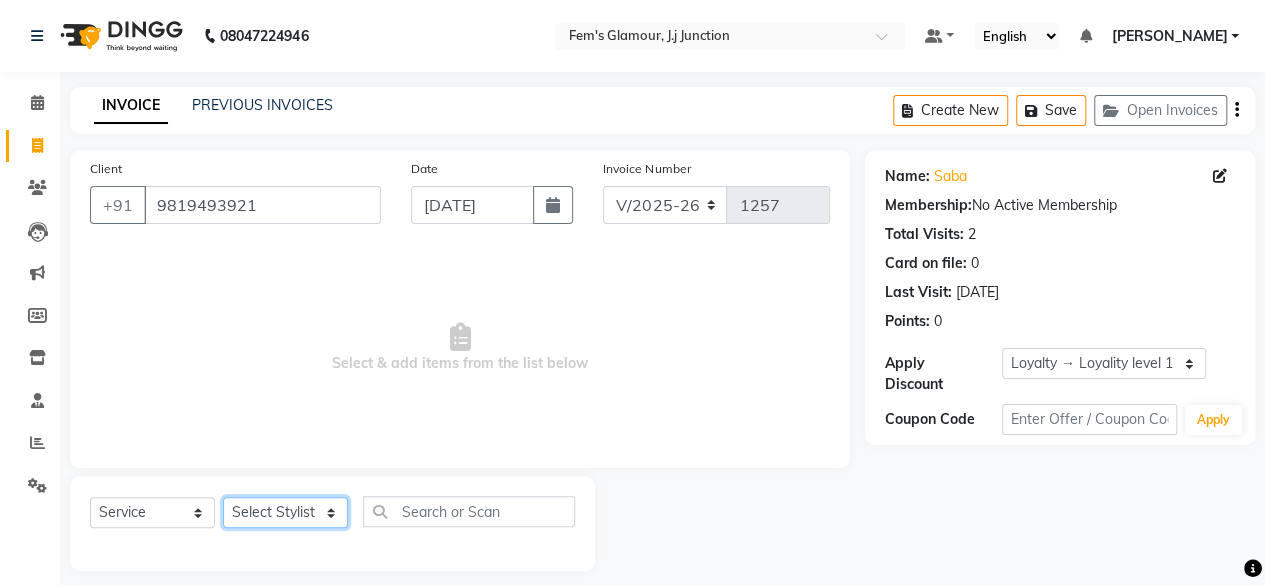 click on "Select Stylist fatima maam Imran Qureshi Lara Meraj maam MOON Nagma Nasreen Nausheen Rehmat Saima Simran Team ZAIBUN ZOHRA" 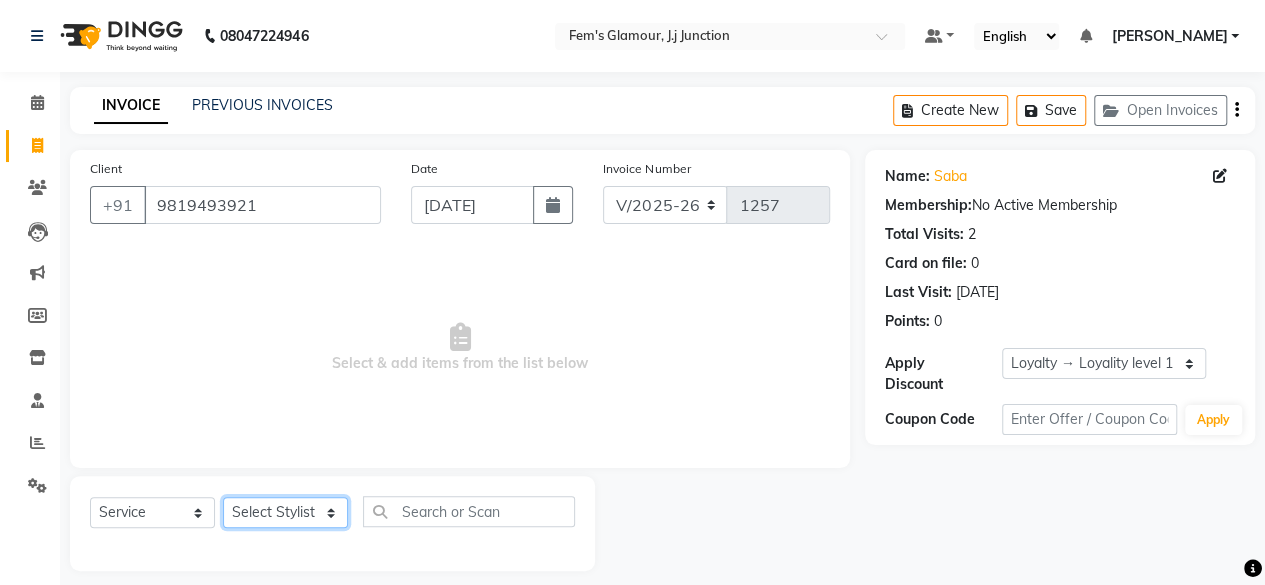 select on "22798" 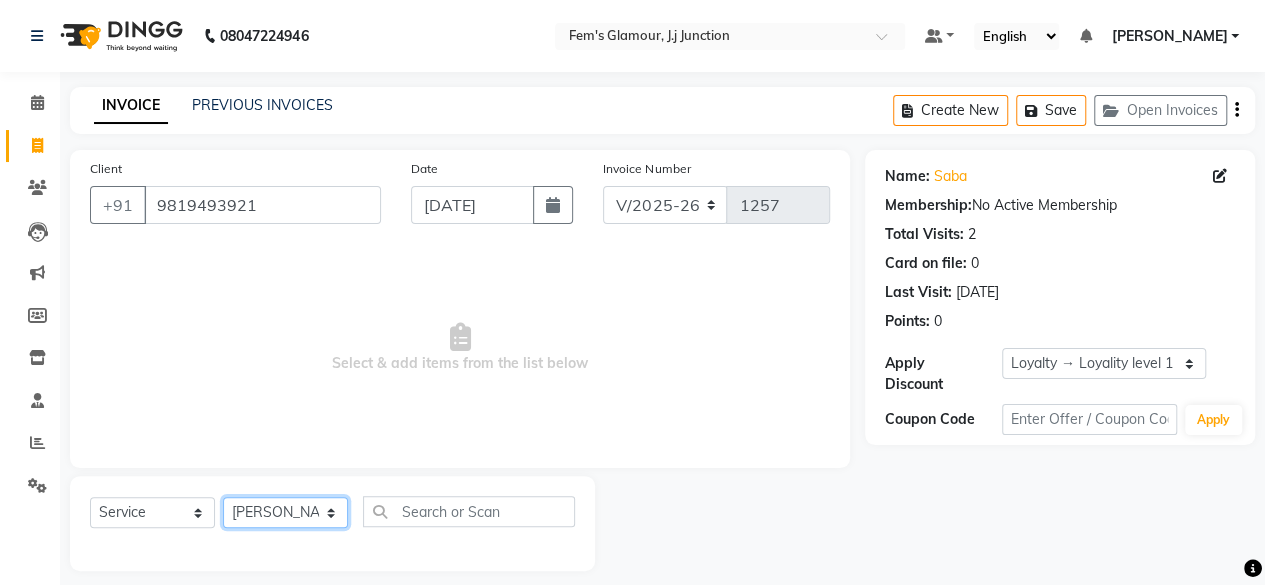click on "Select Stylist fatima maam Imran Qureshi Lara Meraj maam MOON Nagma Nasreen Nausheen Rehmat Saima Simran Team ZAIBUN ZOHRA" 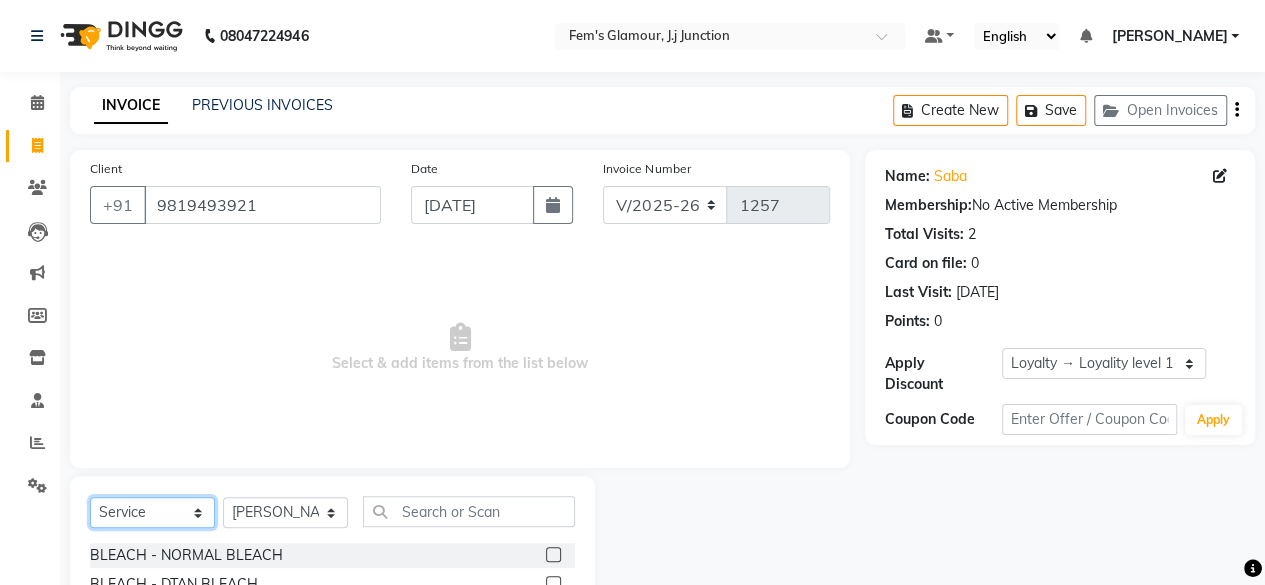 click on "Select  Service  Product  Membership  Package Voucher Prepaid Gift Card" 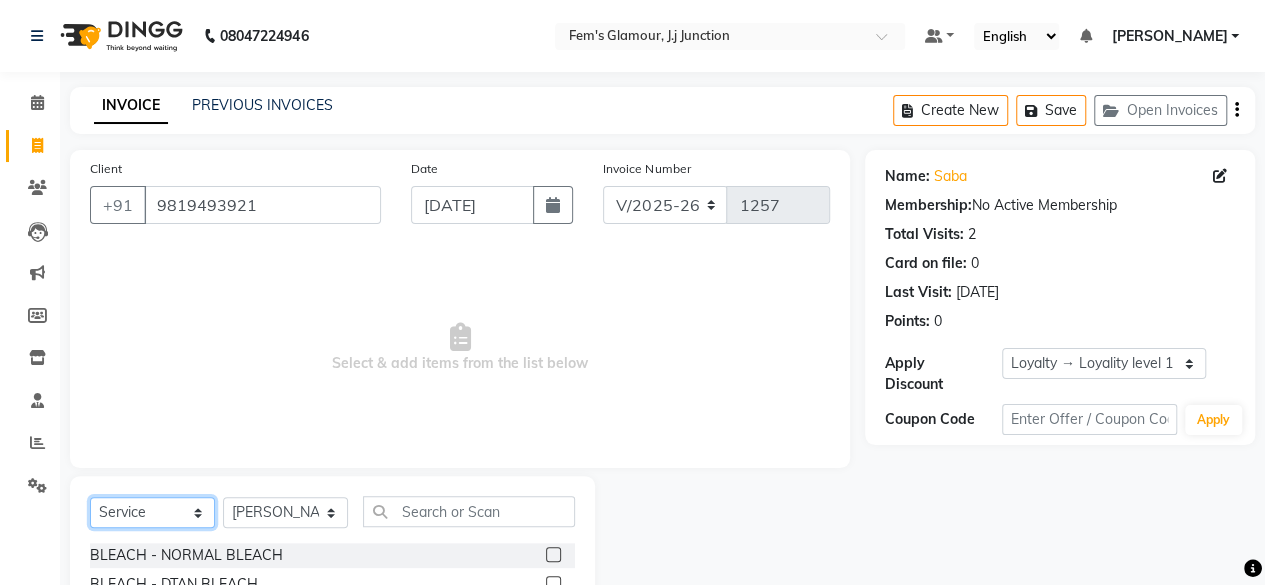 select on "product" 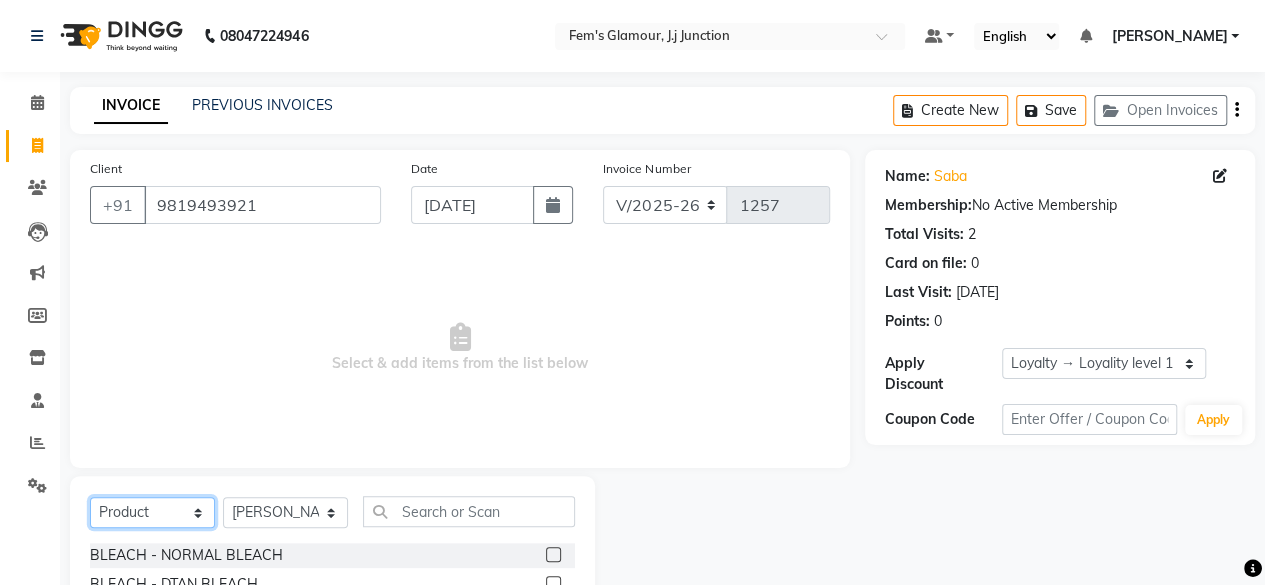 click on "Select  Service  Product  Membership  Package Voucher Prepaid Gift Card" 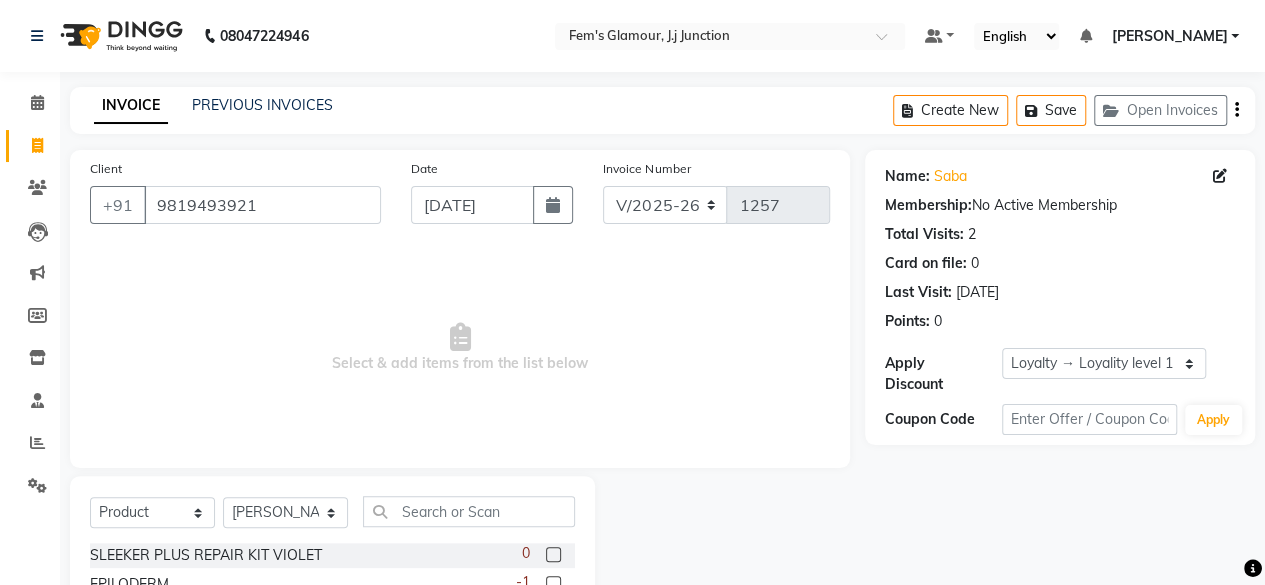 click on "Select  Service  Product  Membership  Package Voucher Prepaid Gift Card  Select Stylist fatima maam Imran Qureshi Lara Meraj maam MOON Nagma Nasreen Nausheen Rehmat Saima Simran Team ZAIBUN ZOHRA" 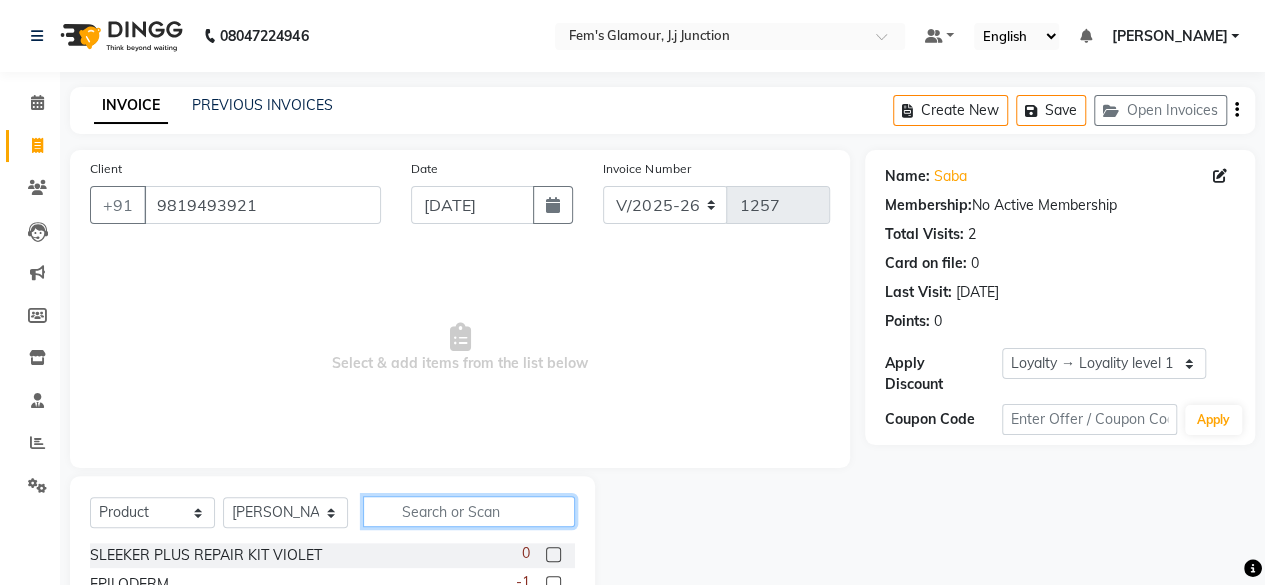 click 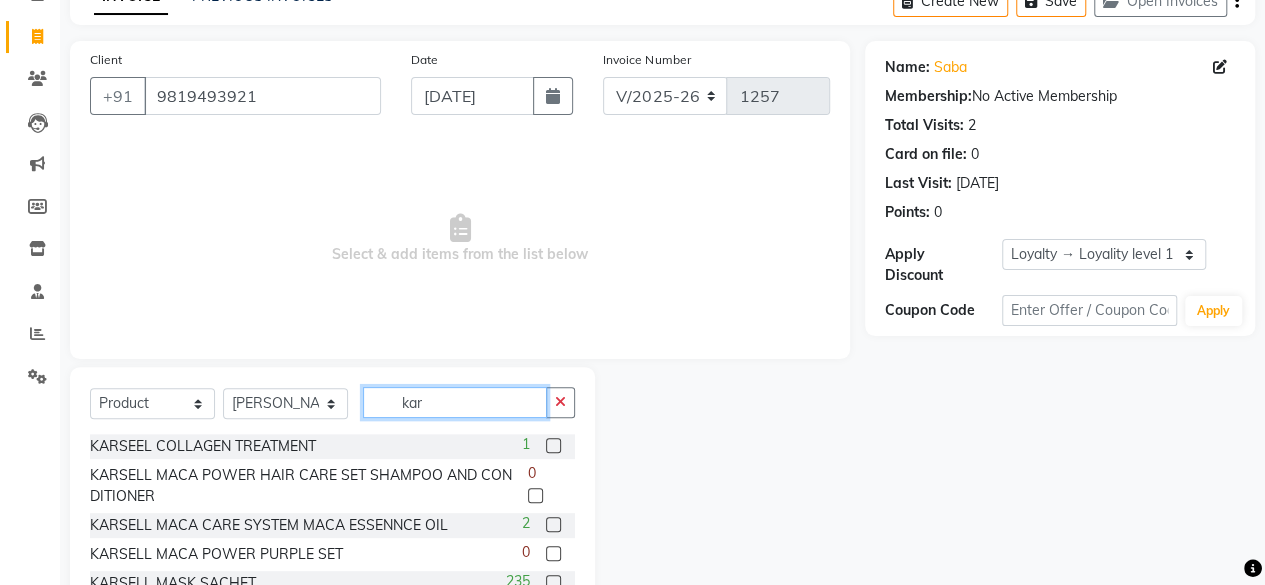 scroll, scrollTop: 215, scrollLeft: 0, axis: vertical 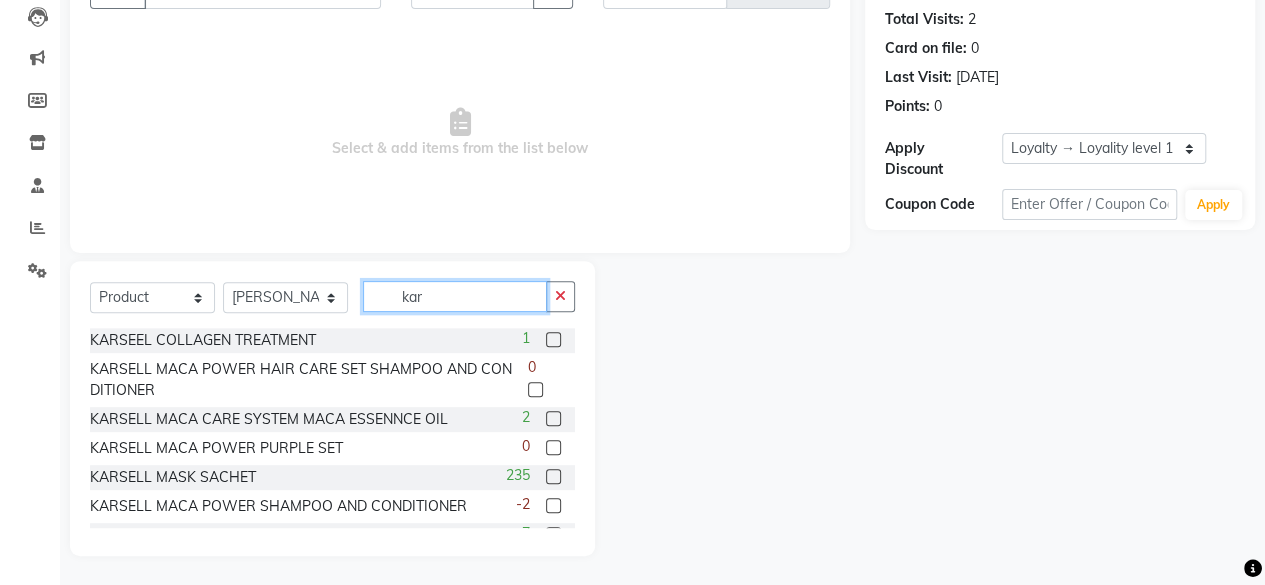 type on "kar" 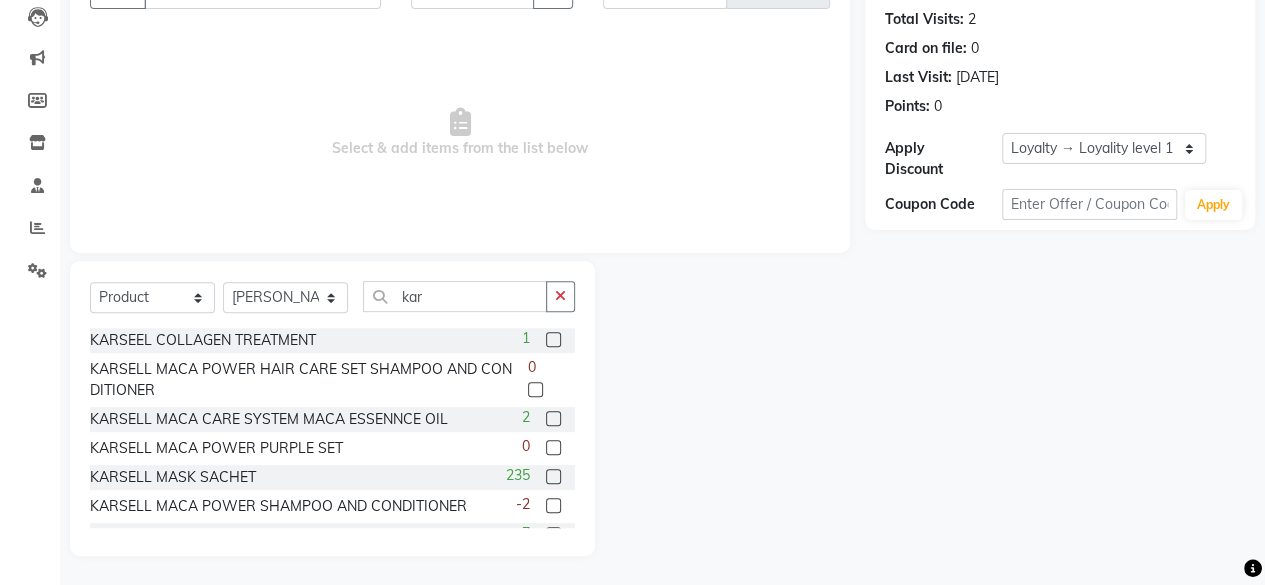 click 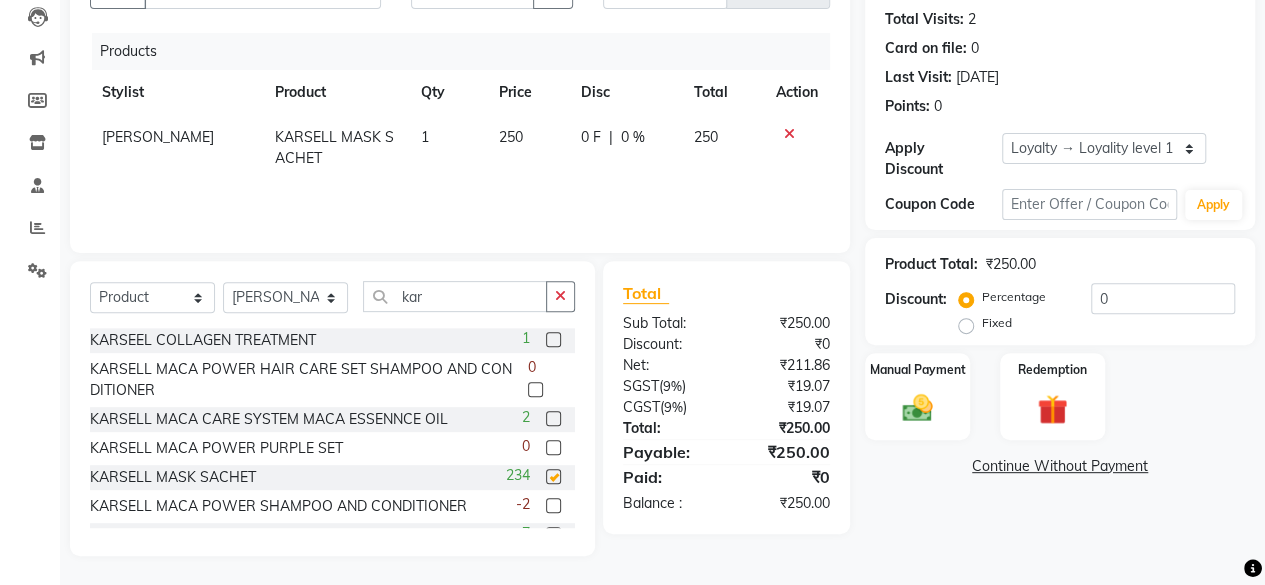 checkbox on "false" 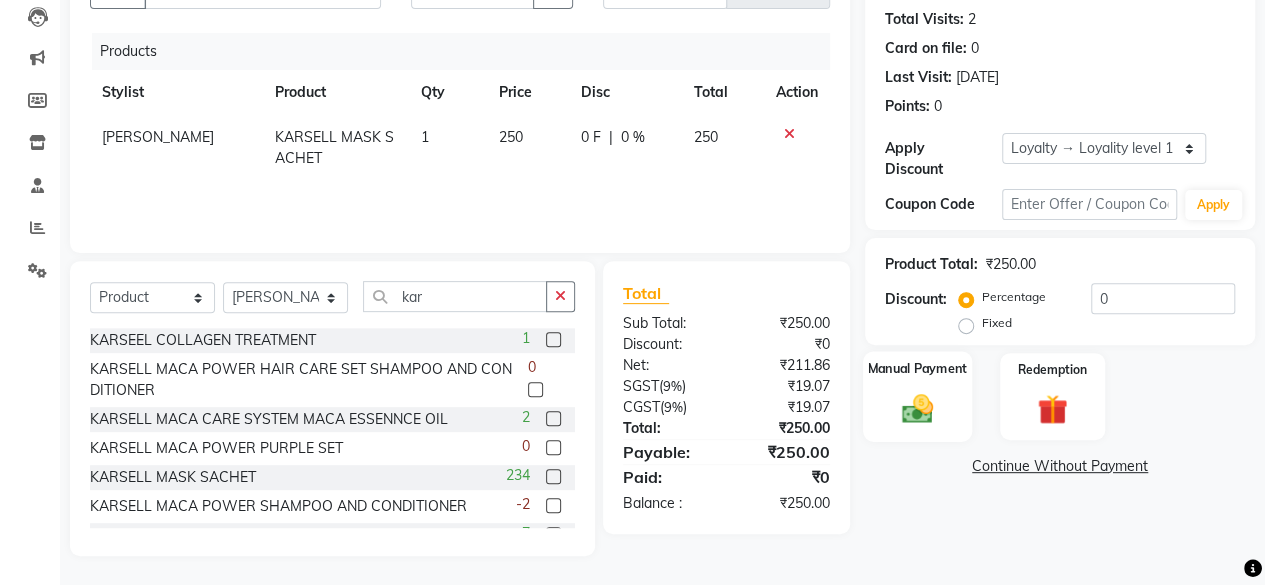 click 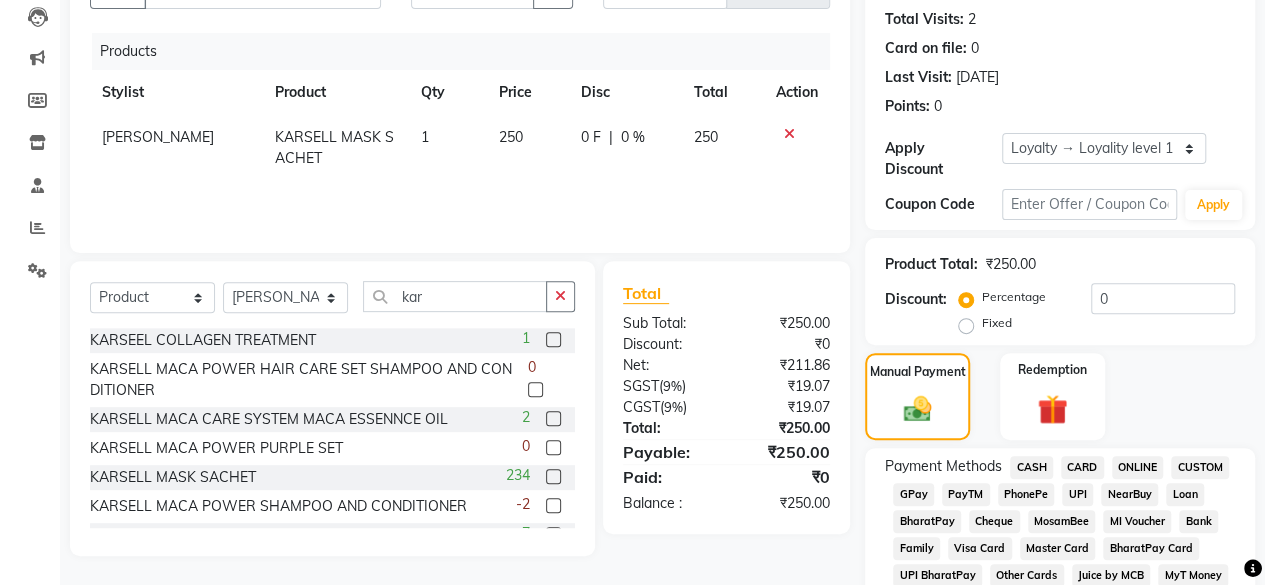 click on "CASH" 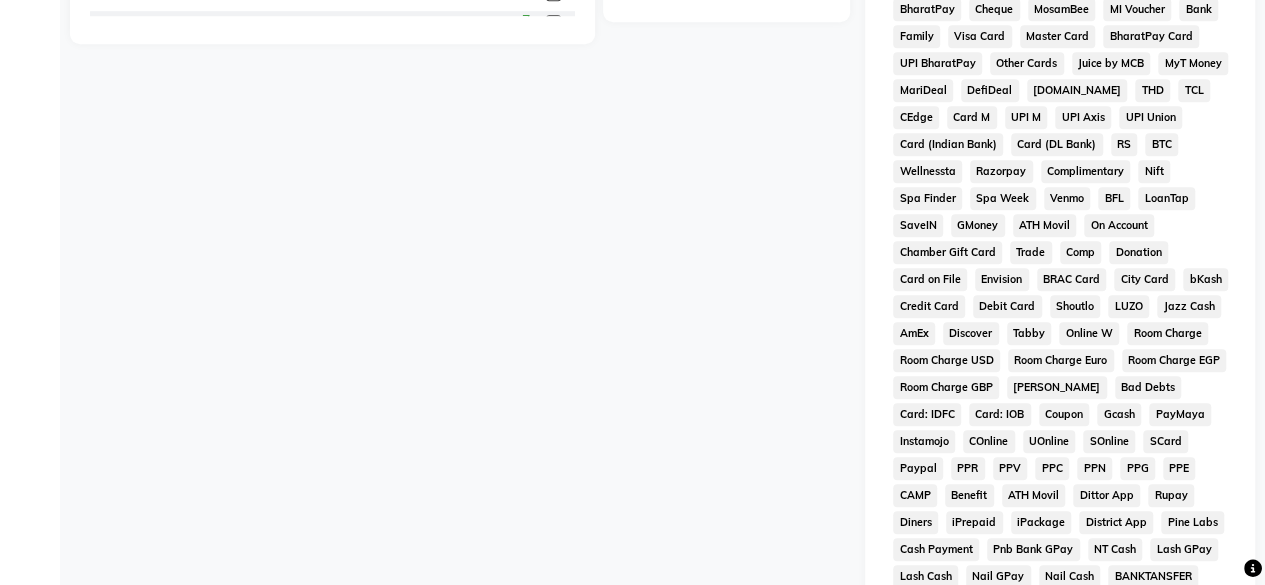 scroll, scrollTop: 1027, scrollLeft: 0, axis: vertical 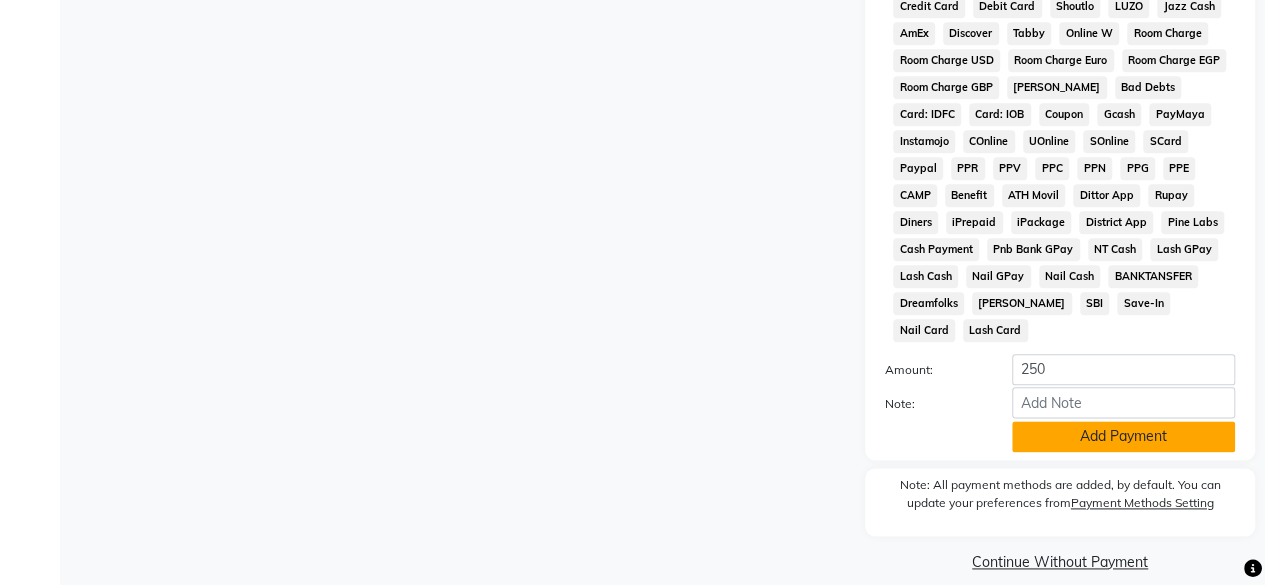 click on "Add Payment" 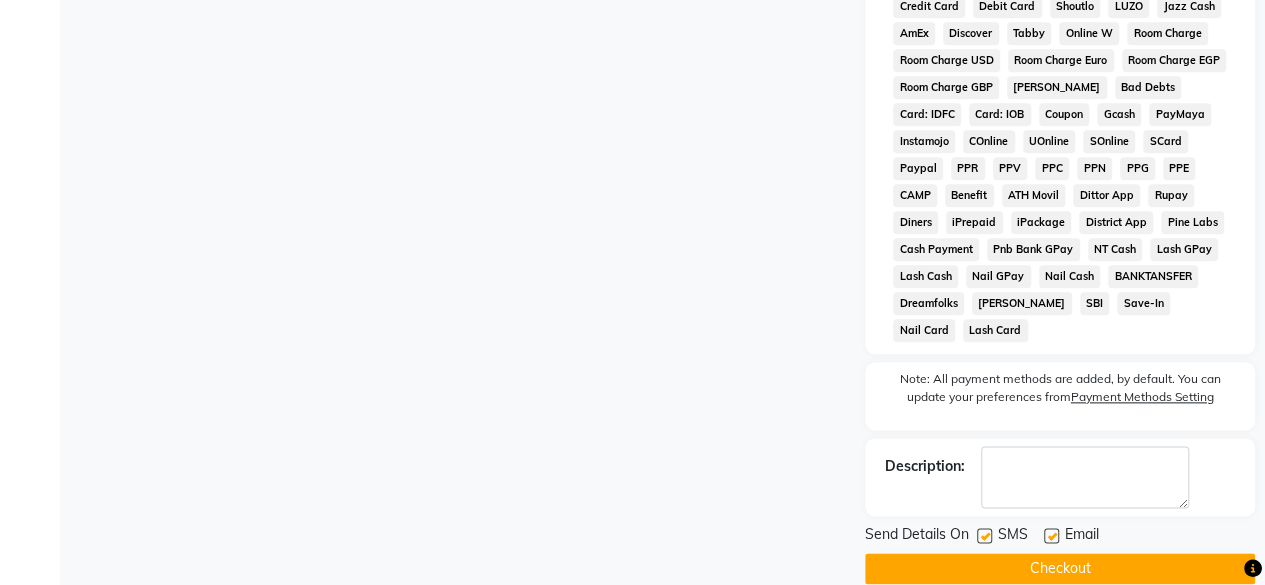 click on "Checkout" 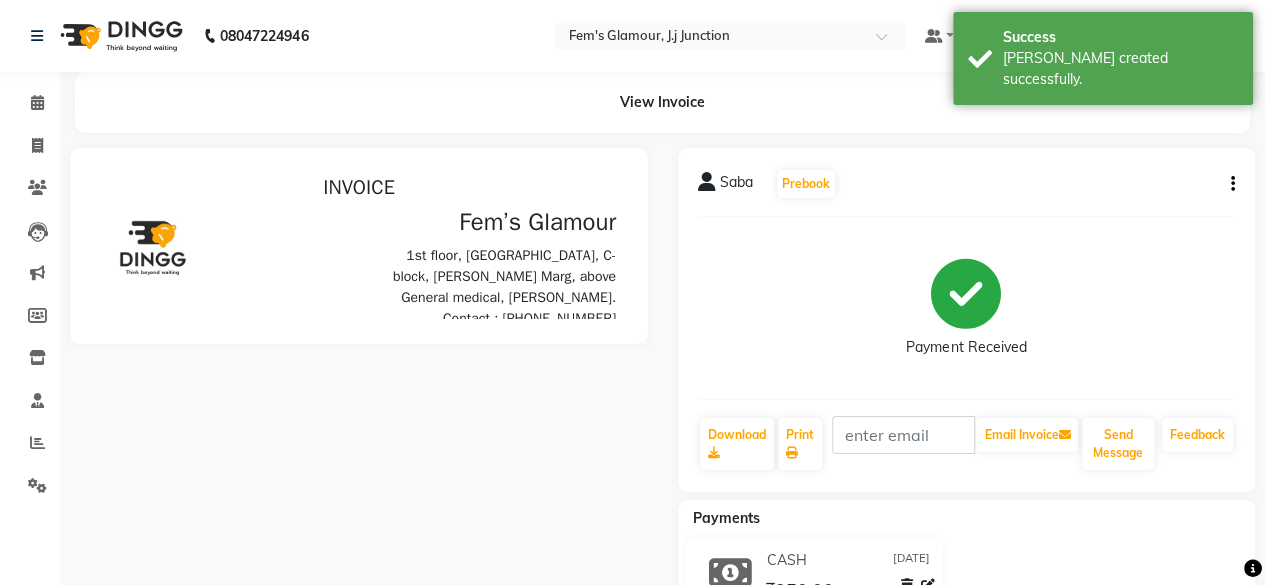 scroll, scrollTop: 0, scrollLeft: 0, axis: both 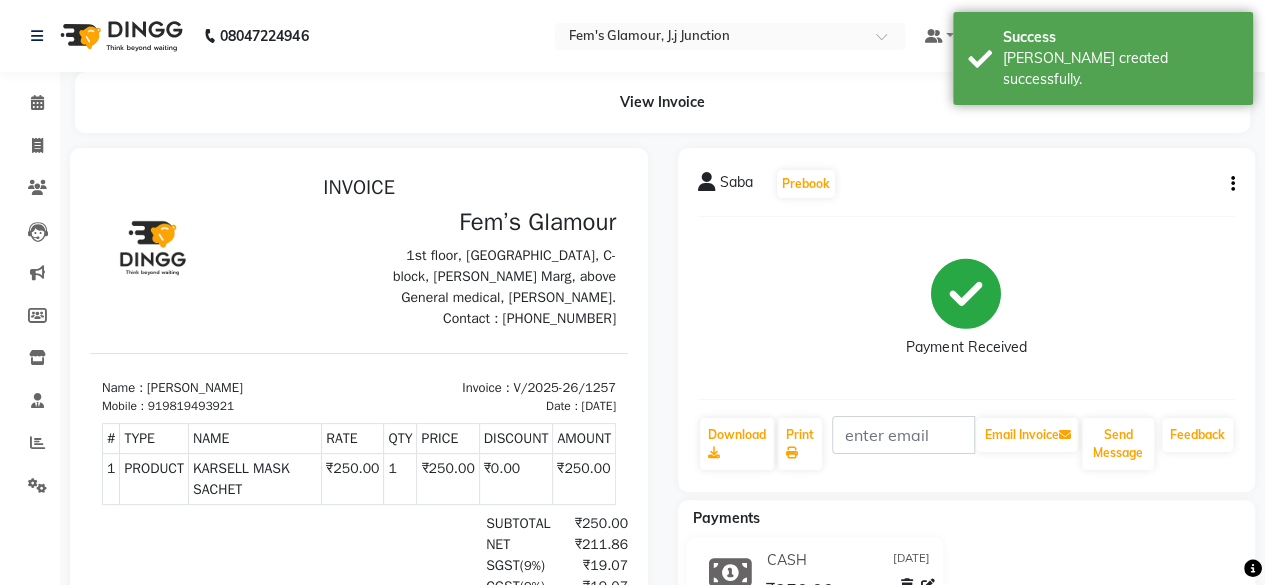 click 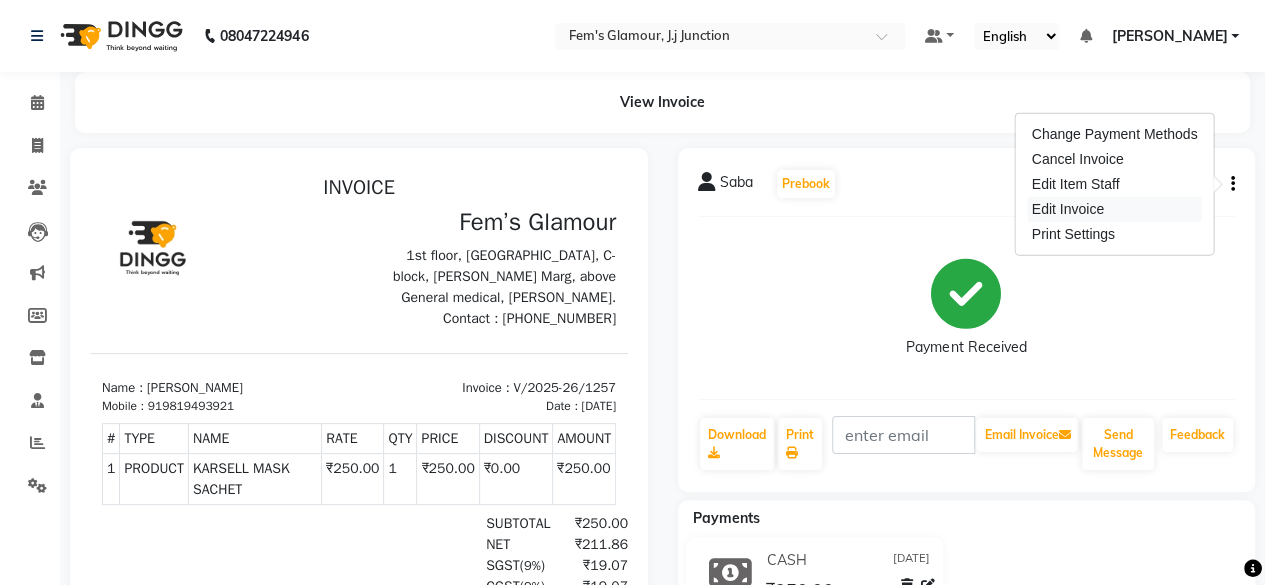 click on "Edit Invoice" at bounding box center [1115, 209] 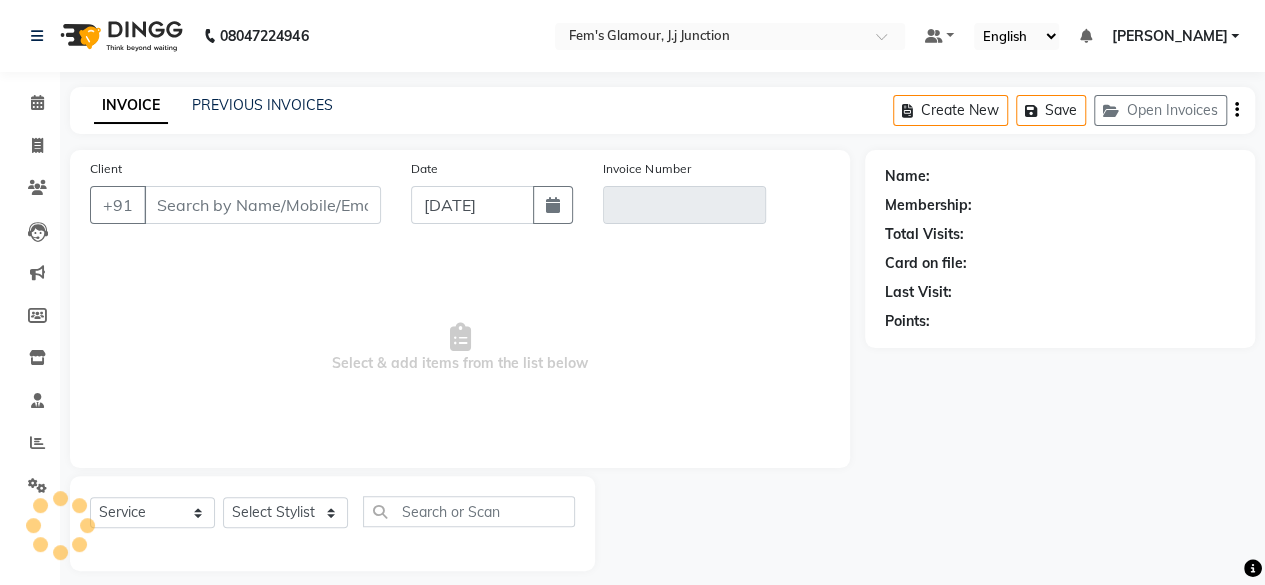 scroll, scrollTop: 15, scrollLeft: 0, axis: vertical 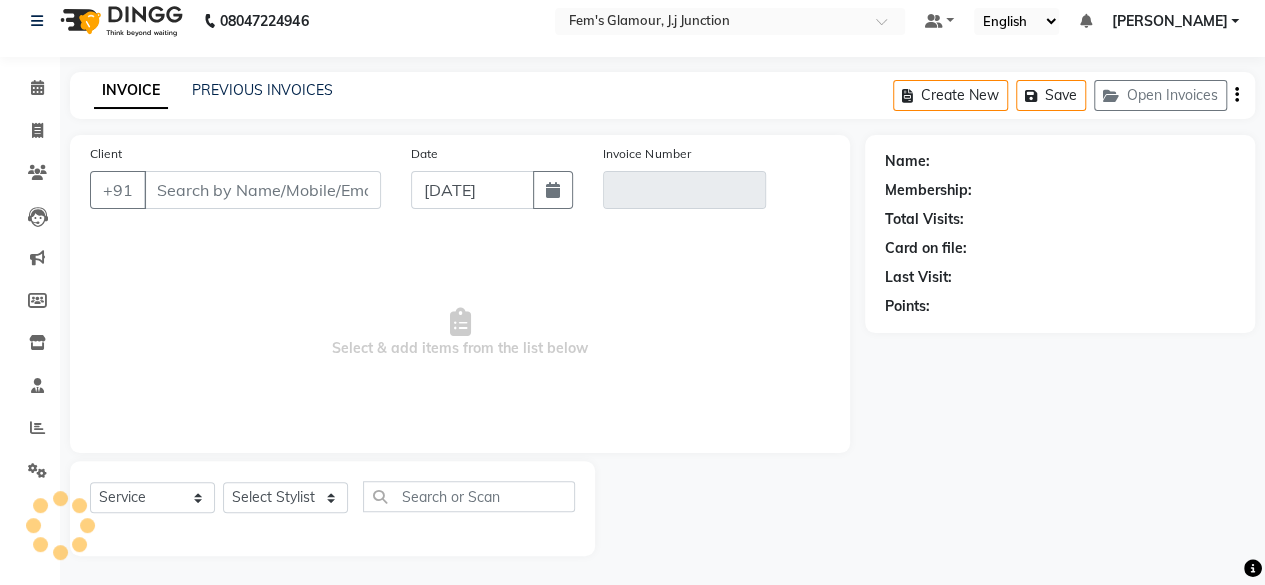 type on "9819493921" 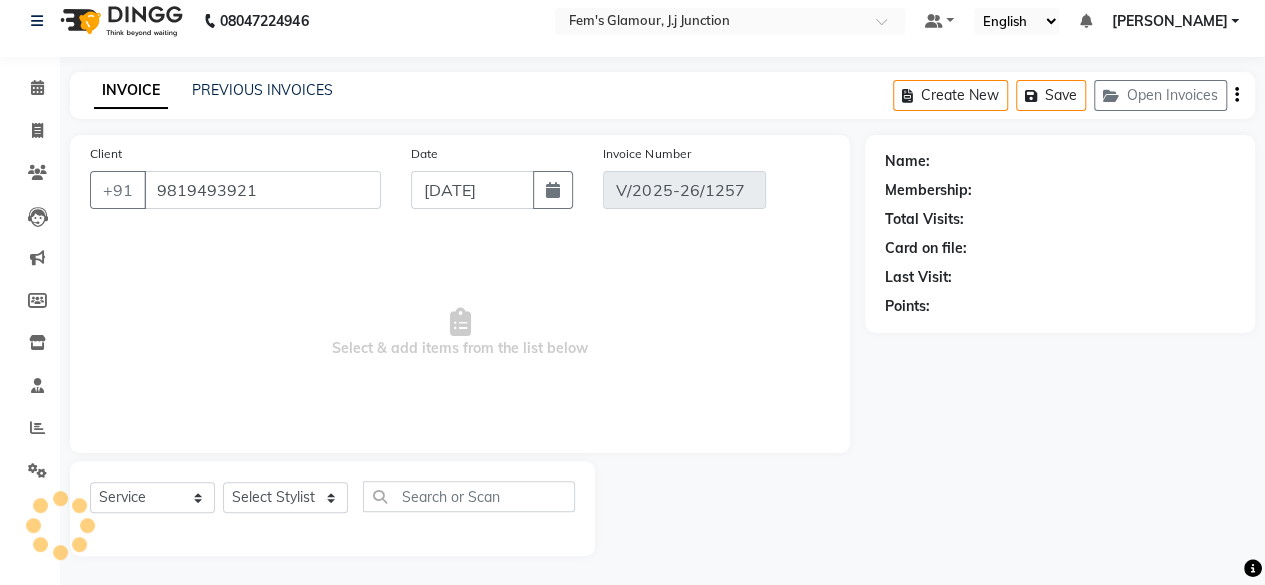 select on "select" 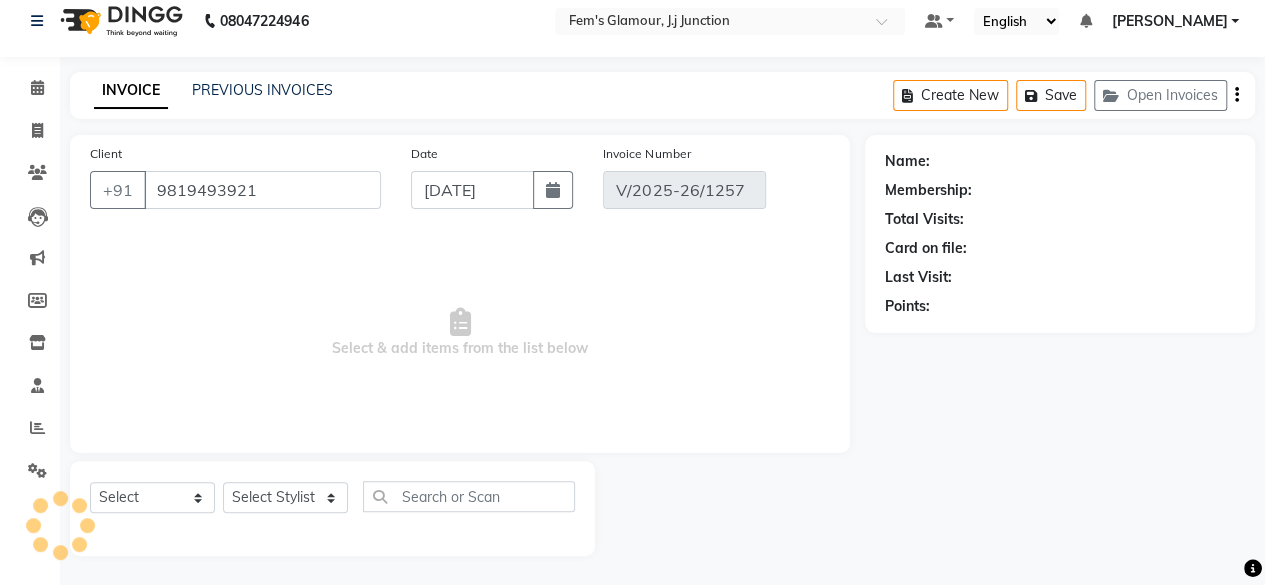 select on "1: Object" 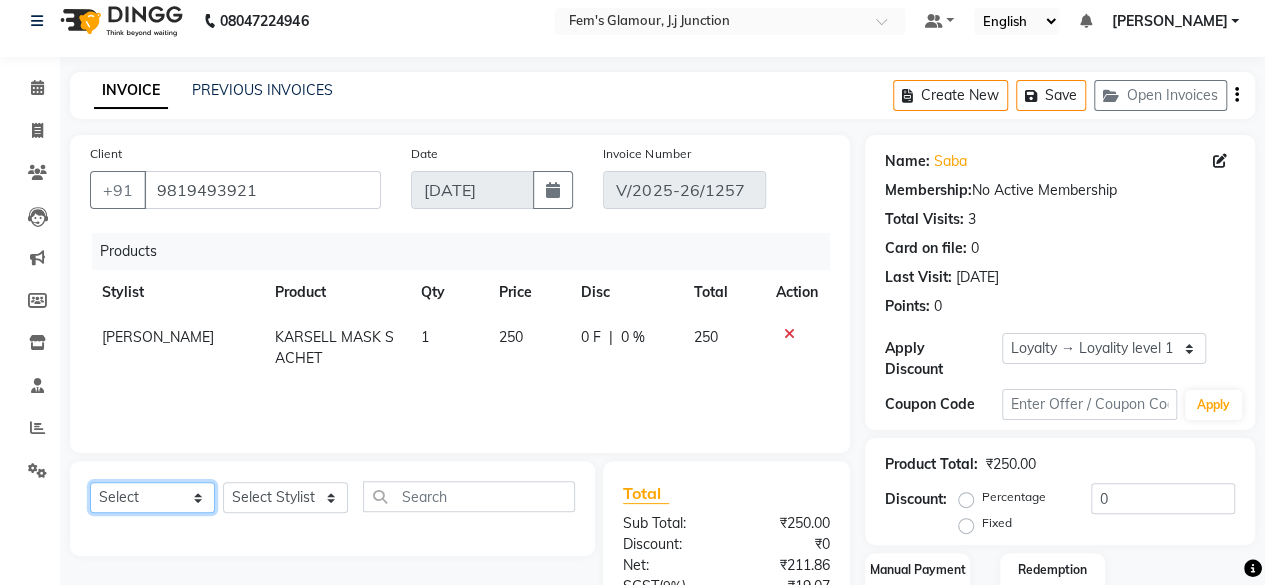 click on "Select  Service  Product  Membership  Package Voucher Prepaid Gift Card" 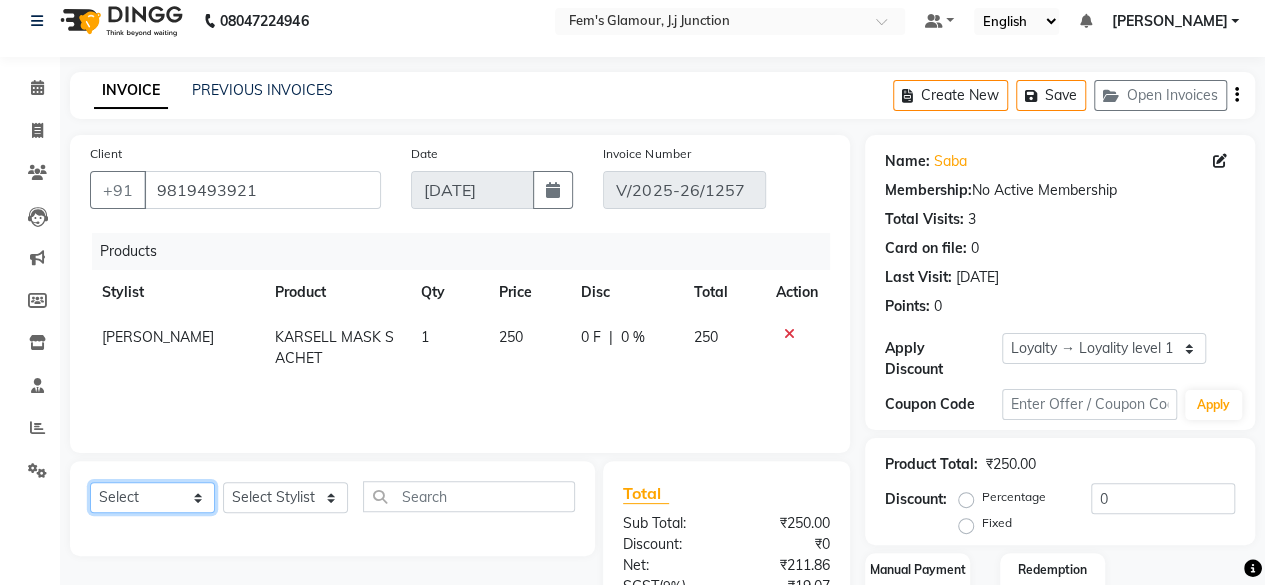 select on "product" 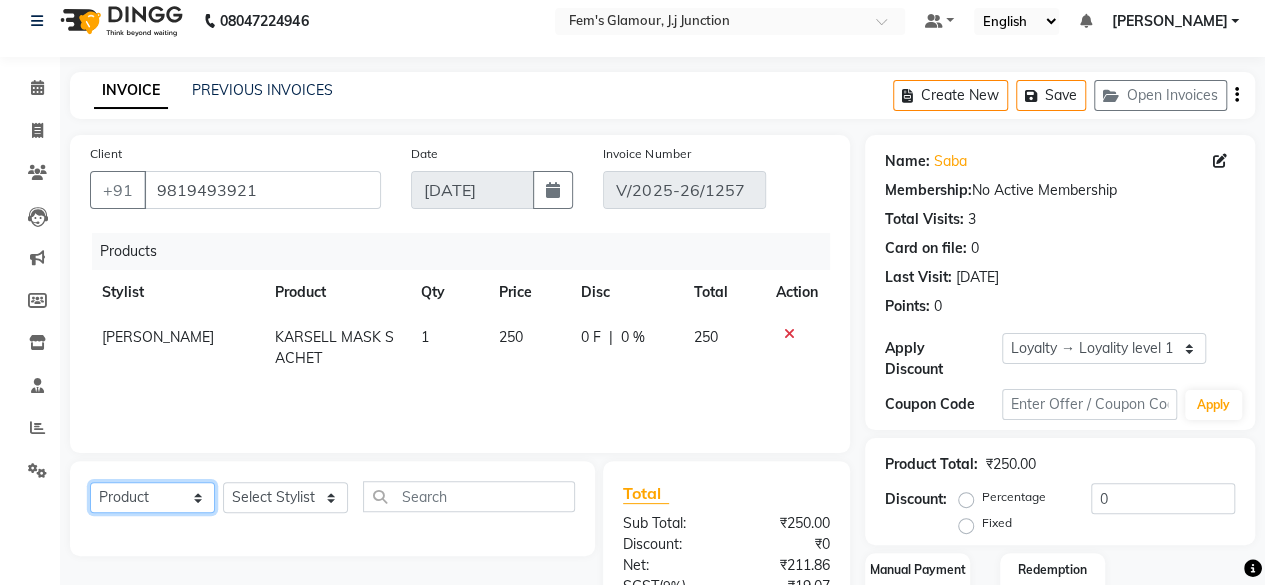 click on "Select  Service  Product  Membership  Package Voucher Prepaid Gift Card" 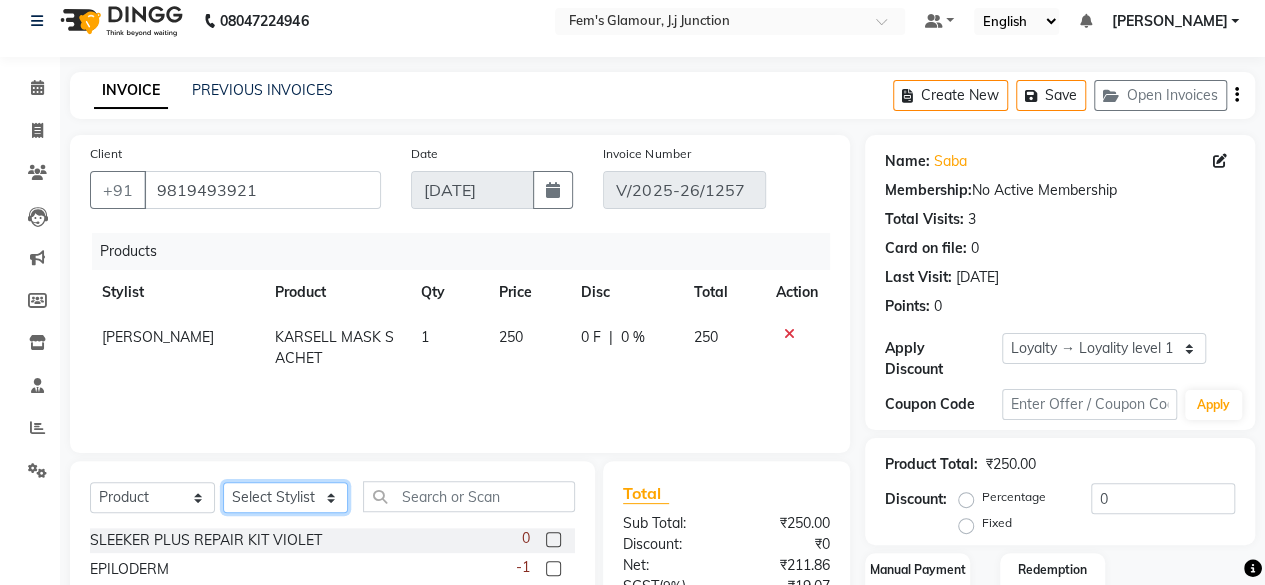 click on "Select Stylist fatima maam Imran Qureshi Lara Meraj maam MOON Nagma Nasreen Nausheen Rehmat Saima Simran Team ZAIBUN ZOHRA" 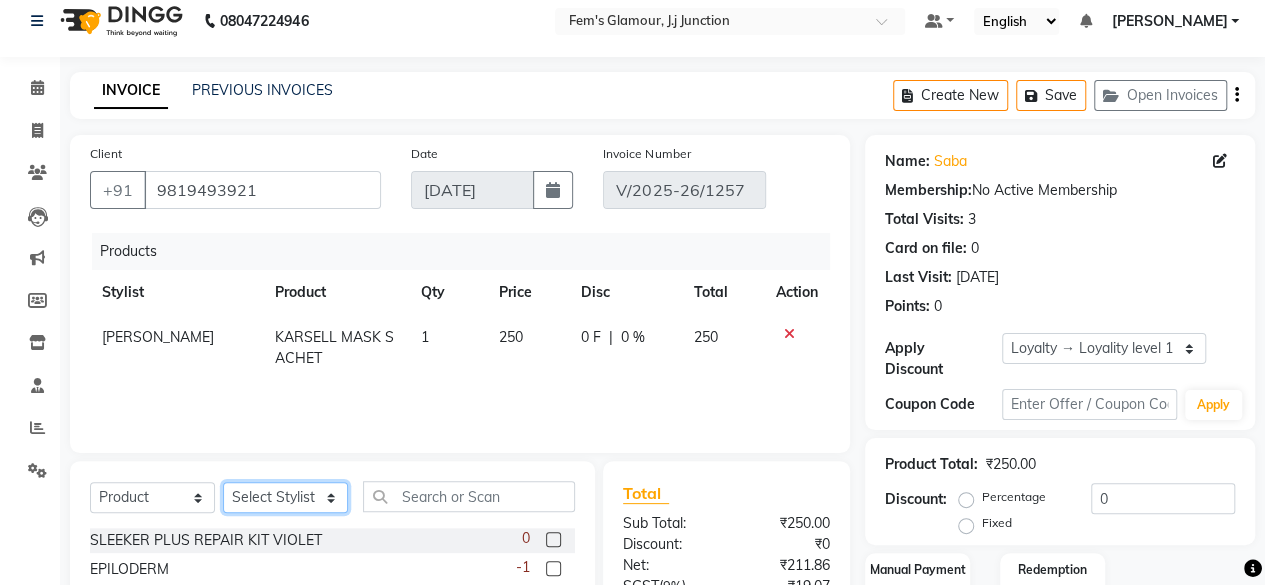 select on "22798" 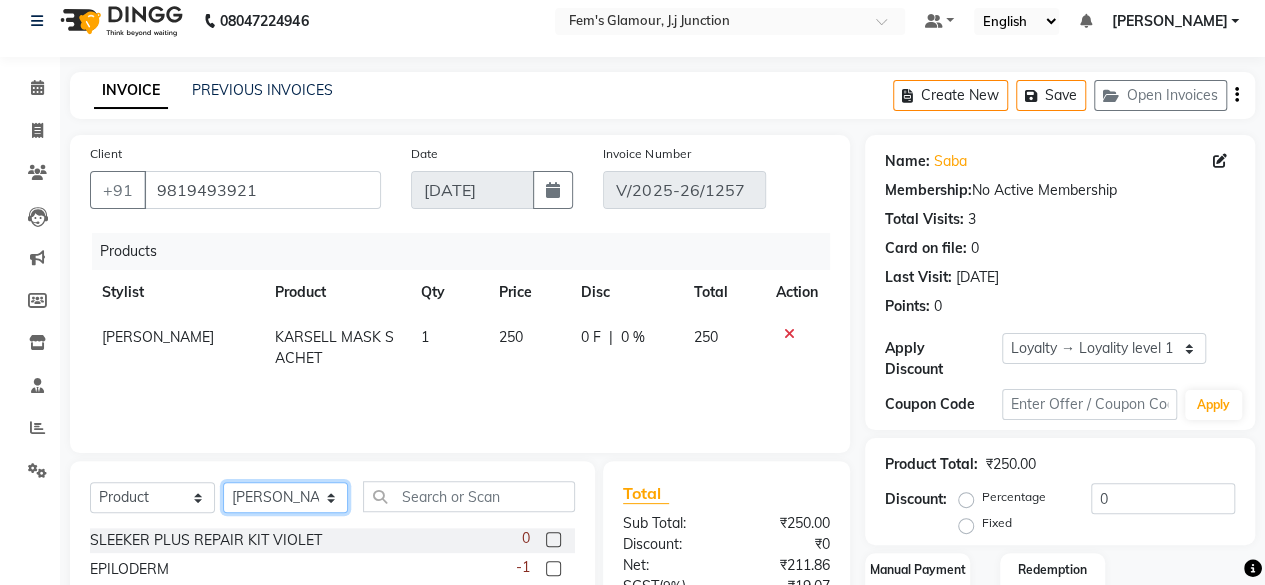 click on "Select Stylist fatima maam Imran Qureshi Lara Meraj maam MOON Nagma Nasreen Nausheen Rehmat Saima Simran Team ZAIBUN ZOHRA" 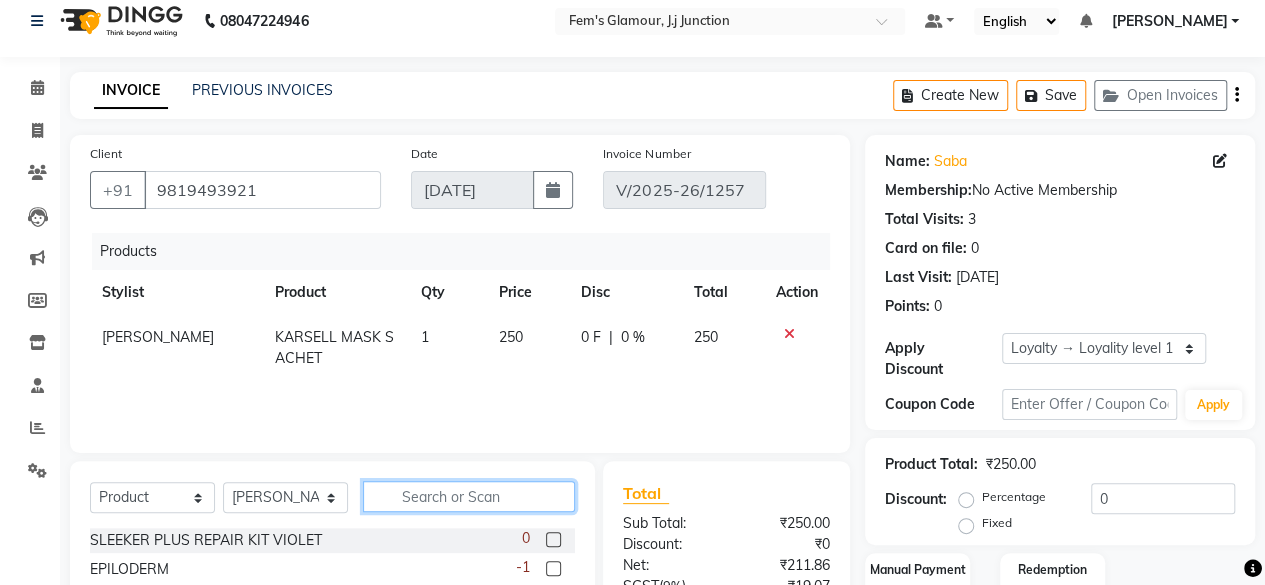 click 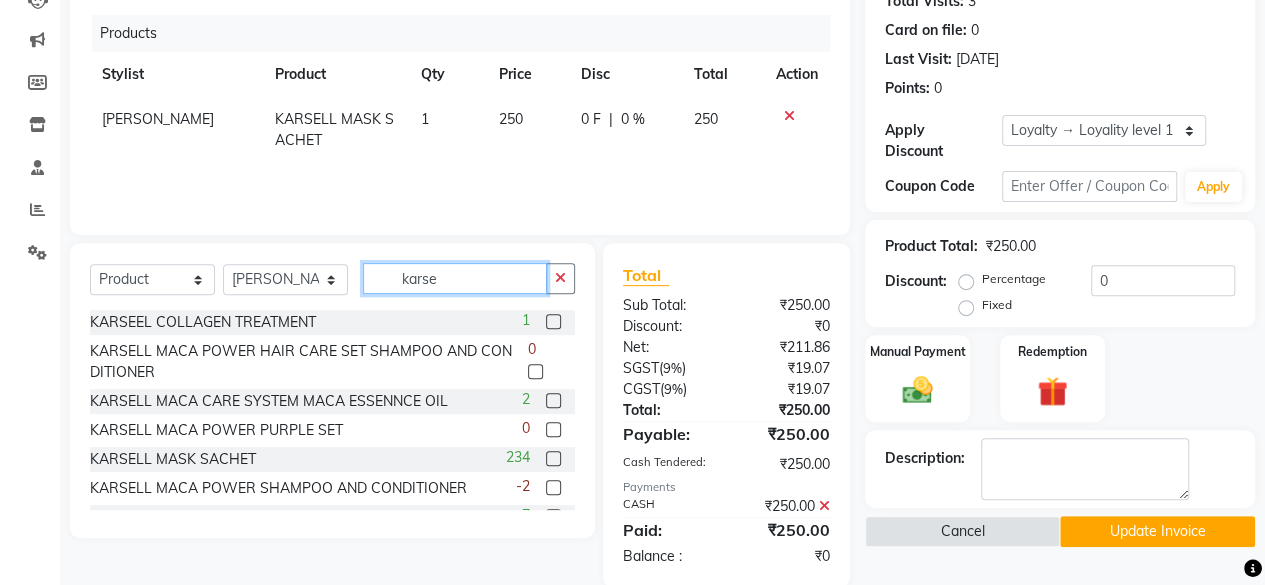 scroll, scrollTop: 234, scrollLeft: 0, axis: vertical 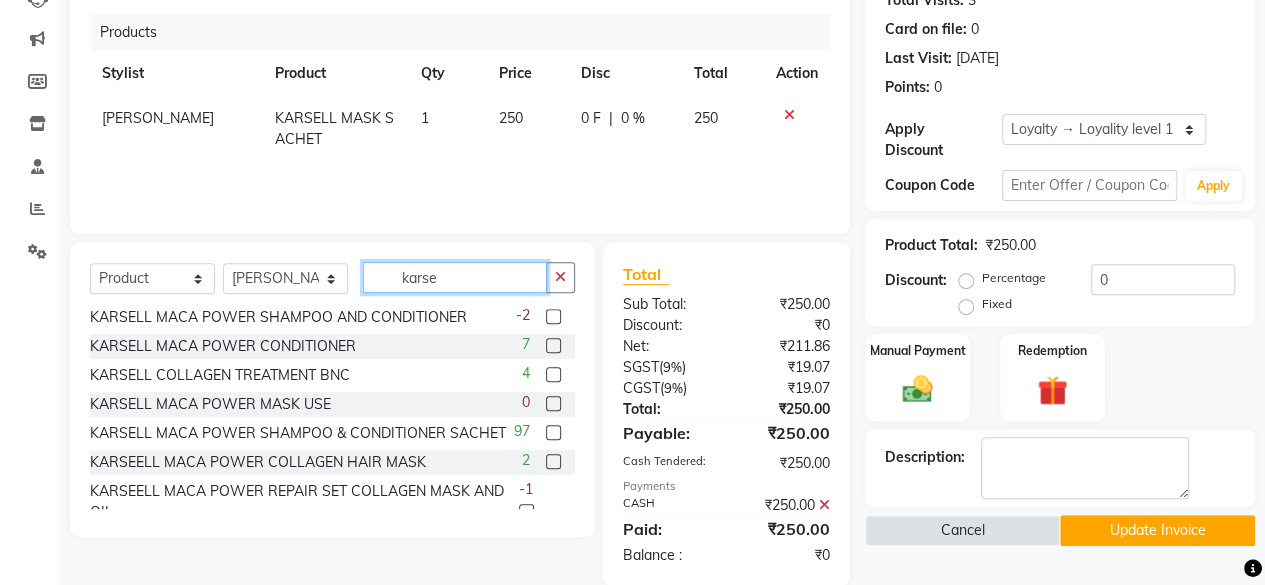 type on "karse" 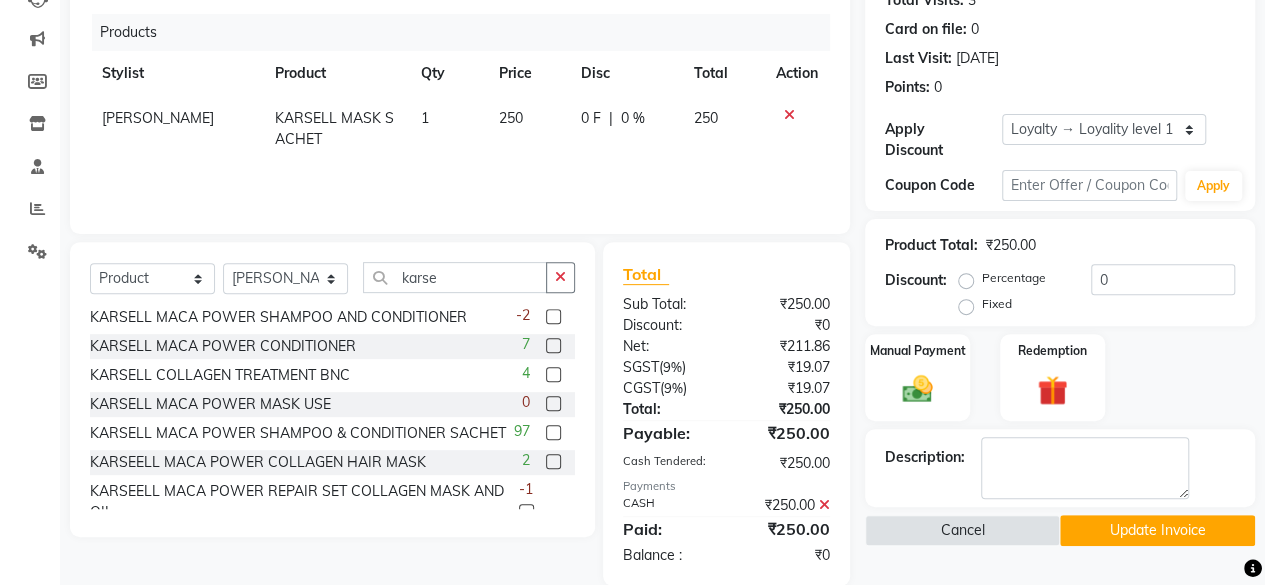 click 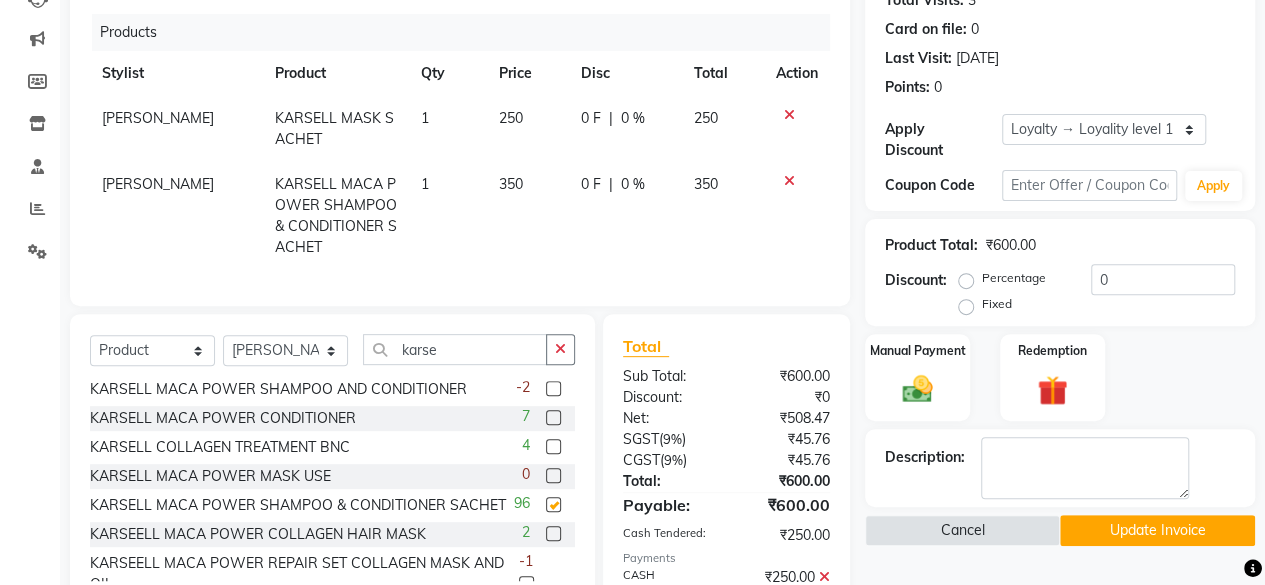 checkbox on "false" 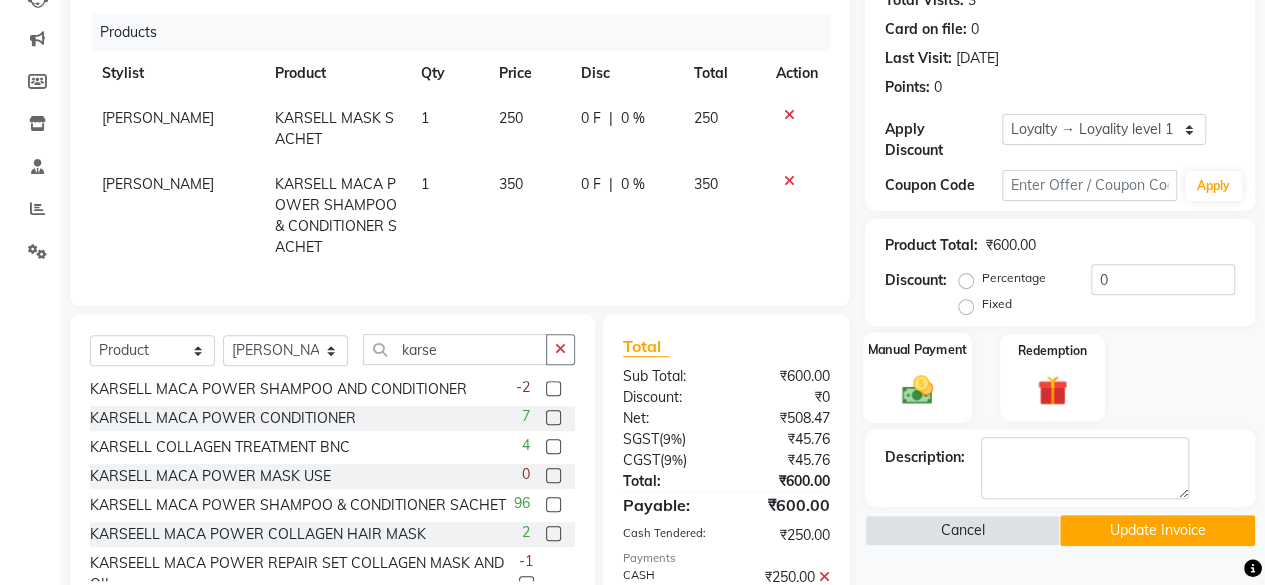 click on "Manual Payment" 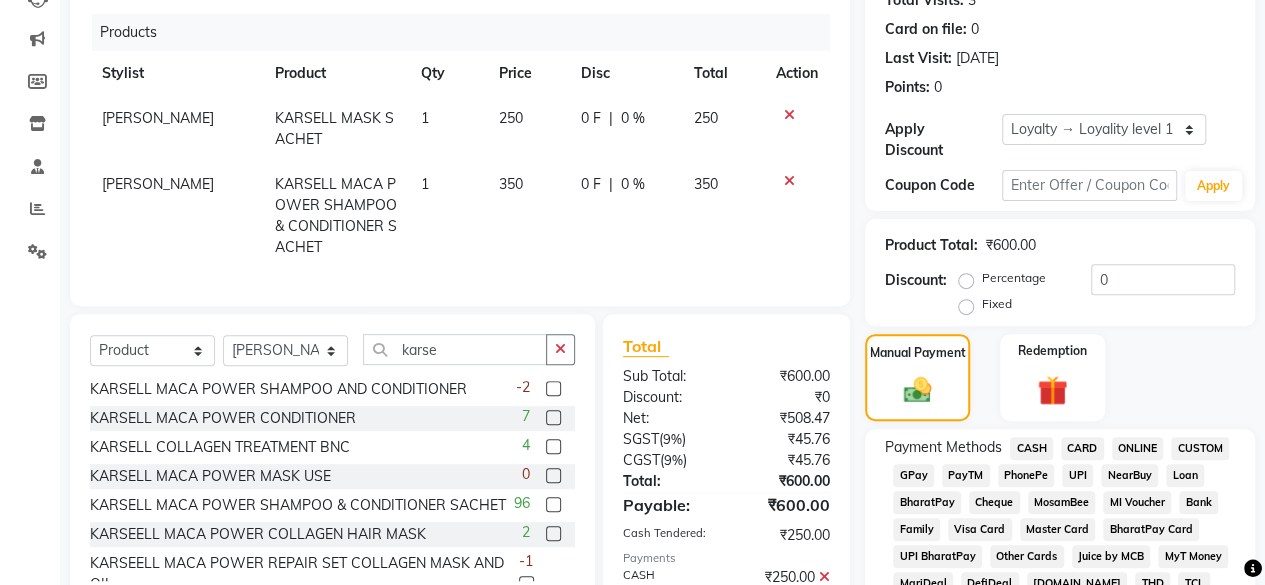 click on "CASH" 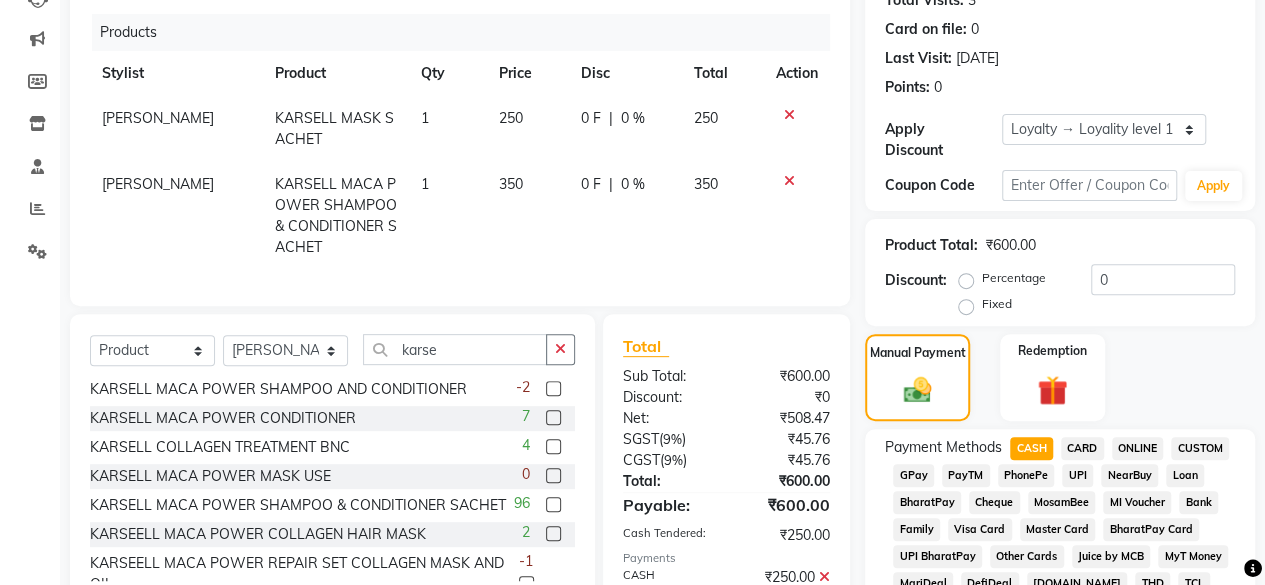 scroll, scrollTop: 1110, scrollLeft: 0, axis: vertical 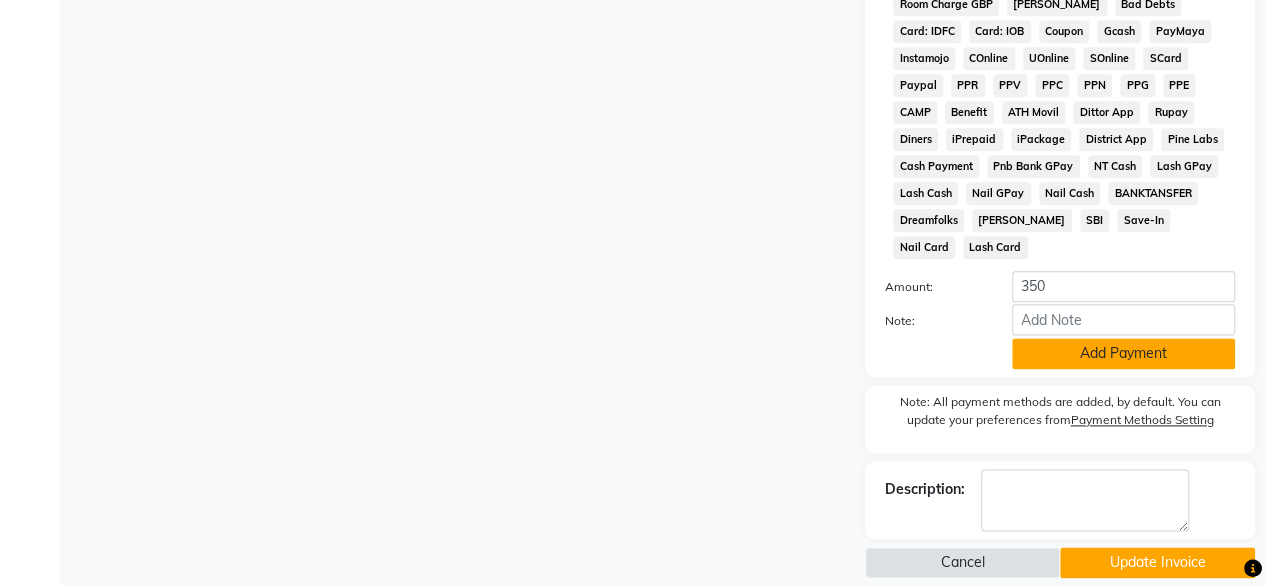 click on "Add Payment" 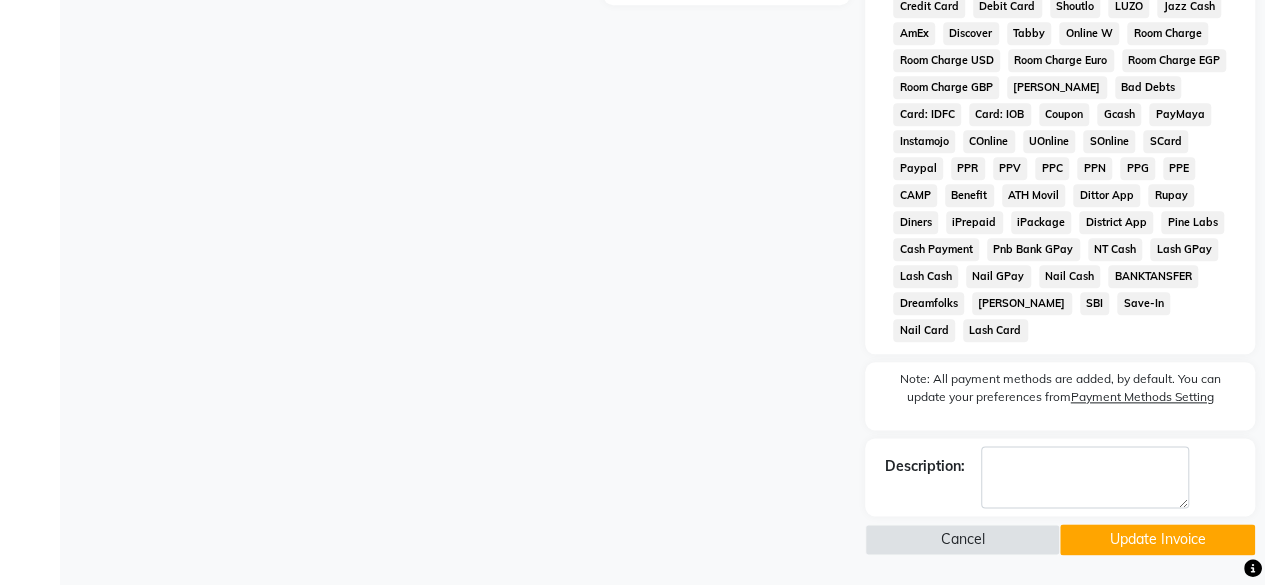 scroll, scrollTop: 1004, scrollLeft: 0, axis: vertical 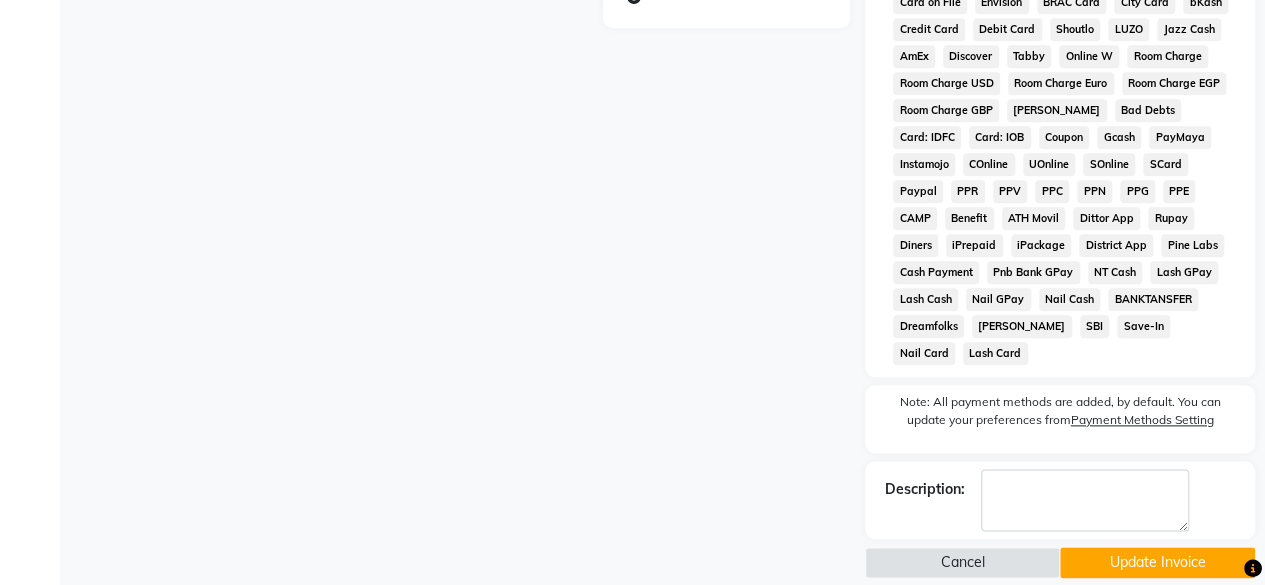 click on "Update Invoice" 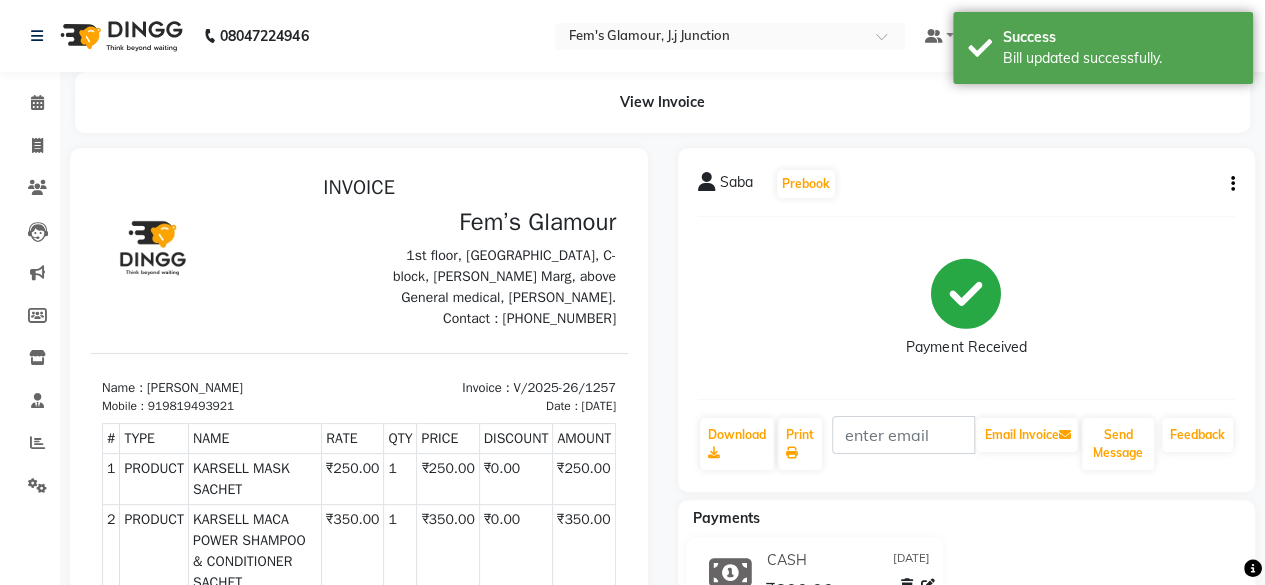 scroll, scrollTop: 0, scrollLeft: 0, axis: both 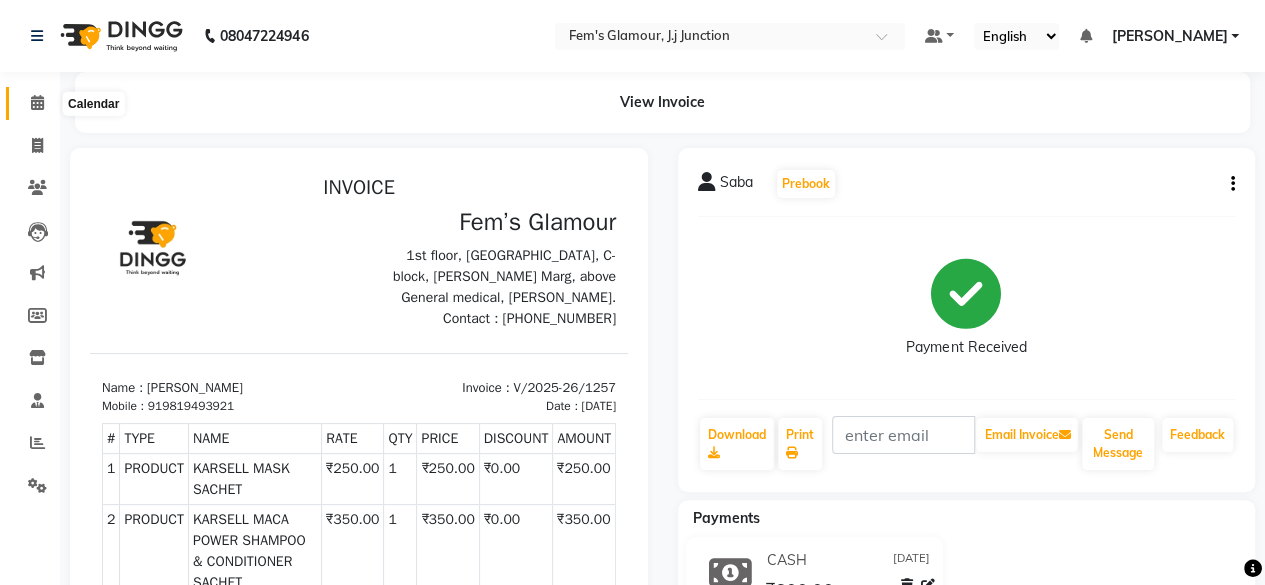 click 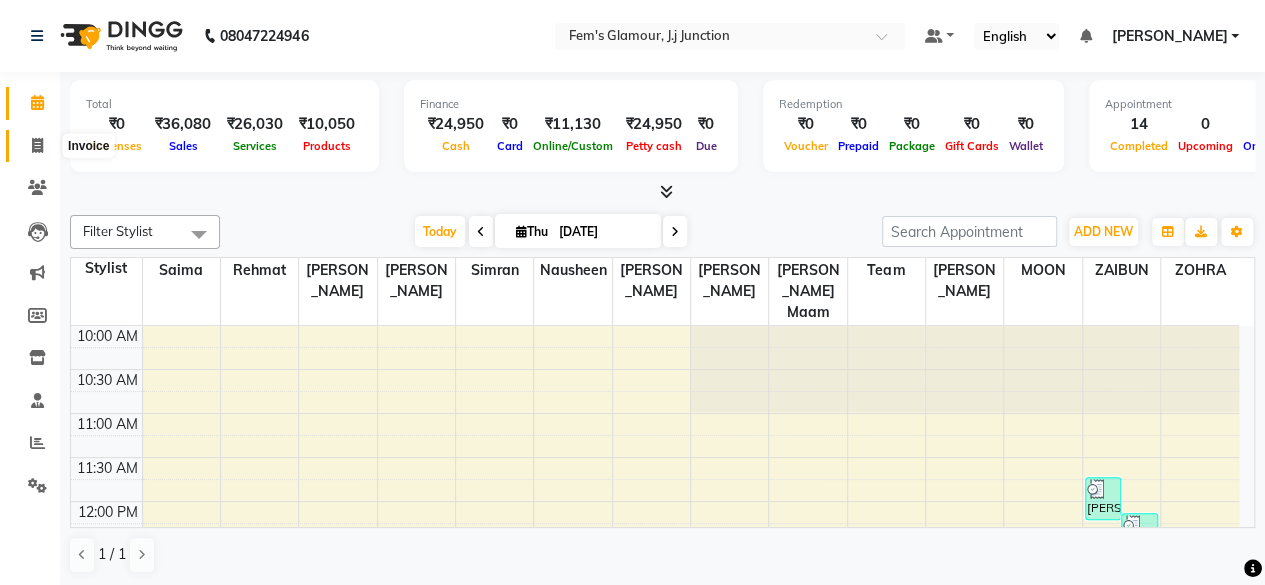 click 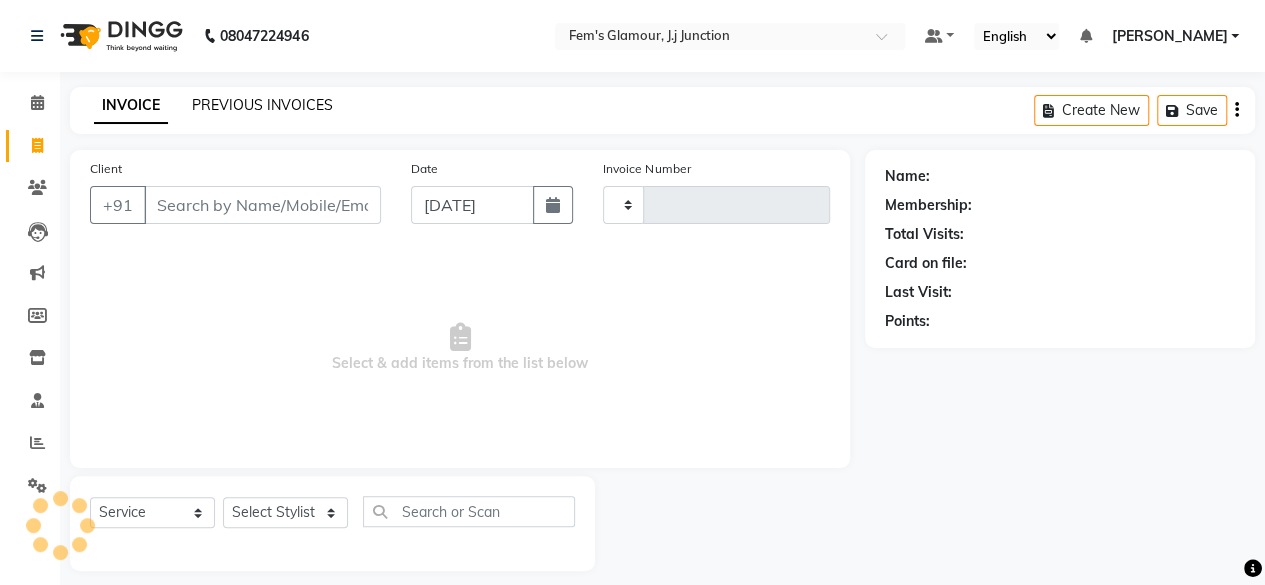 type on "1258" 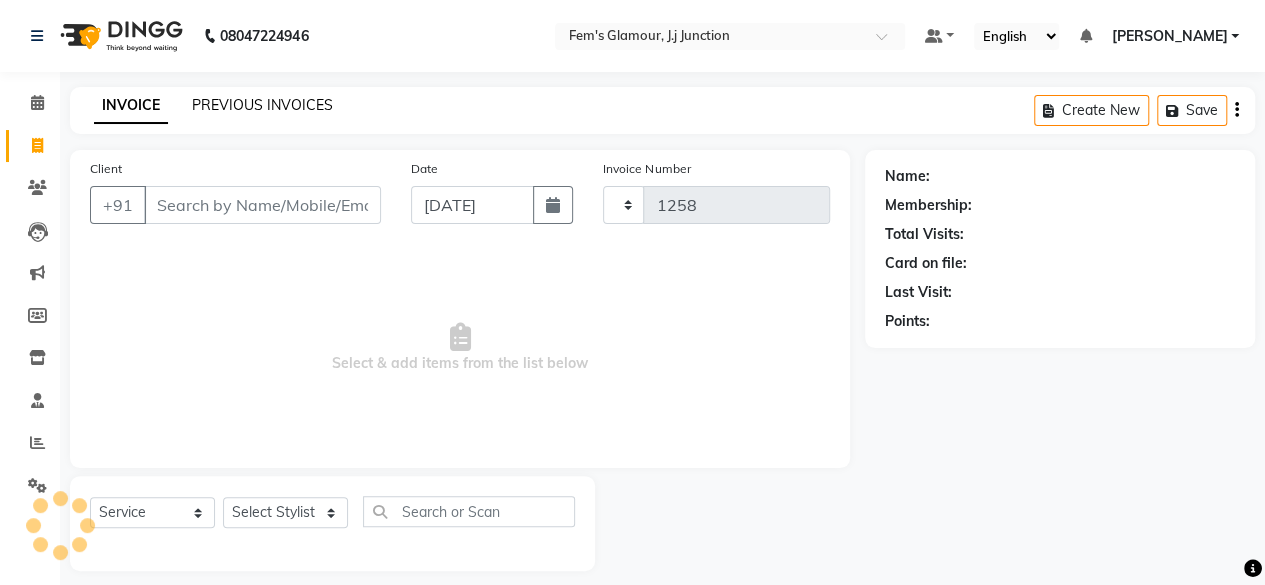 select on "4132" 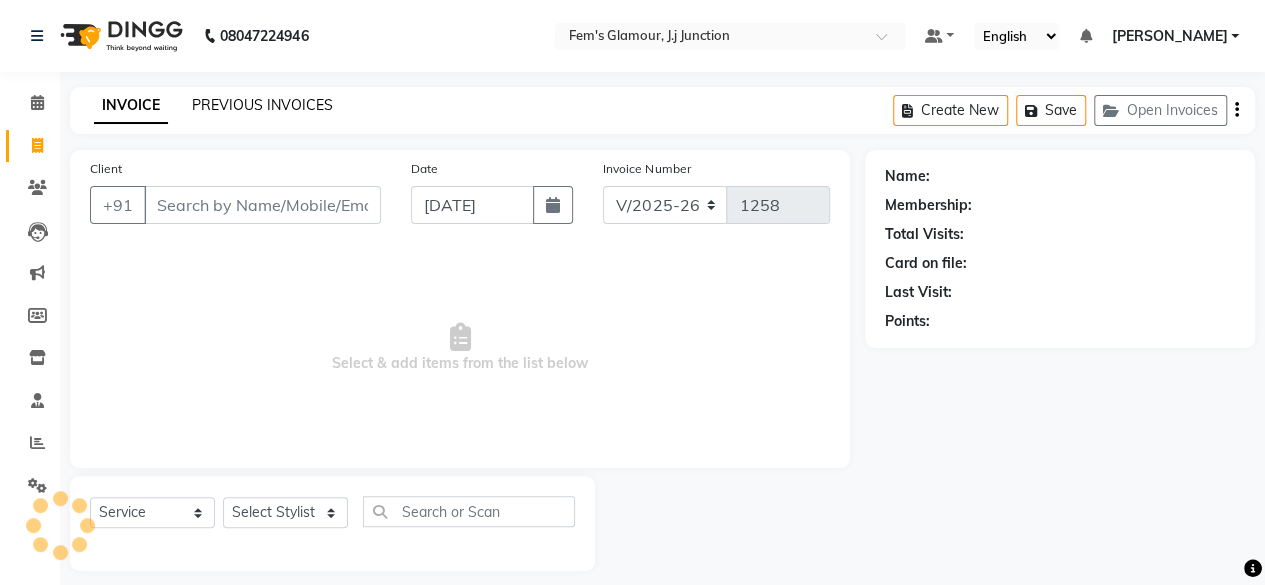 click on "PREVIOUS INVOICES" 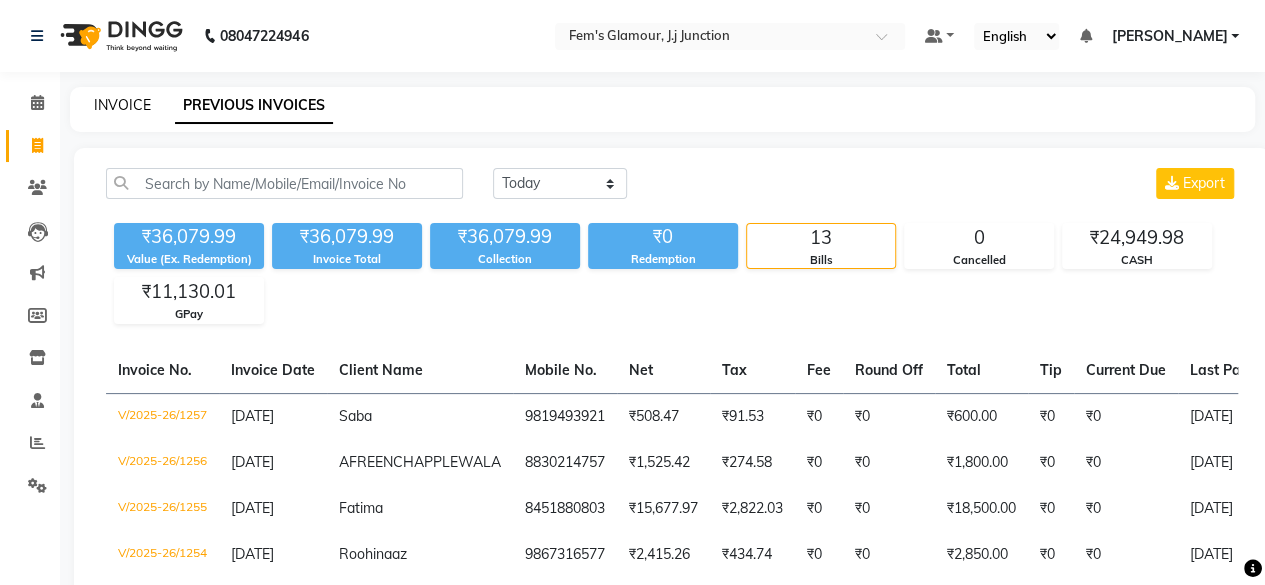 click on "INVOICE" 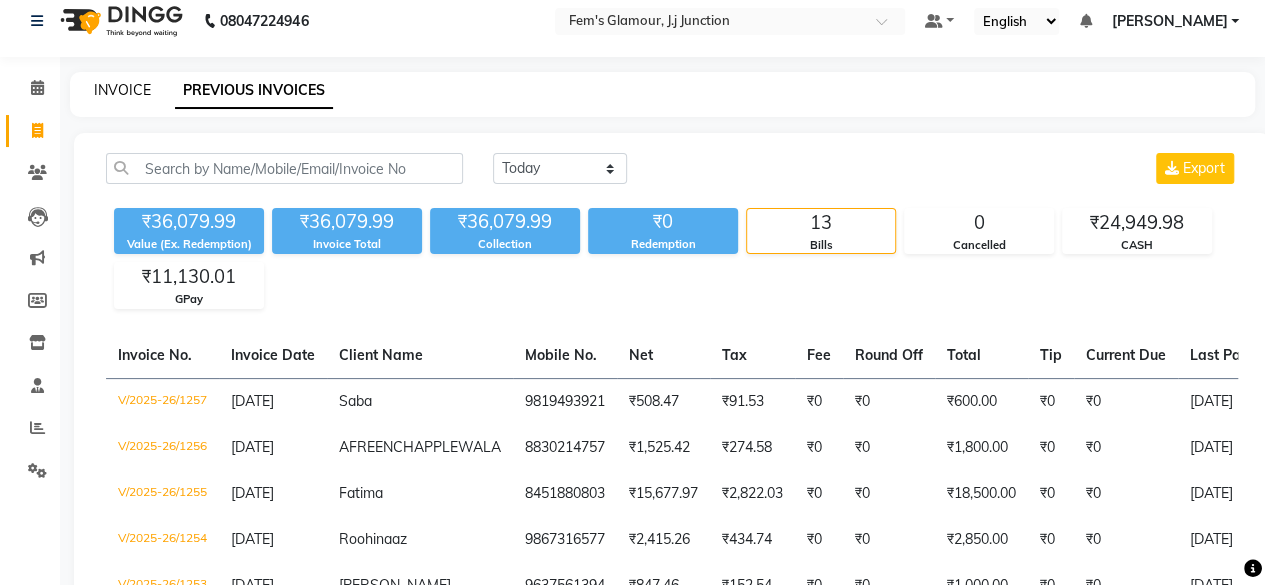 select on "4132" 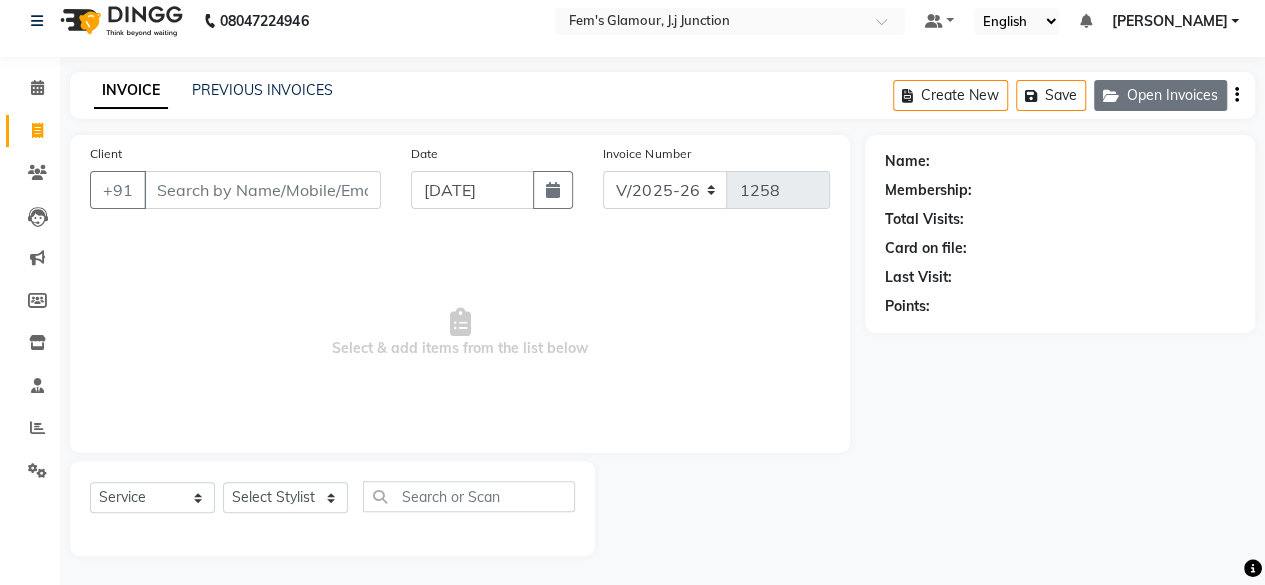 click on "Open Invoices" 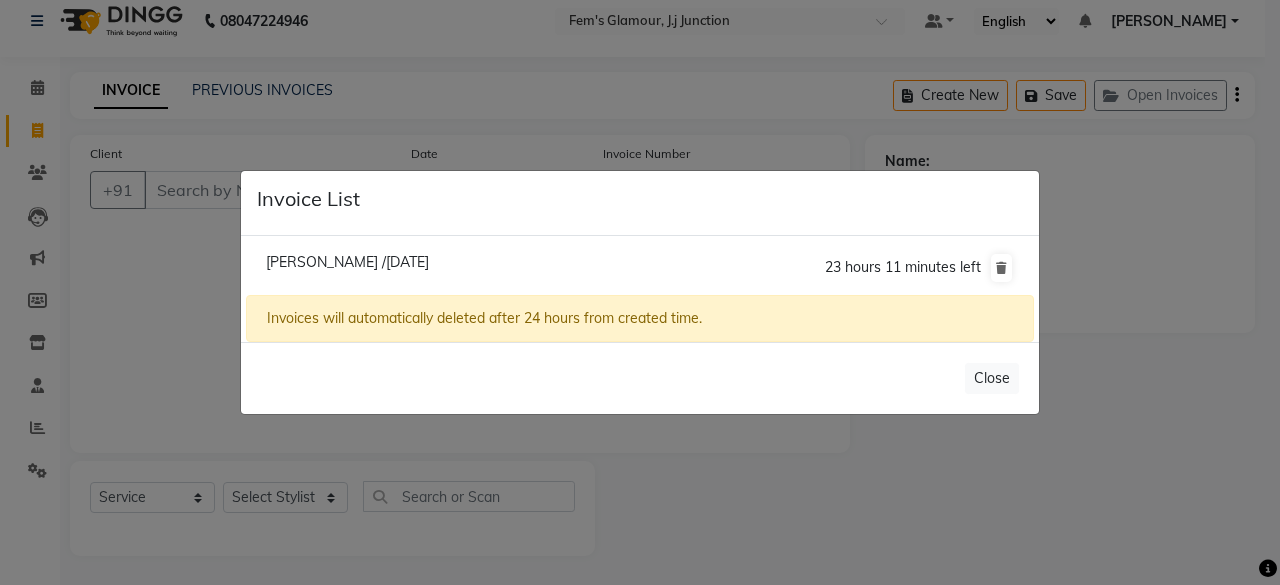 click on "Kehkasha /10 July 2025" 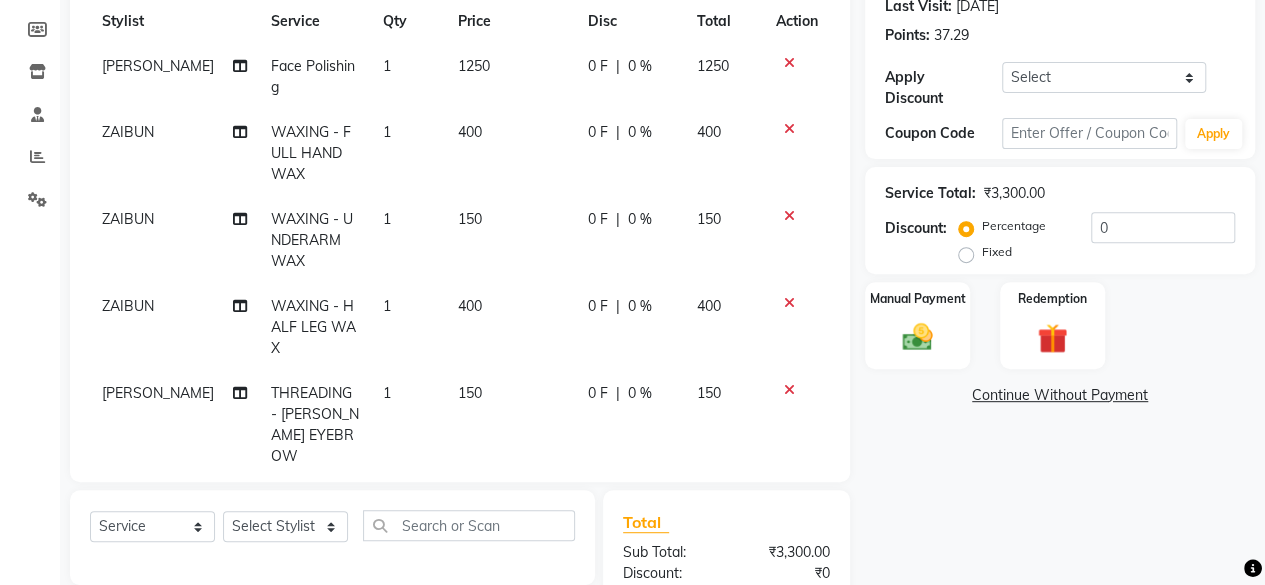 scroll, scrollTop: 289, scrollLeft: 0, axis: vertical 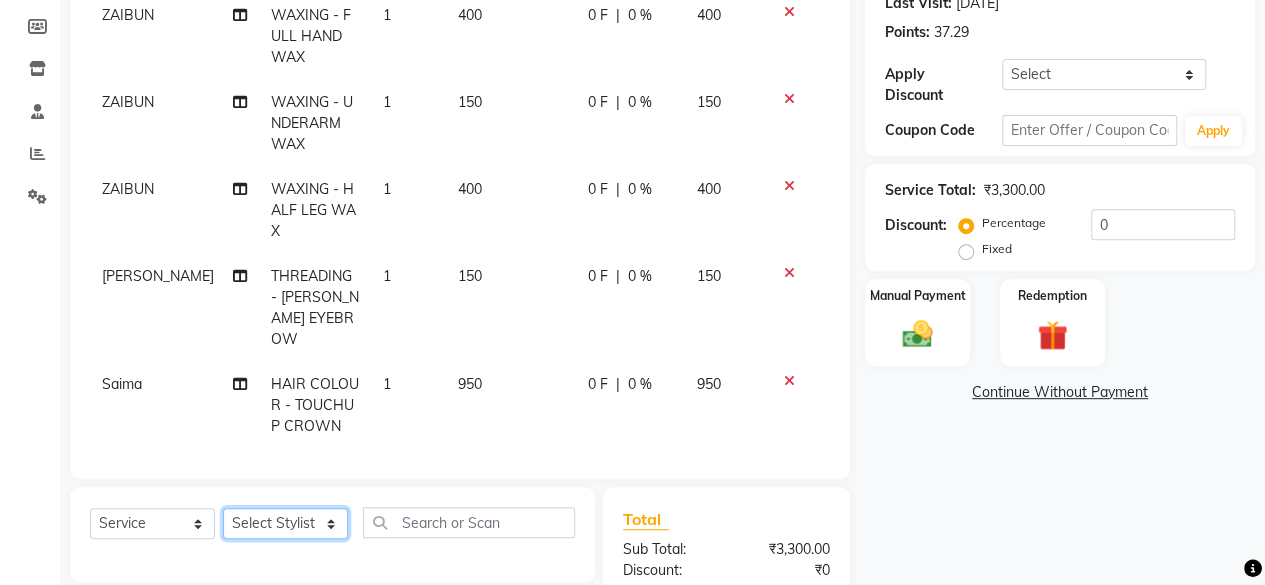 click on "Select Stylist fatima maam Imran Qureshi Lara Meraj maam MOON Nagma Nasreen Nausheen Rehmat Saima Simran Team ZAIBUN ZOHRA" 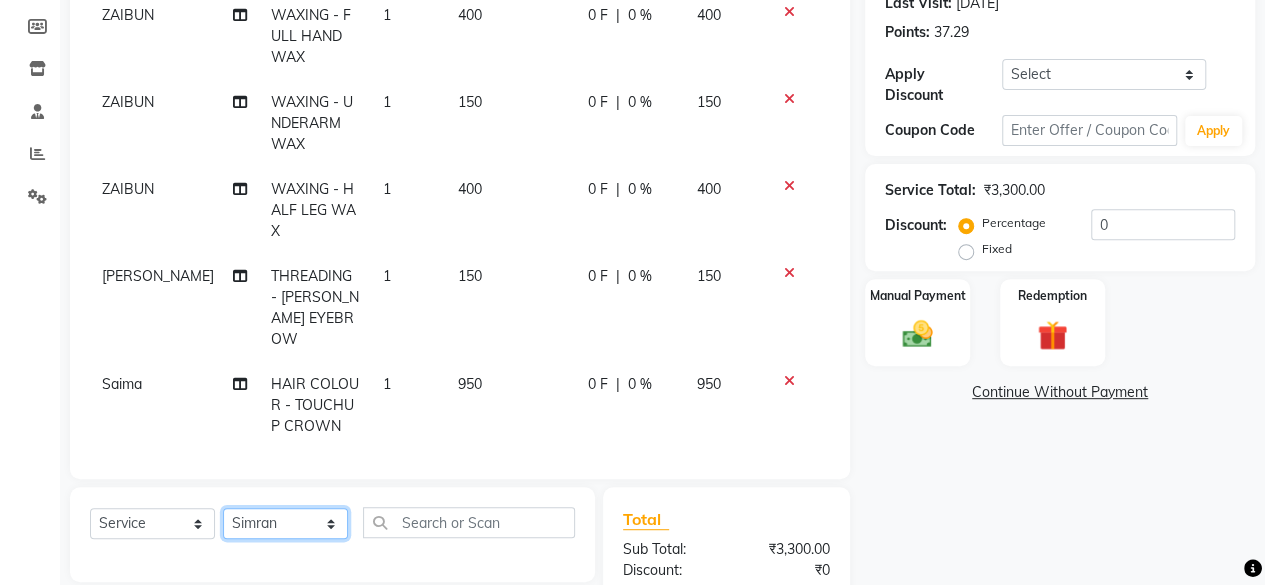 click on "Select Stylist fatima maam Imran Qureshi Lara Meraj maam MOON Nagma Nasreen Nausheen Rehmat Saima Simran Team ZAIBUN ZOHRA" 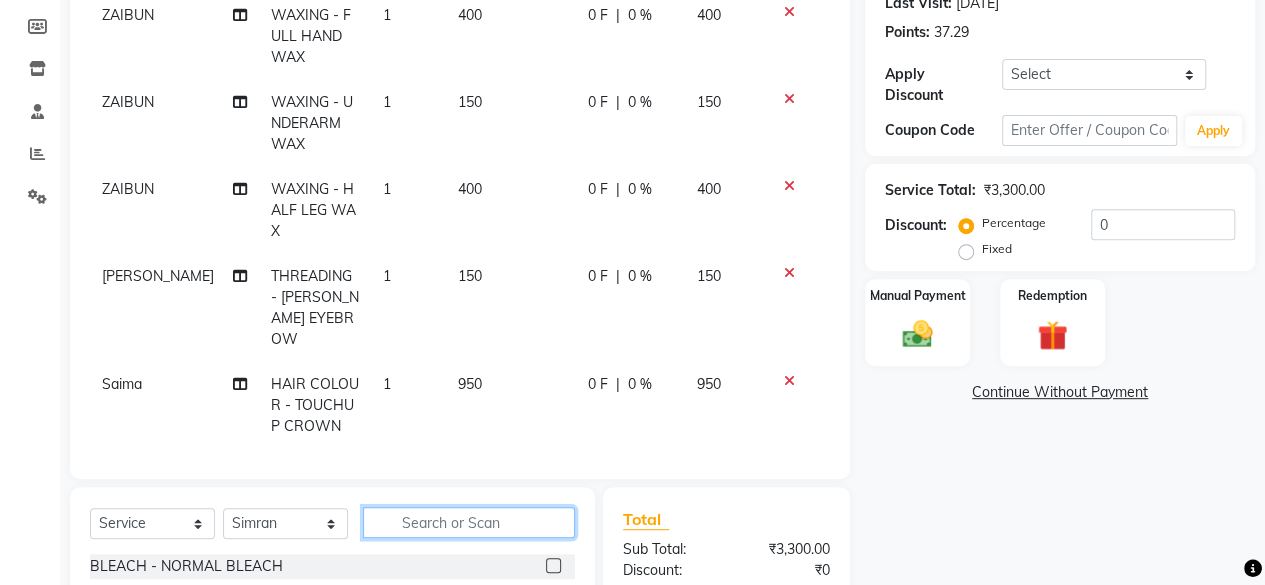 click 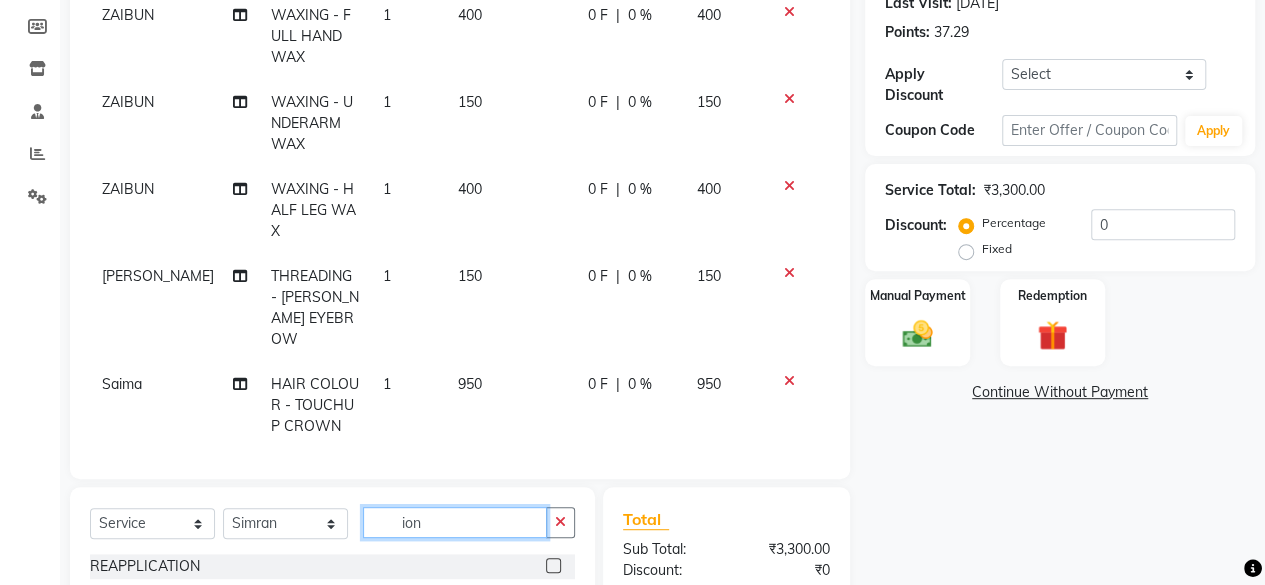 scroll, scrollTop: 515, scrollLeft: 0, axis: vertical 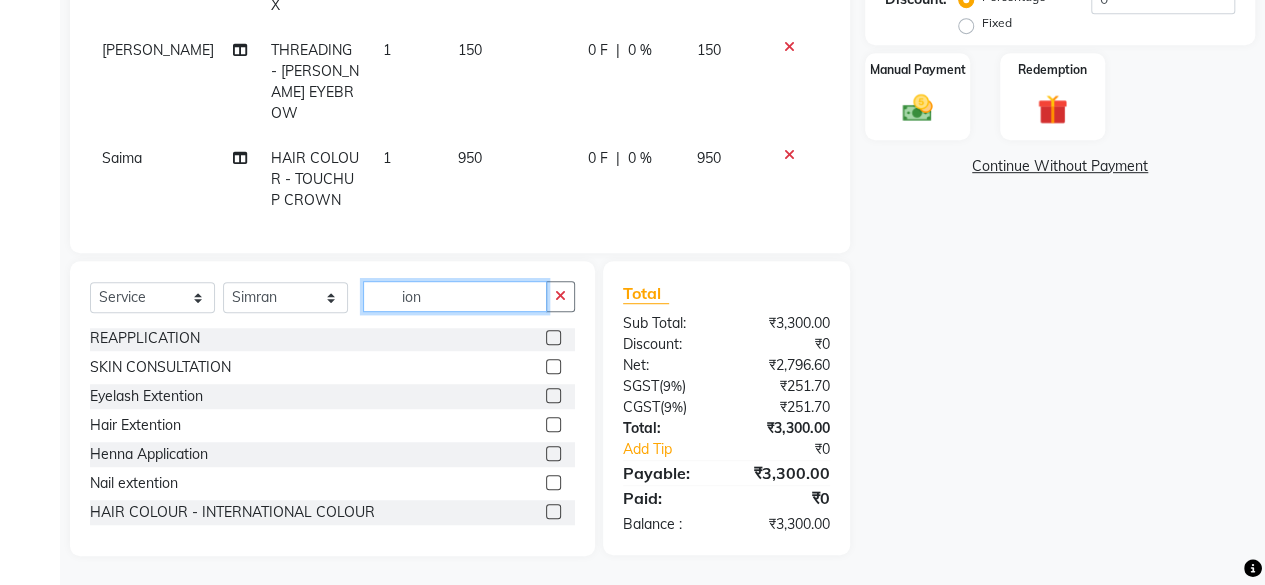 click on "ion" 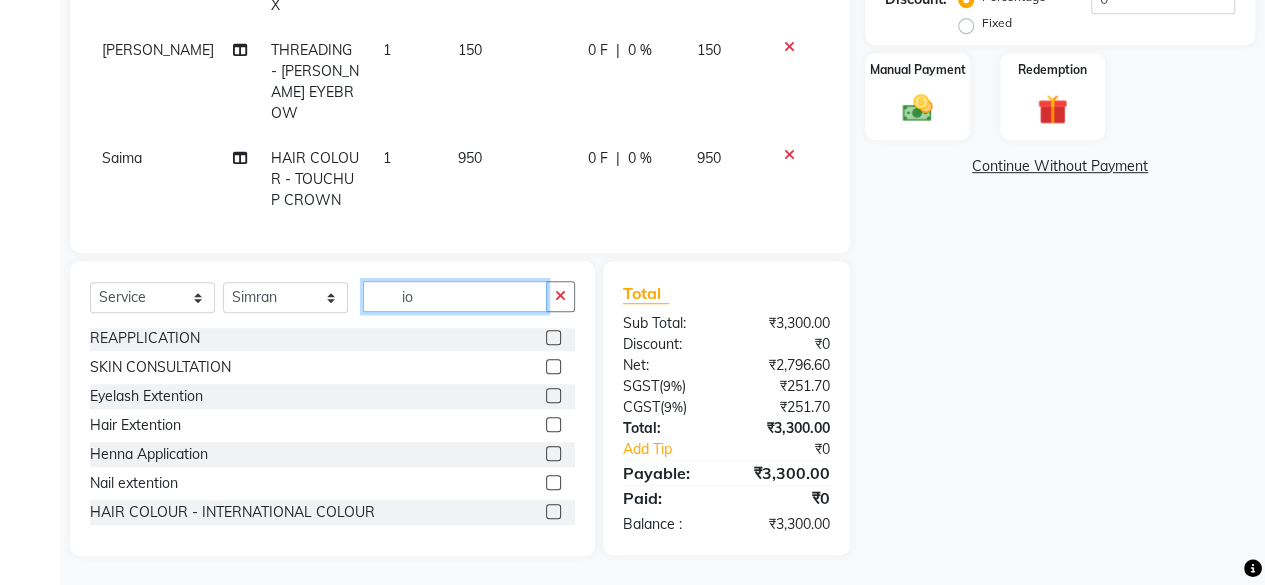 type on "i" 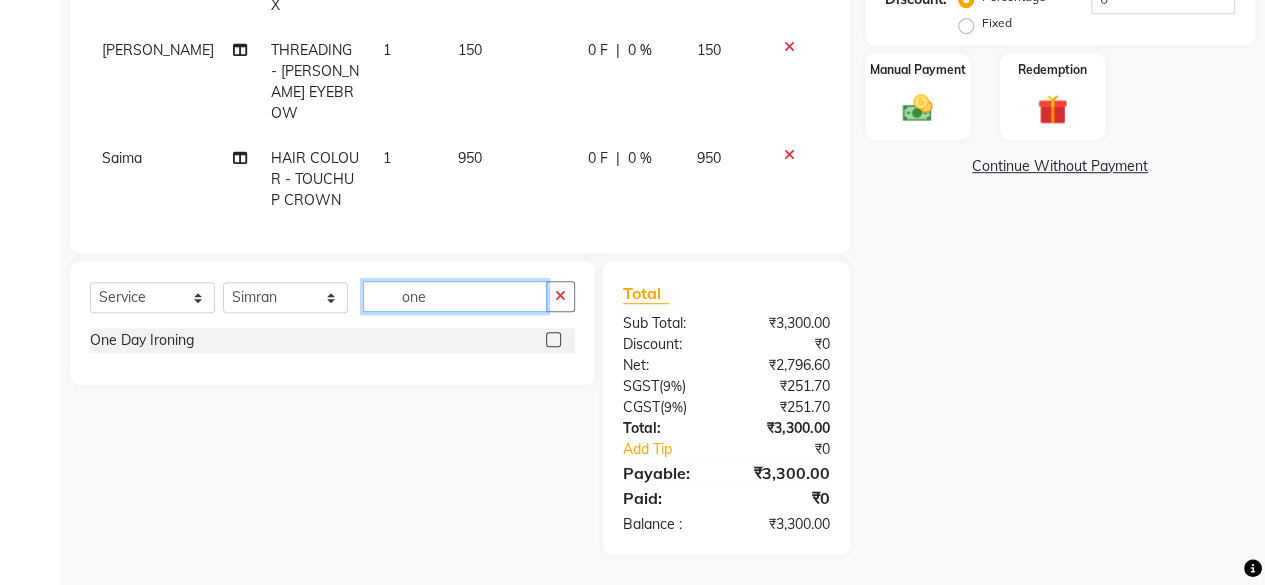 scroll, scrollTop: 0, scrollLeft: 0, axis: both 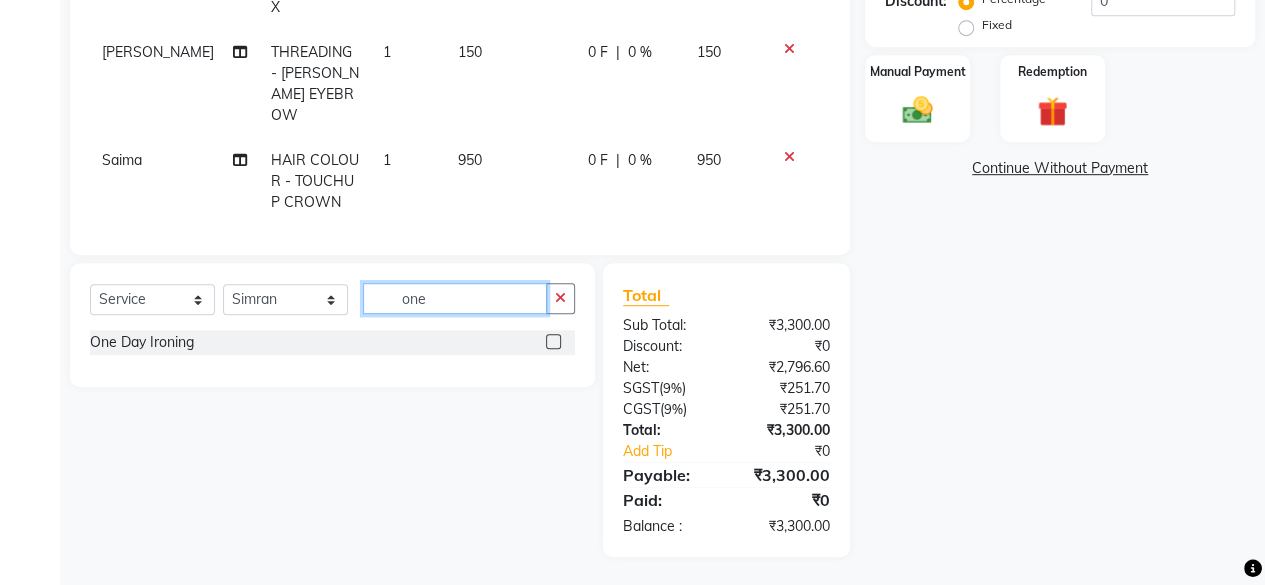 type on "one" 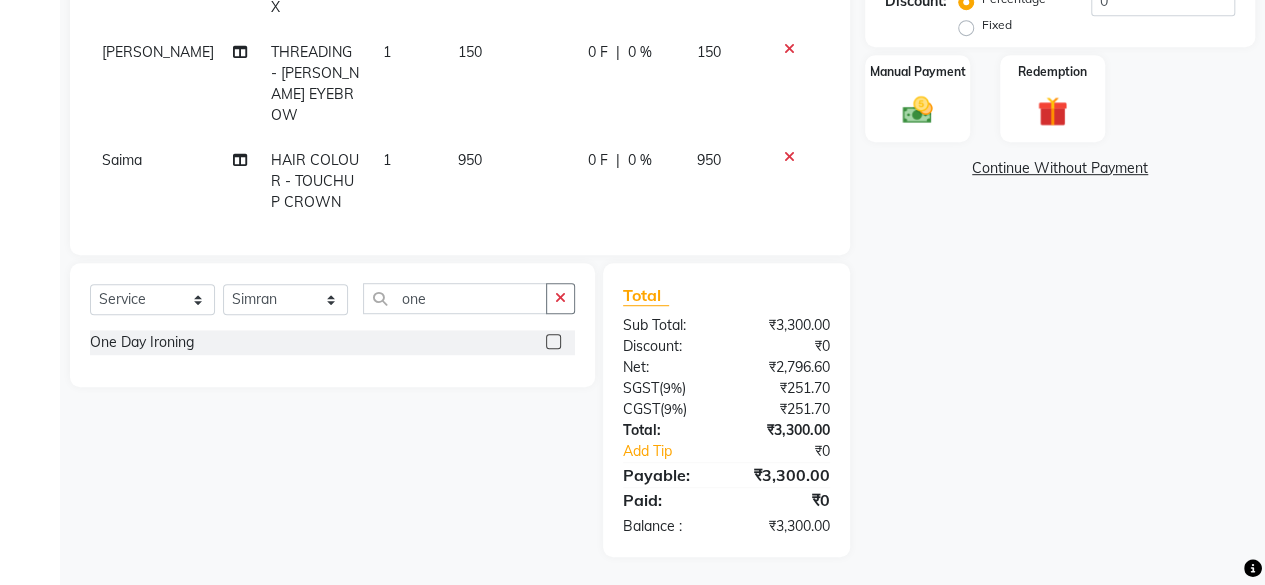 click 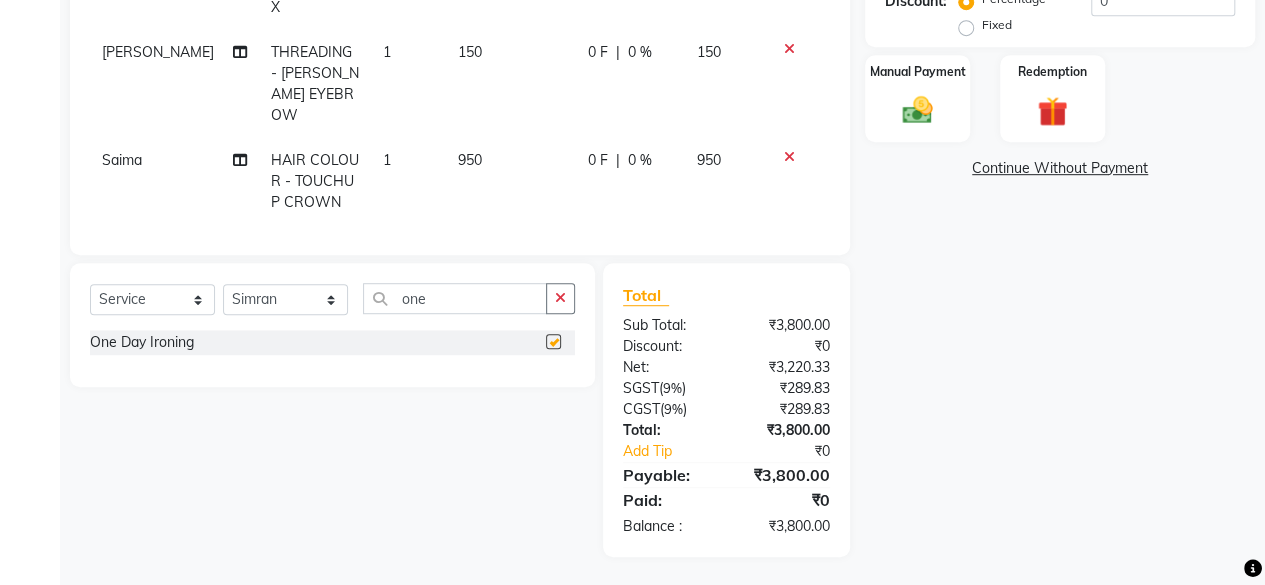 checkbox on "false" 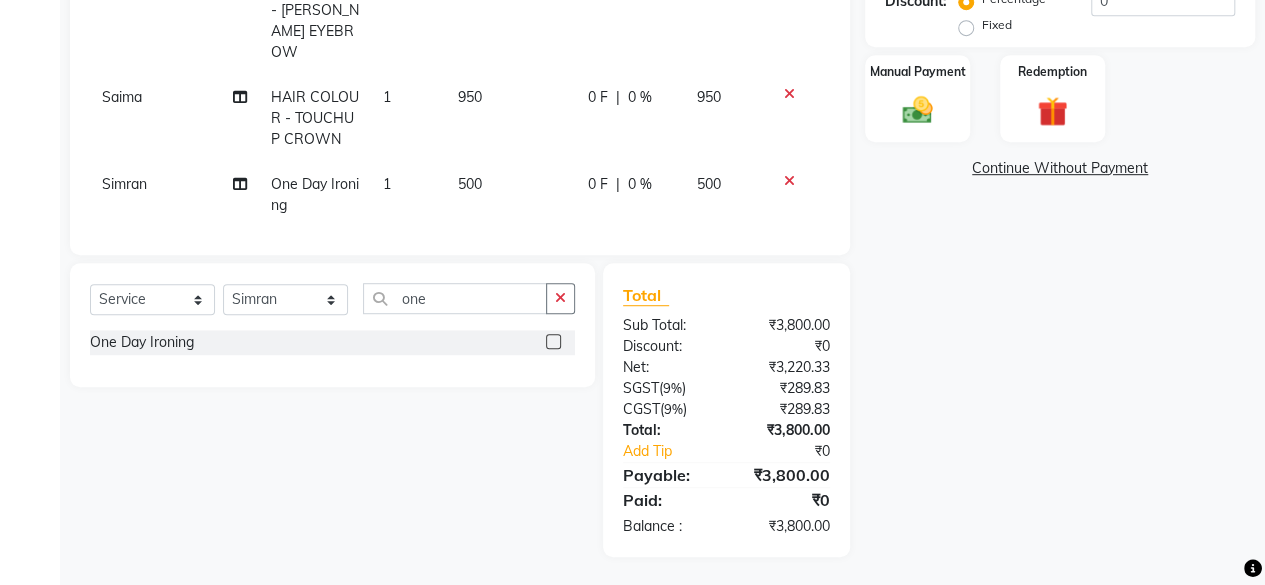 scroll, scrollTop: 180, scrollLeft: 0, axis: vertical 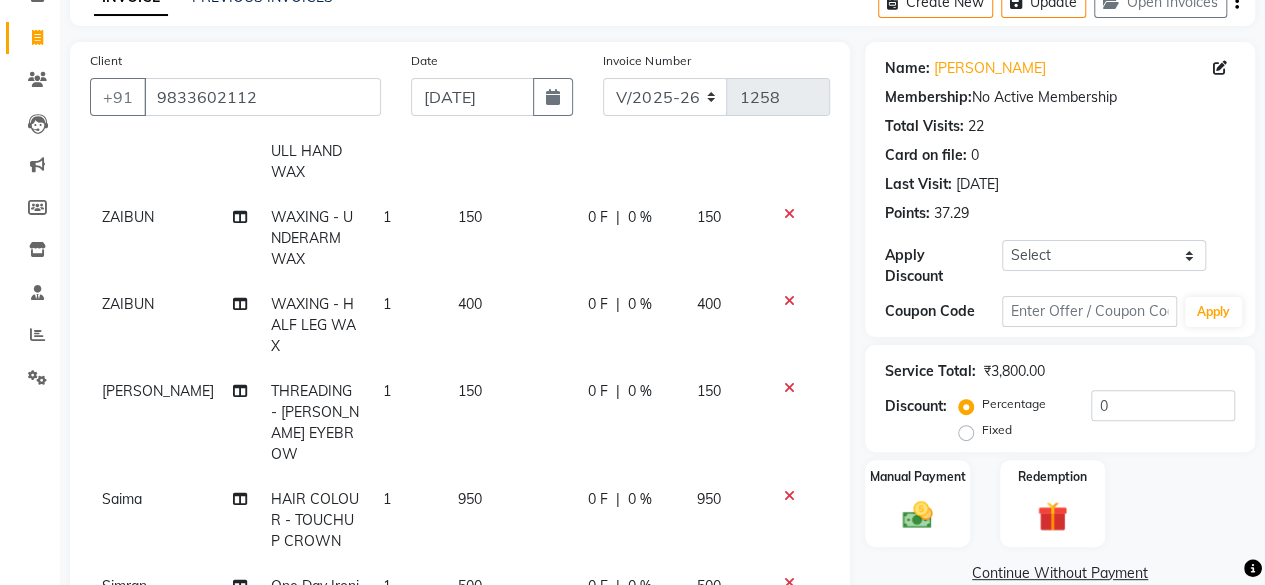 click 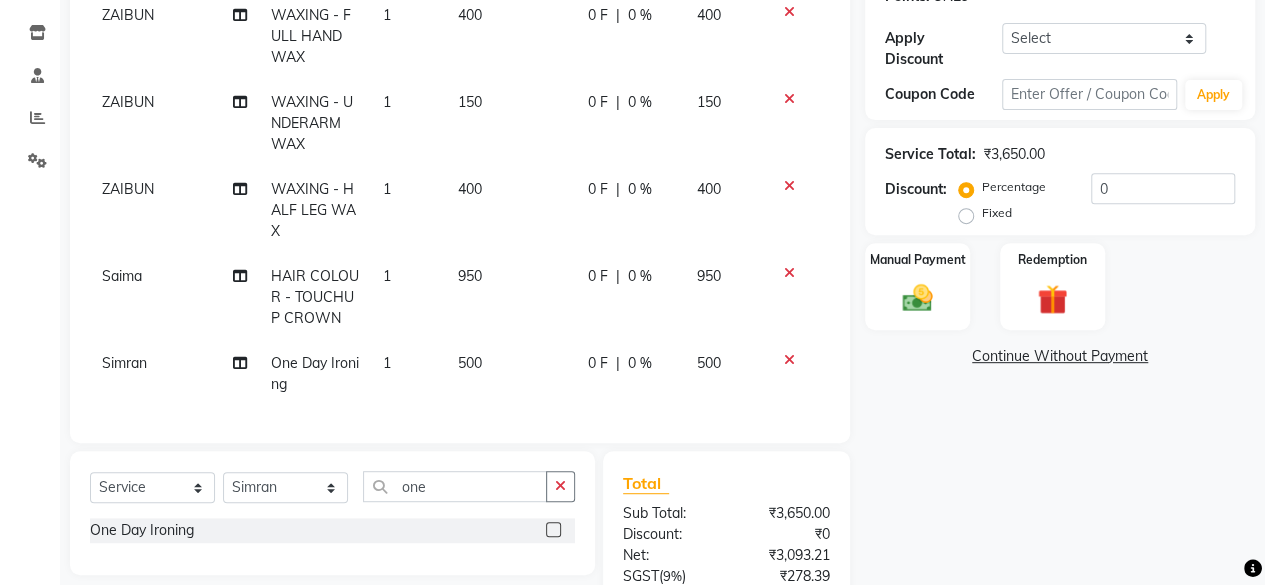 scroll, scrollTop: 346, scrollLeft: 0, axis: vertical 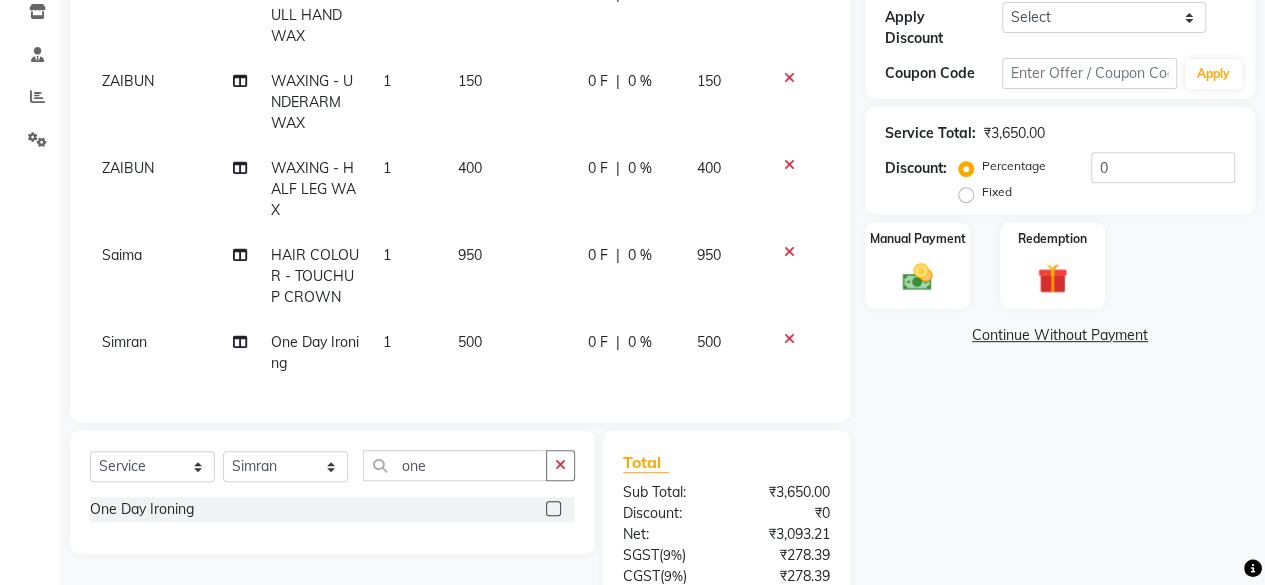 click on "Fixed" 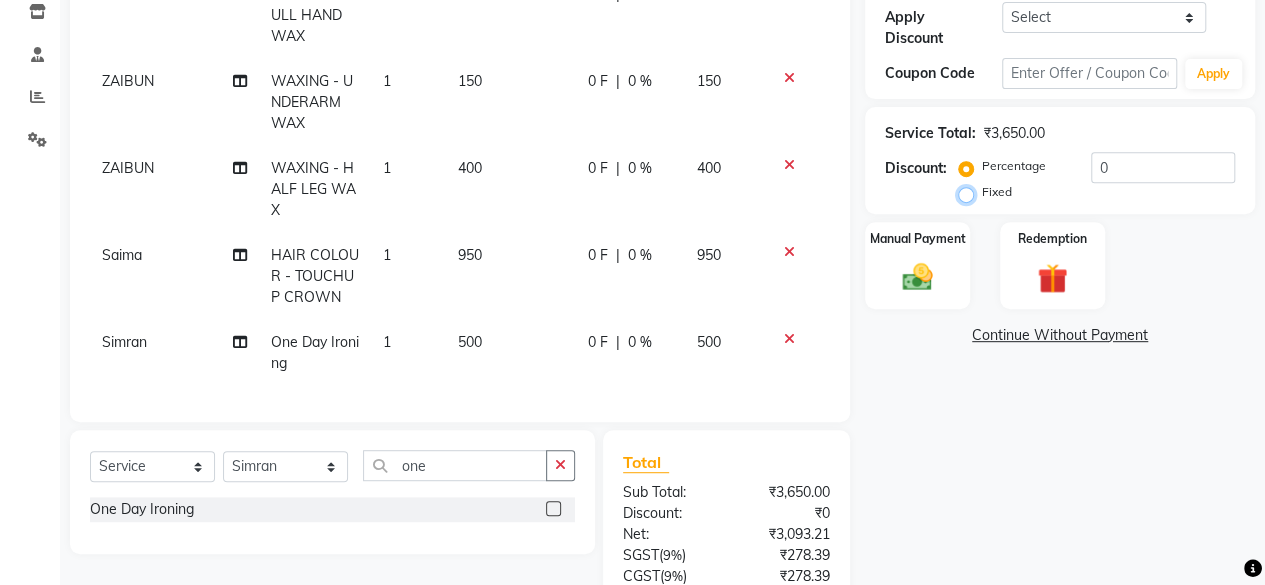 click on "Fixed" at bounding box center (970, 192) 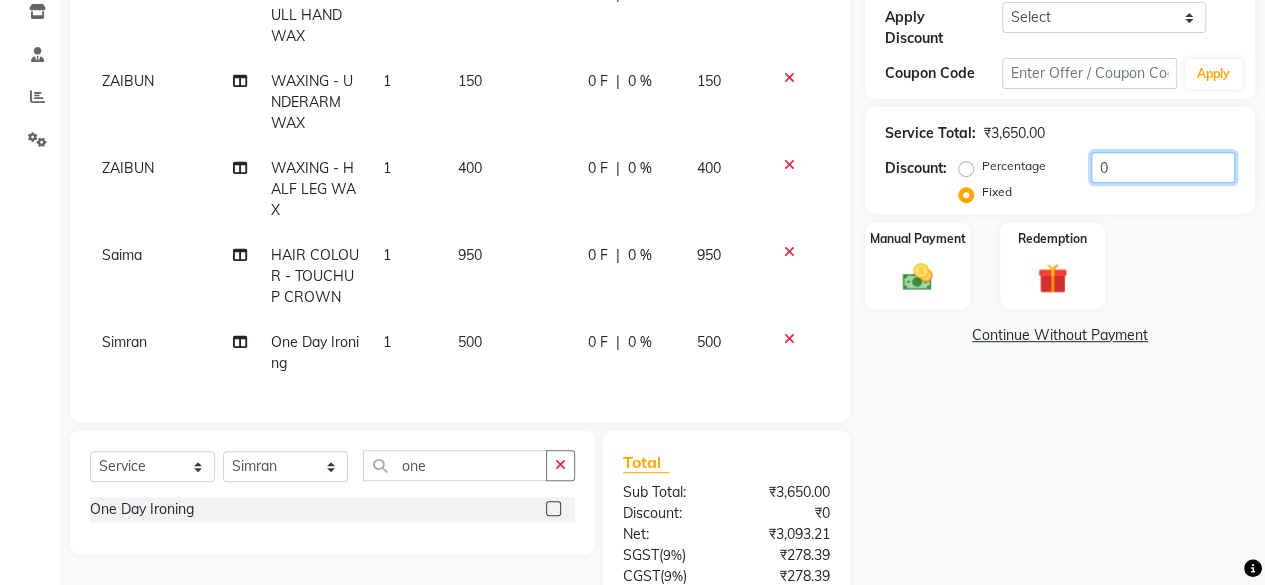 click on "0" 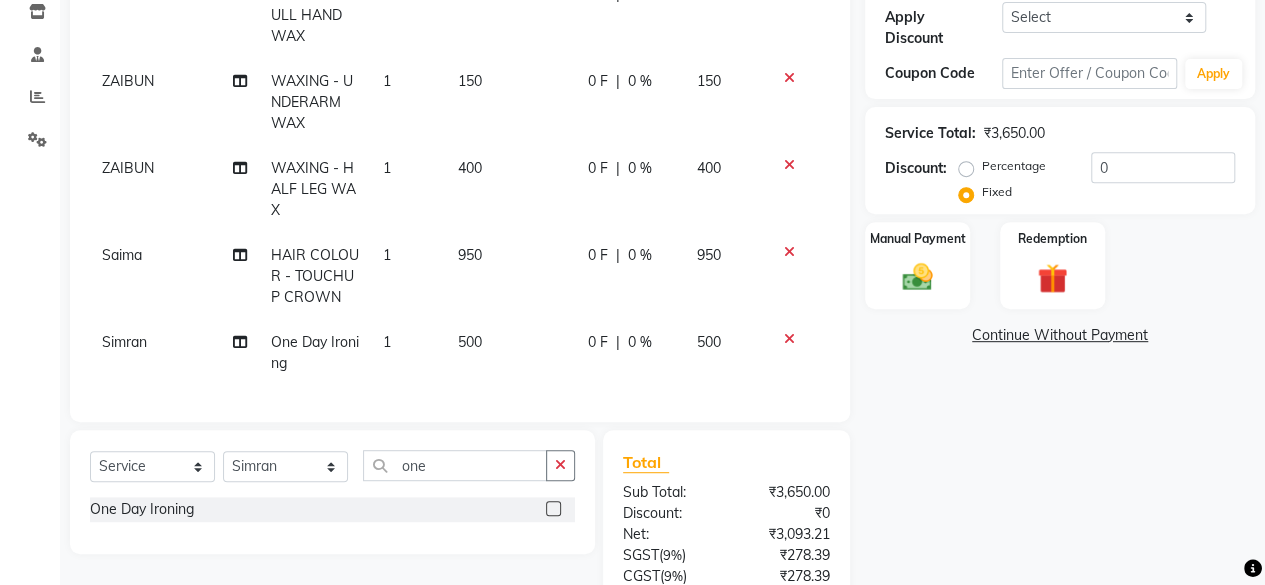 click on "Percentage   Fixed  0" 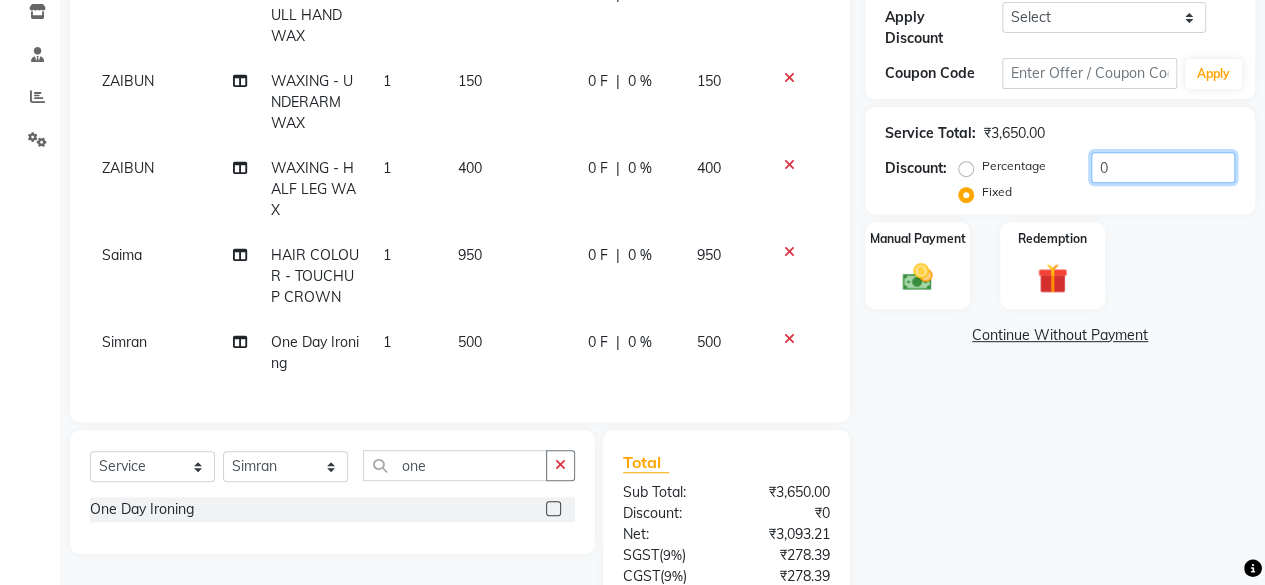 click on "0" 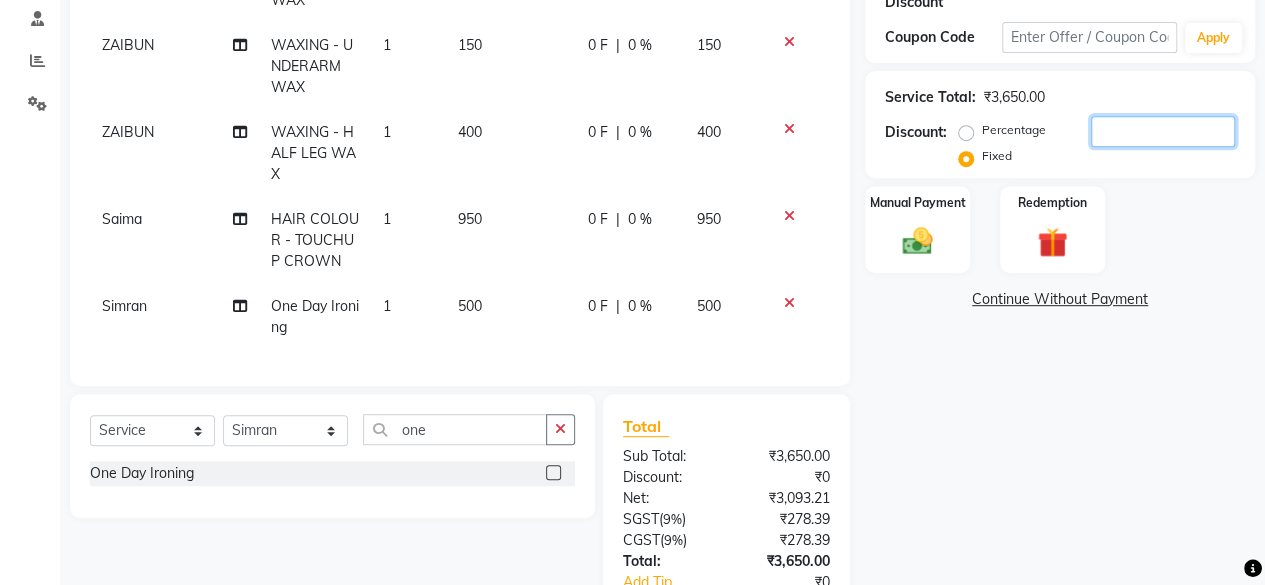 scroll, scrollTop: 200, scrollLeft: 0, axis: vertical 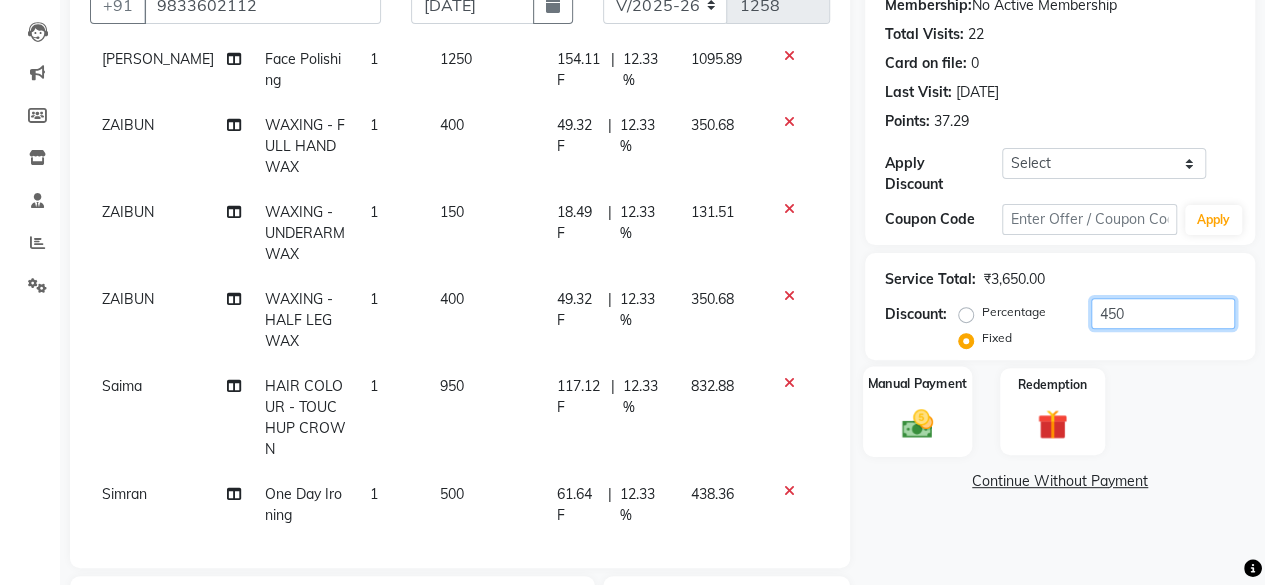 type on "450" 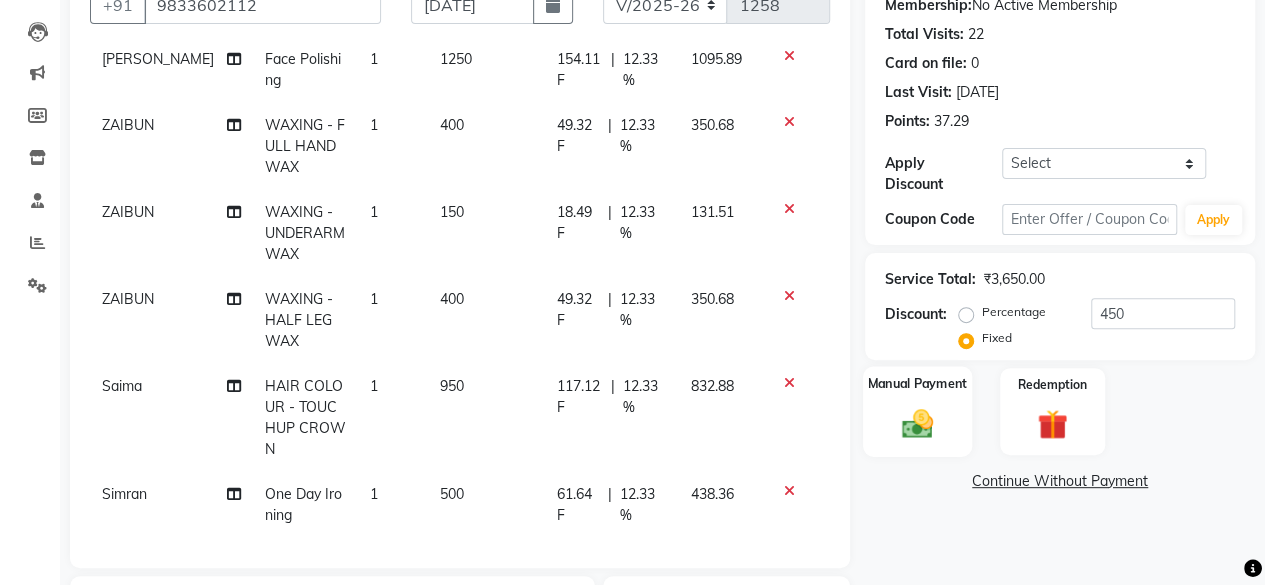 click 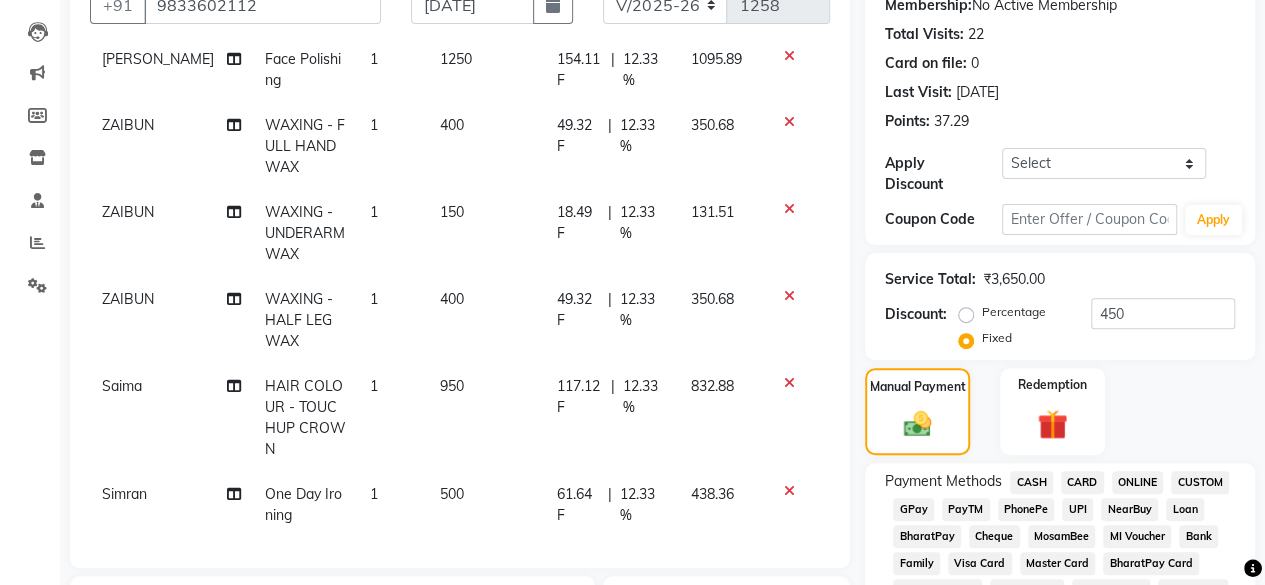 scroll, scrollTop: 613, scrollLeft: 0, axis: vertical 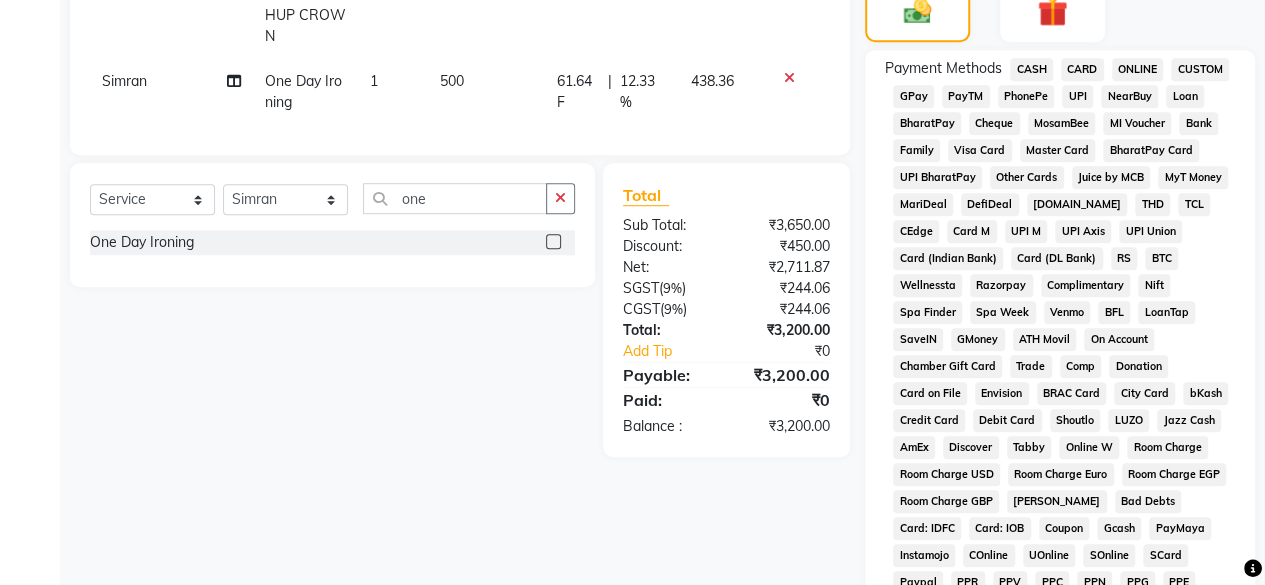 click on "GPay" 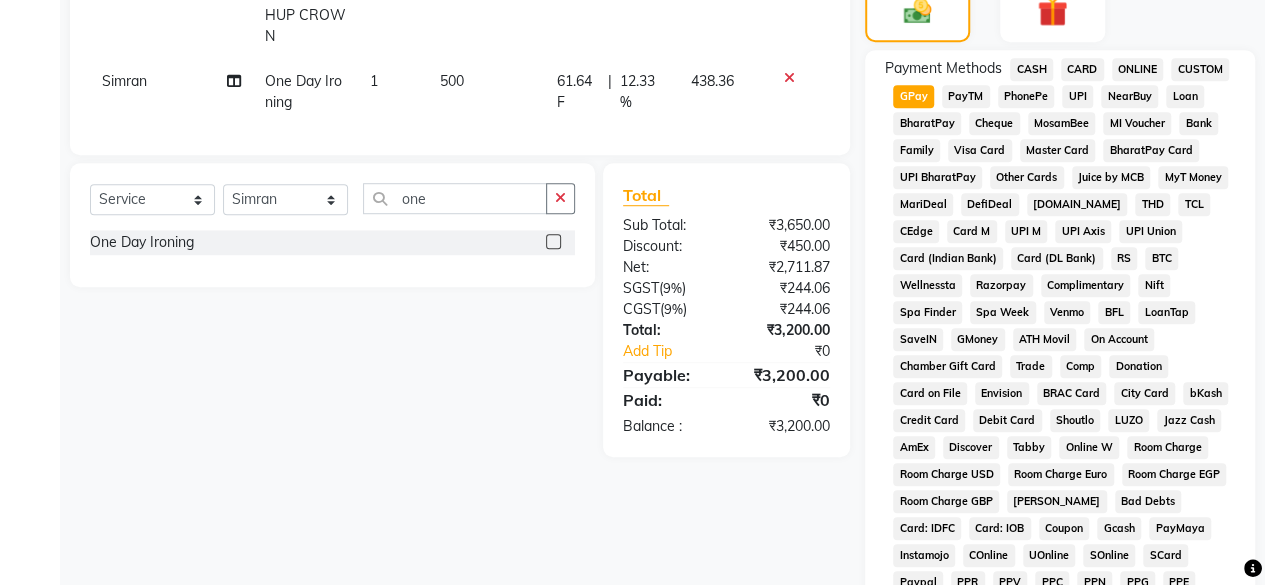 scroll, scrollTop: 1027, scrollLeft: 0, axis: vertical 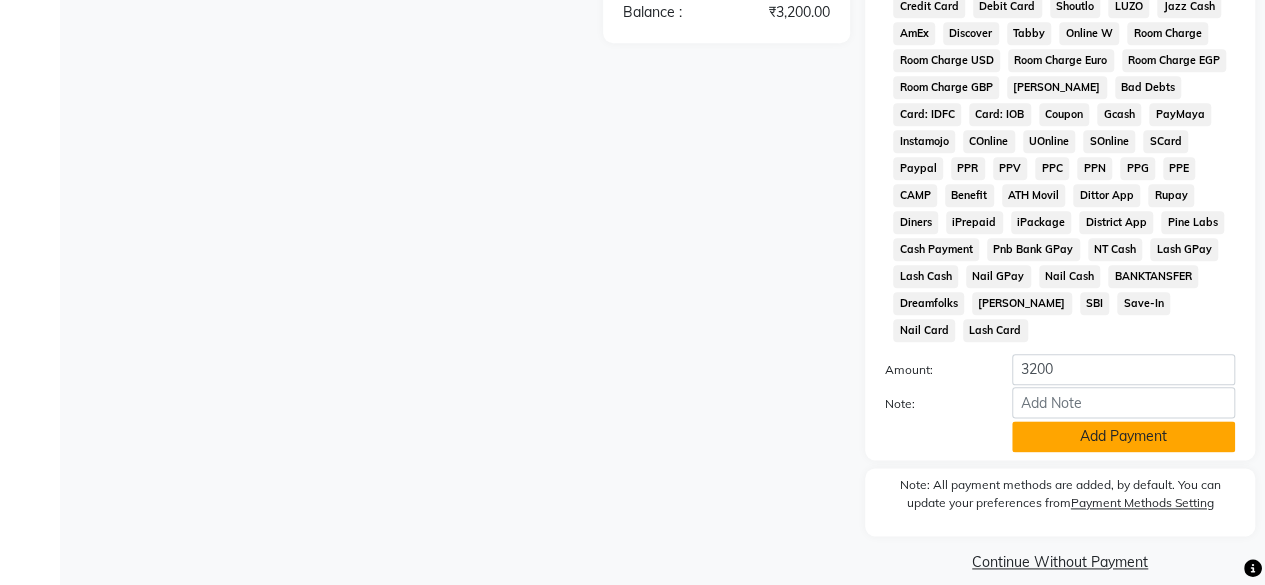 click on "Add Payment" 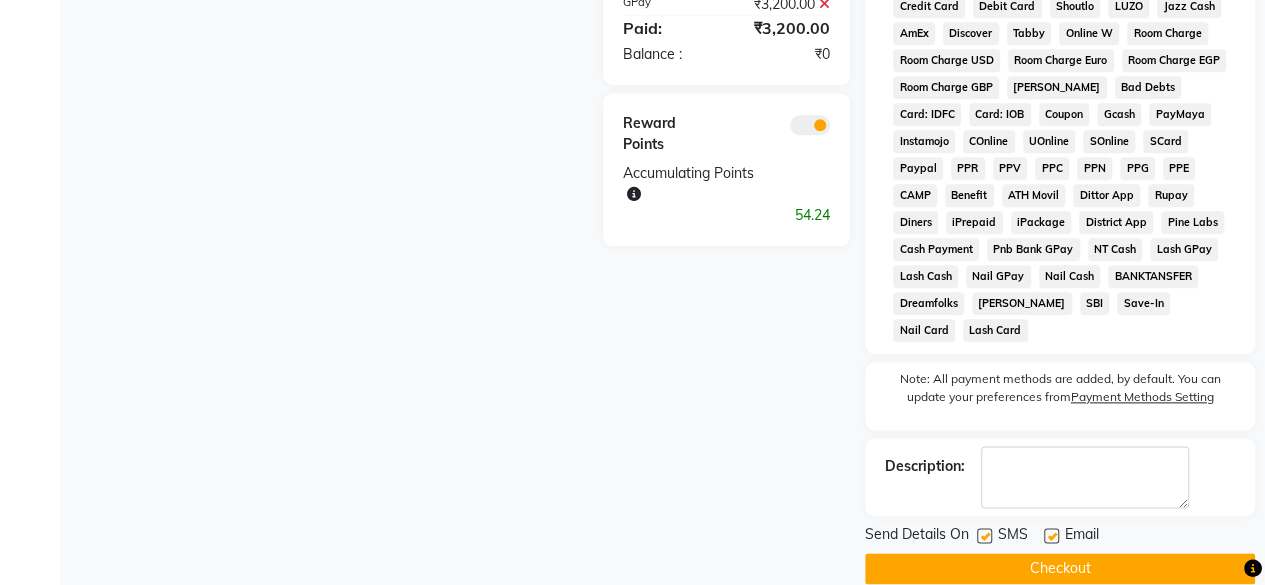 click on "Checkout" 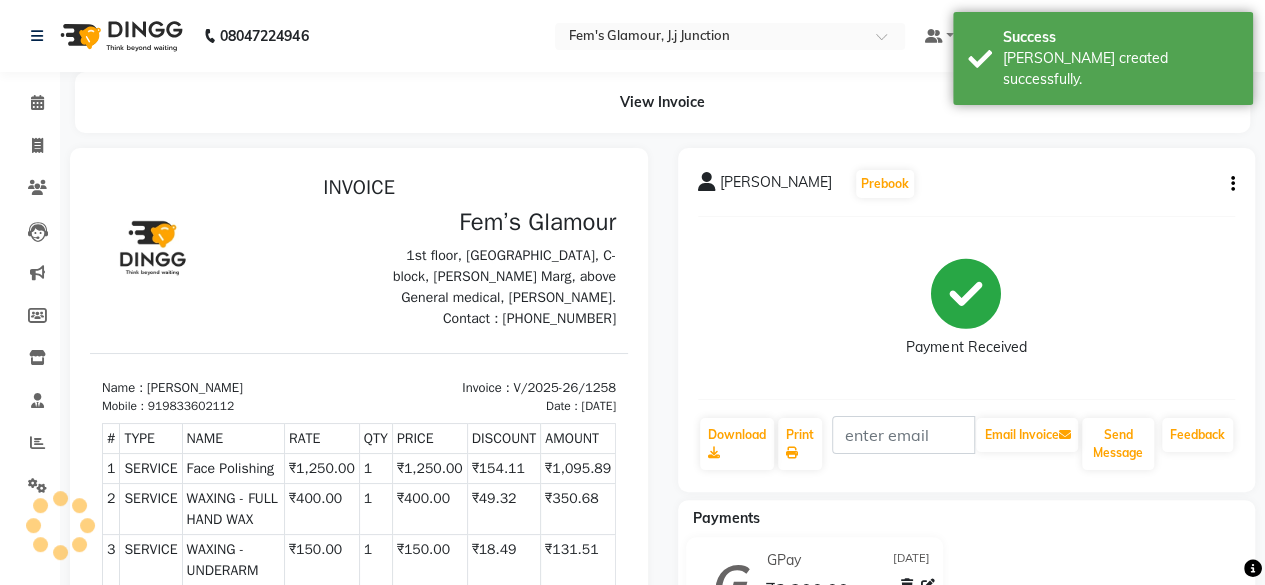 scroll, scrollTop: 0, scrollLeft: 0, axis: both 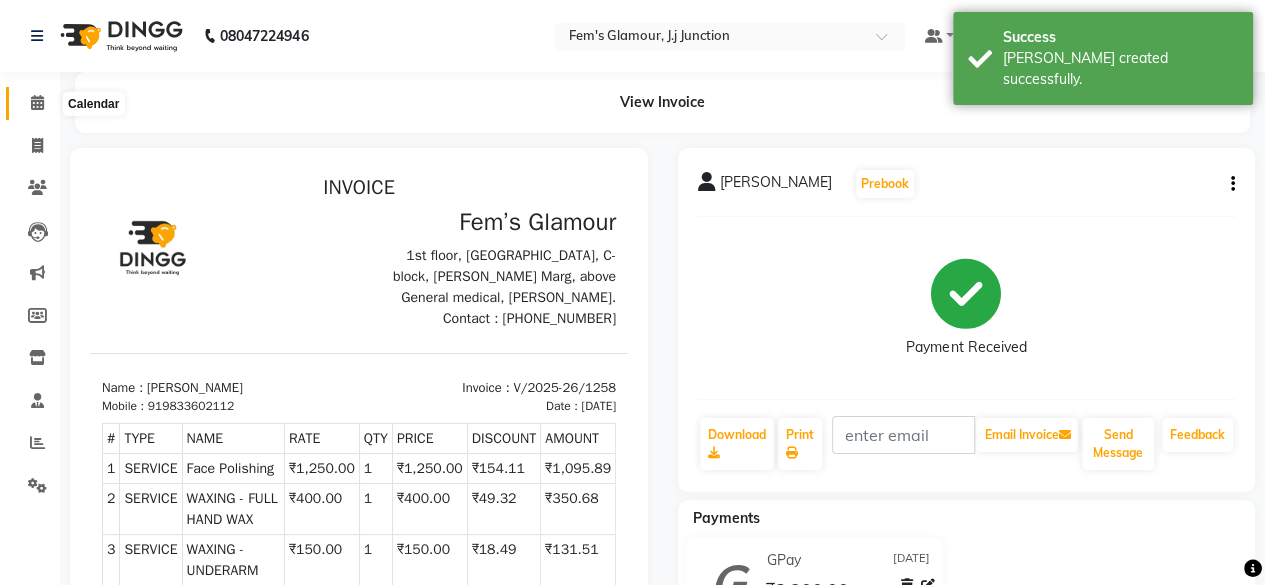click 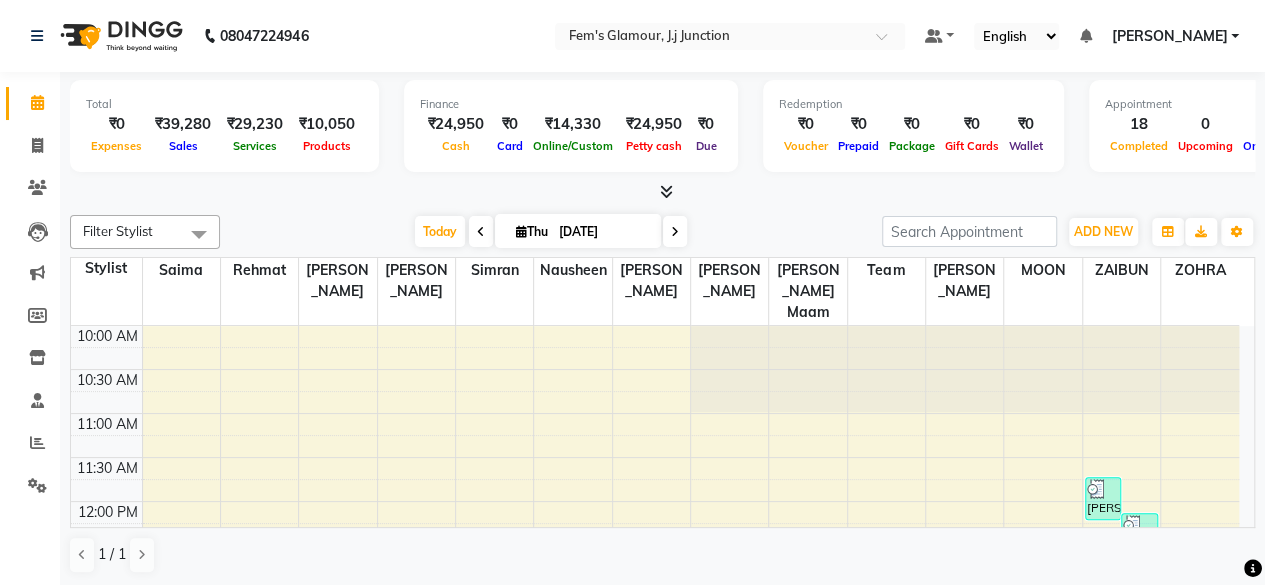 click on "08047224946 Select Location × Fem's Glamour, J.j Junction Default Panel My Panel English ENGLISH Español العربية मराठी हिंदी ગુજરાતી தமிழ் 中文 Notifications nothing to show Nagma Manage Profile Change Password Sign out  Version:3.15.4" 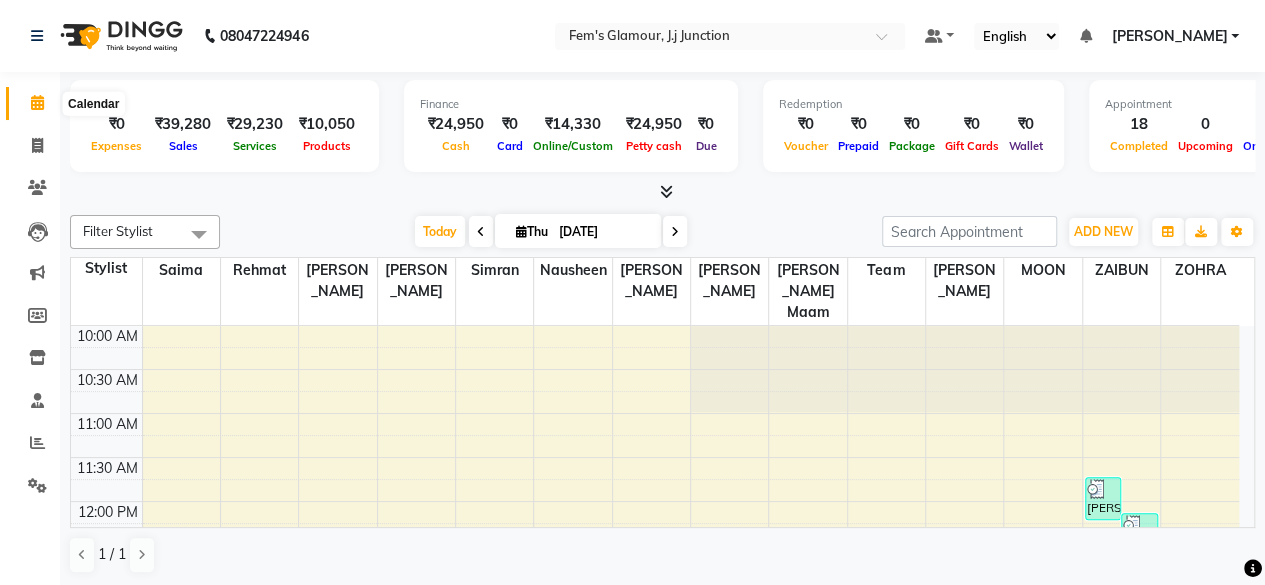 click 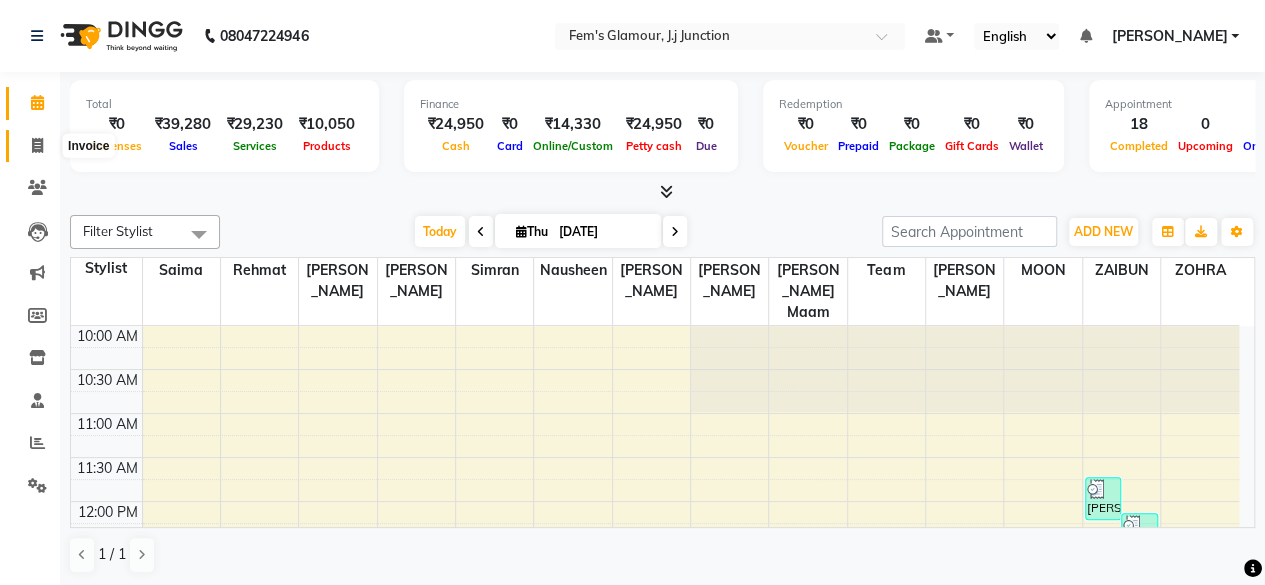 click 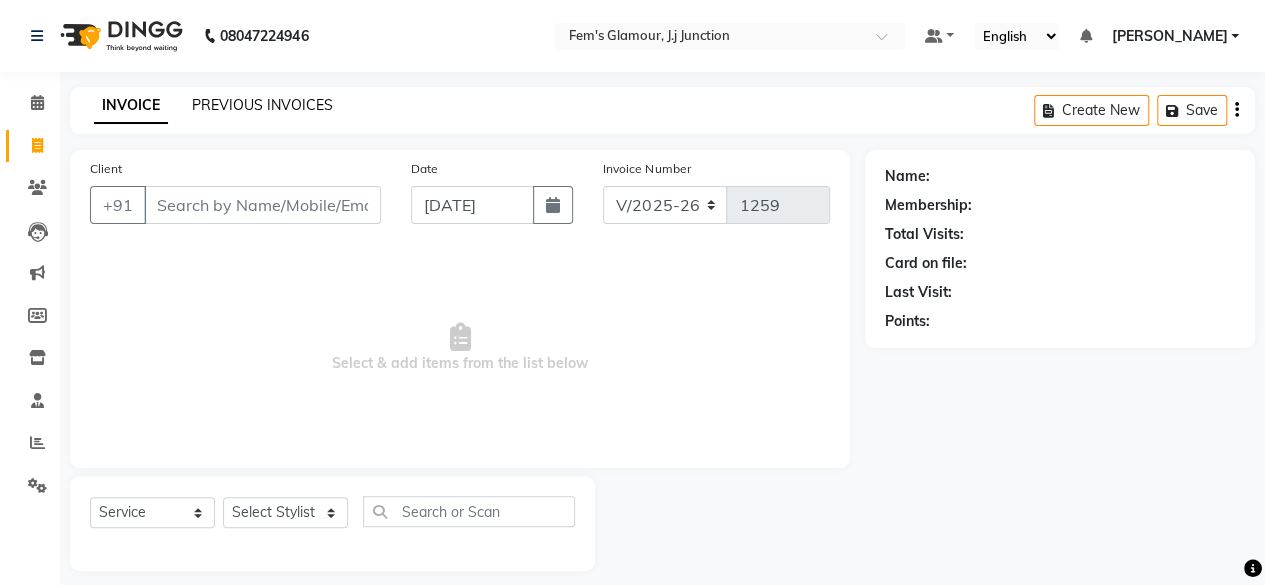 click on "PREVIOUS INVOICES" 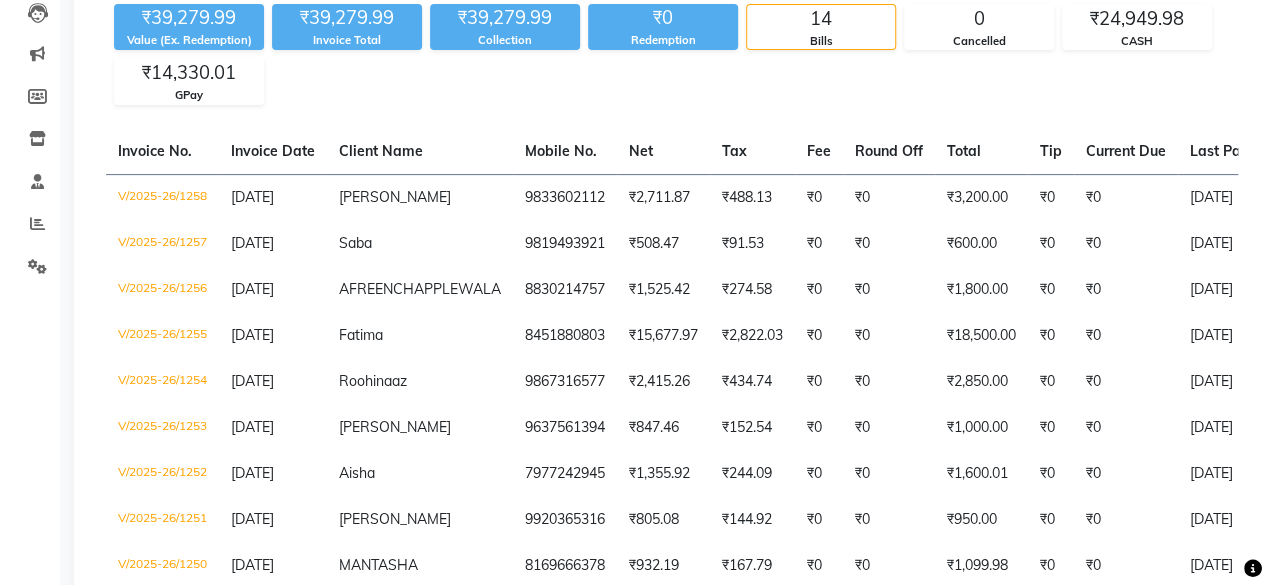 scroll, scrollTop: 226, scrollLeft: 0, axis: vertical 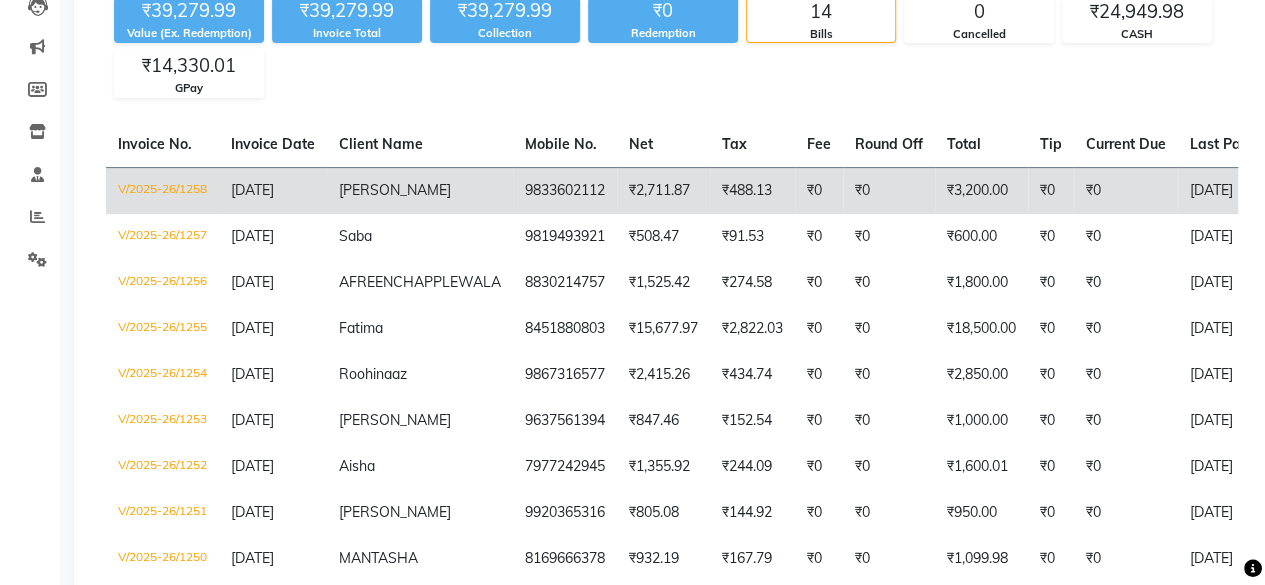 click on "₹3,200.00" 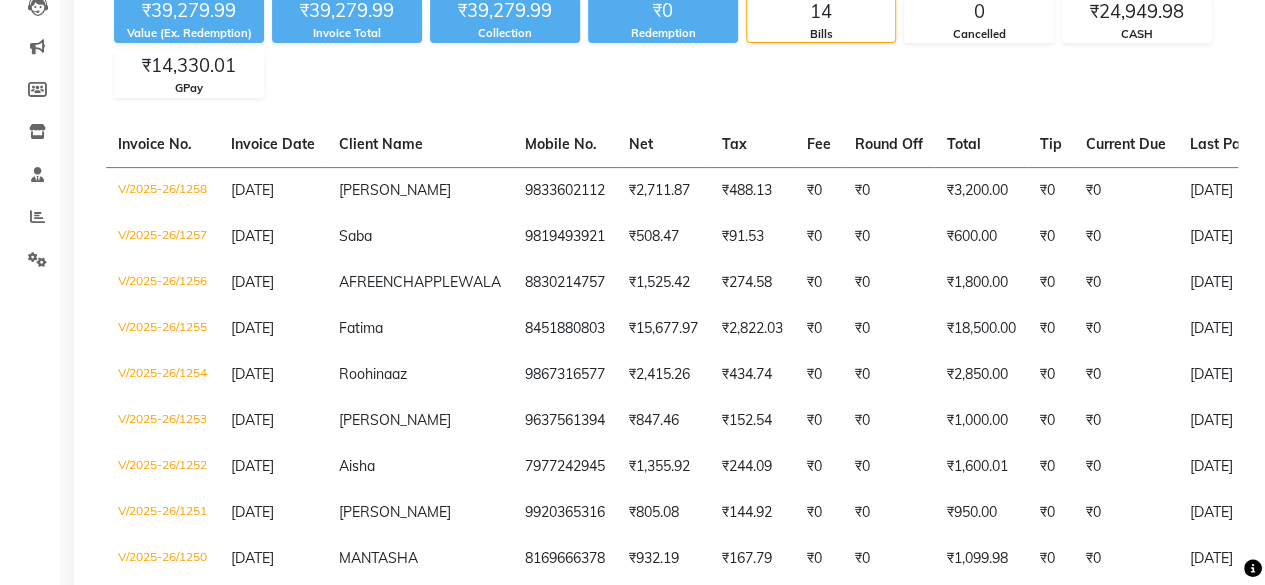 scroll, scrollTop: 0, scrollLeft: 0, axis: both 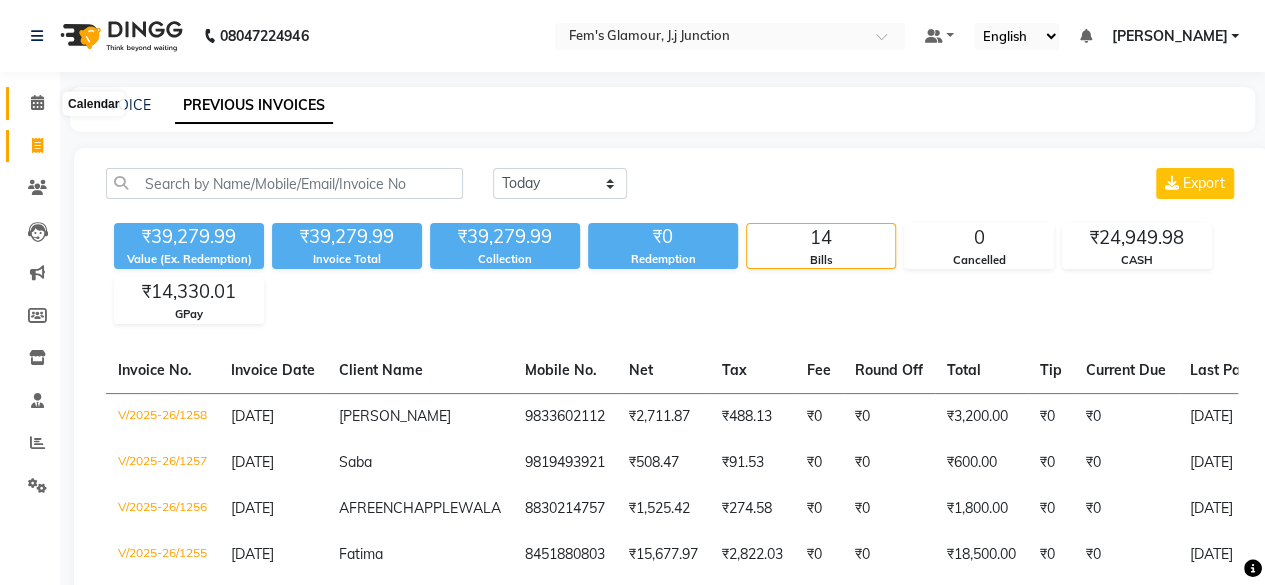 click 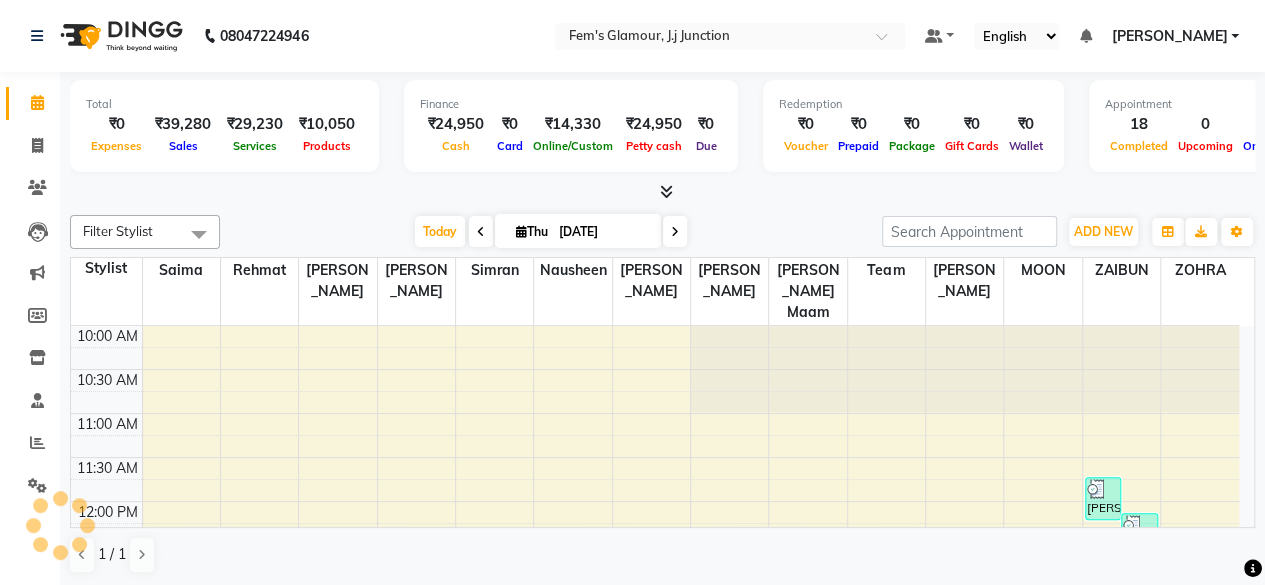 scroll, scrollTop: 0, scrollLeft: 0, axis: both 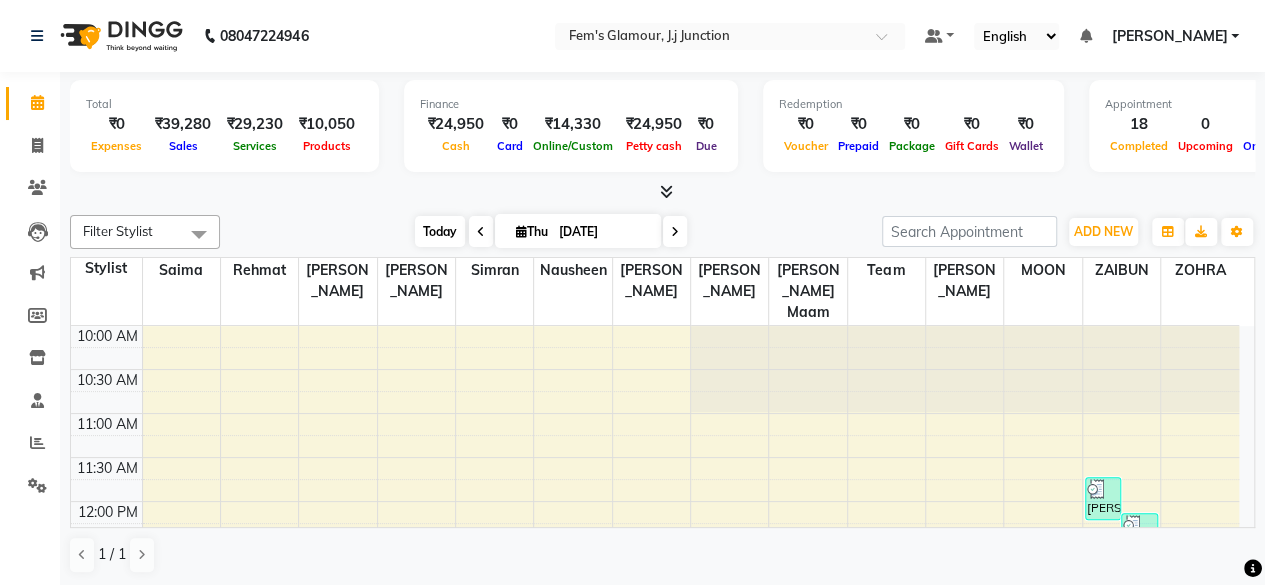click on "Today" at bounding box center (440, 231) 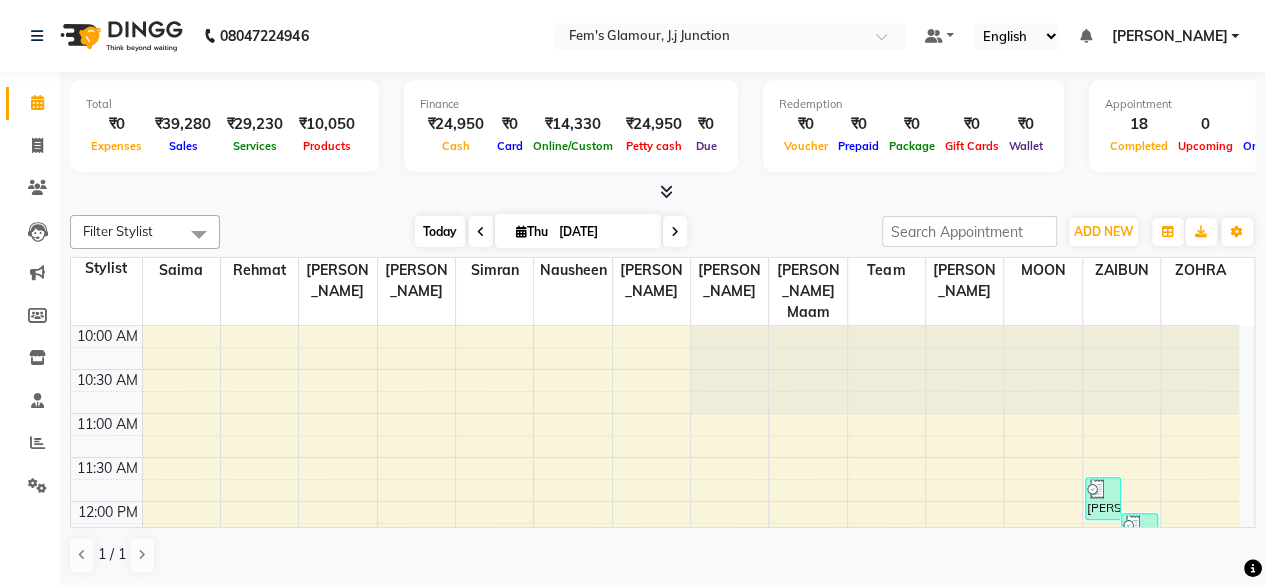 scroll, scrollTop: 816, scrollLeft: 0, axis: vertical 